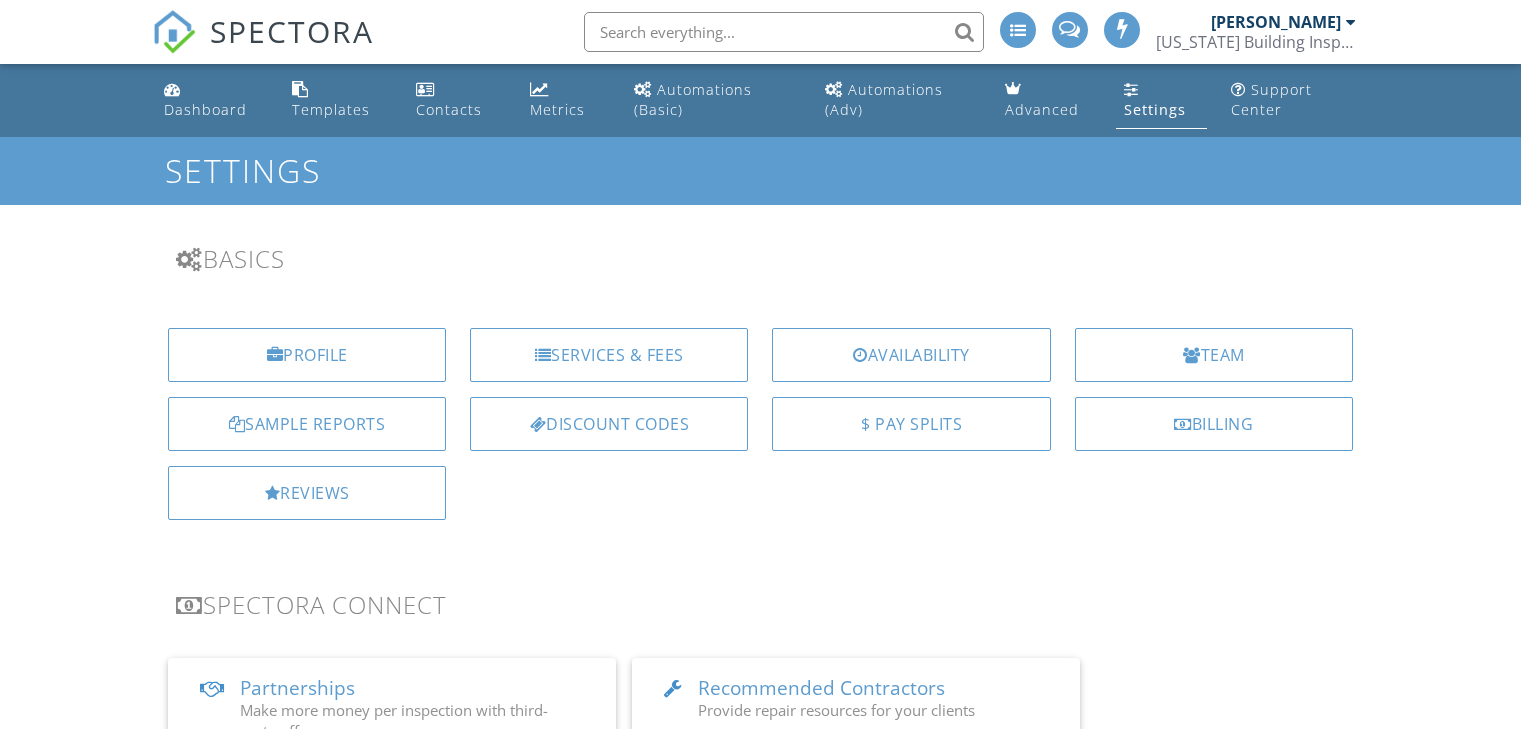 scroll, scrollTop: 0, scrollLeft: 0, axis: both 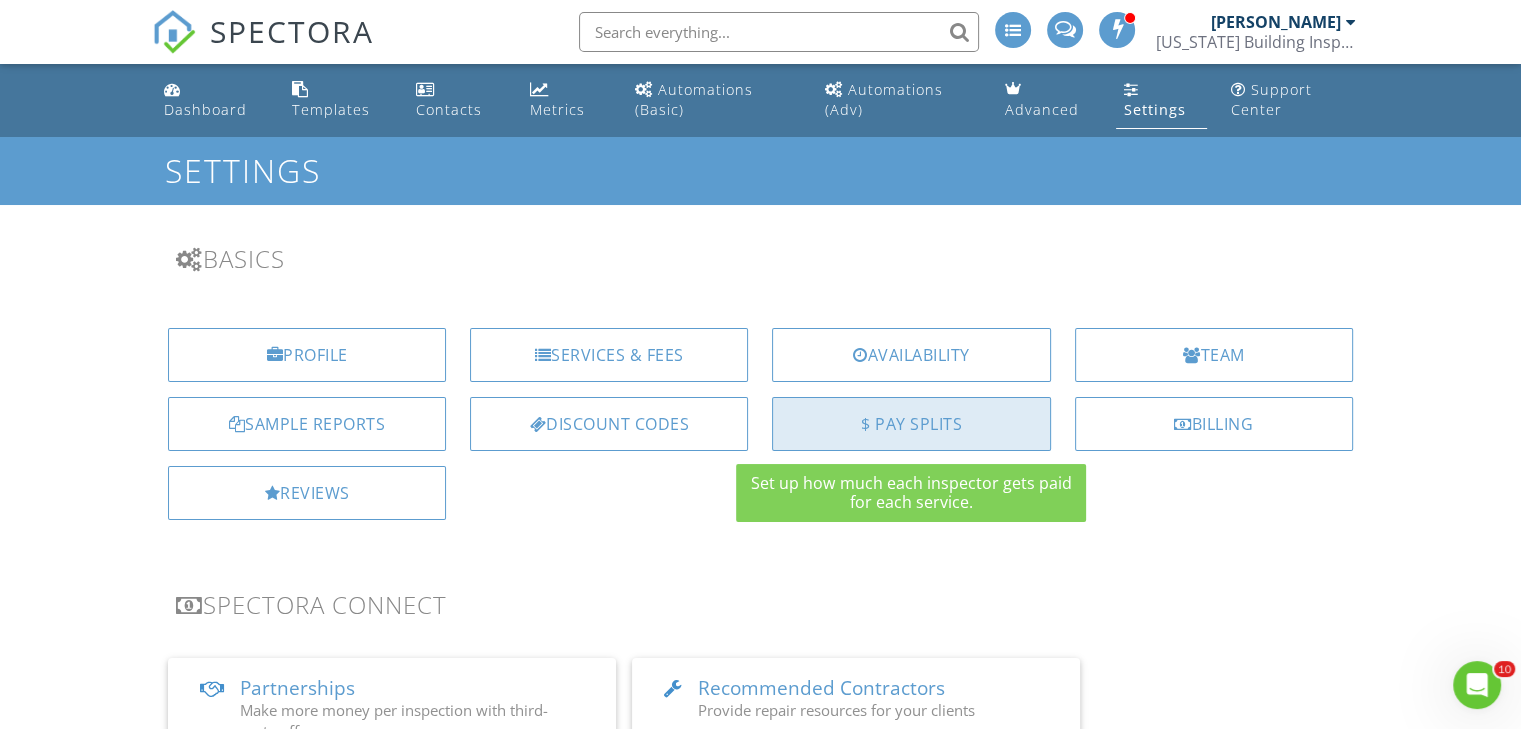 click on "$
Pay Splits" at bounding box center (911, 424) 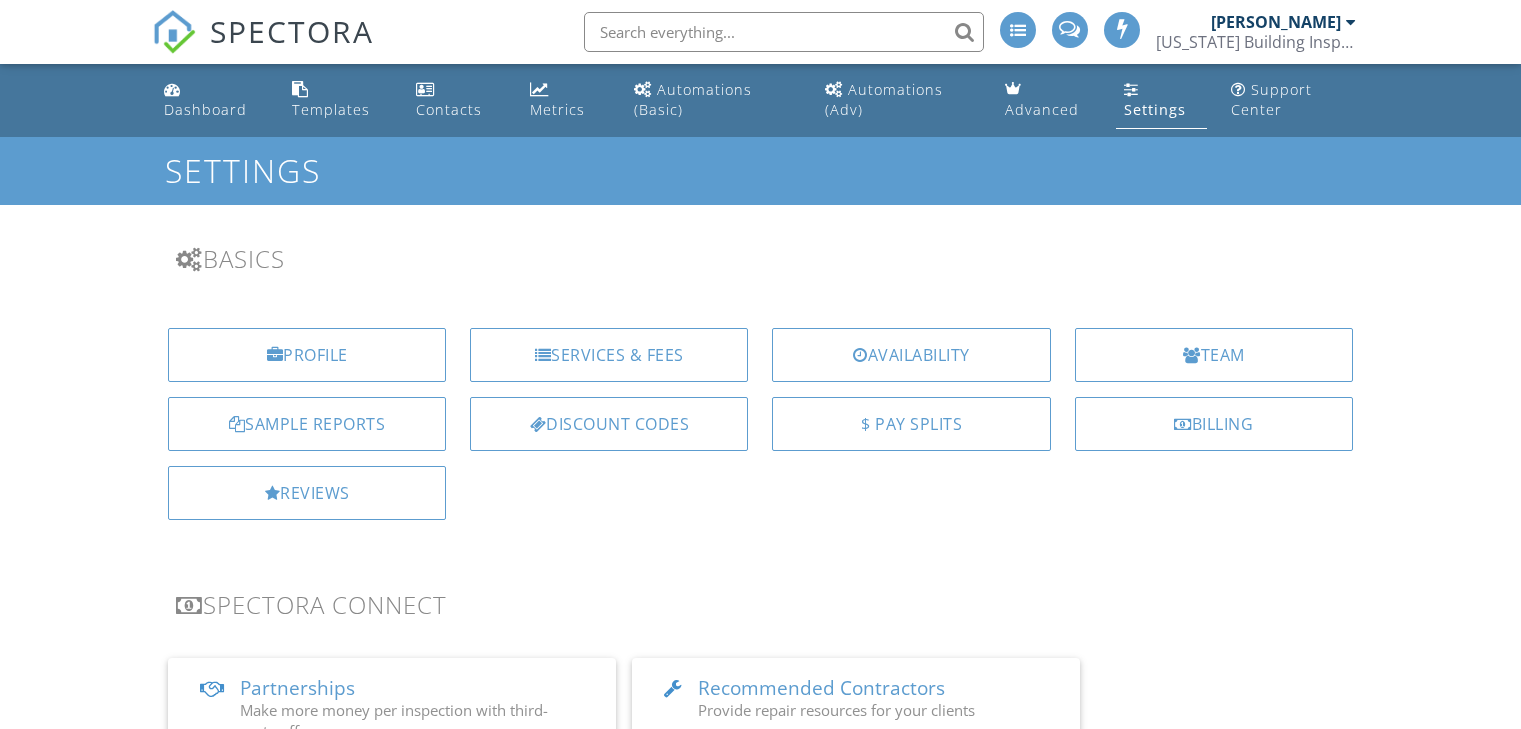 click on "Team" at bounding box center (1214, 355) 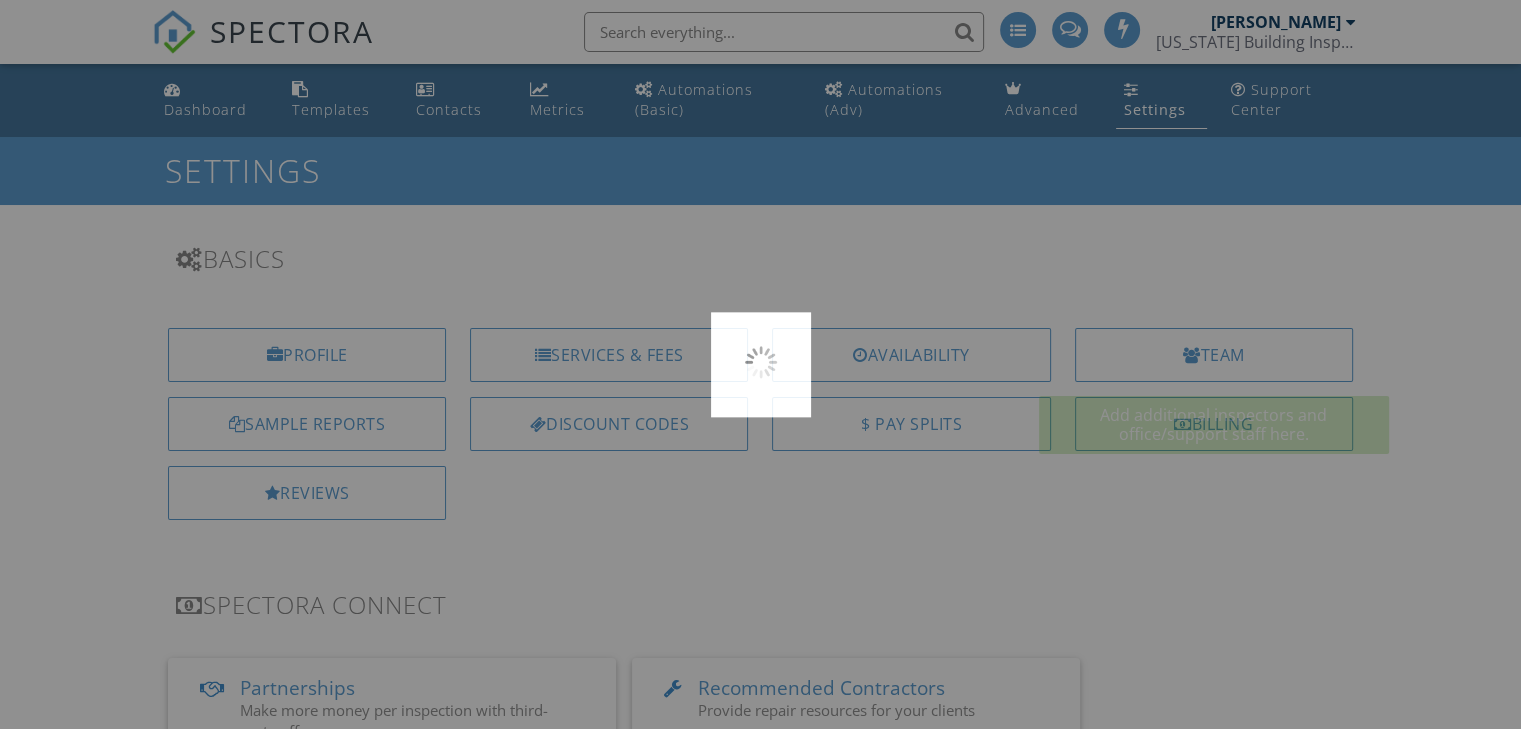 scroll, scrollTop: 0, scrollLeft: 0, axis: both 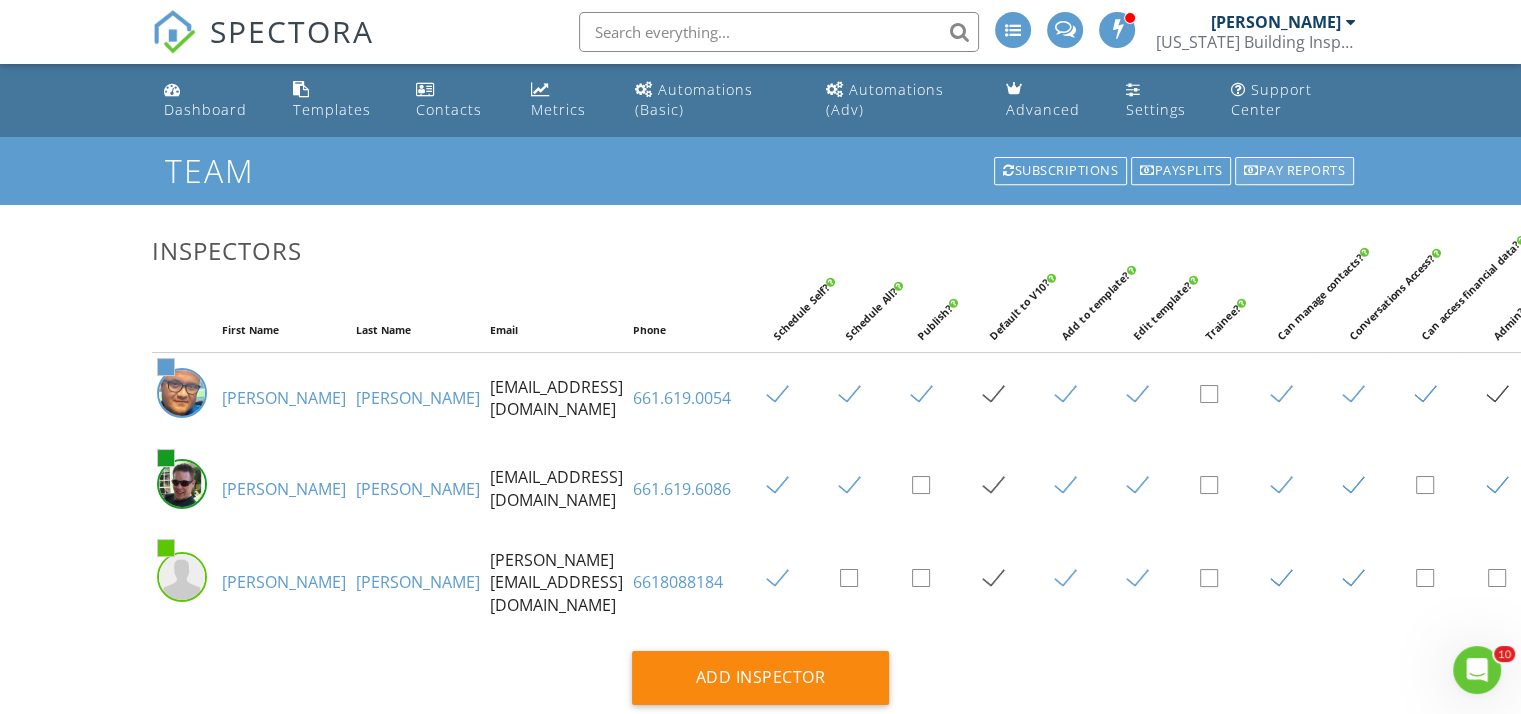 click on "Pay reports" at bounding box center [1294, 171] 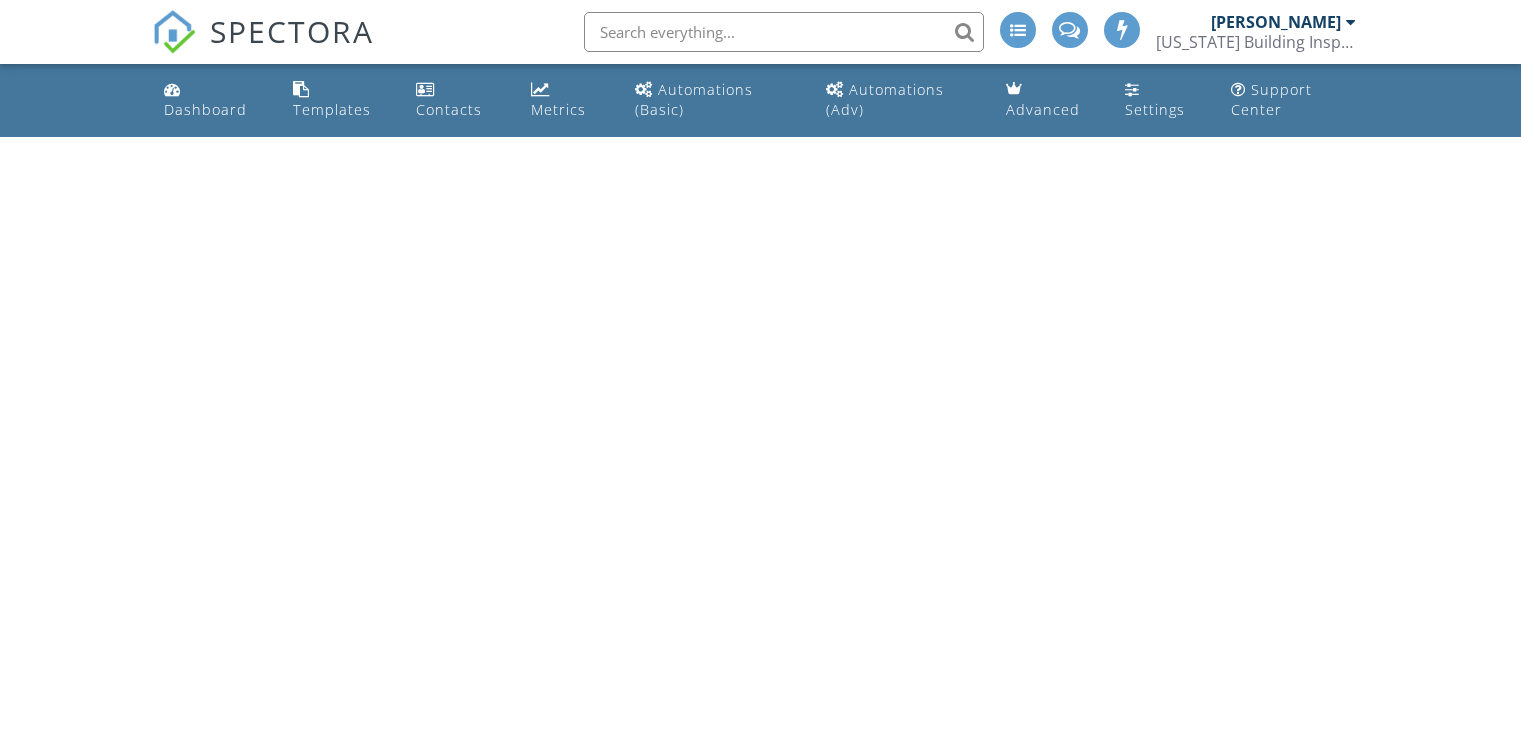 scroll, scrollTop: 0, scrollLeft: 0, axis: both 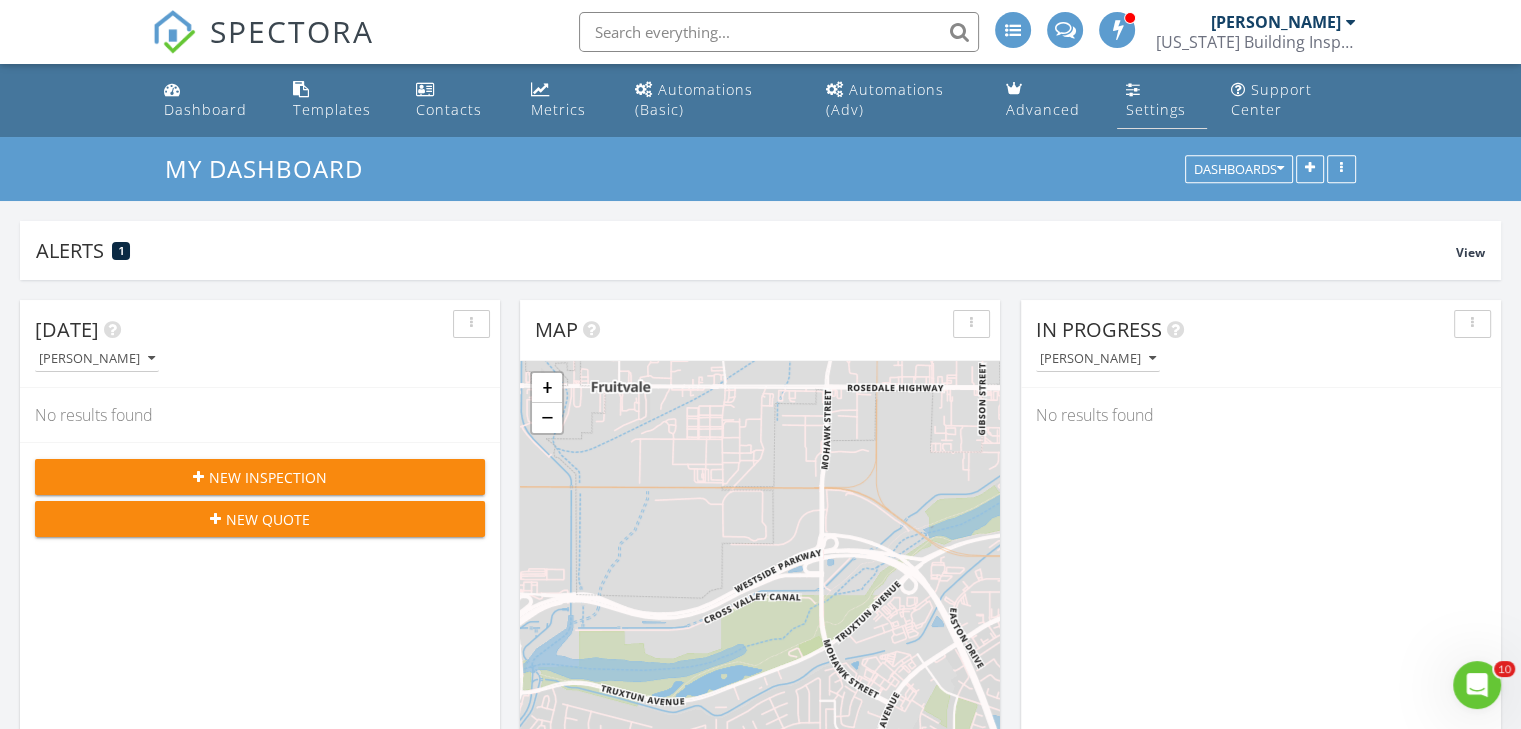 click on "Settings" at bounding box center (1155, 109) 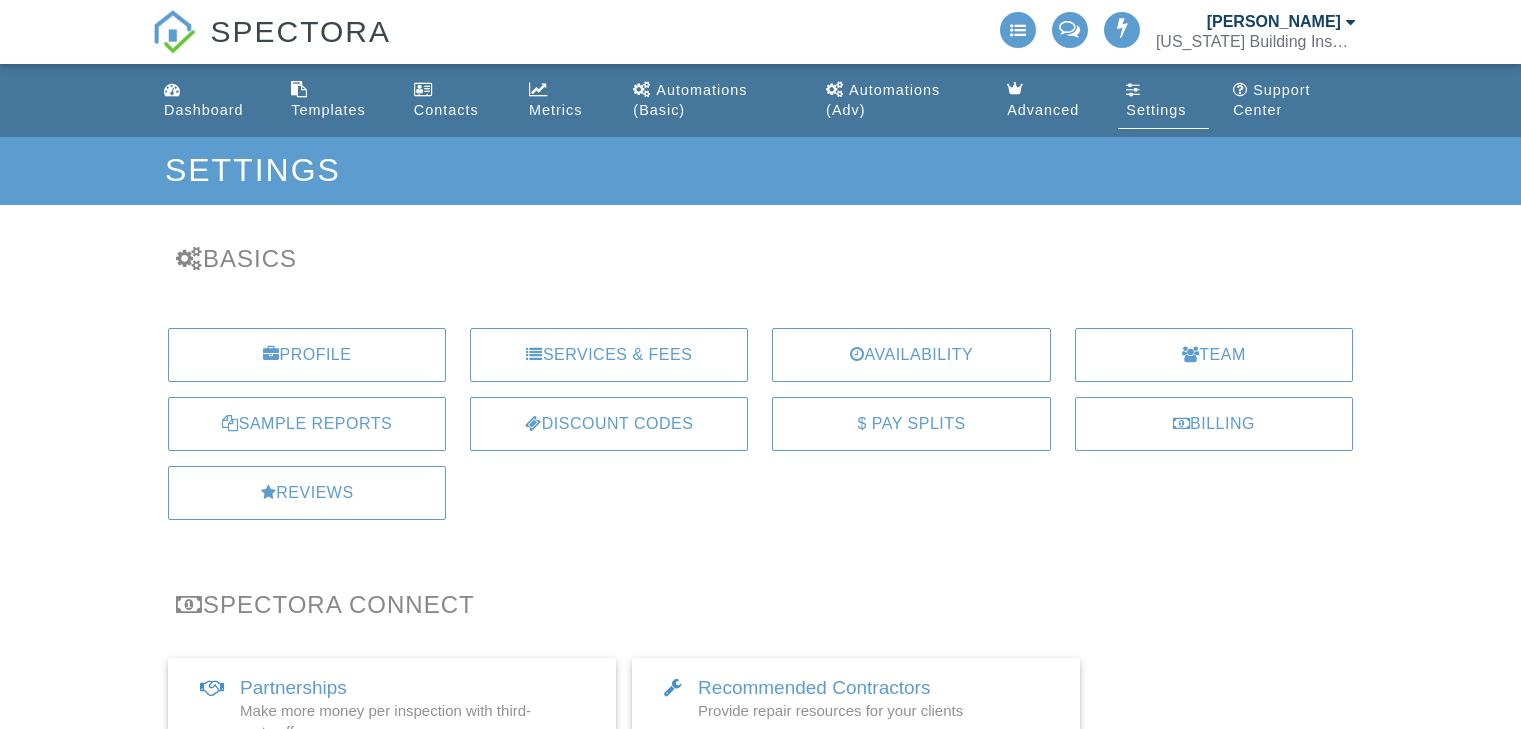 scroll, scrollTop: 0, scrollLeft: 0, axis: both 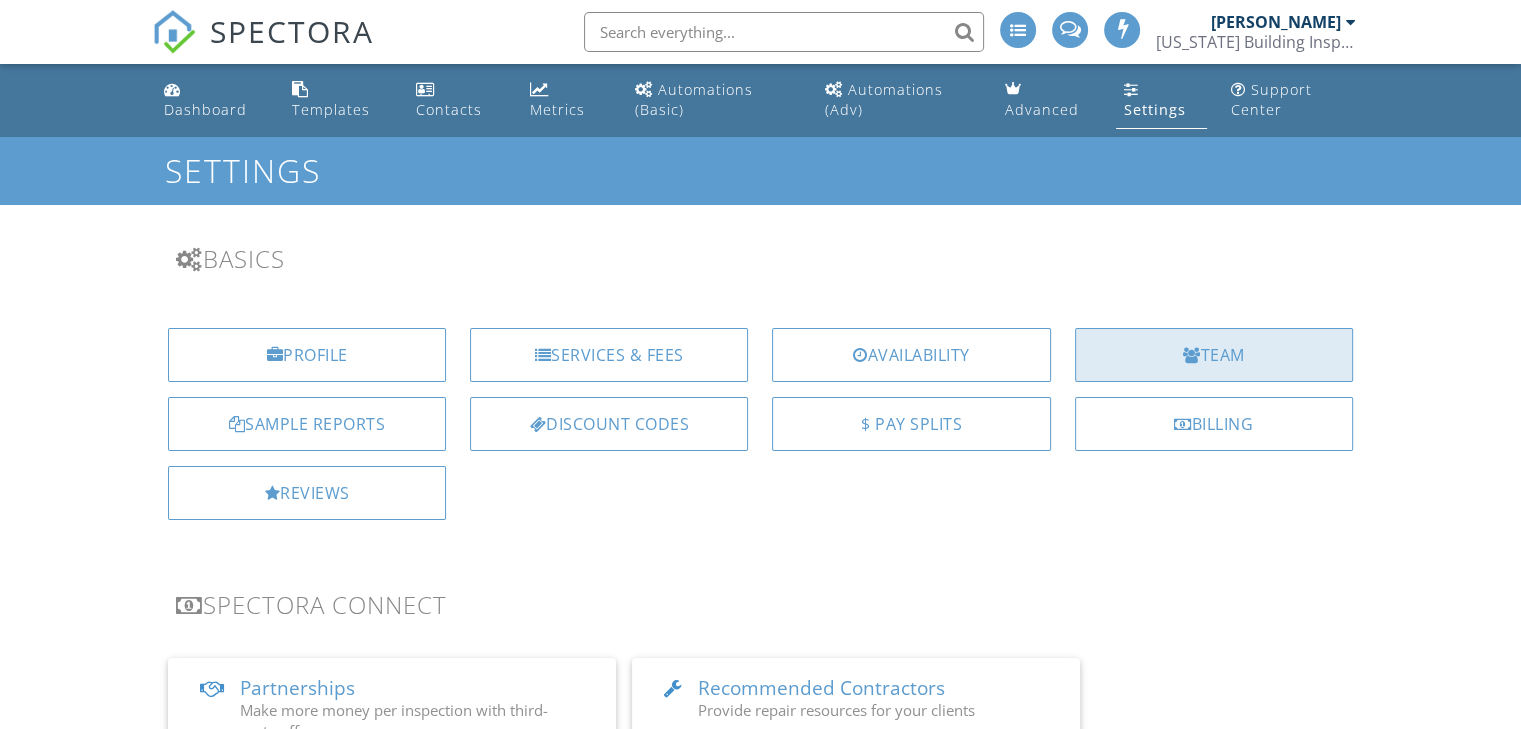 click on "Team" at bounding box center (1214, 355) 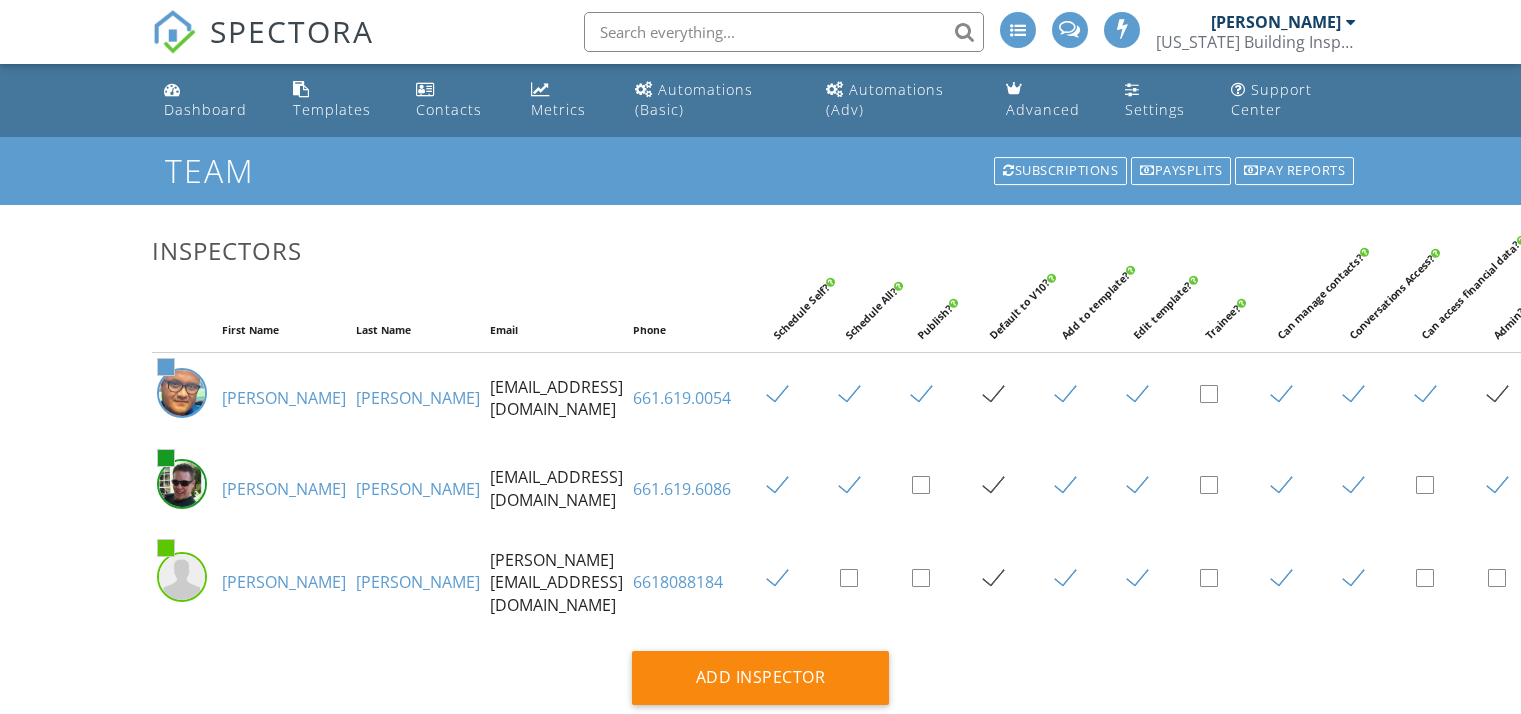 scroll, scrollTop: 0, scrollLeft: 0, axis: both 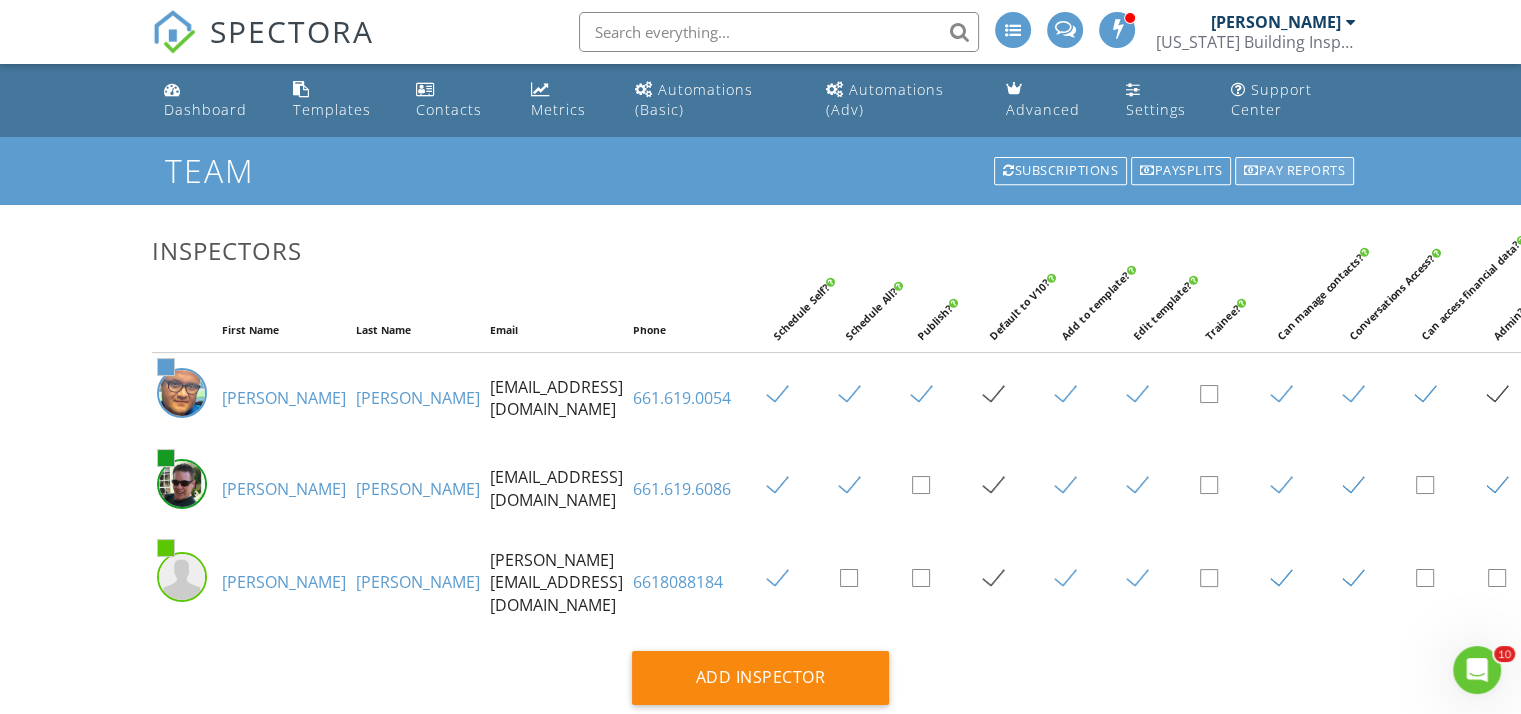 click on "Pay reports" at bounding box center (1294, 171) 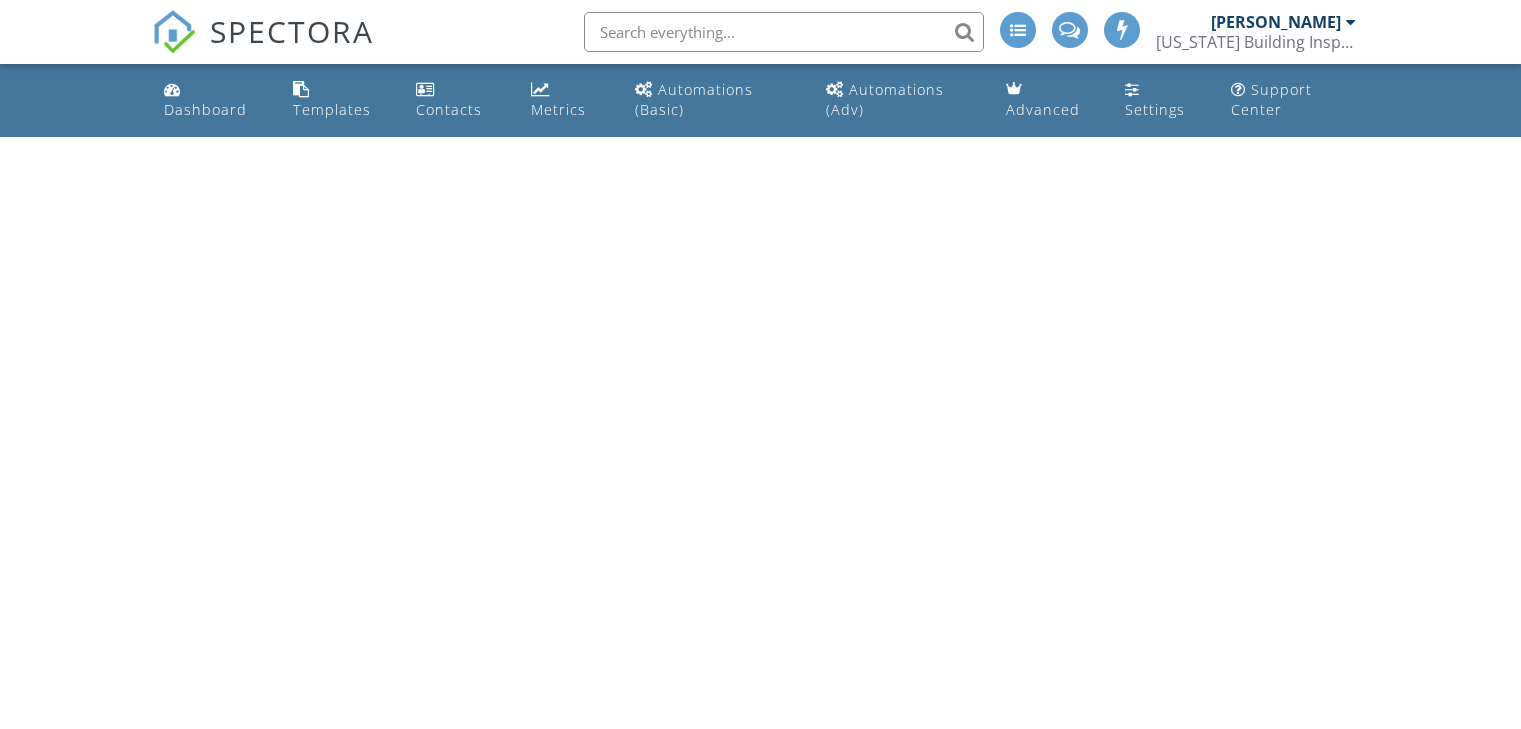 scroll, scrollTop: 0, scrollLeft: 0, axis: both 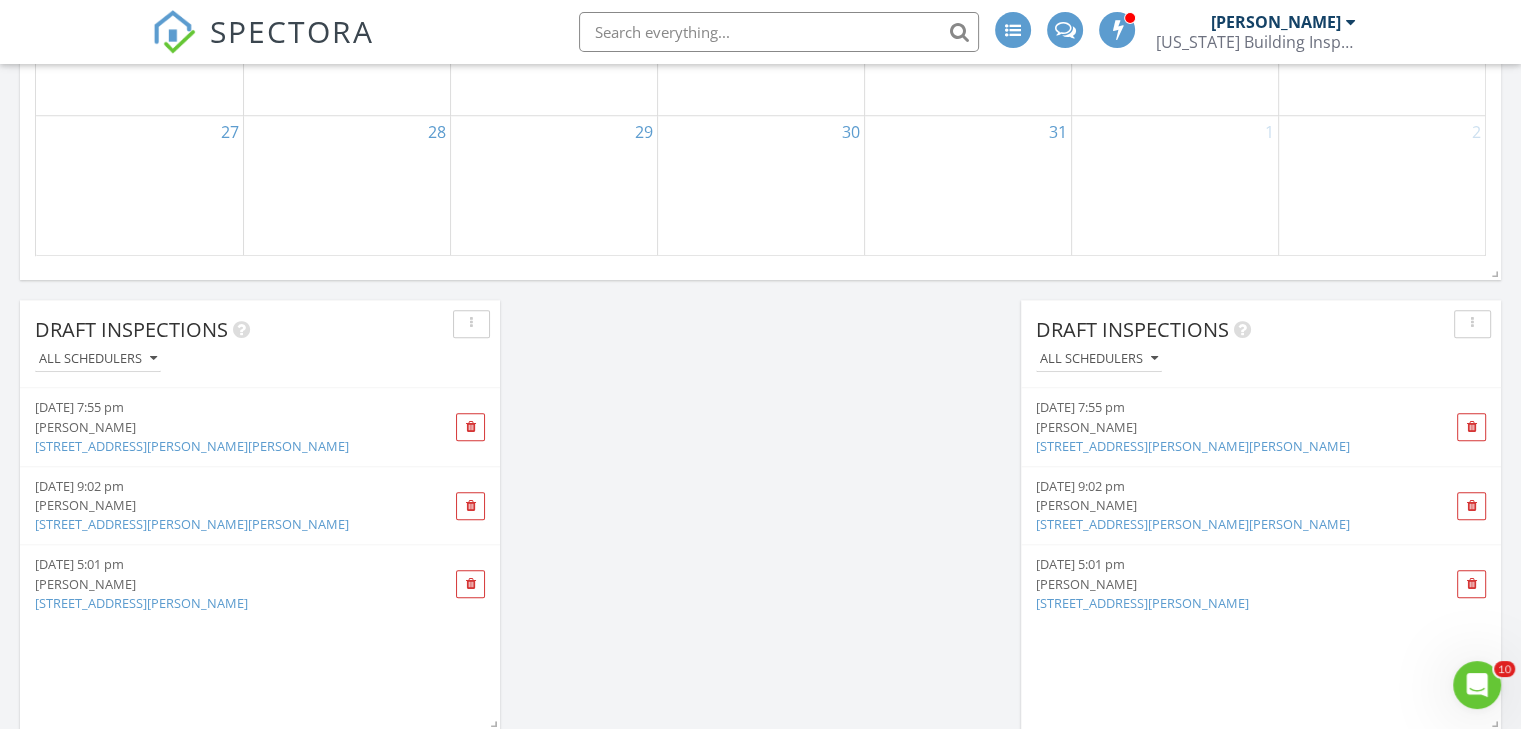 click on "[DATE] 7:55 pm" at bounding box center (222, 407) 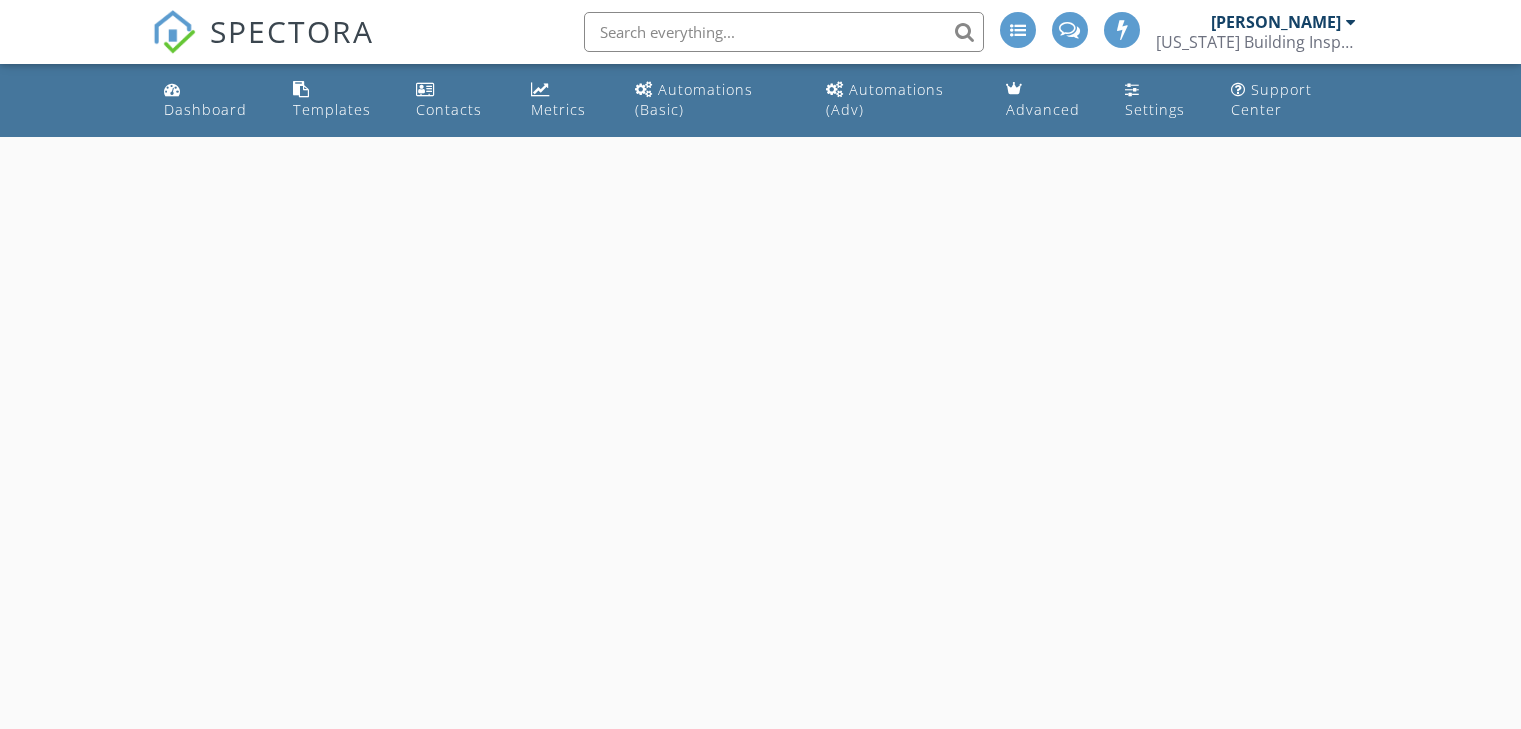 scroll, scrollTop: 0, scrollLeft: 0, axis: both 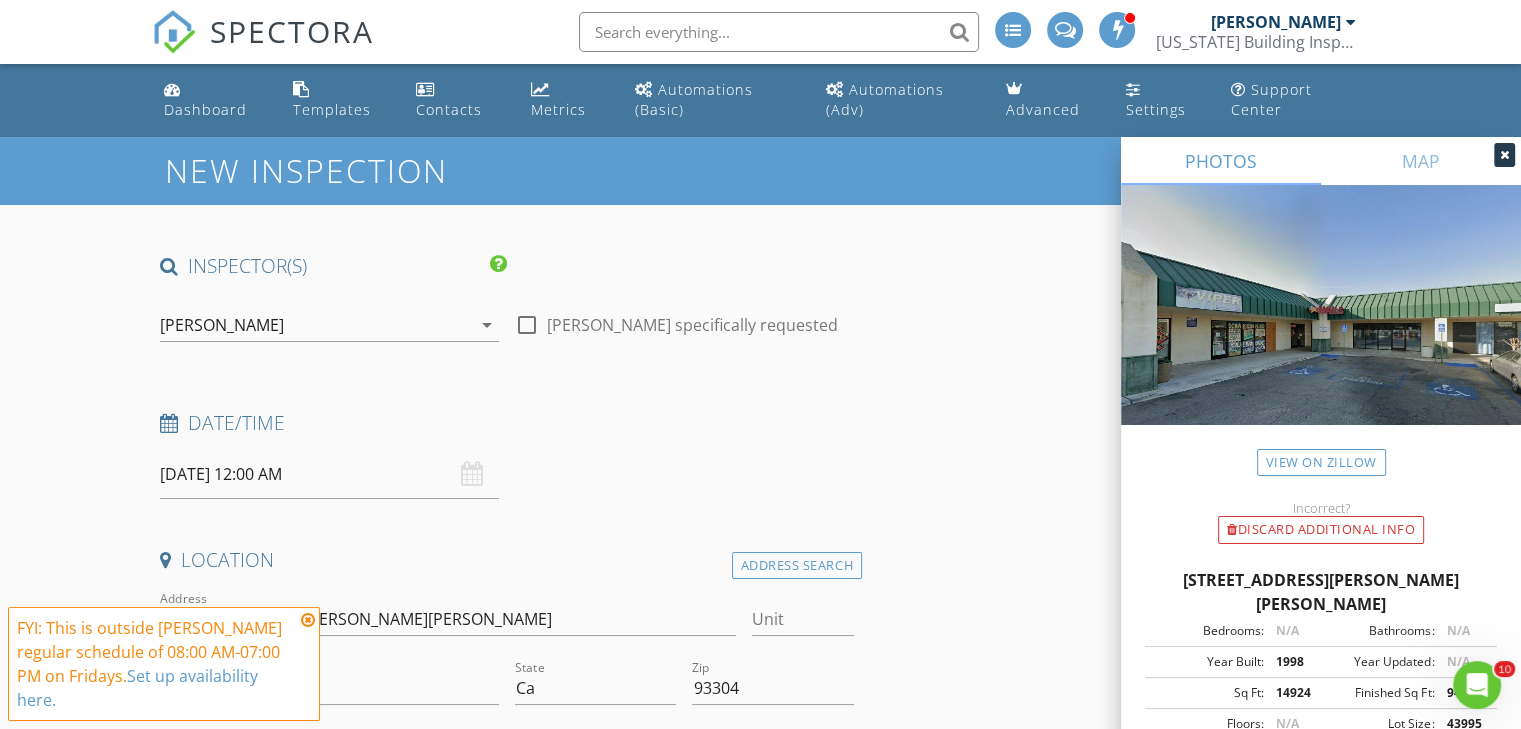 click at bounding box center (308, 620) 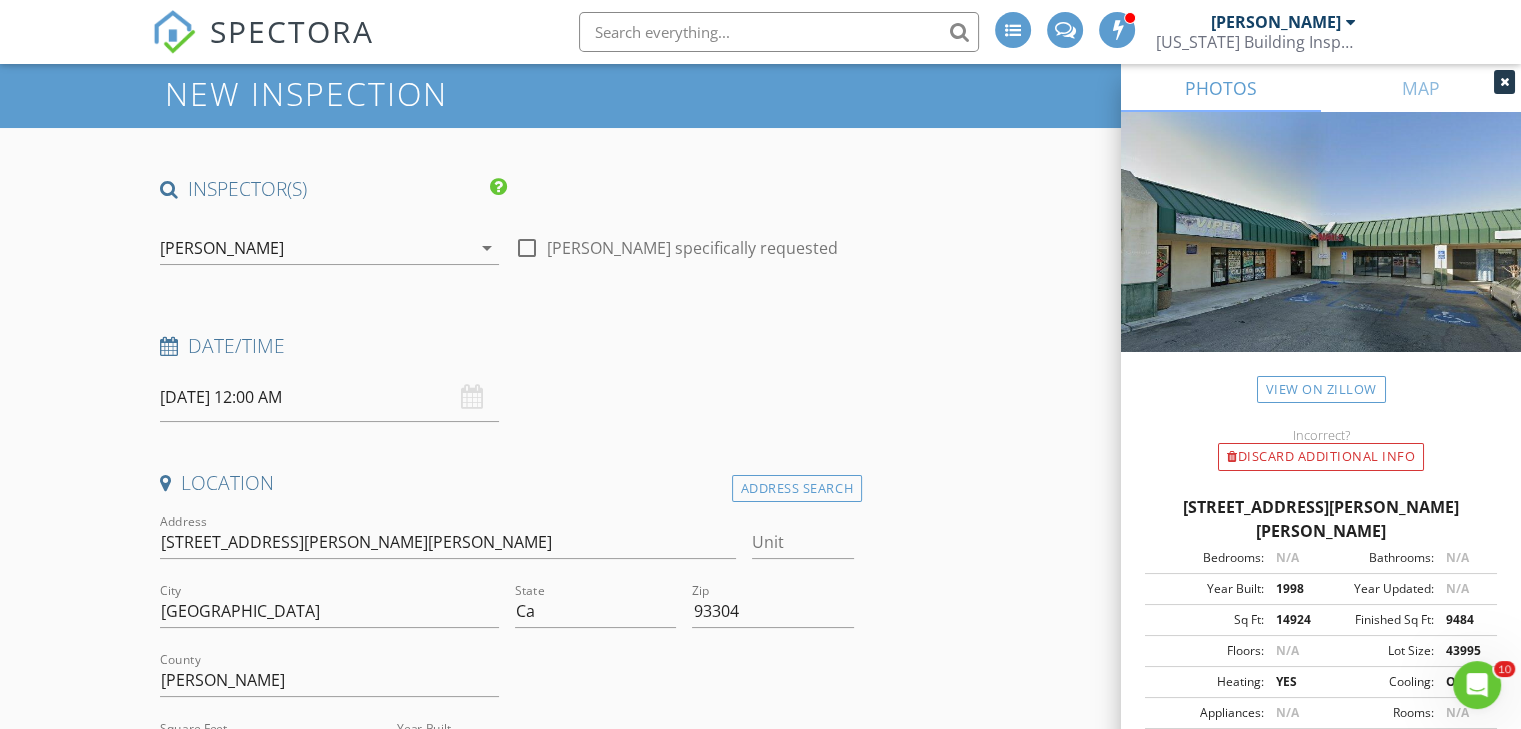 scroll, scrollTop: 0, scrollLeft: 0, axis: both 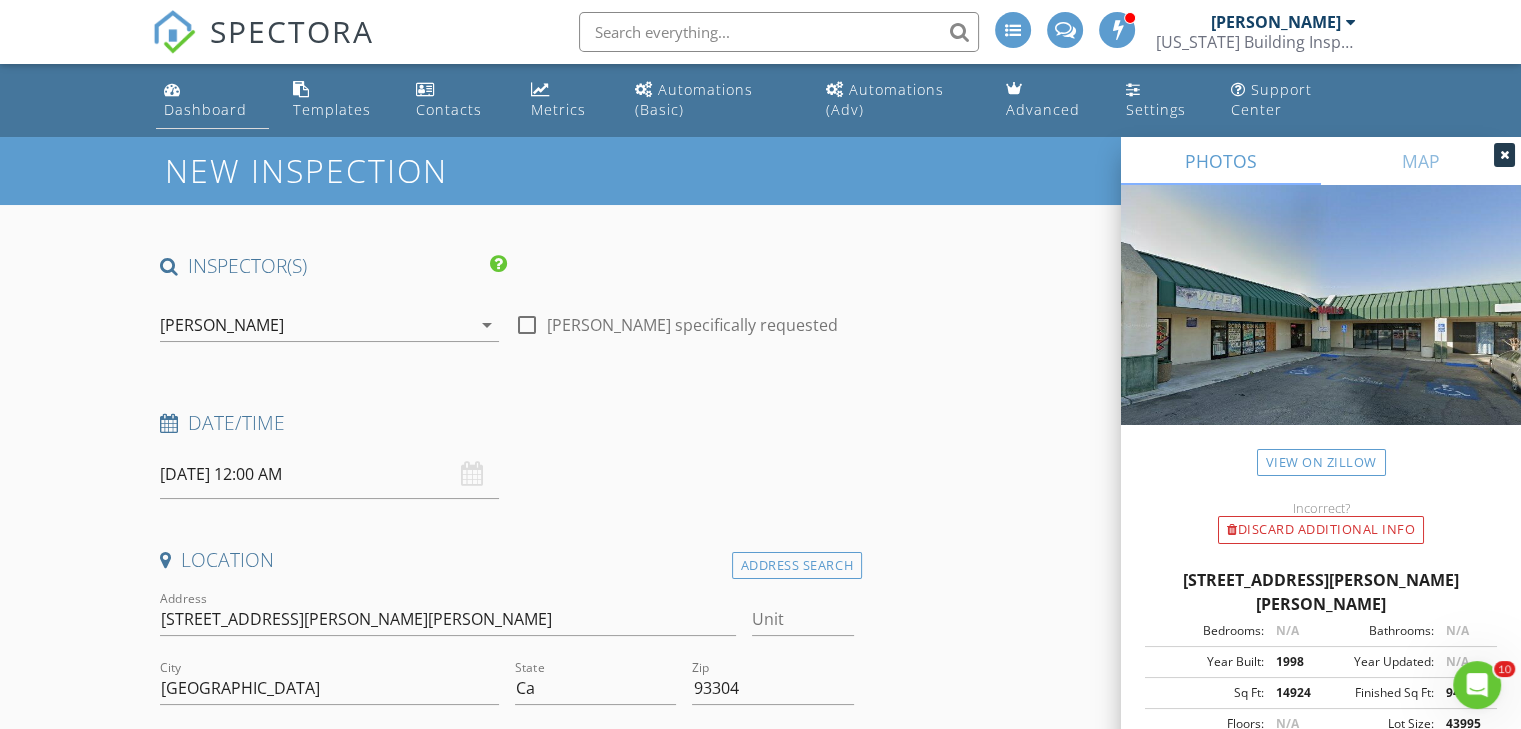click on "Dashboard" at bounding box center [205, 109] 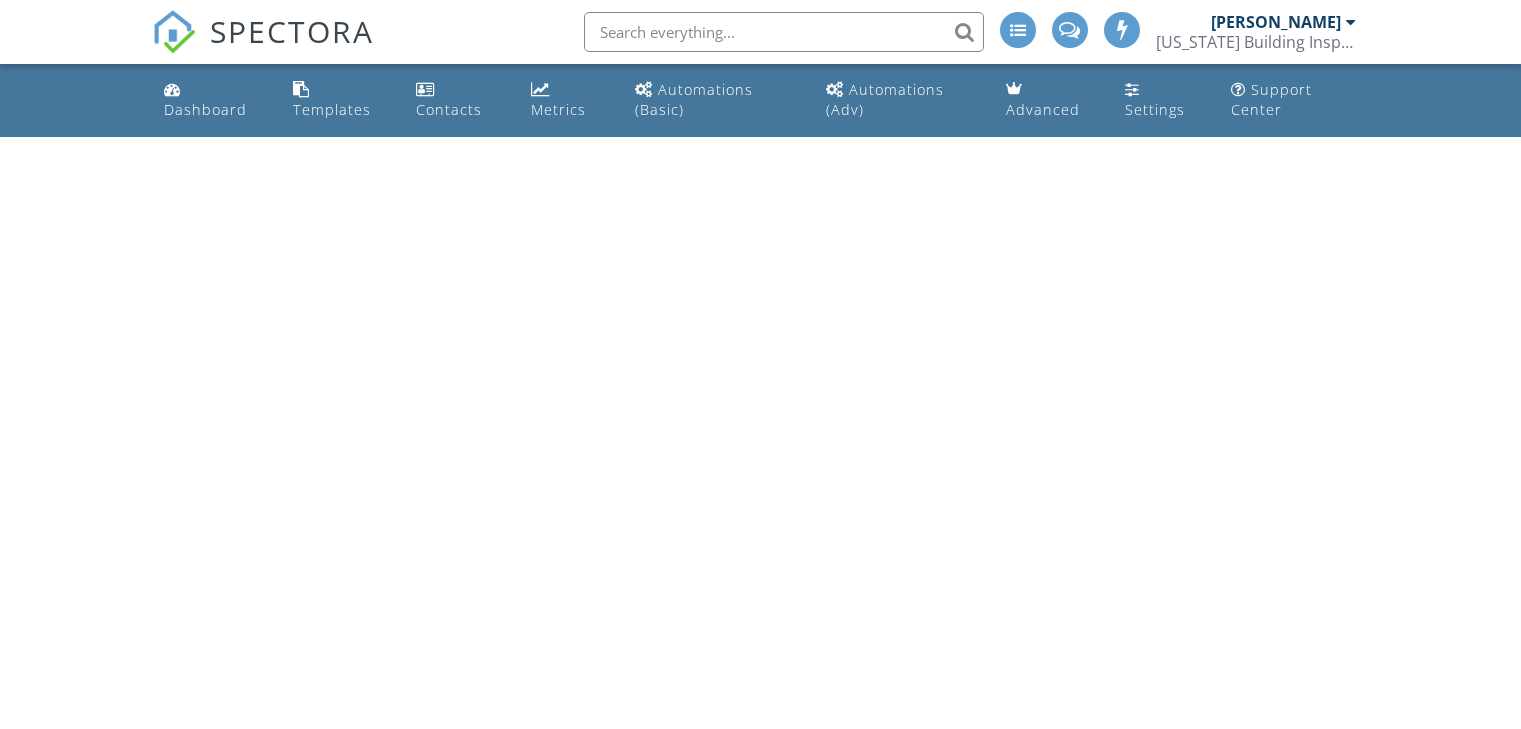 scroll, scrollTop: 0, scrollLeft: 0, axis: both 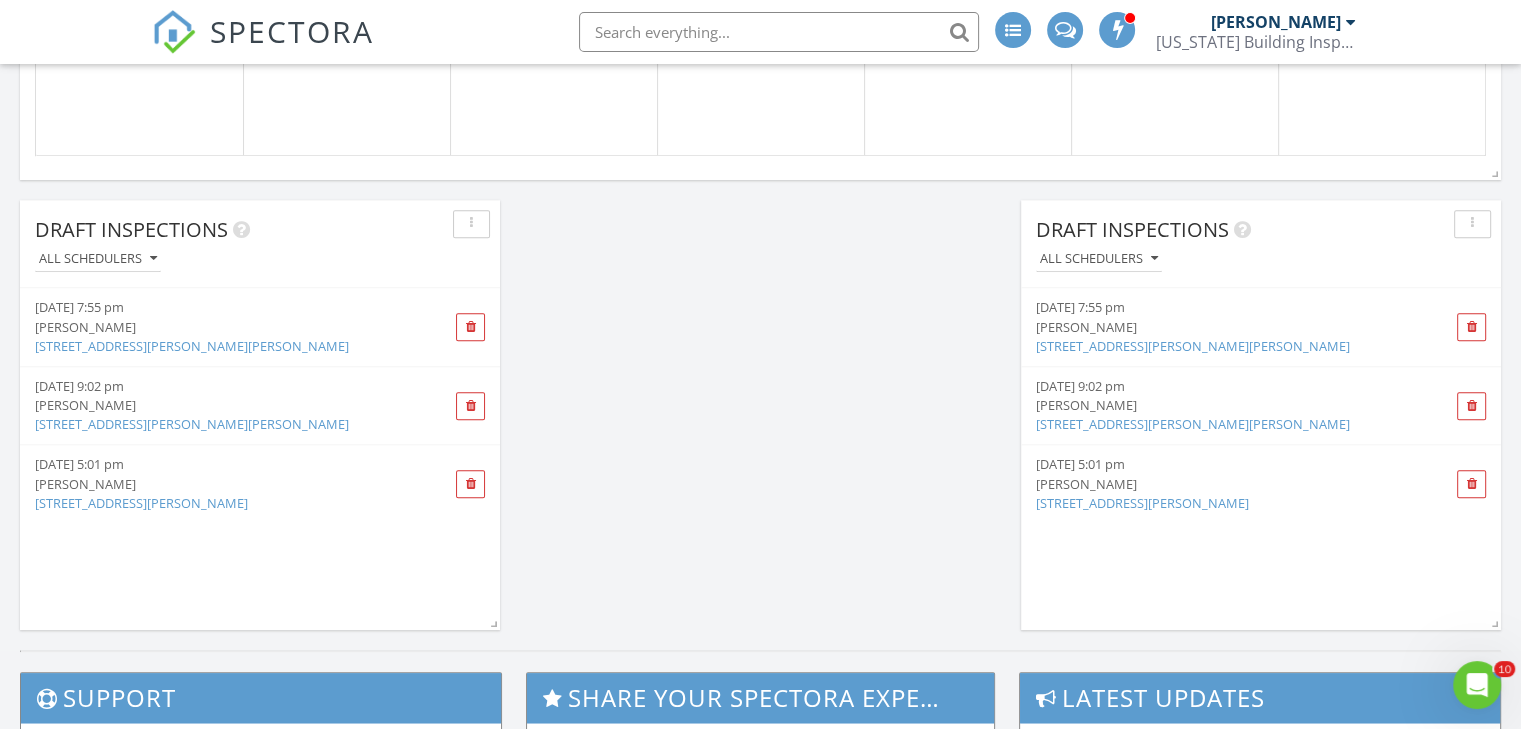 click on "[PERSON_NAME]" at bounding box center (1223, 327) 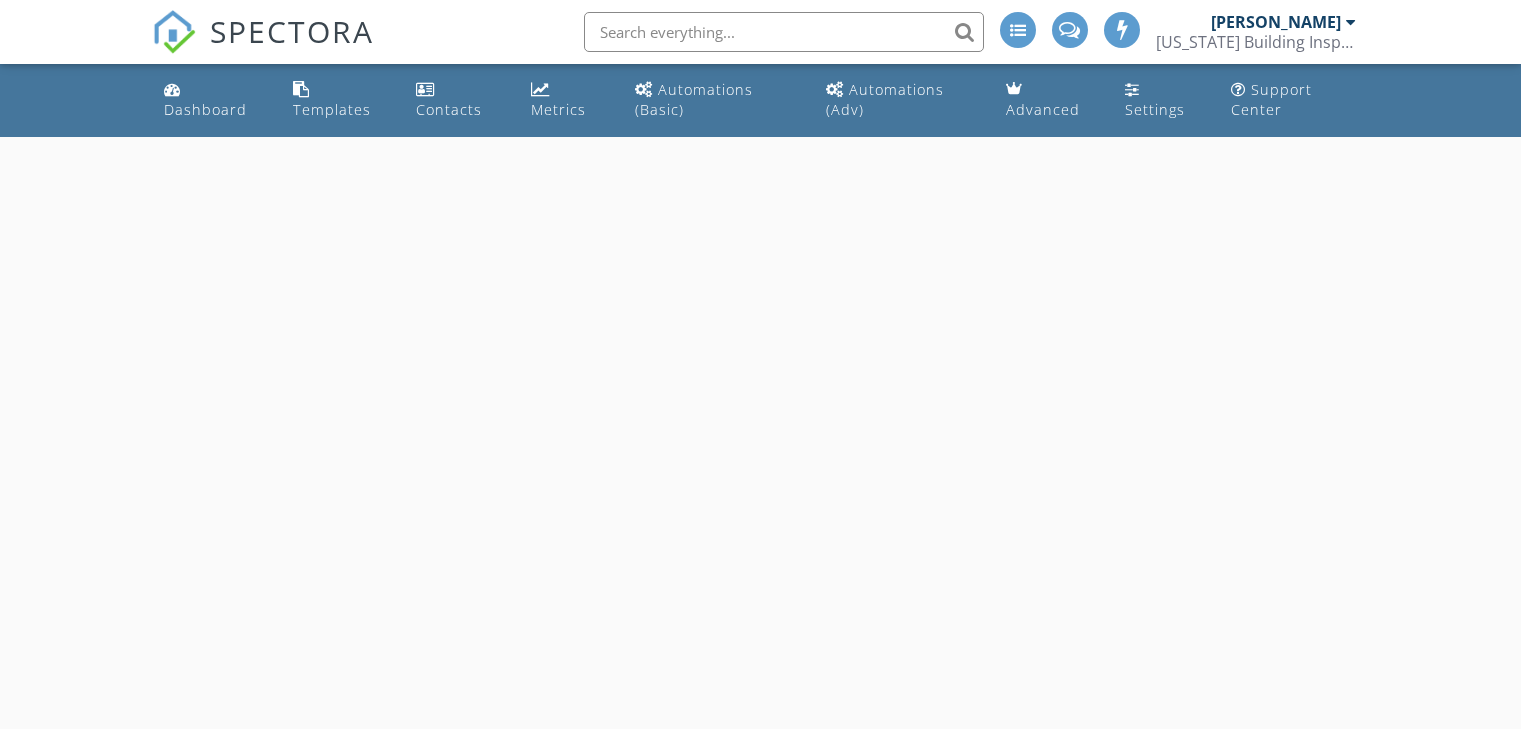 scroll, scrollTop: 0, scrollLeft: 0, axis: both 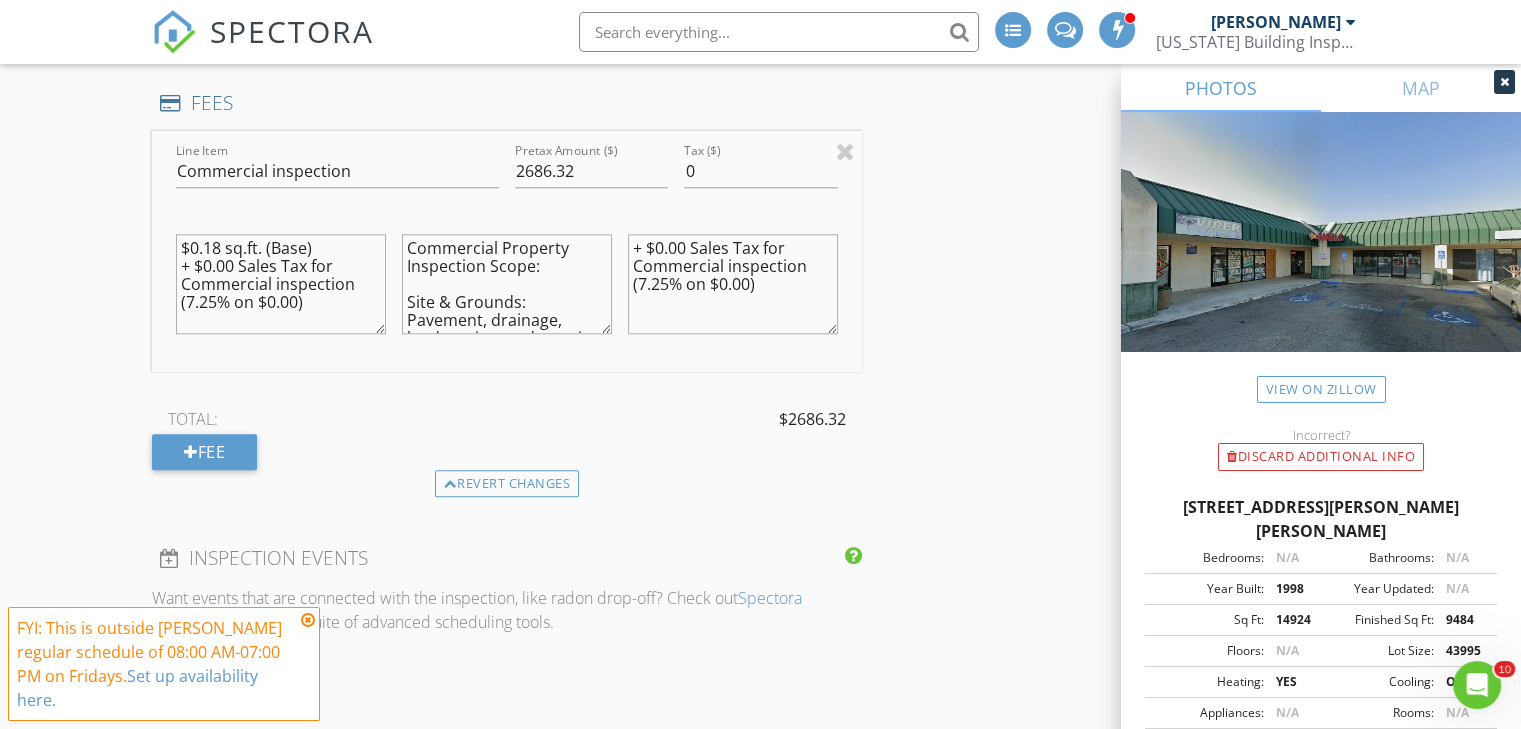 click at bounding box center (308, 620) 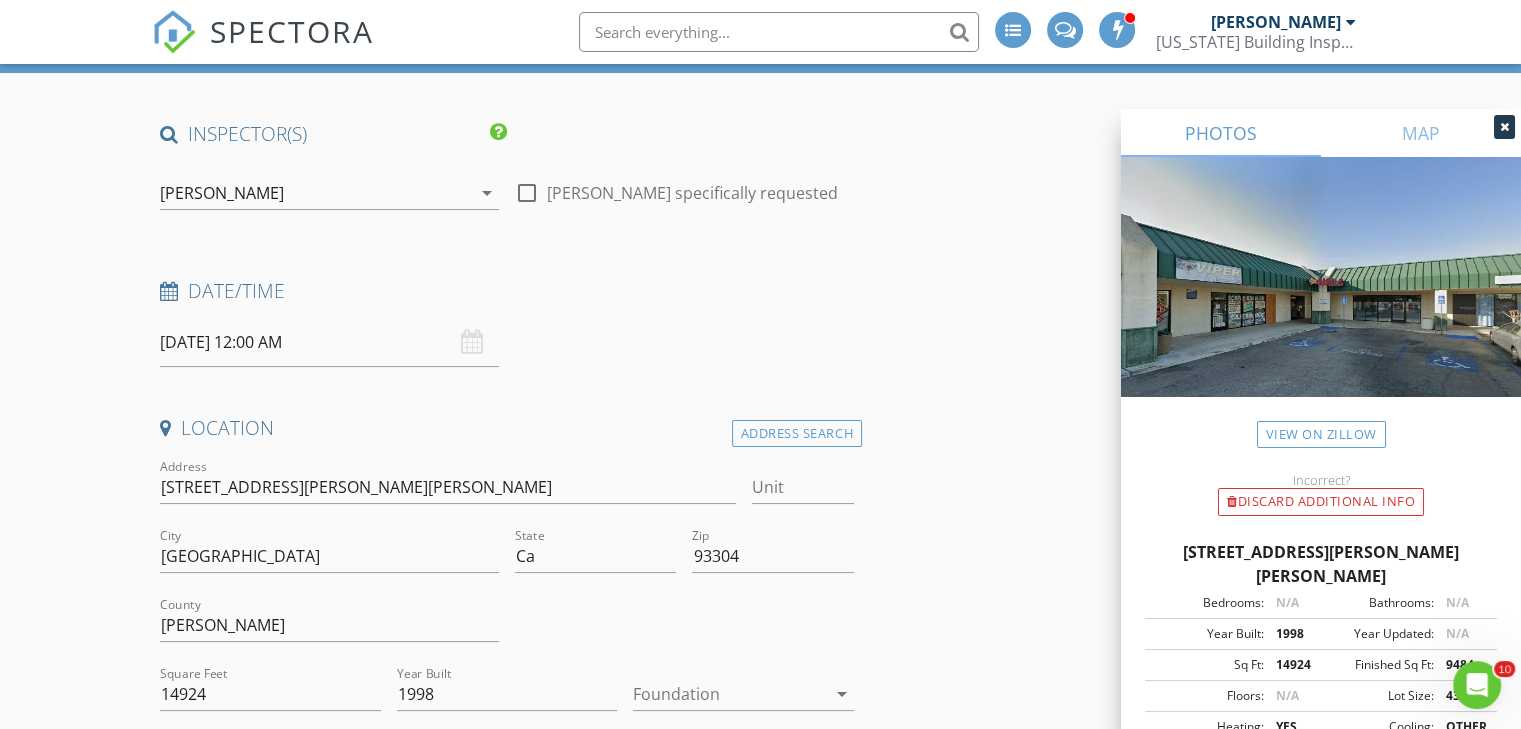 scroll, scrollTop: 0, scrollLeft: 0, axis: both 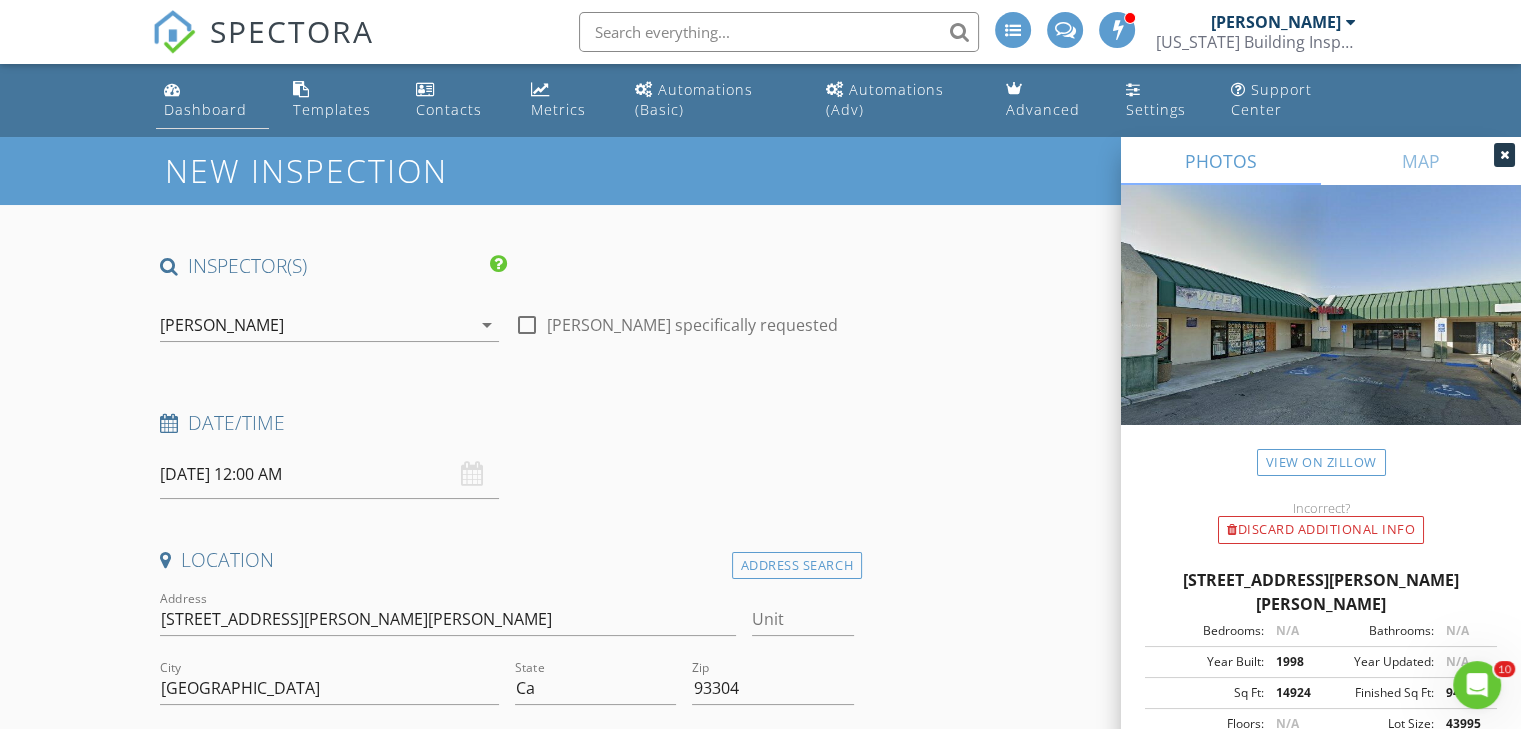 click on "Dashboard" at bounding box center [205, 109] 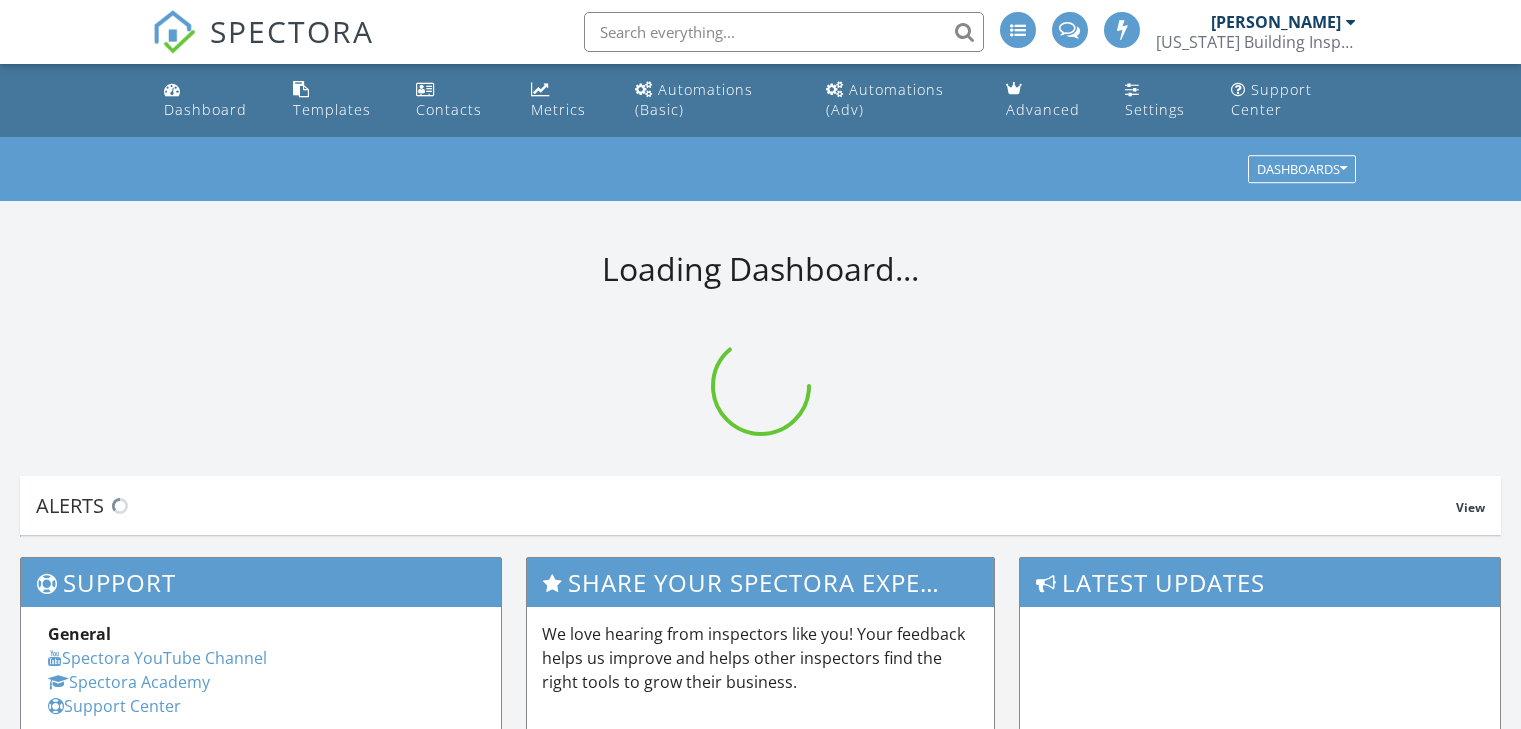 scroll, scrollTop: 0, scrollLeft: 0, axis: both 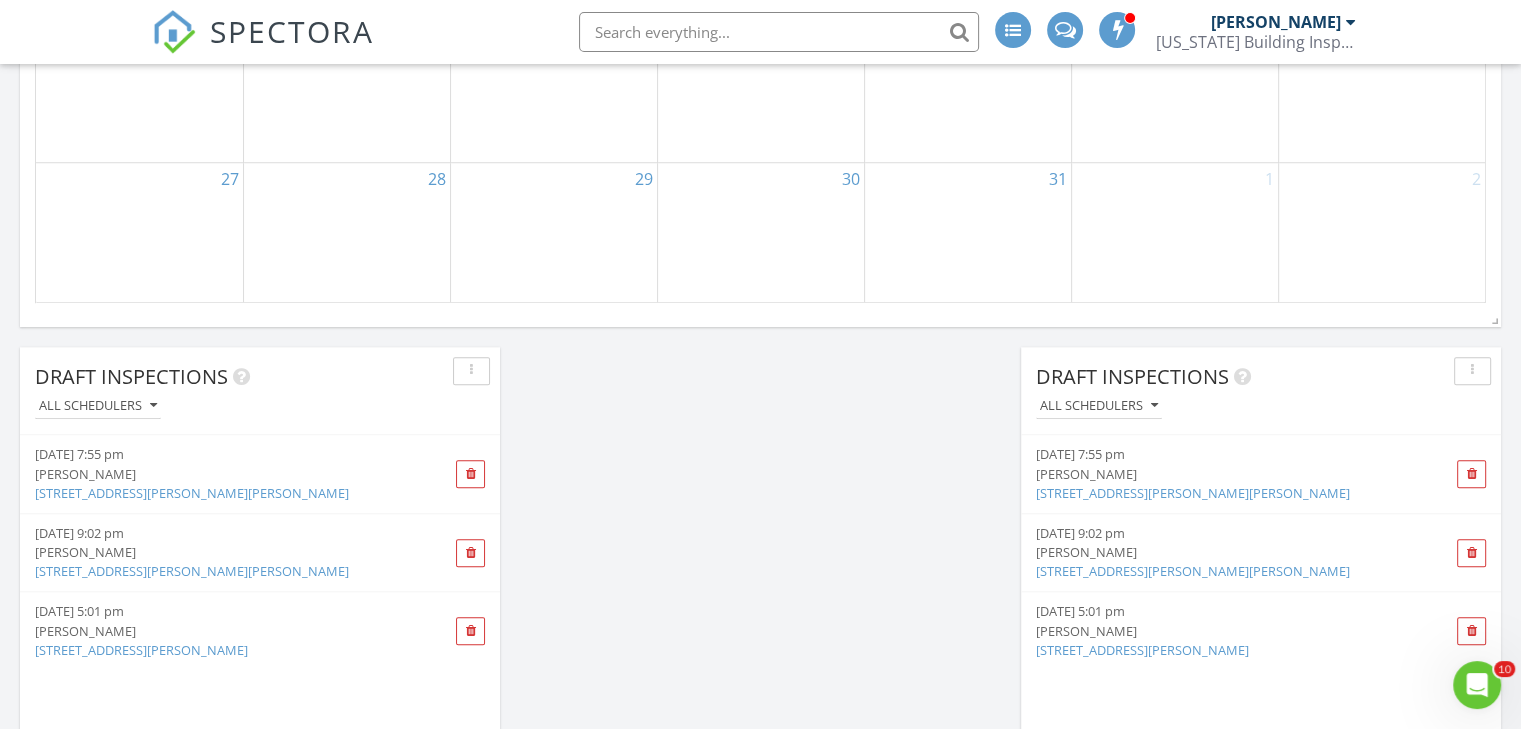 click on "[PERSON_NAME]" at bounding box center [1223, 474] 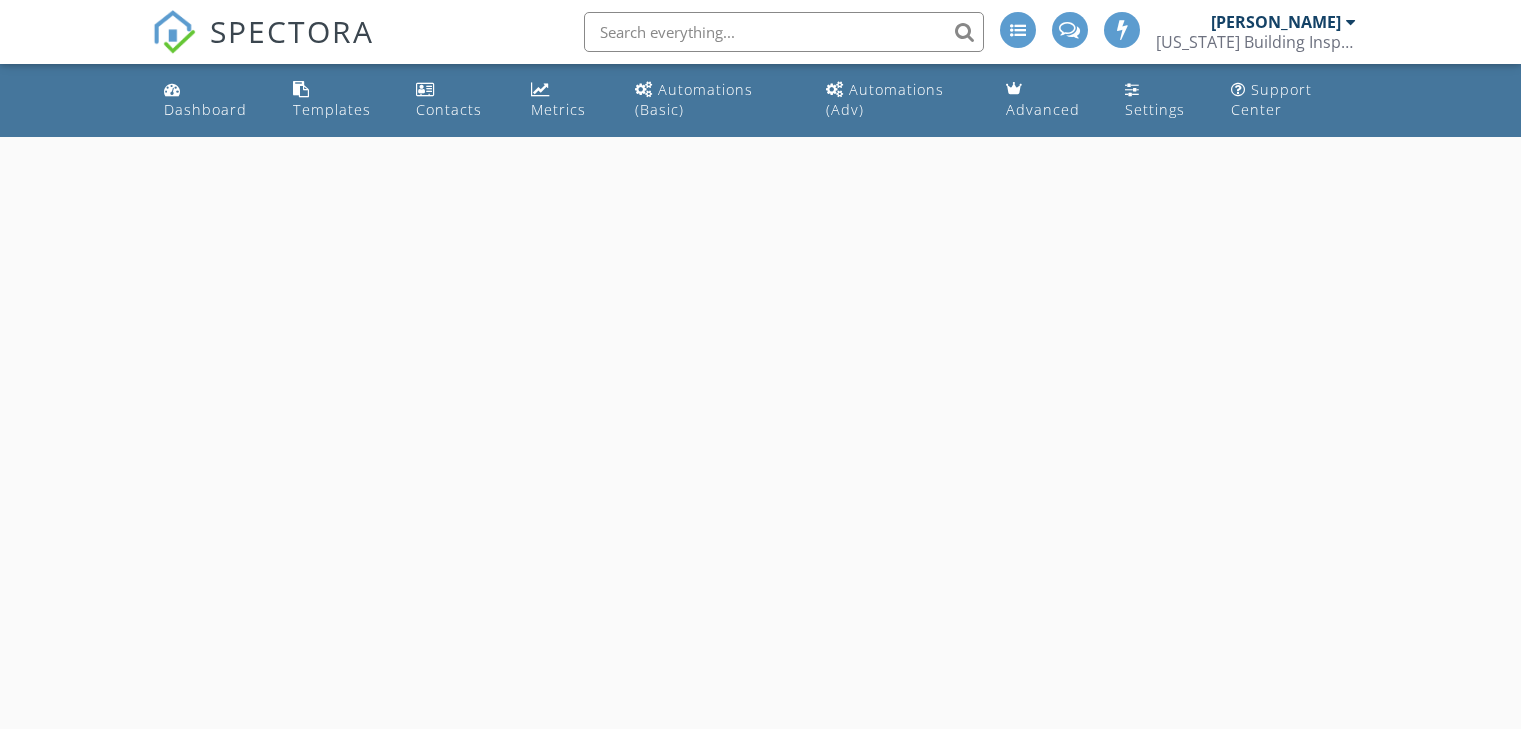 scroll, scrollTop: 0, scrollLeft: 0, axis: both 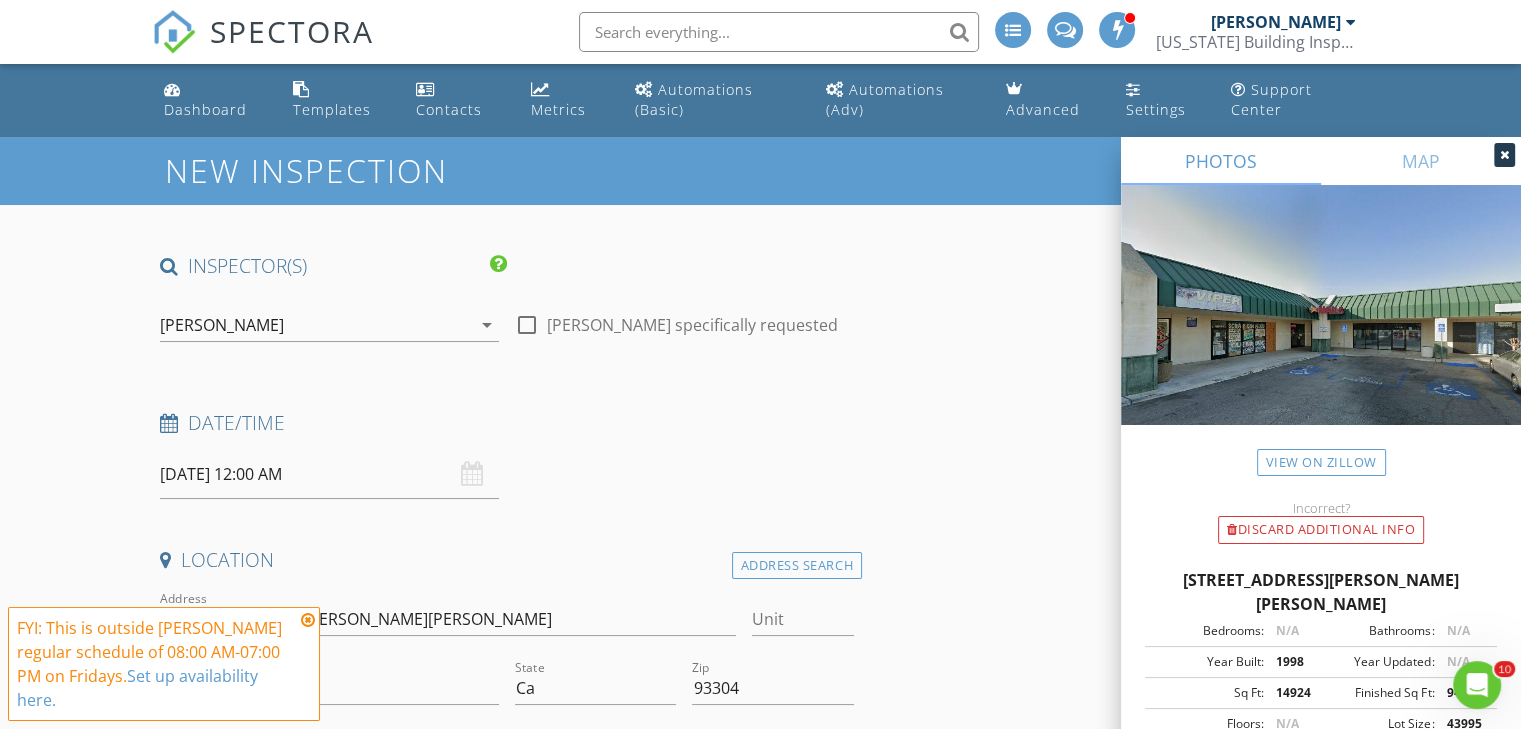 click at bounding box center [308, 620] 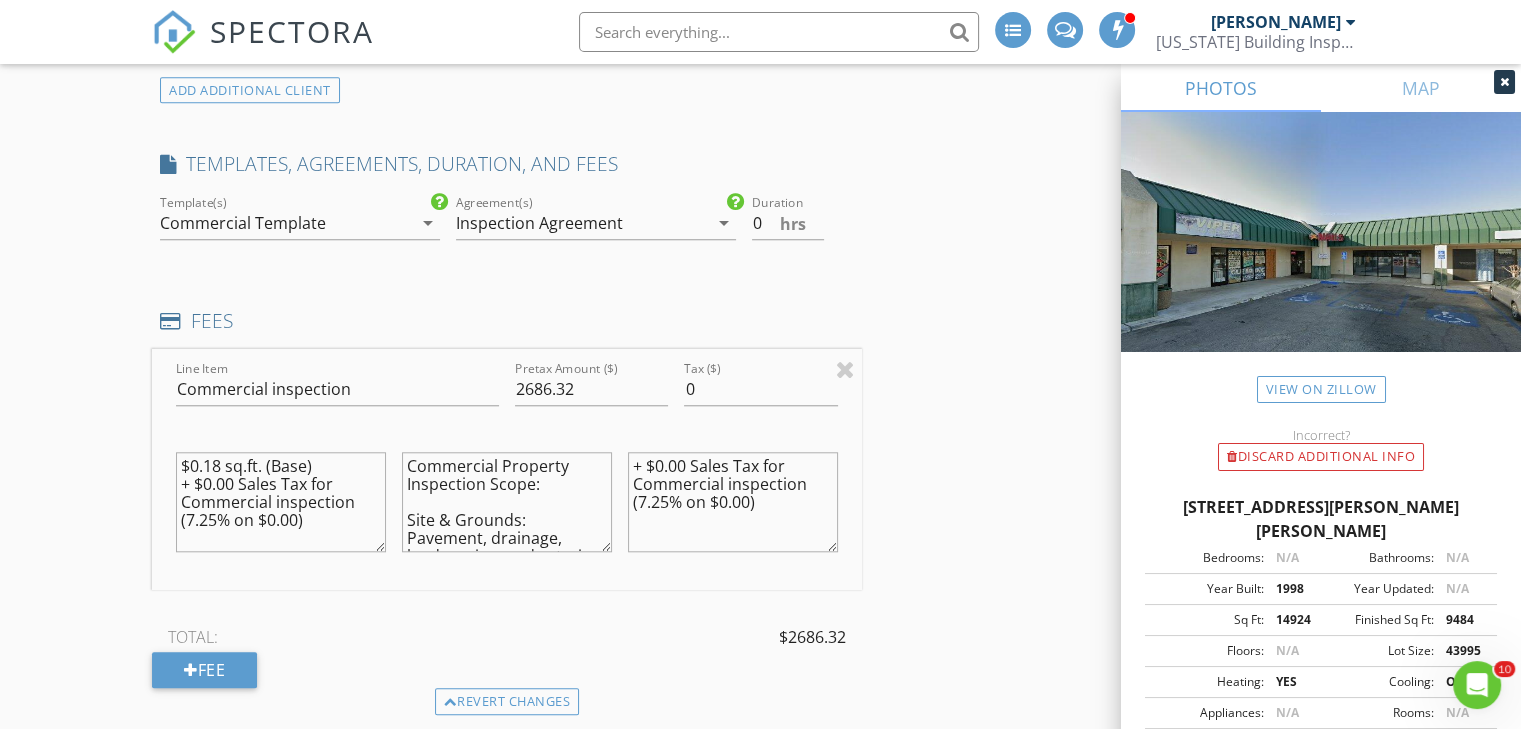 scroll, scrollTop: 1800, scrollLeft: 0, axis: vertical 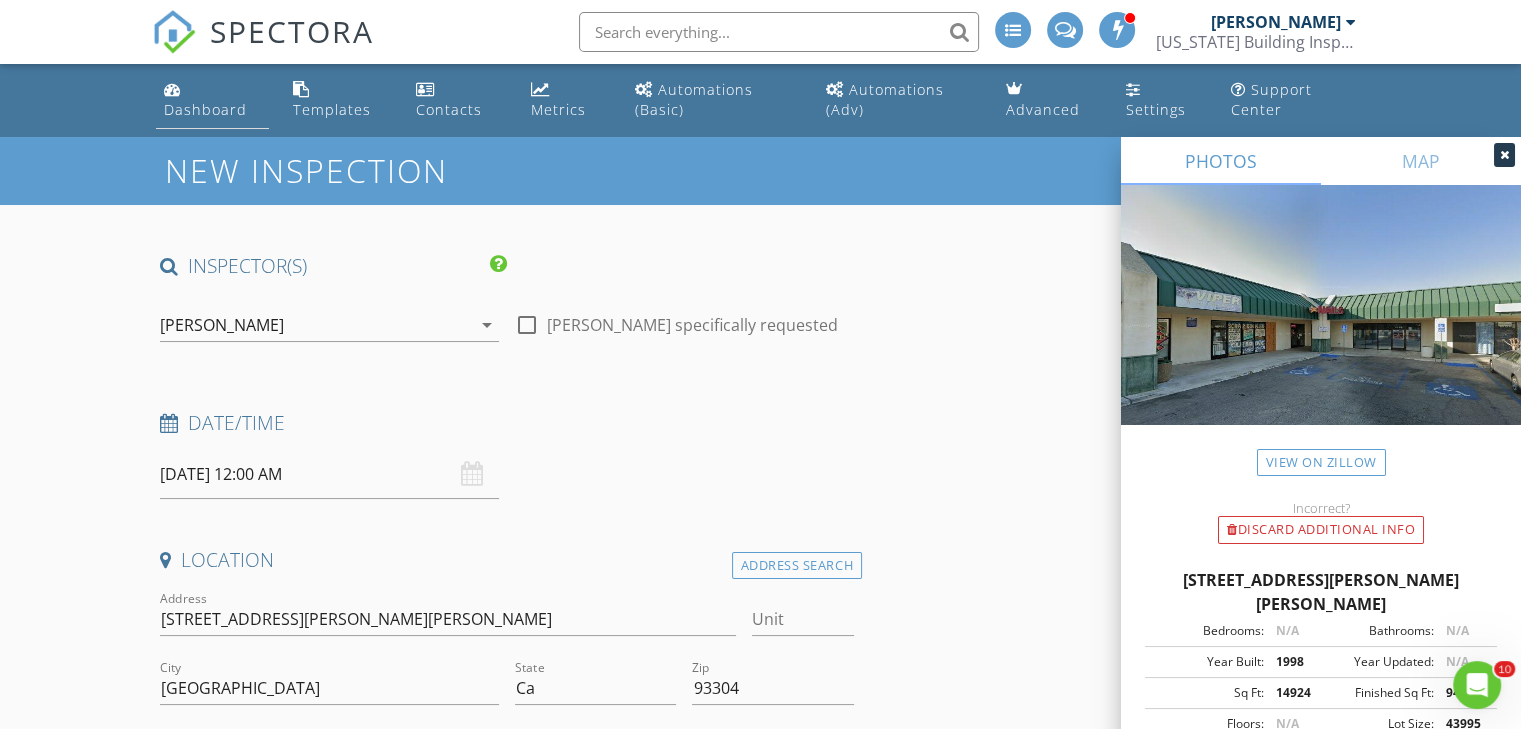 click on "Dashboard" at bounding box center (212, 100) 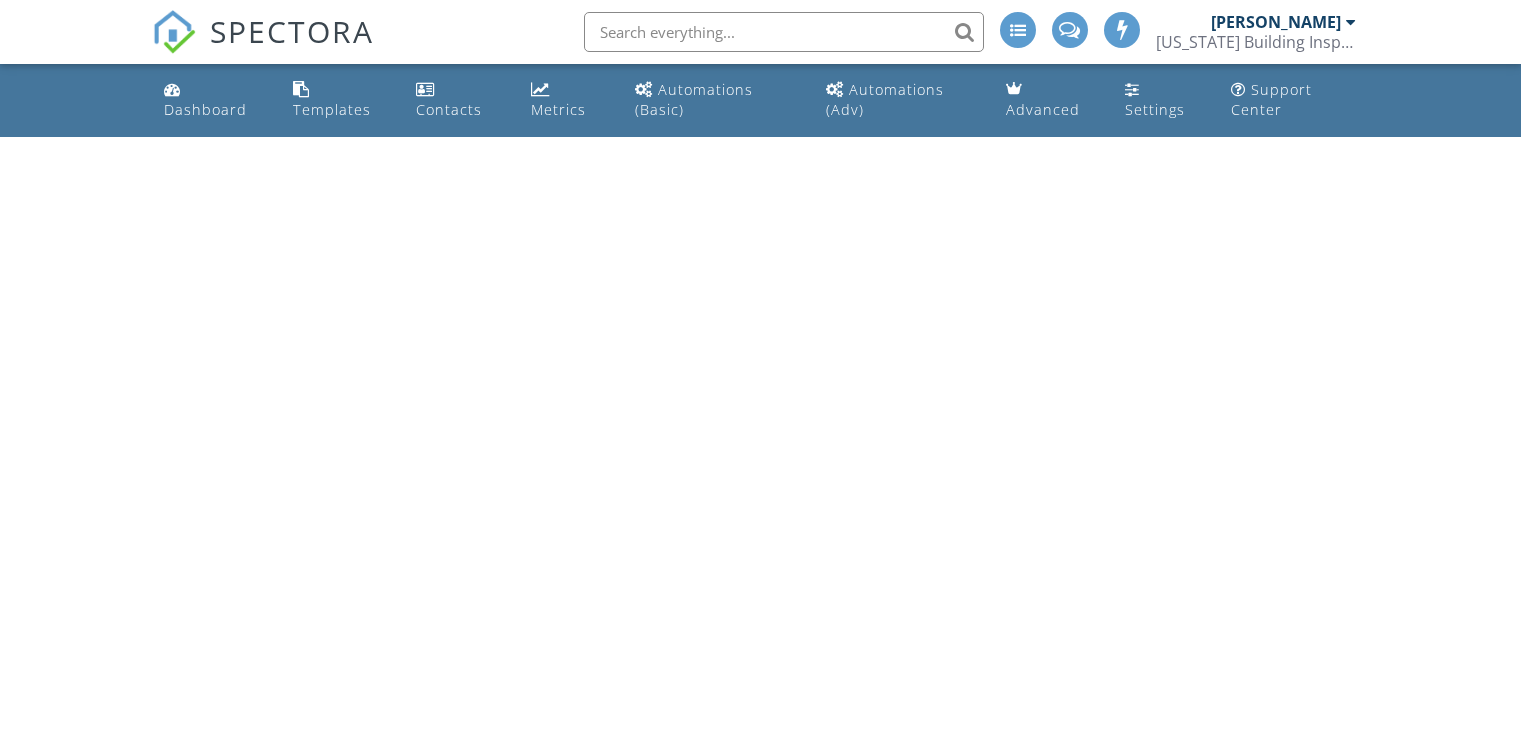 scroll, scrollTop: 0, scrollLeft: 0, axis: both 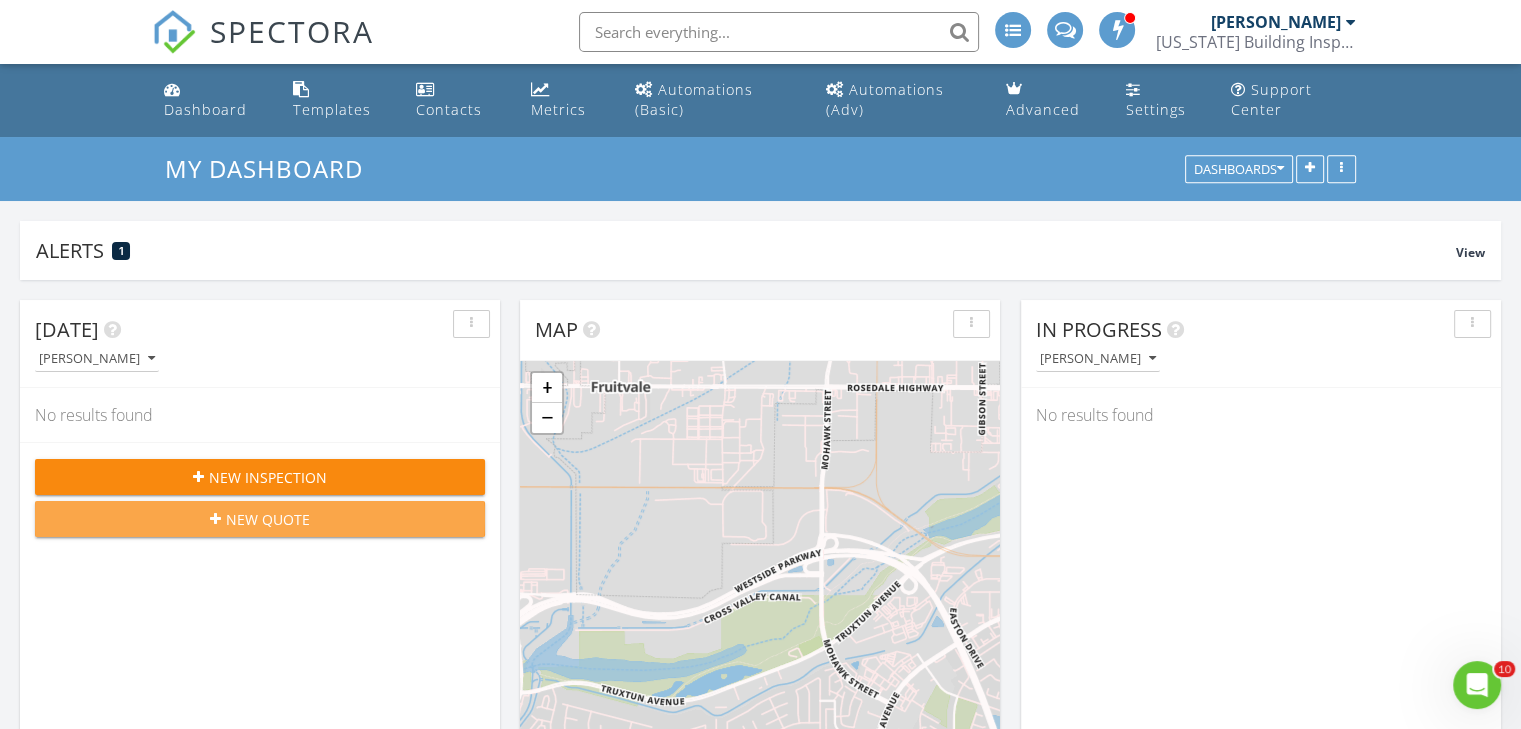 click on "New Quote" at bounding box center (260, 519) 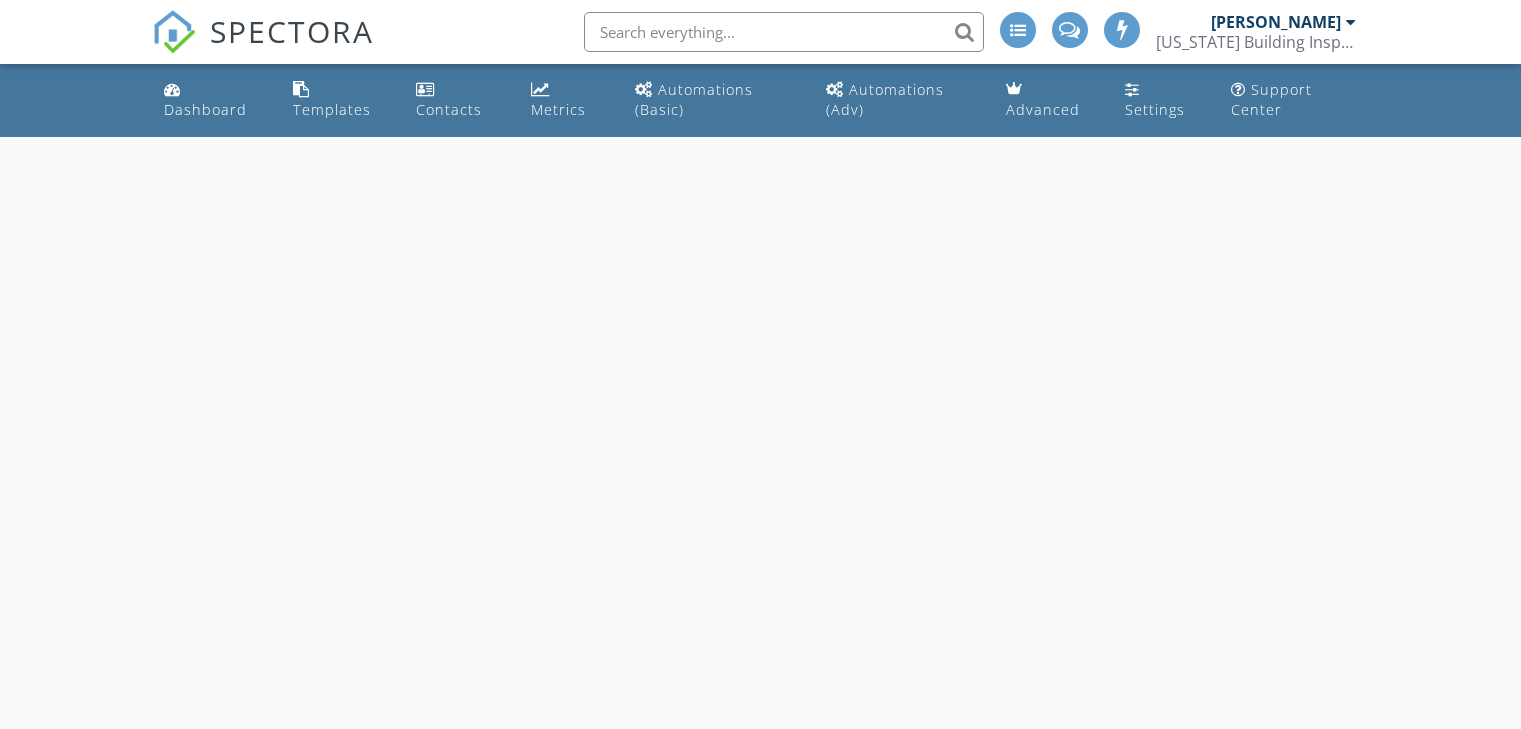 scroll, scrollTop: 0, scrollLeft: 0, axis: both 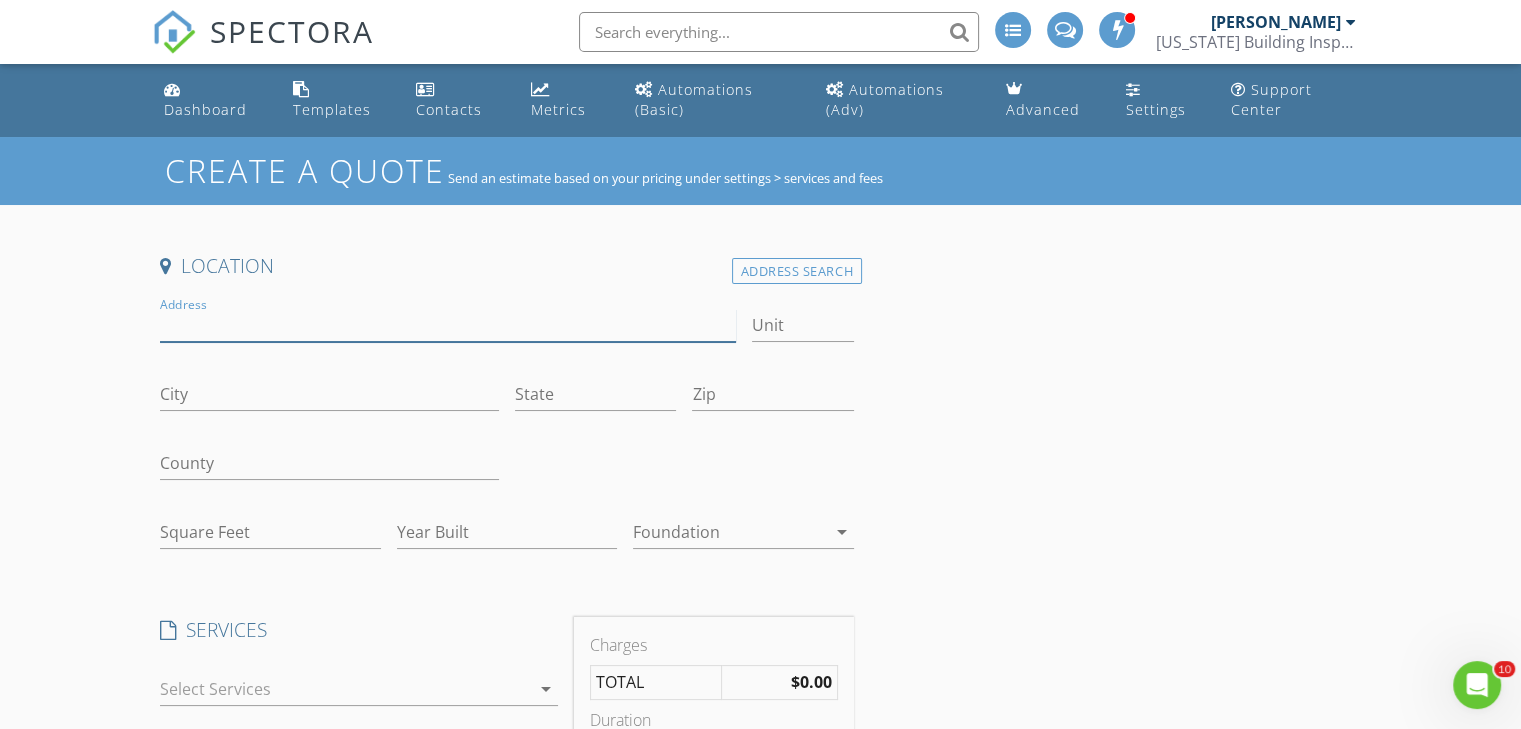click on "Address" at bounding box center [447, 325] 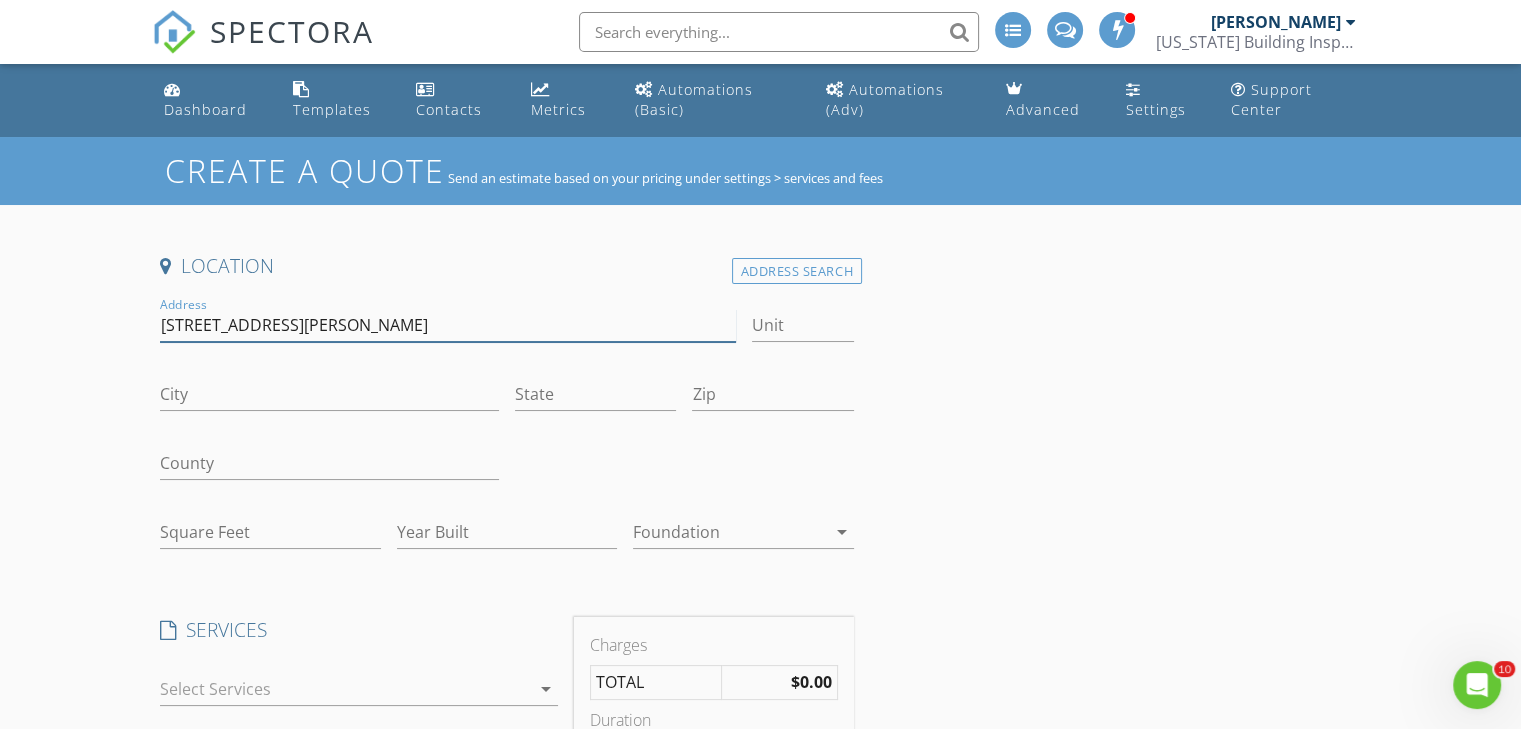 type on "[STREET_ADDRESS][PERSON_NAME]" 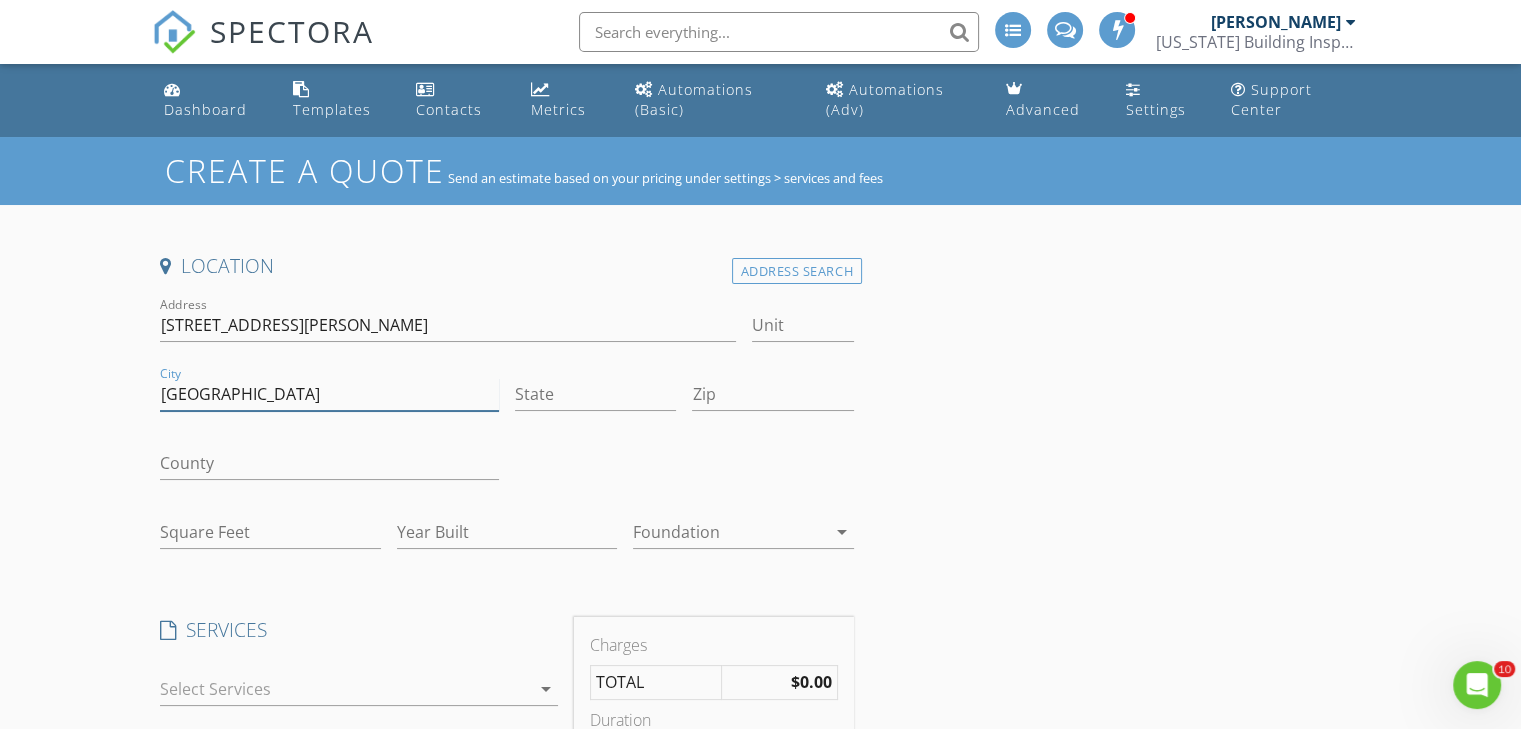 type on "[GEOGRAPHIC_DATA]" 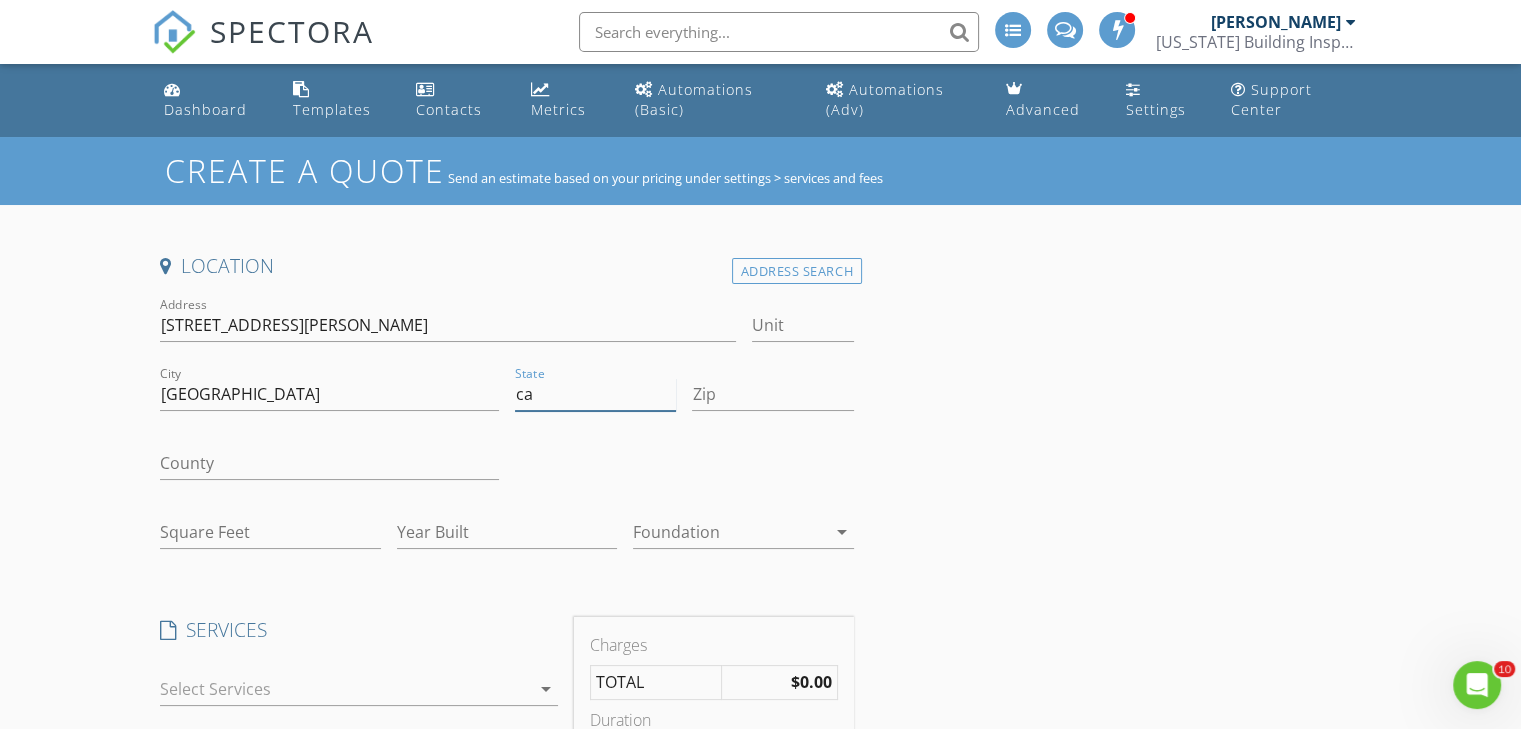 type on "ca" 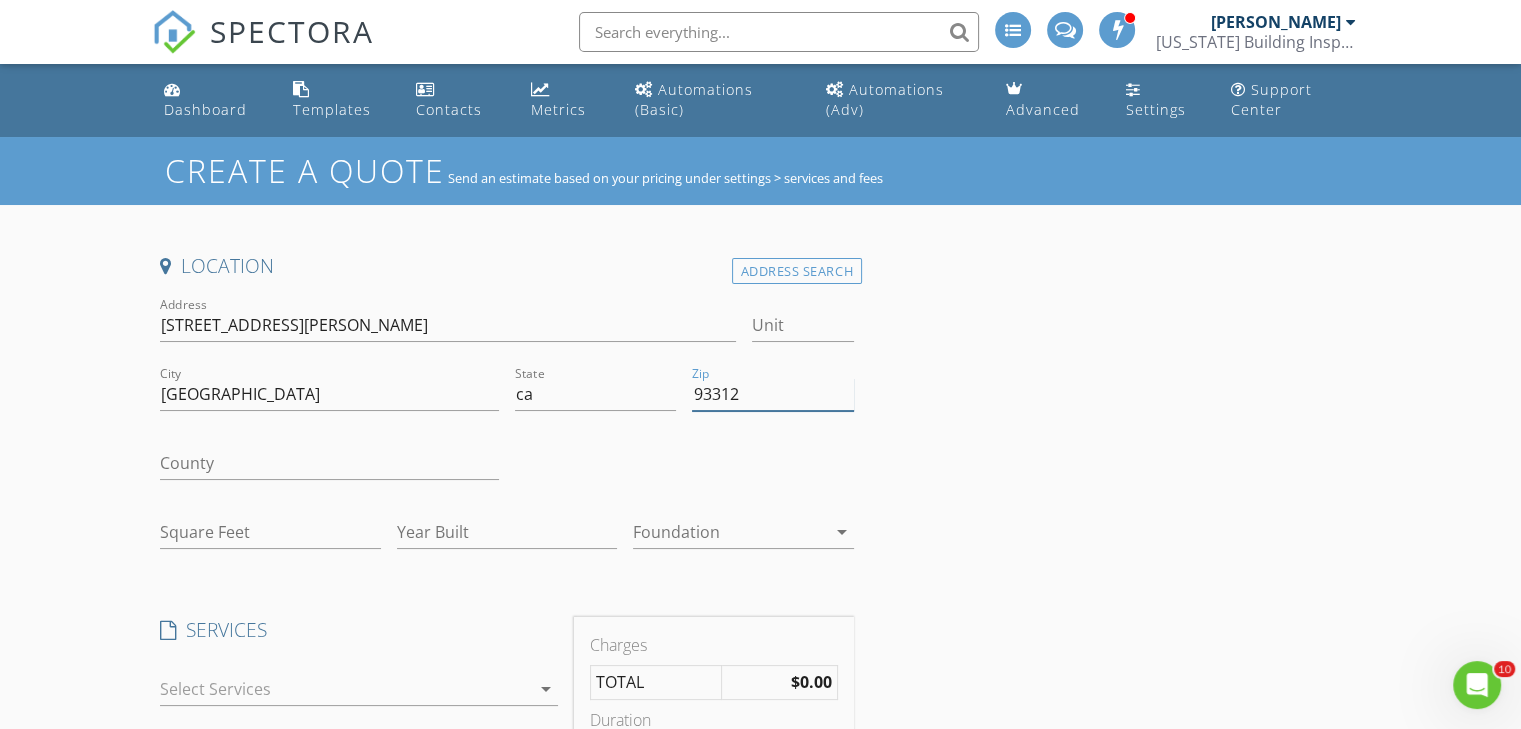 type on "93312" 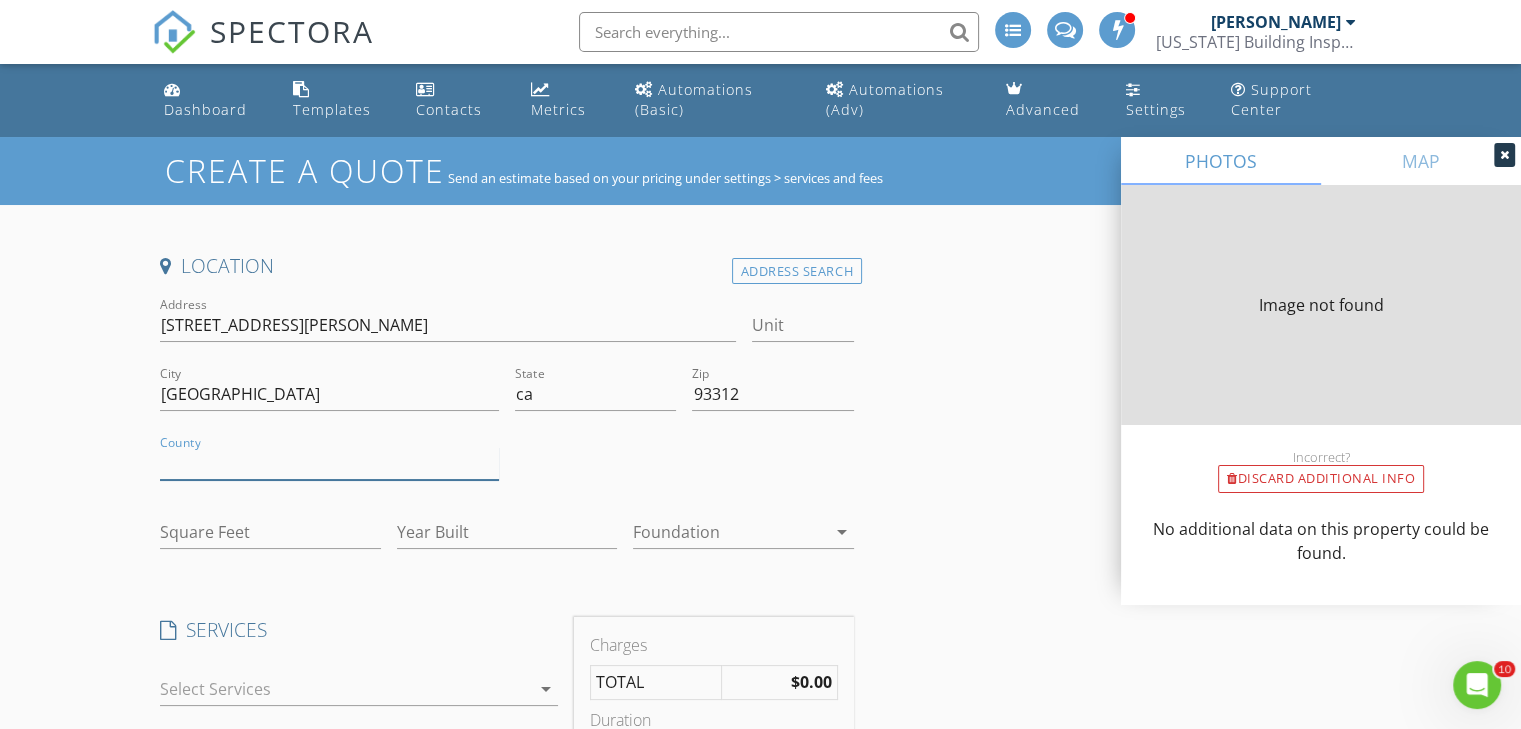 type on "1787" 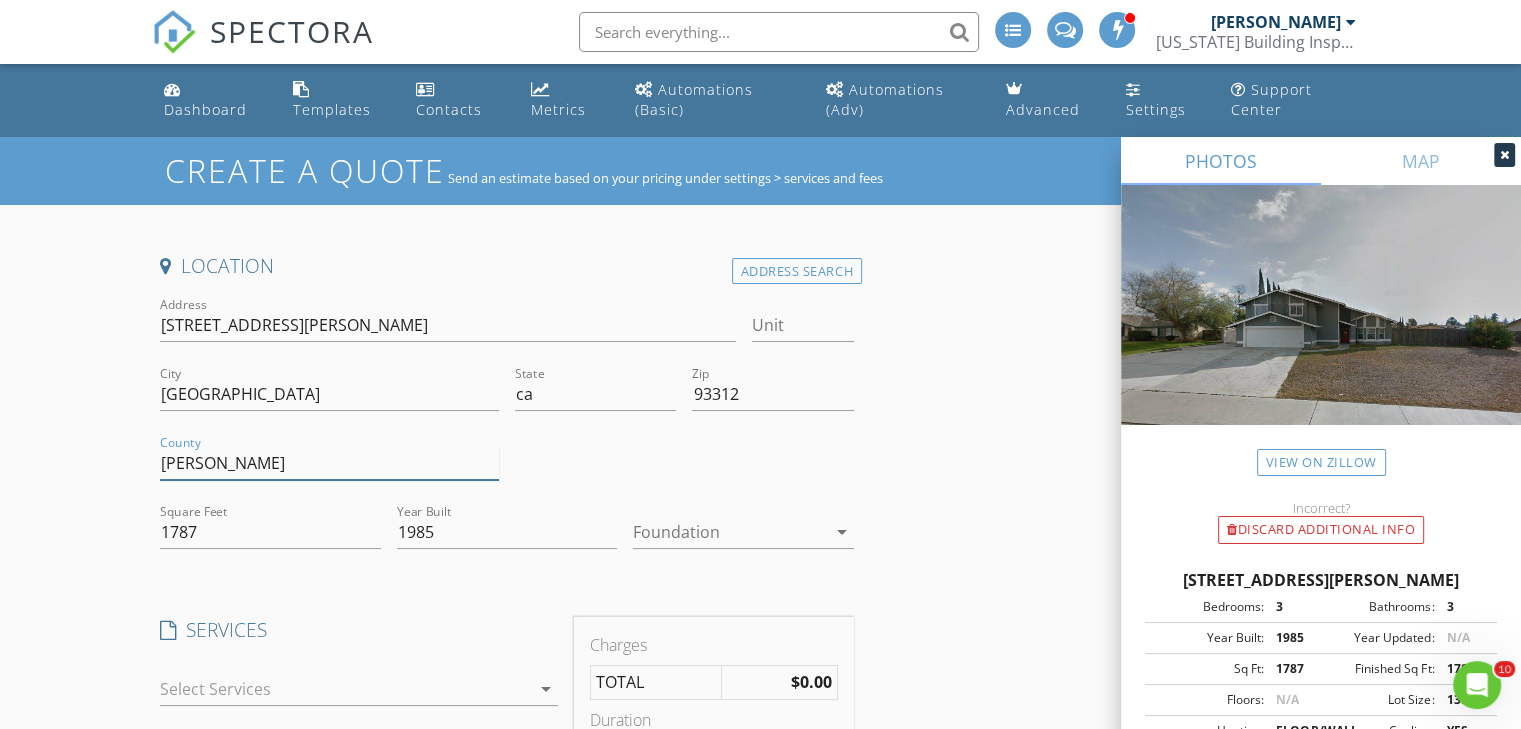type on "[PERSON_NAME]" 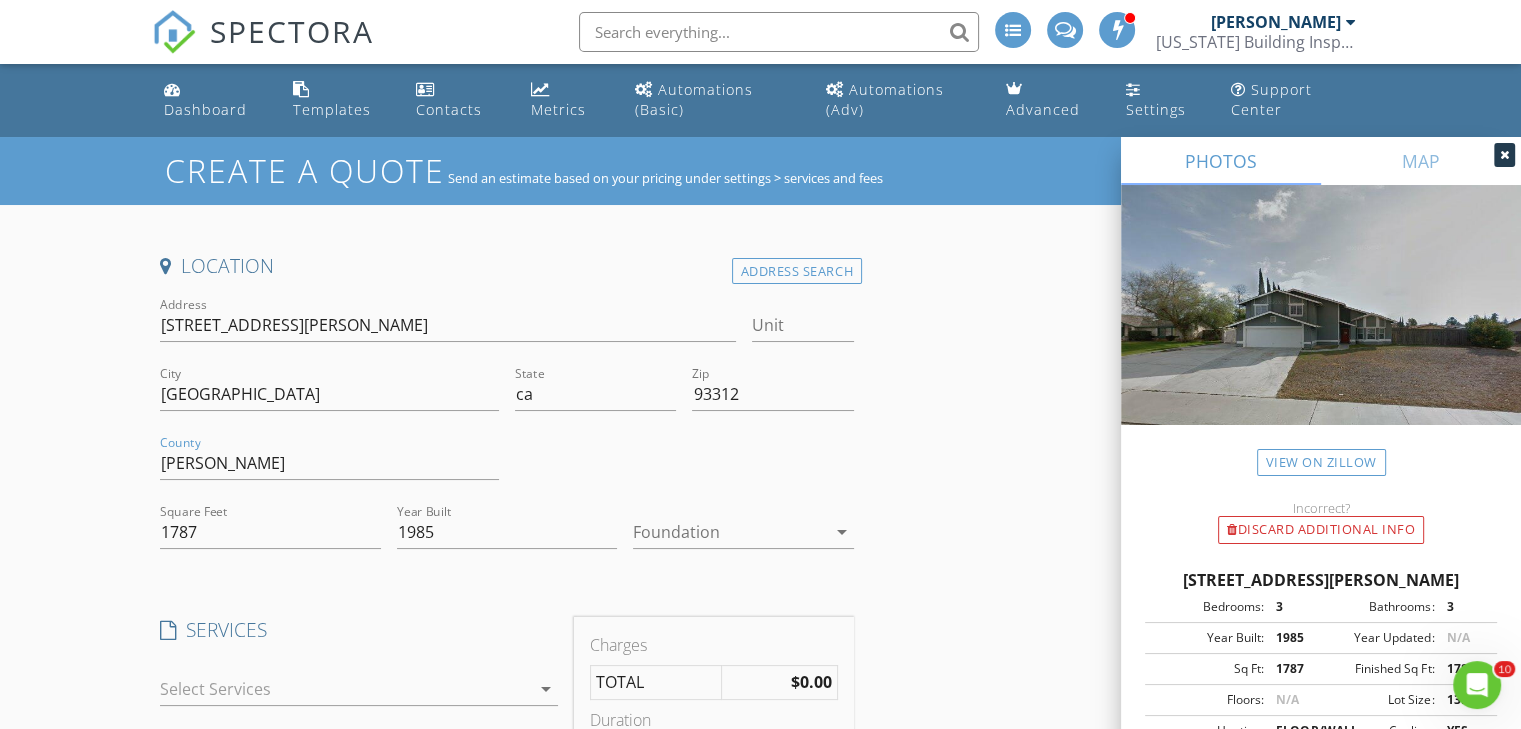 click on "Location
Address Search       Address 10107 Lonon ave   Unit   City Bakersfield   State ca   Zip 93312   County kern     Square Feet 1787   Year Built 1985   Foundation arrow_drop_down
SERVICES
check_box_outline_blank   Residential Inspection   check_box_outline_blank   Commercial inspection   check_box_outline_blank   Multi Unit    arrow_drop_down     Discount Code    Charges       TOTAL   $0.00    Duration    No services with durations selected      Templates    No templates selected    Agreements    No agreements selected
Manual Edit
FEES
TOTAL:   $0.00
Fee
Revert changes
ADDITIONAL SCHEDULING FIELDS
check_box_outline_blank   Detached building ?
Recipient
Name  *
Email  *
The recipient is the:   * arrow_drop_down   Save Quote" at bounding box center (507, 857) 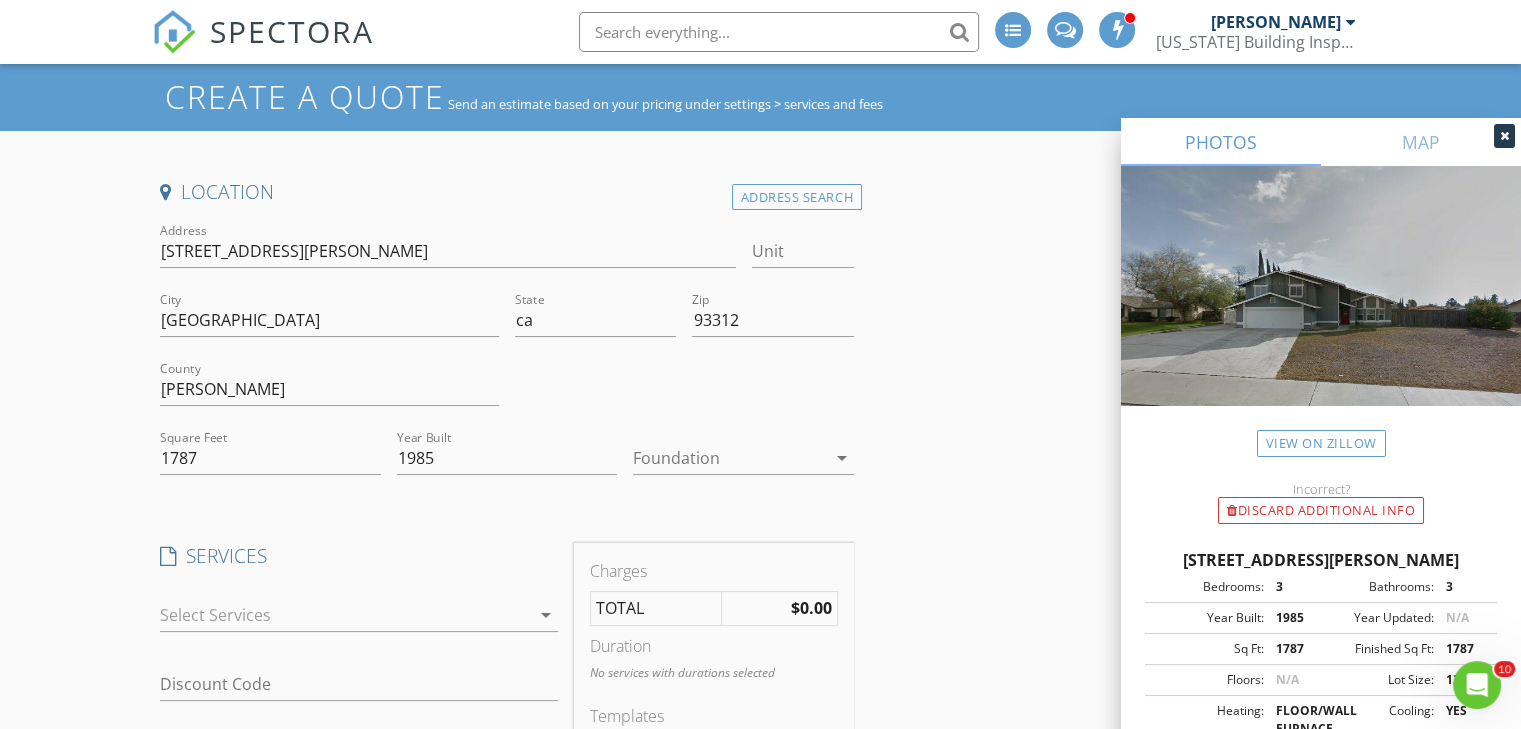 scroll, scrollTop: 200, scrollLeft: 0, axis: vertical 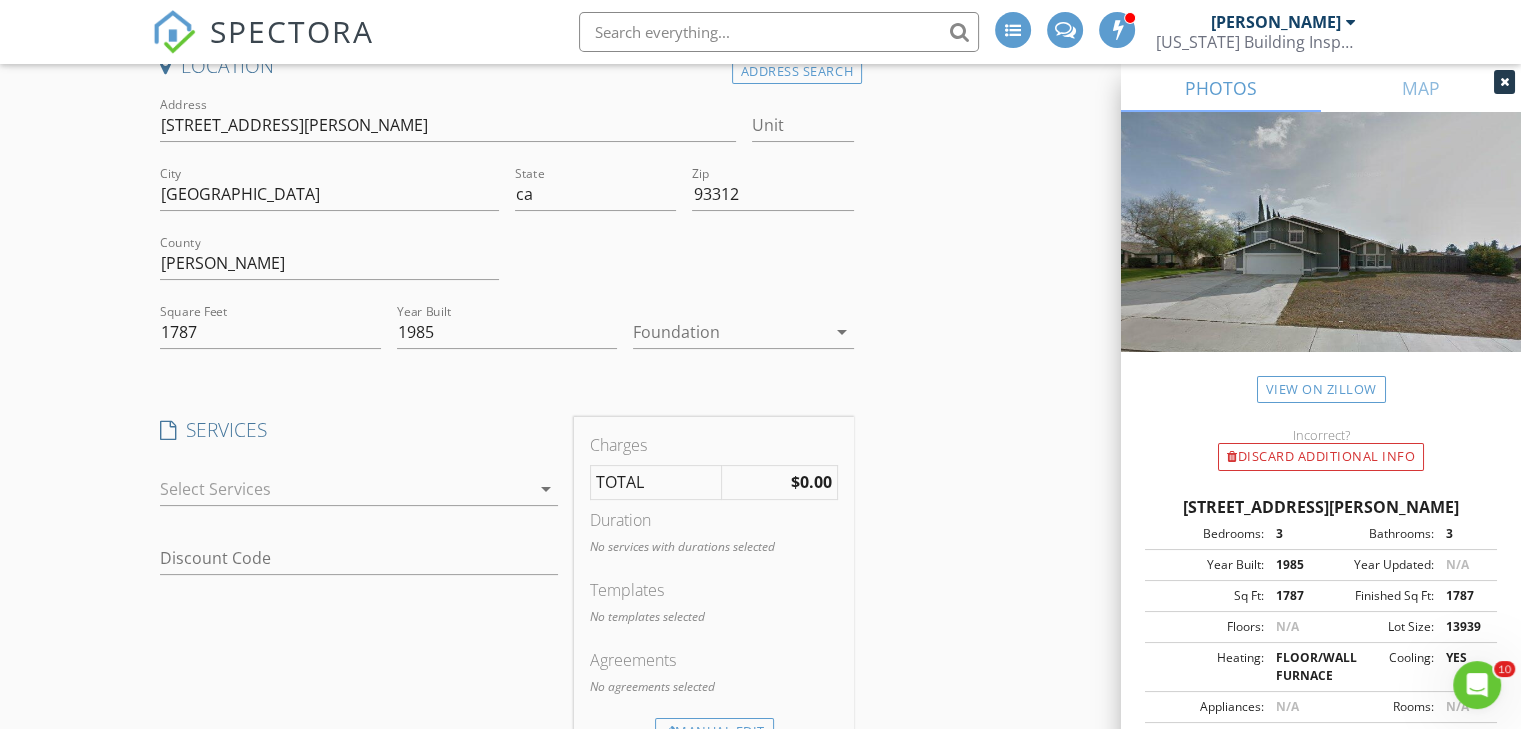 click on "arrow_drop_down" at bounding box center (546, 489) 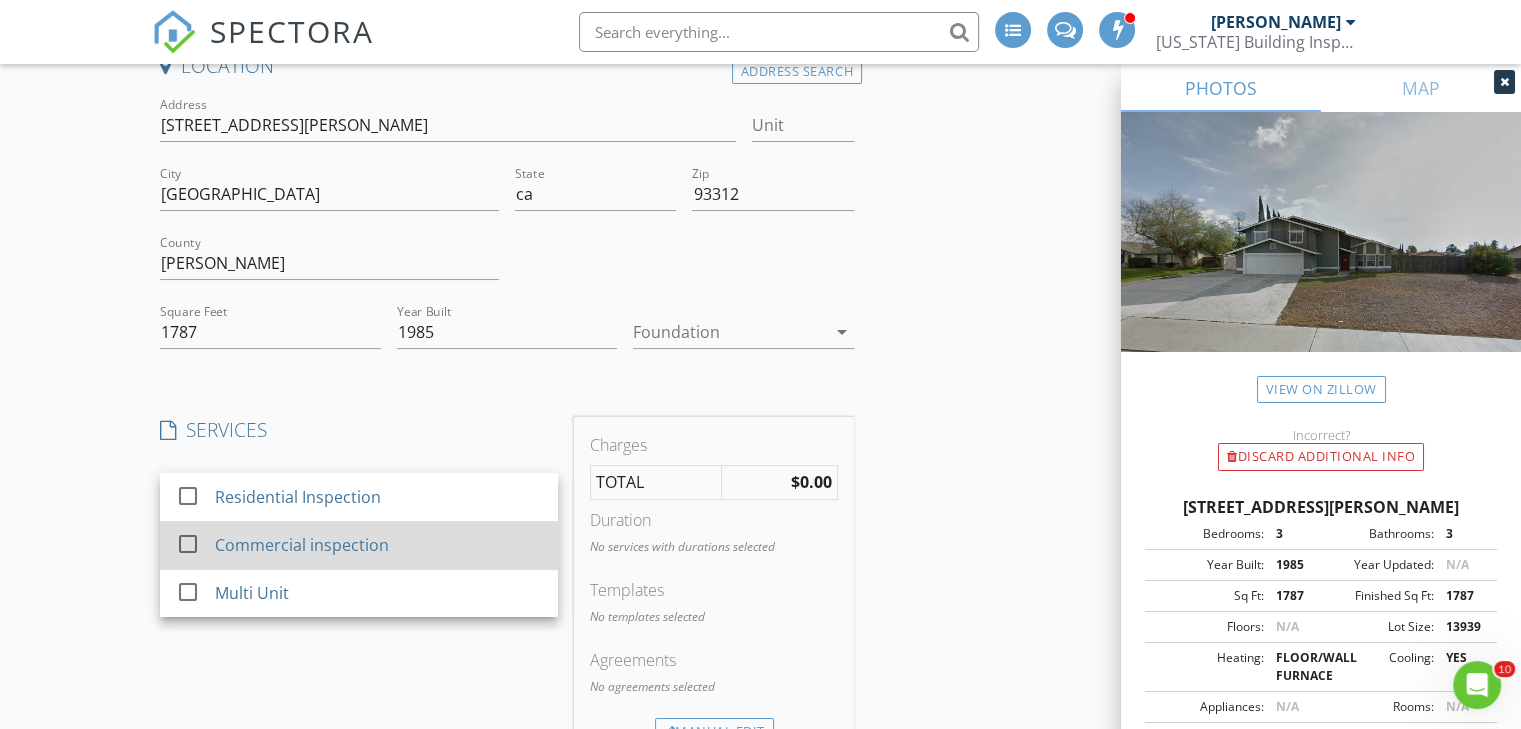 click at bounding box center (188, 543) 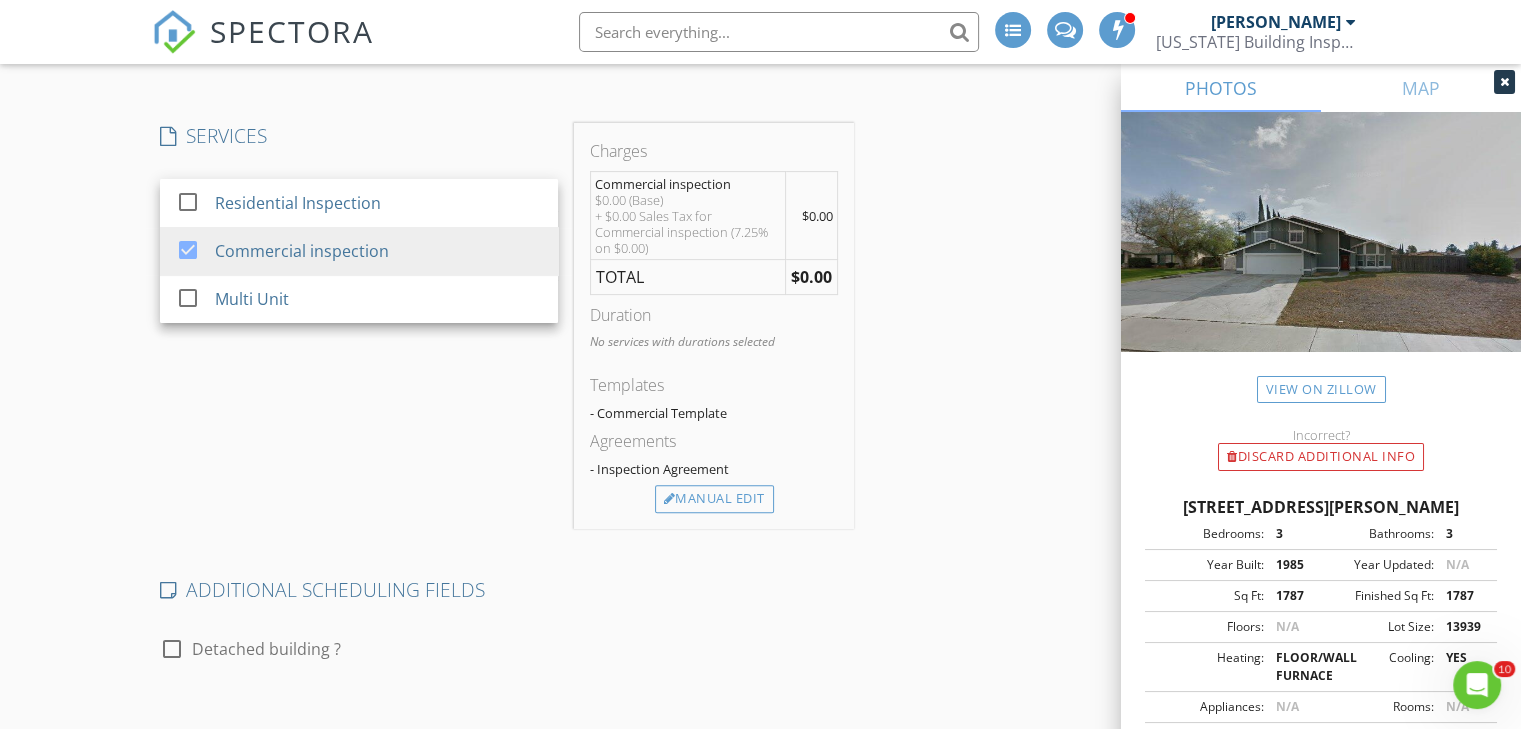 scroll, scrollTop: 500, scrollLeft: 0, axis: vertical 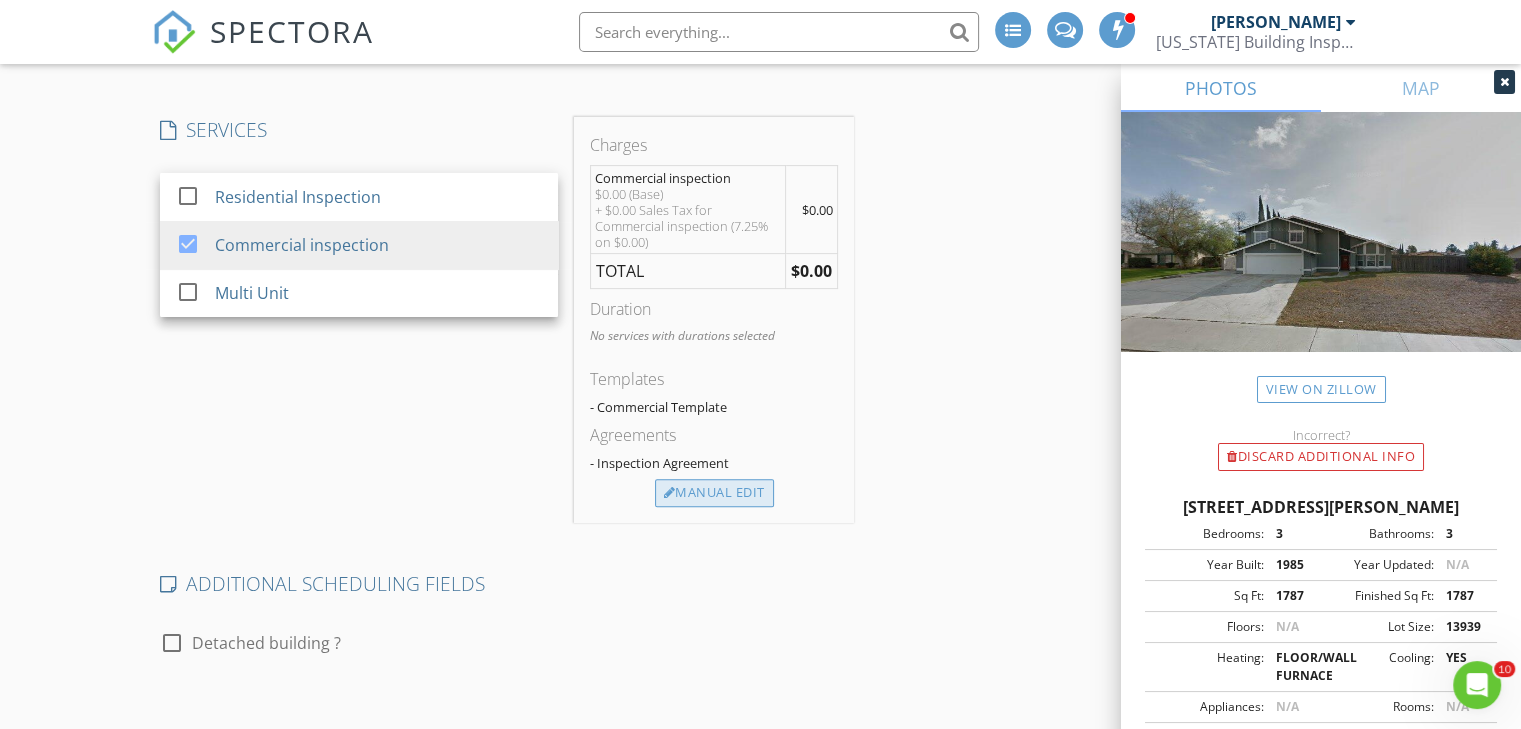 click on "Manual Edit" at bounding box center (714, 493) 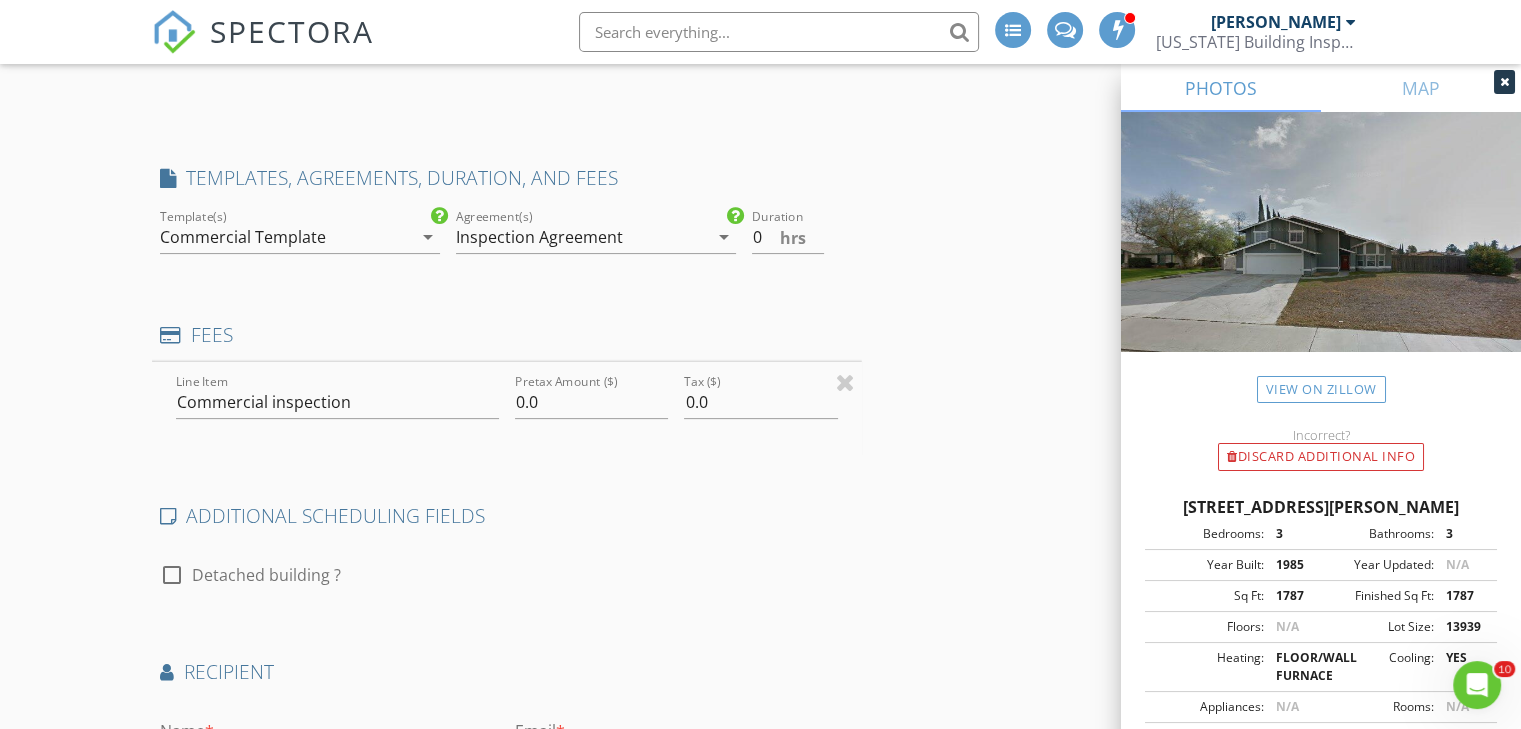 type on "0" 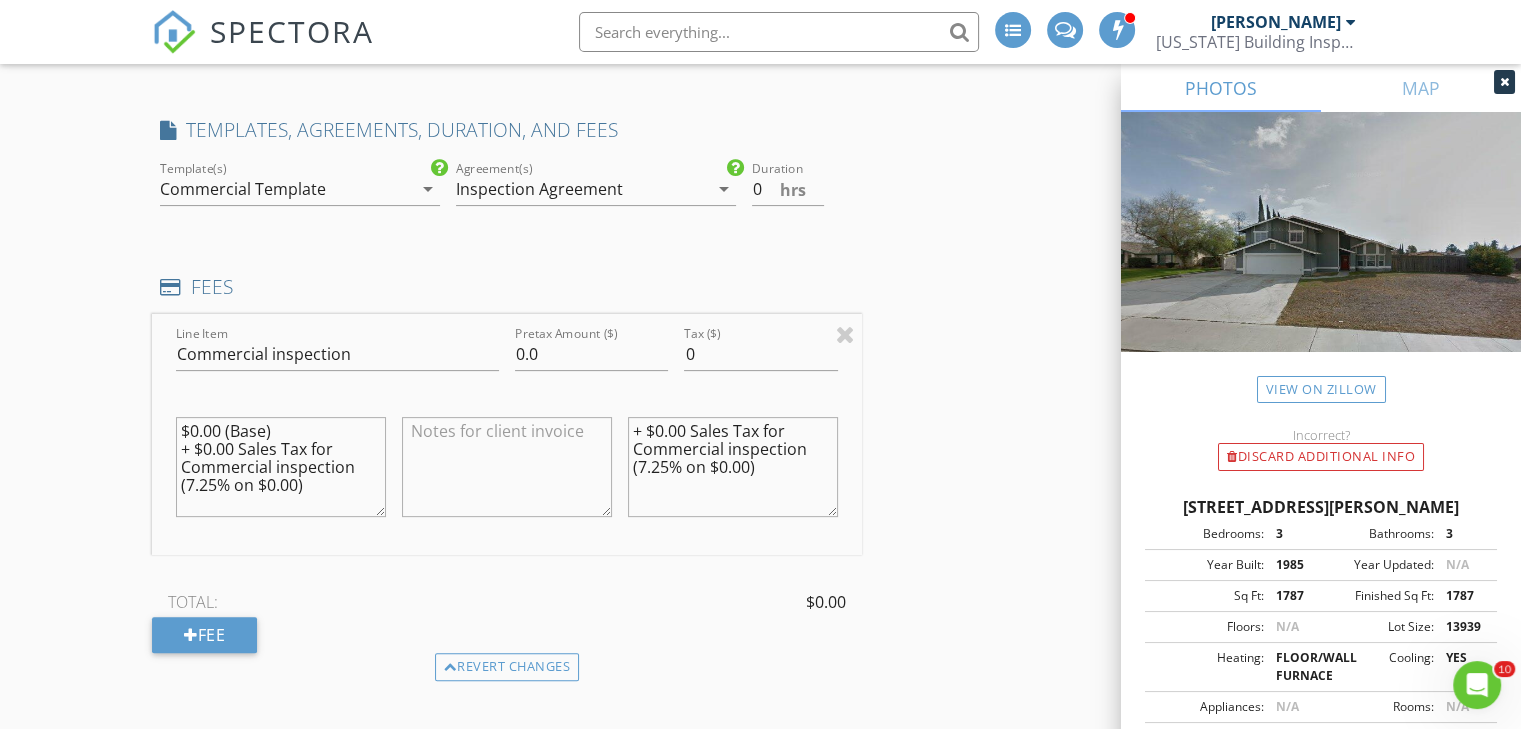 click at bounding box center [507, 467] 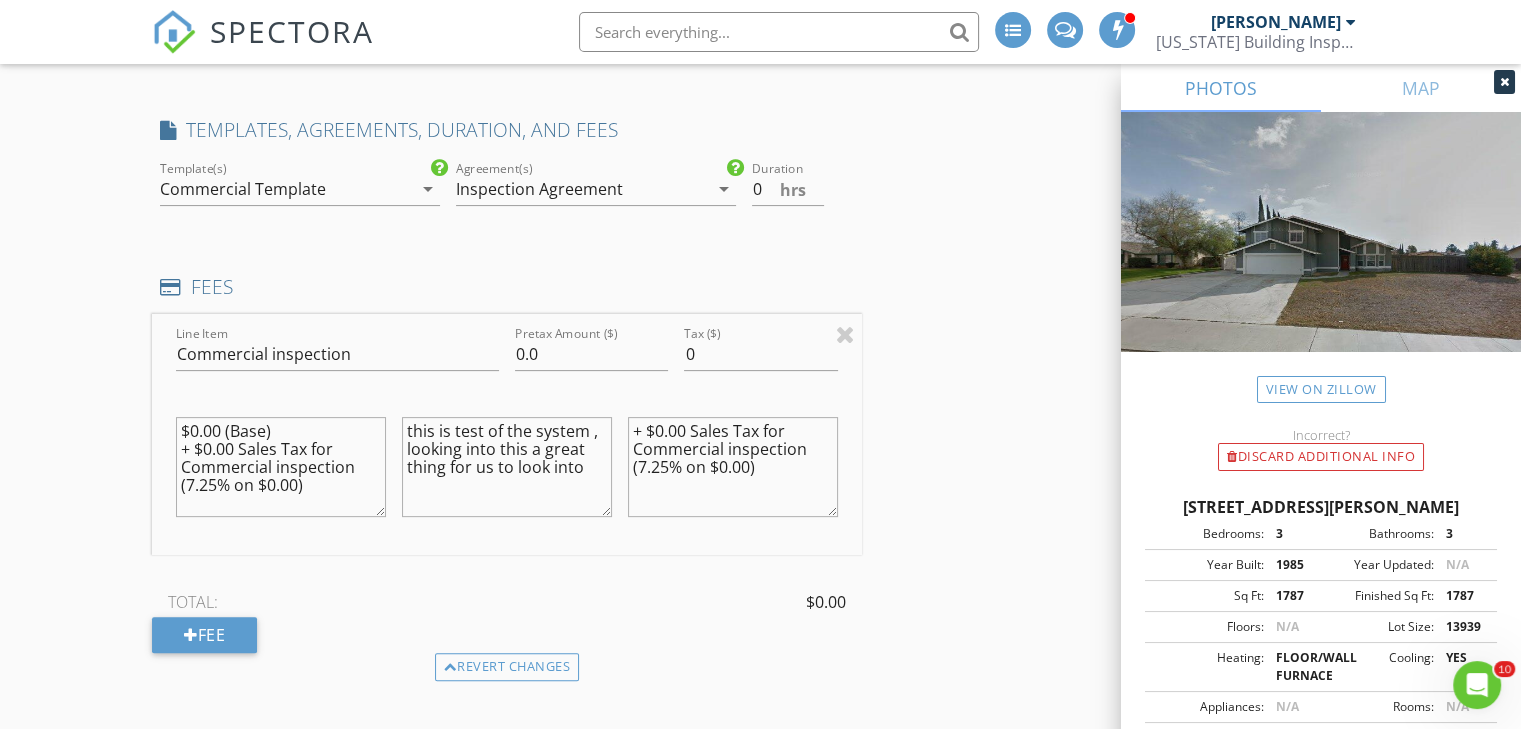 type on "this is test of the system , looking into this a great thing for us to look into" 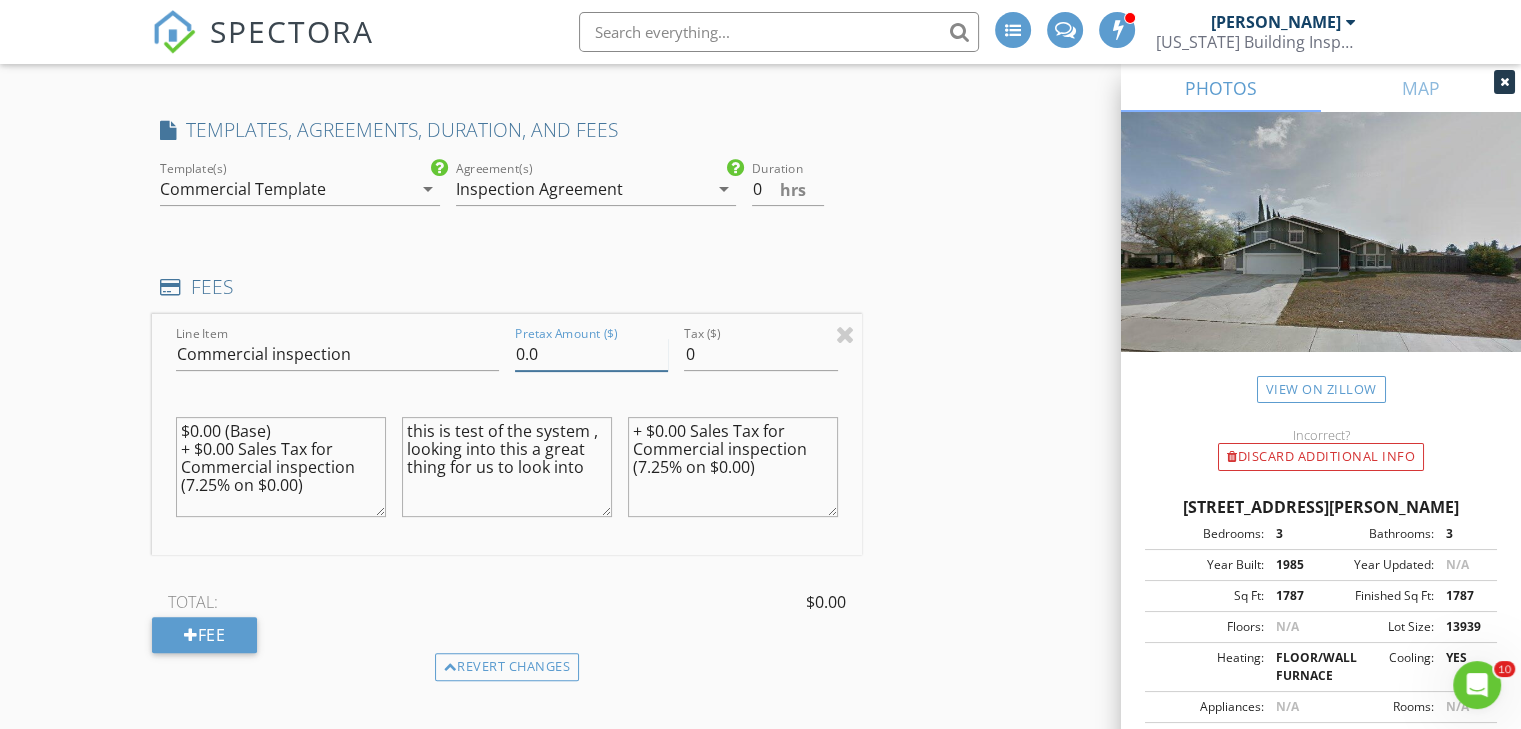 click on "0.0" at bounding box center (591, 354) 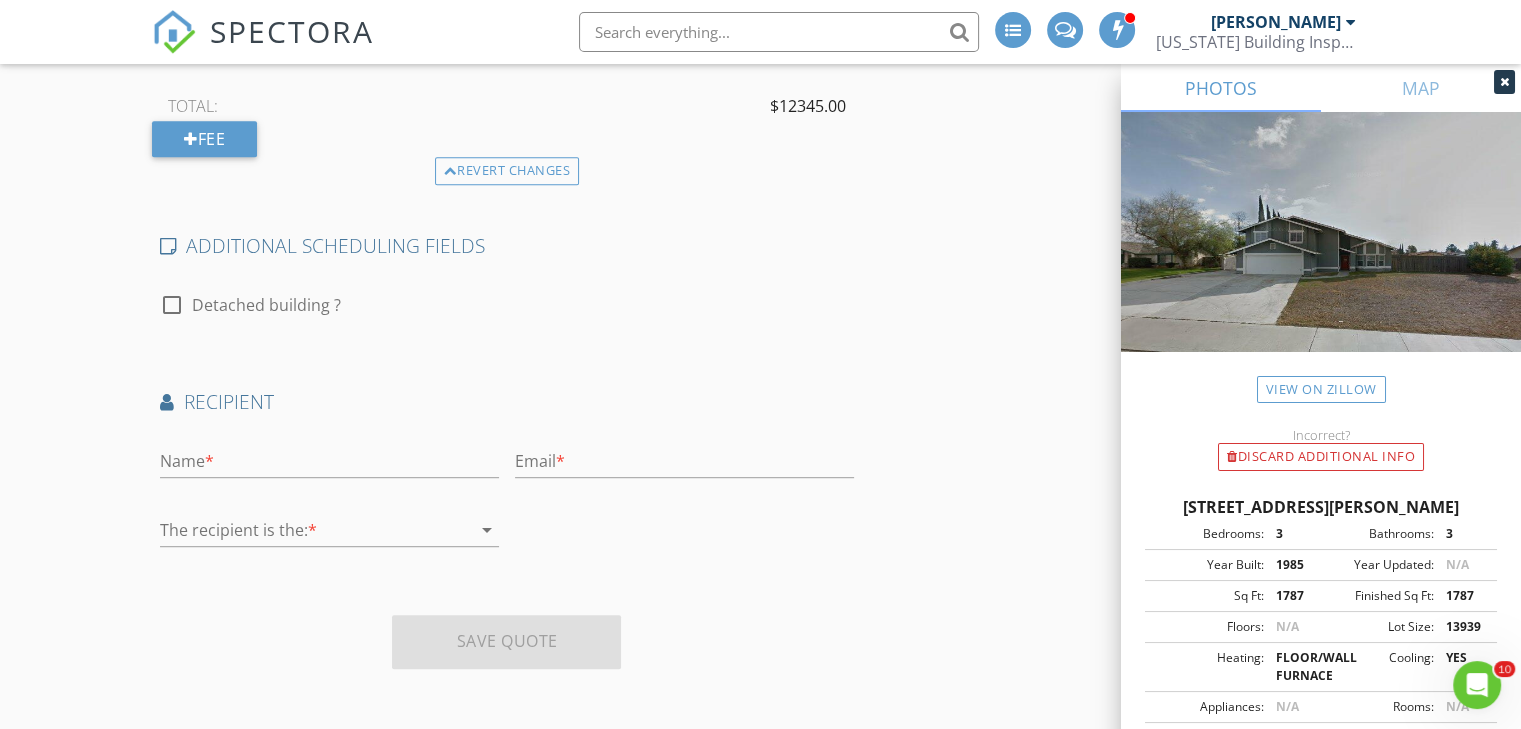 scroll, scrollTop: 996, scrollLeft: 0, axis: vertical 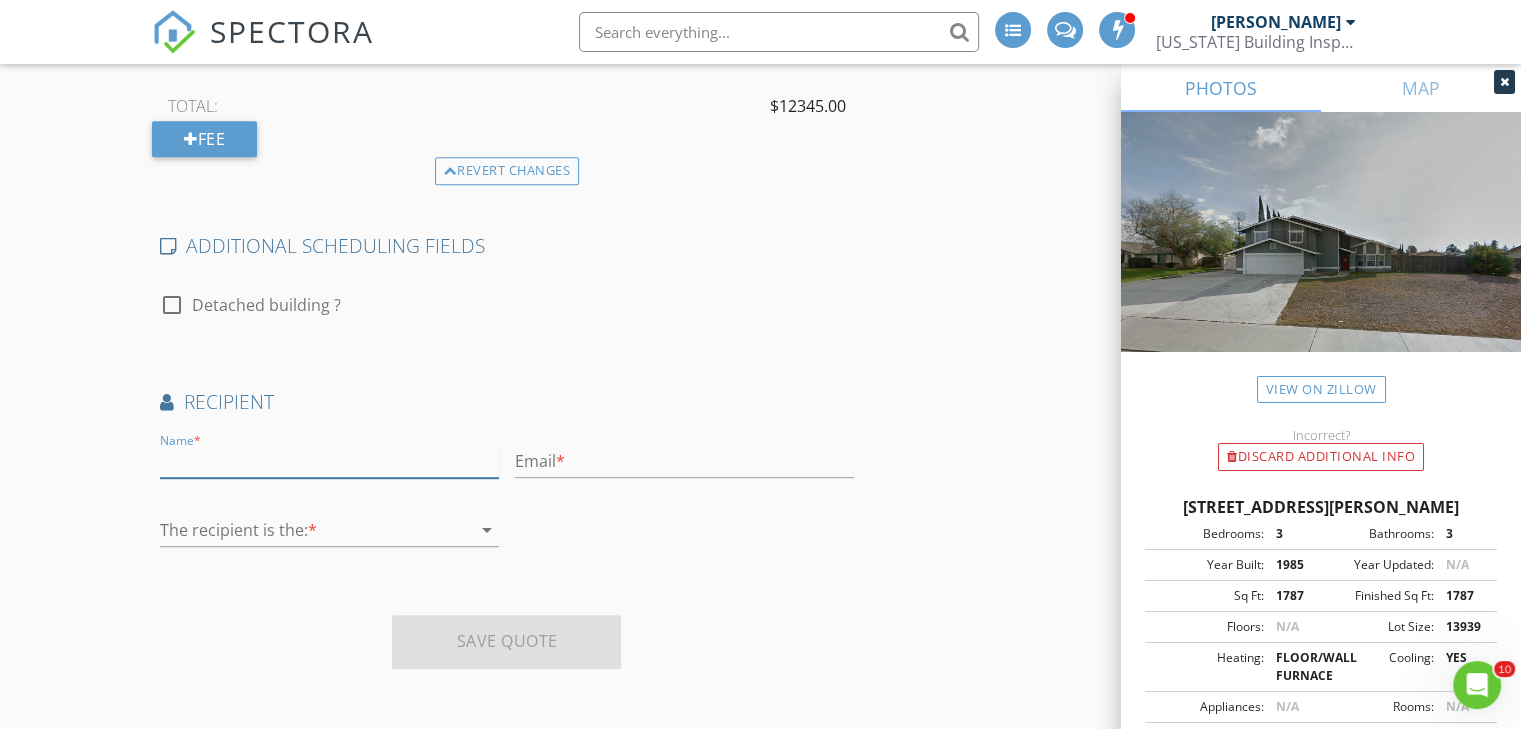 click at bounding box center (329, 461) 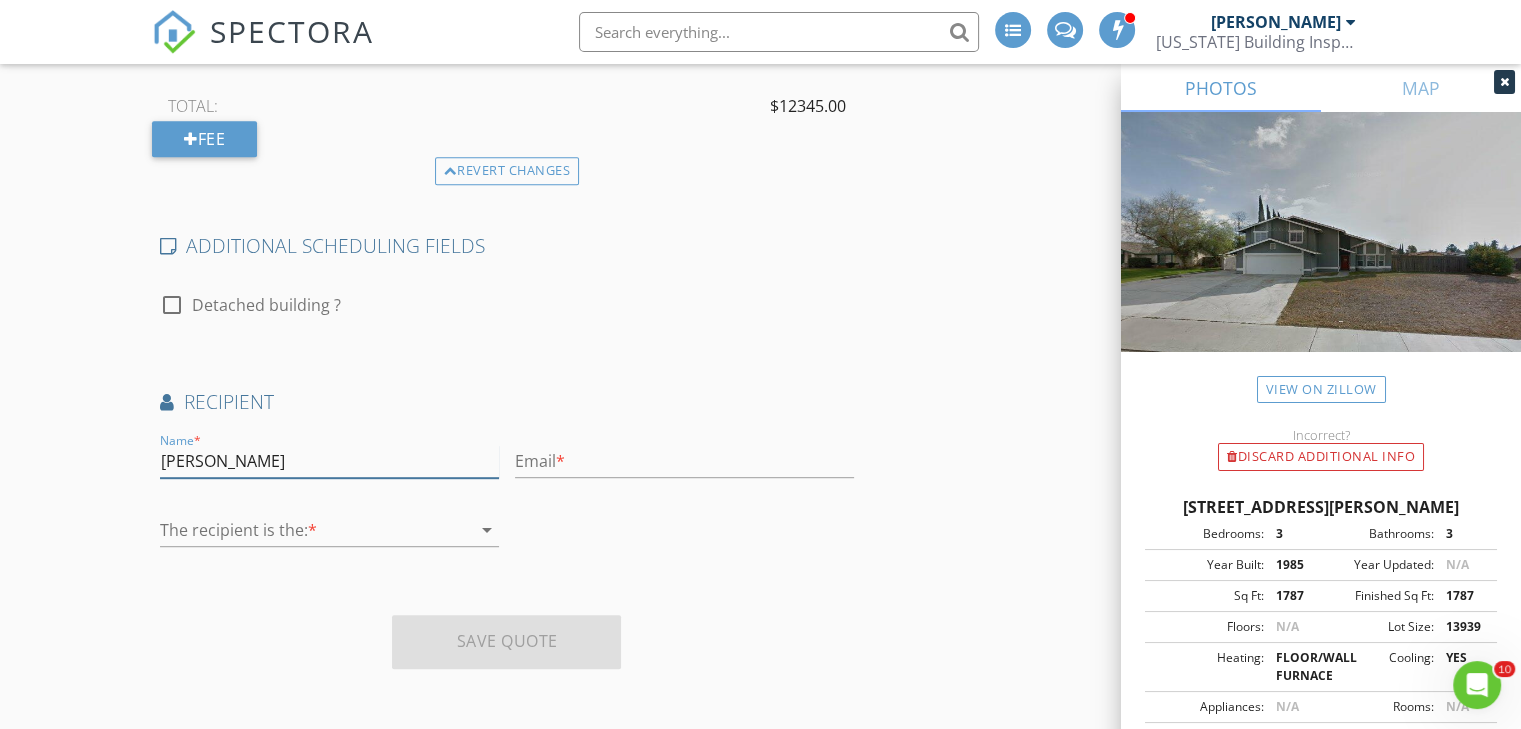 type on "isaac romero" 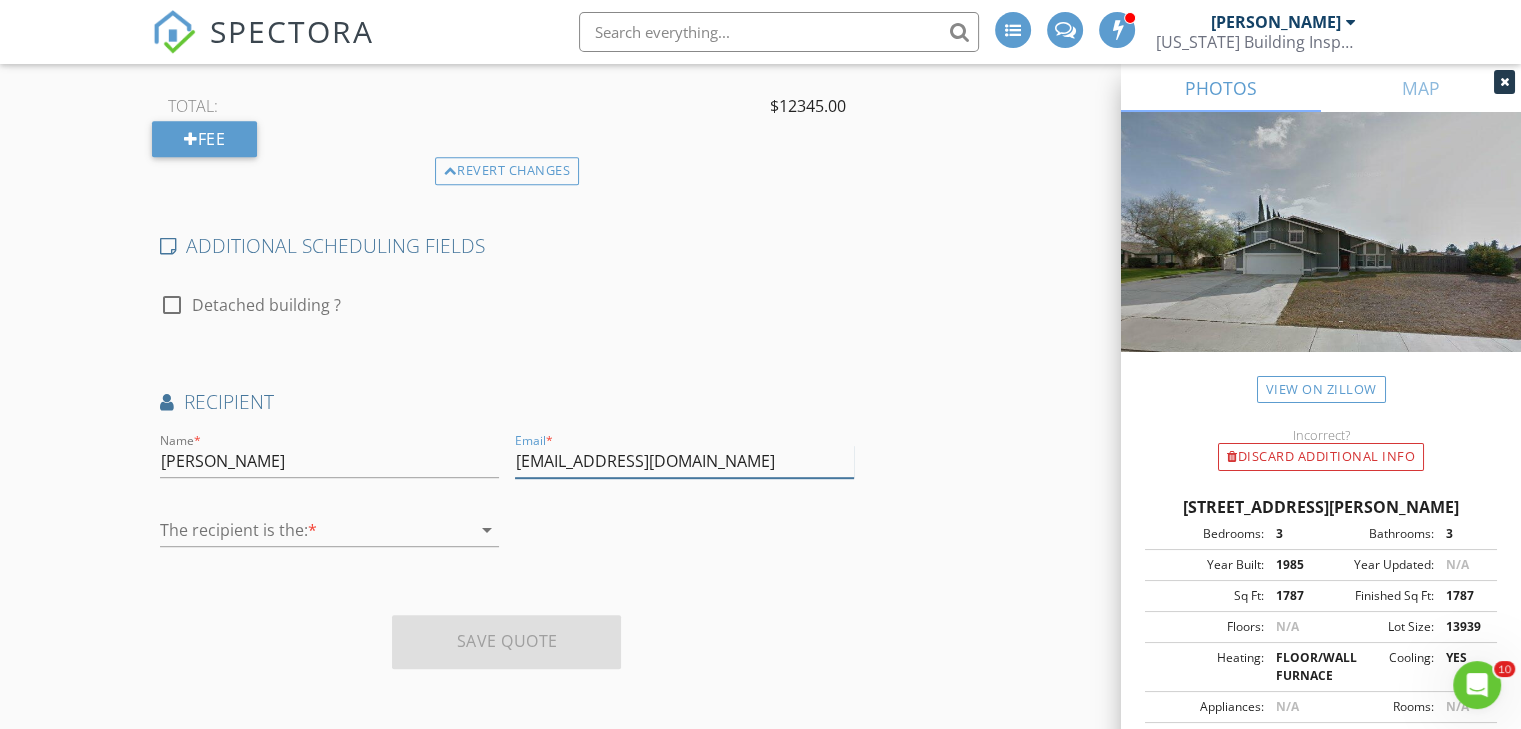 type on "isaac_romero30@yahoo.com" 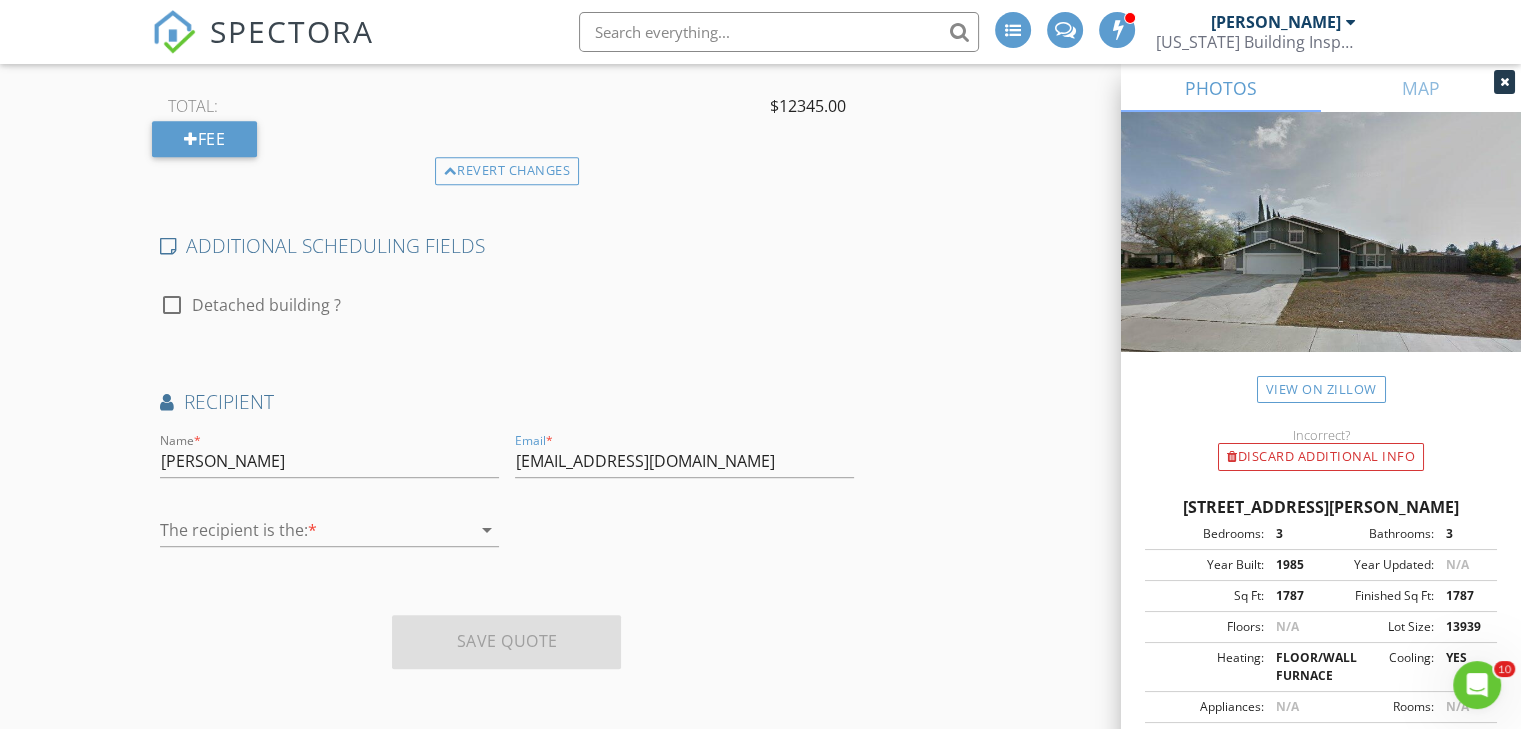 click on "arrow_drop_down" at bounding box center (485, 530) 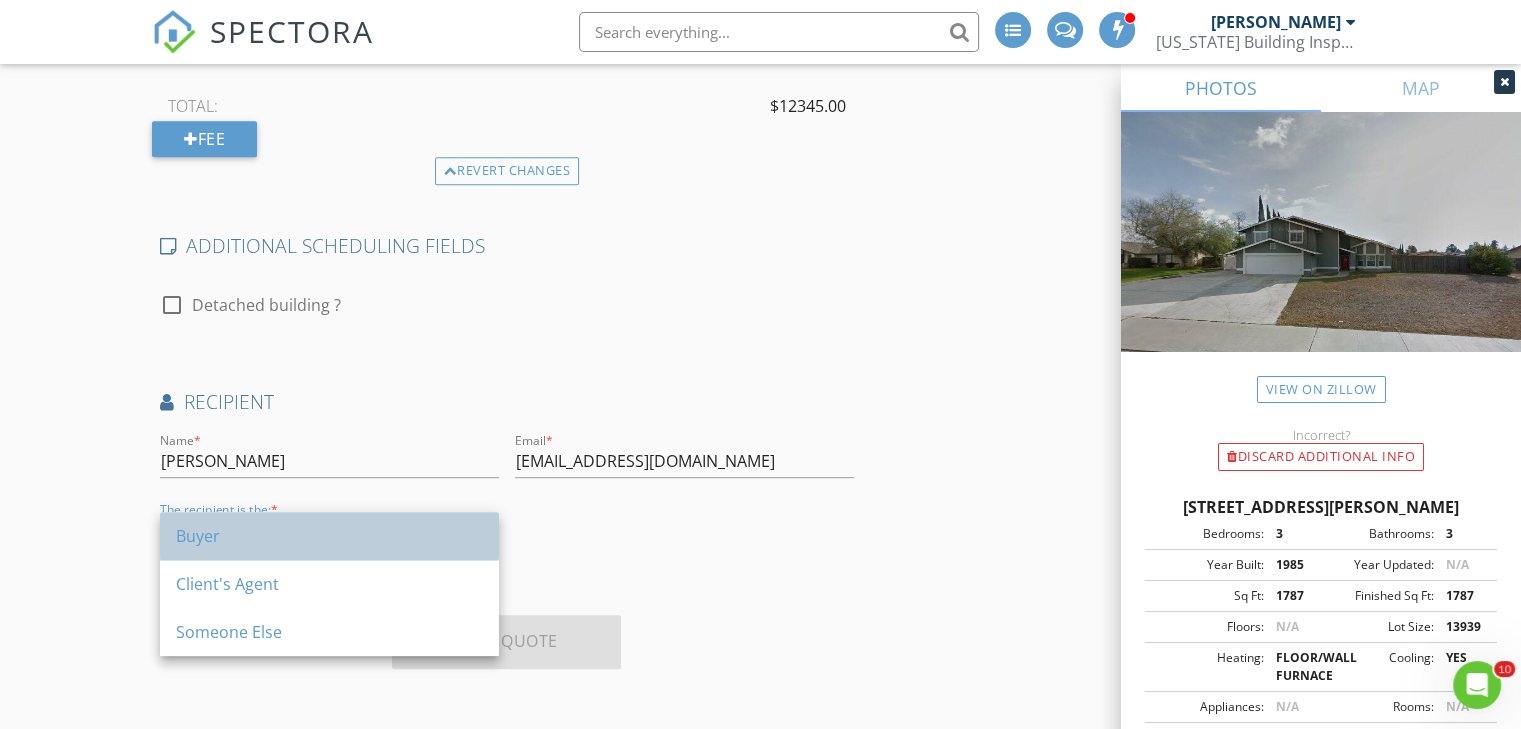 click on "Buyer" at bounding box center [329, 536] 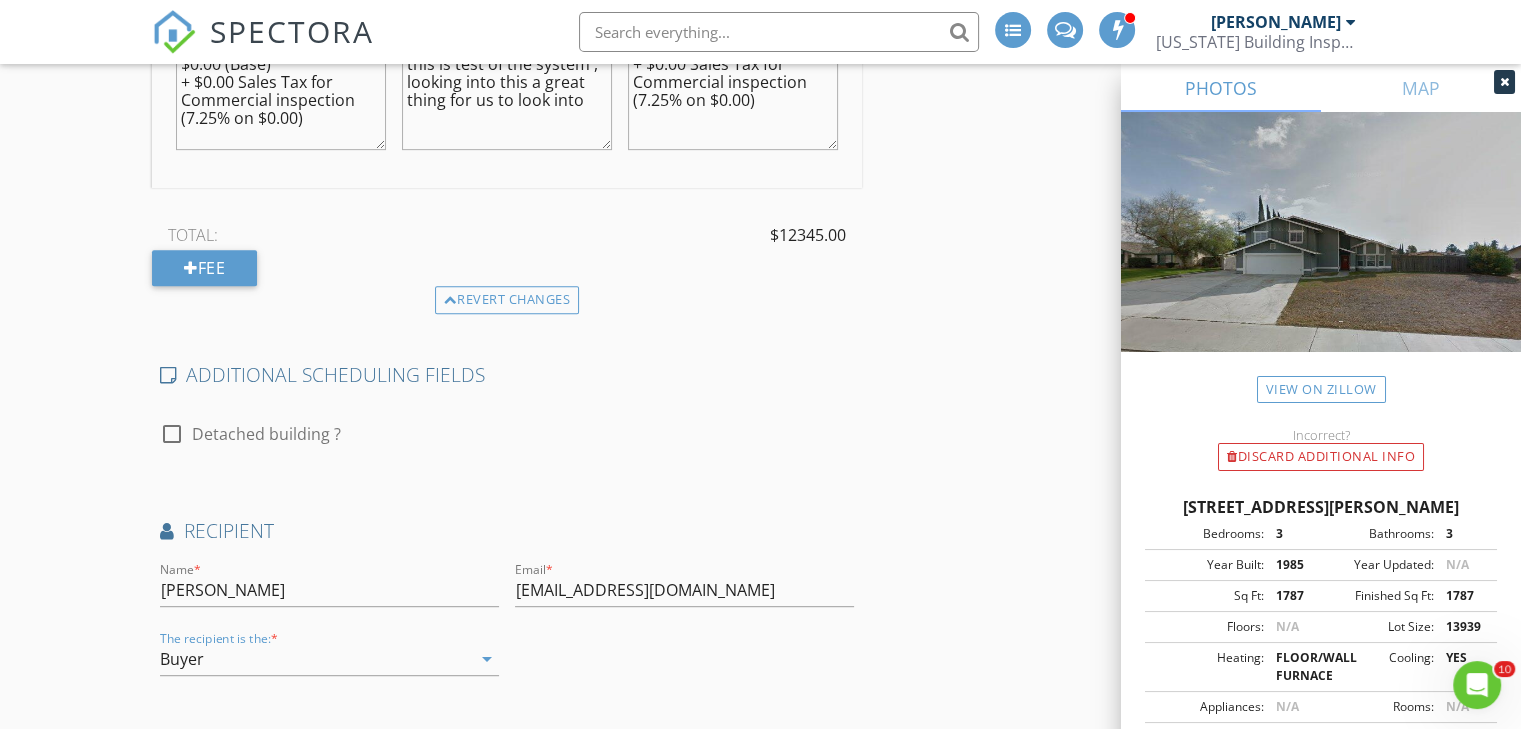 scroll, scrollTop: 996, scrollLeft: 0, axis: vertical 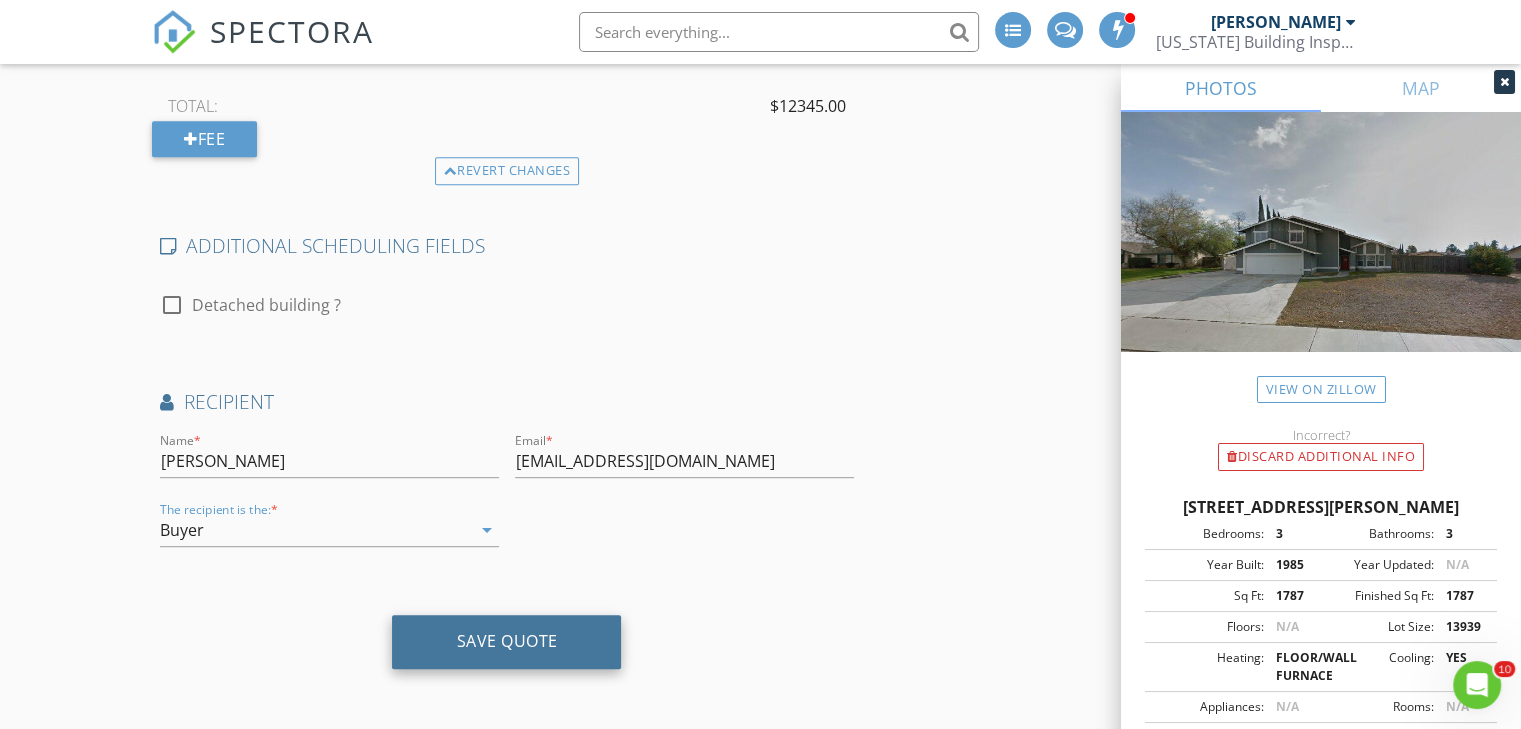 click on "Save Quote" at bounding box center (506, 641) 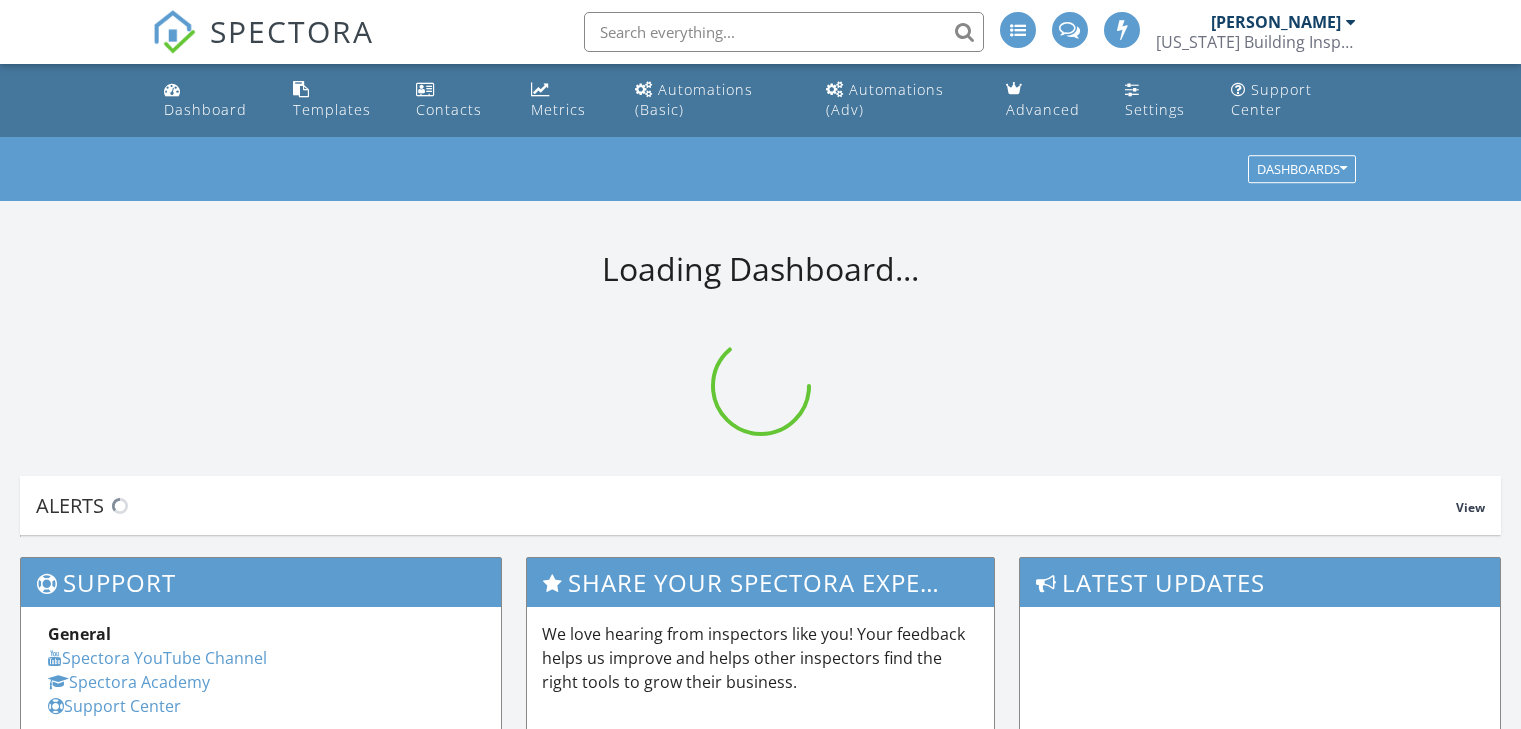 scroll, scrollTop: 0, scrollLeft: 0, axis: both 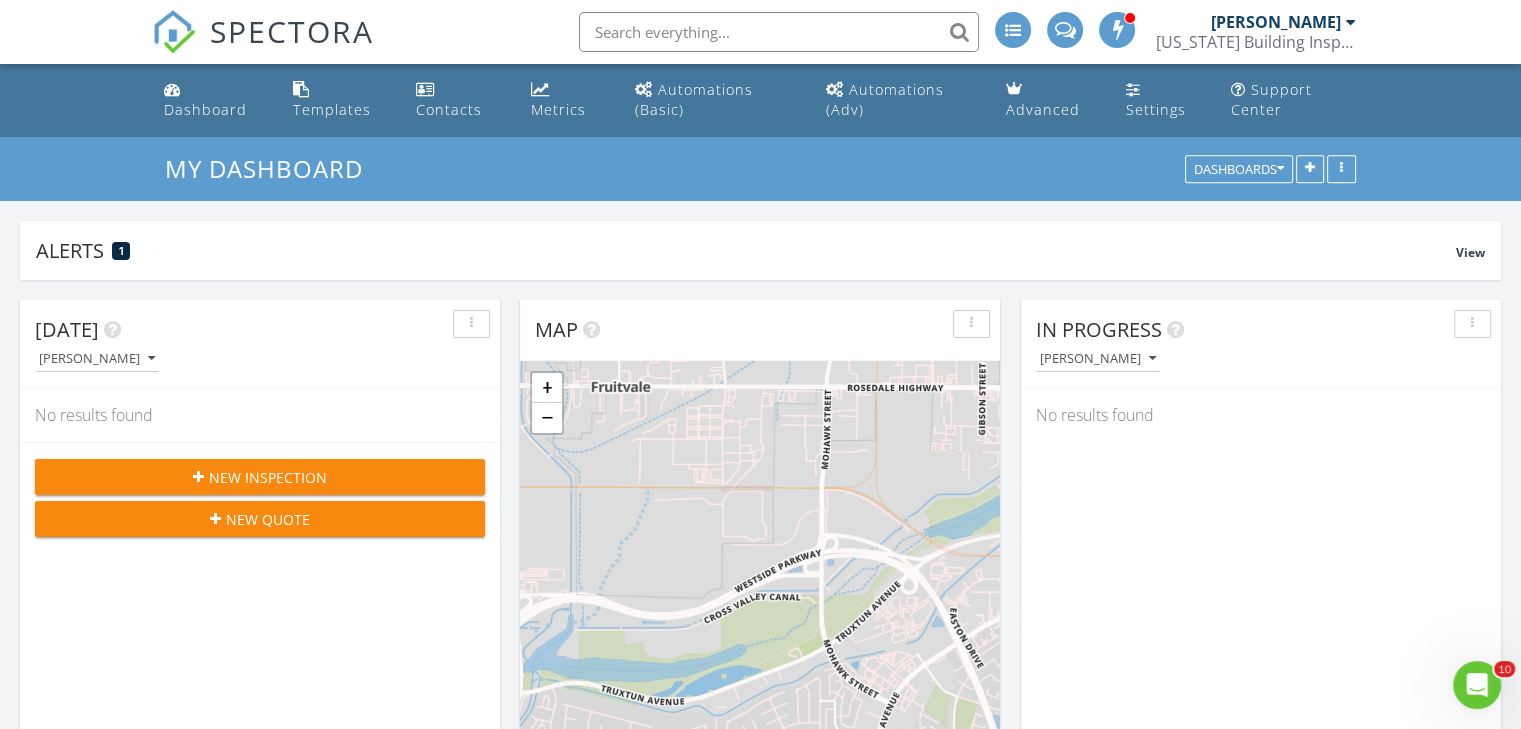click 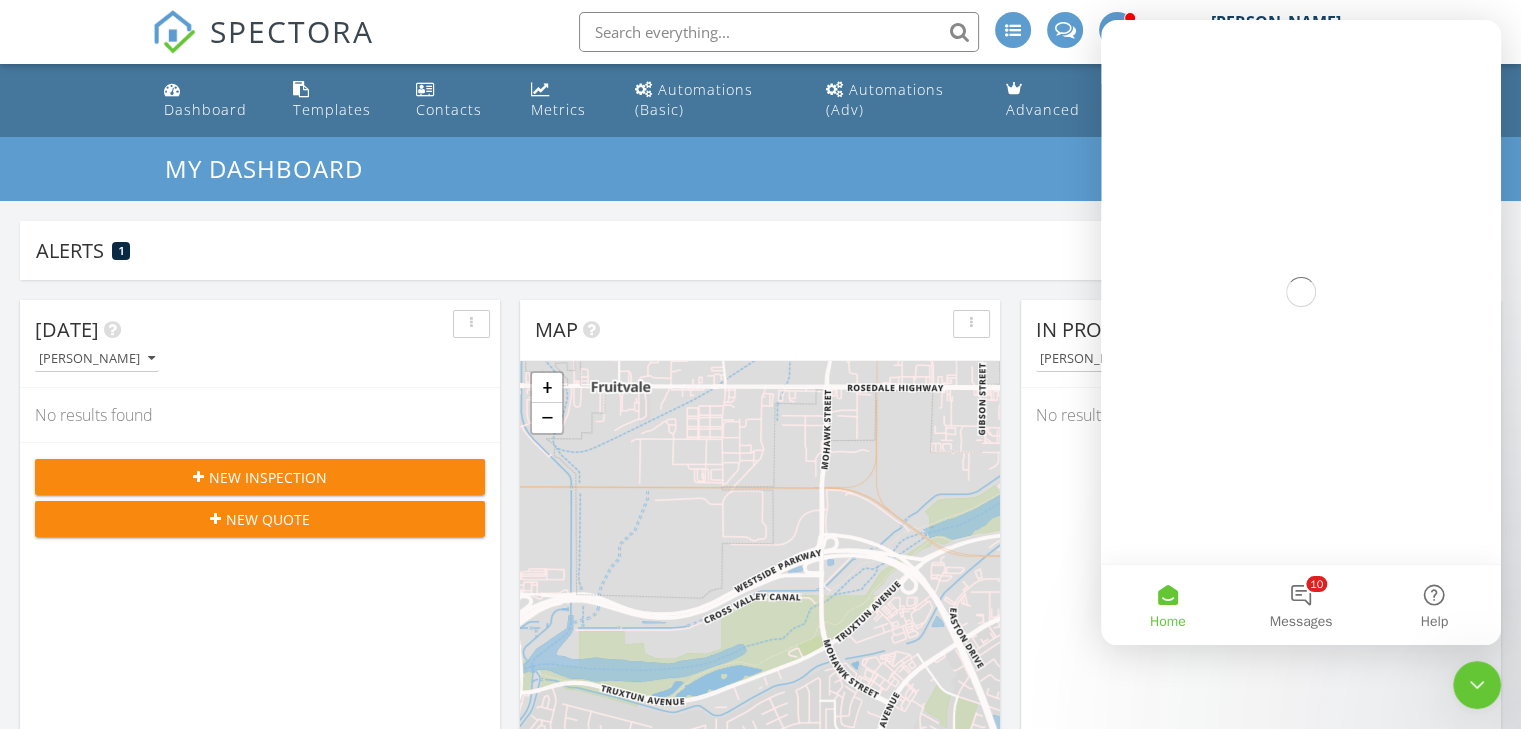 scroll, scrollTop: 0, scrollLeft: 0, axis: both 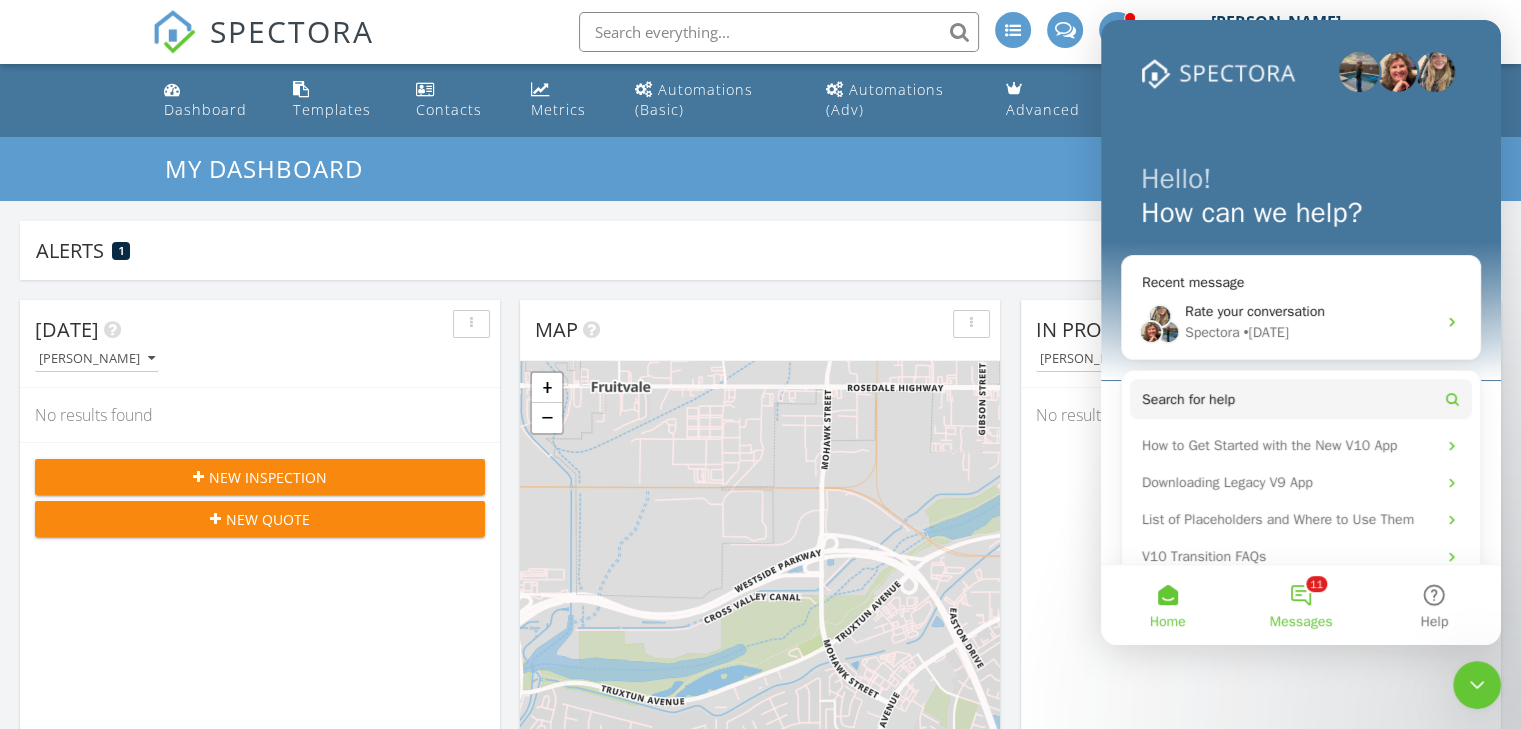 click on "11 Messages" at bounding box center (1300, 605) 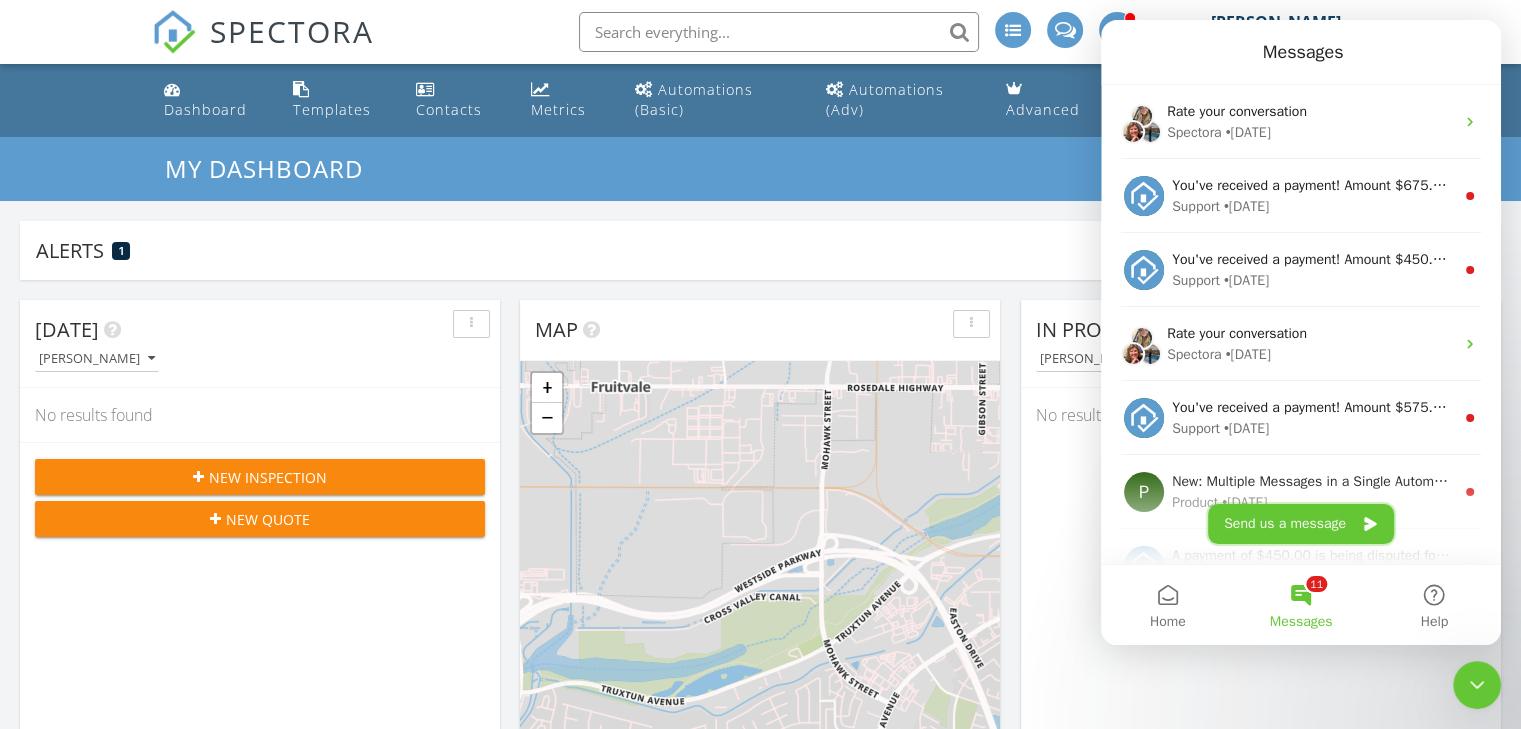 click on "Send us a message" at bounding box center [1301, 524] 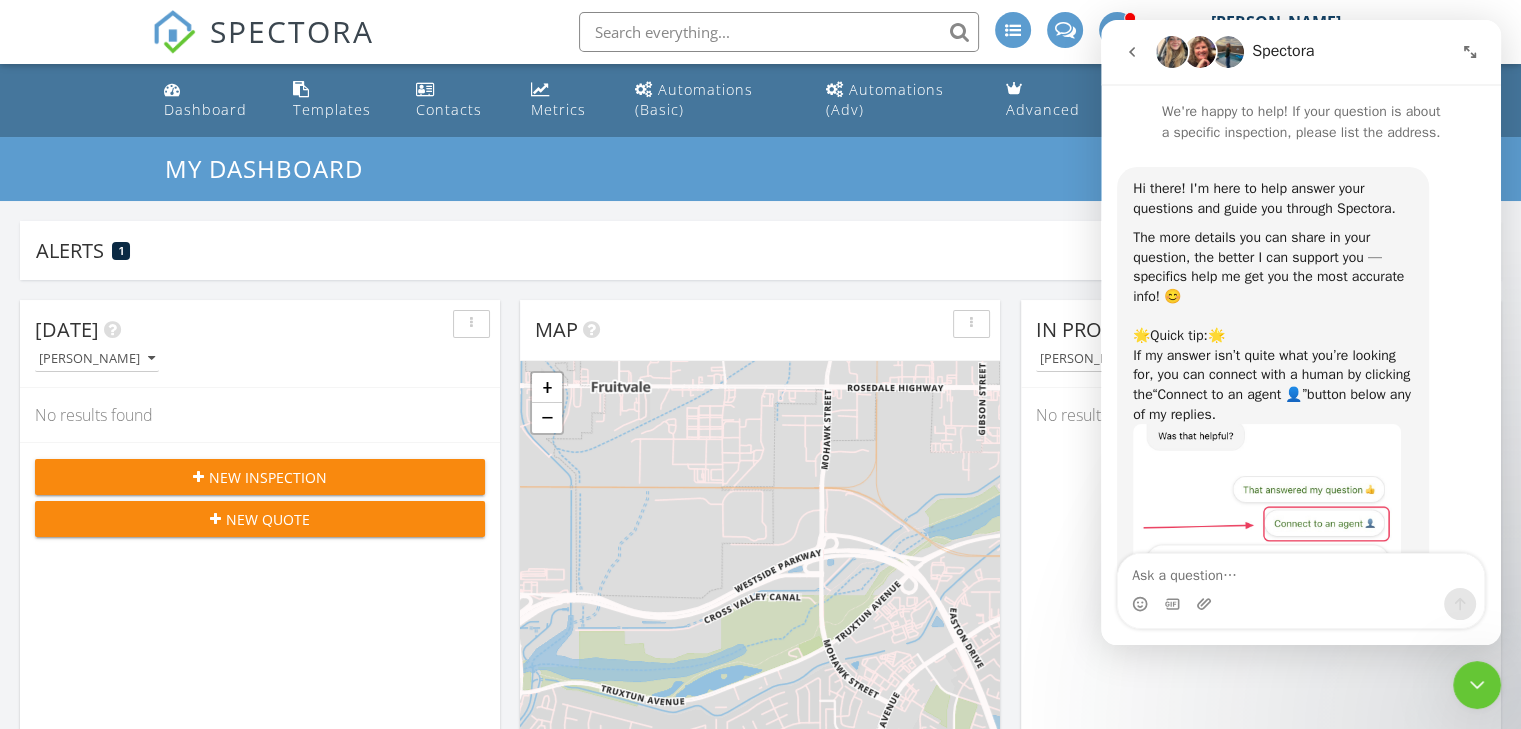 click on "In Progress
Isaac Romero
No results found" at bounding box center [1261, 590] 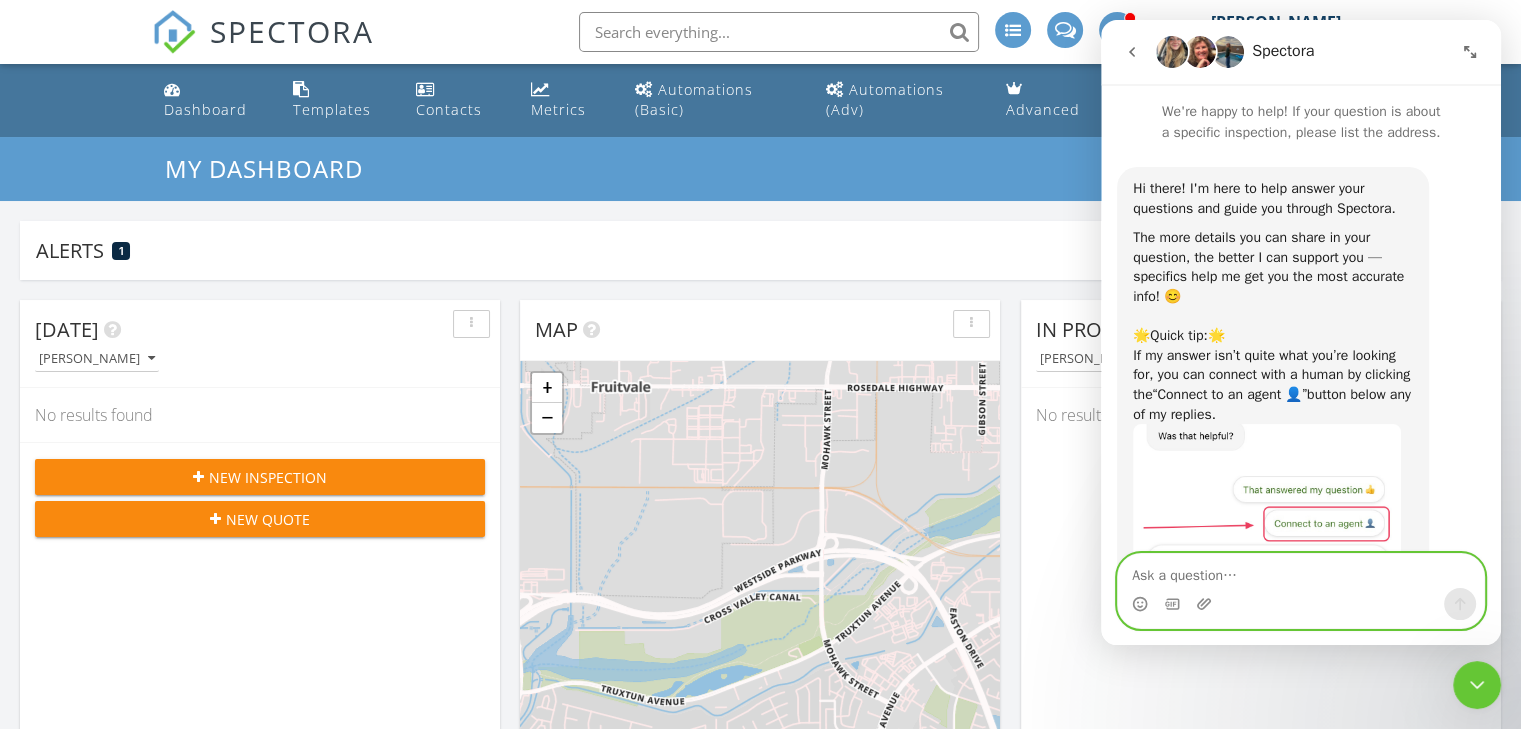 click at bounding box center [1301, 571] 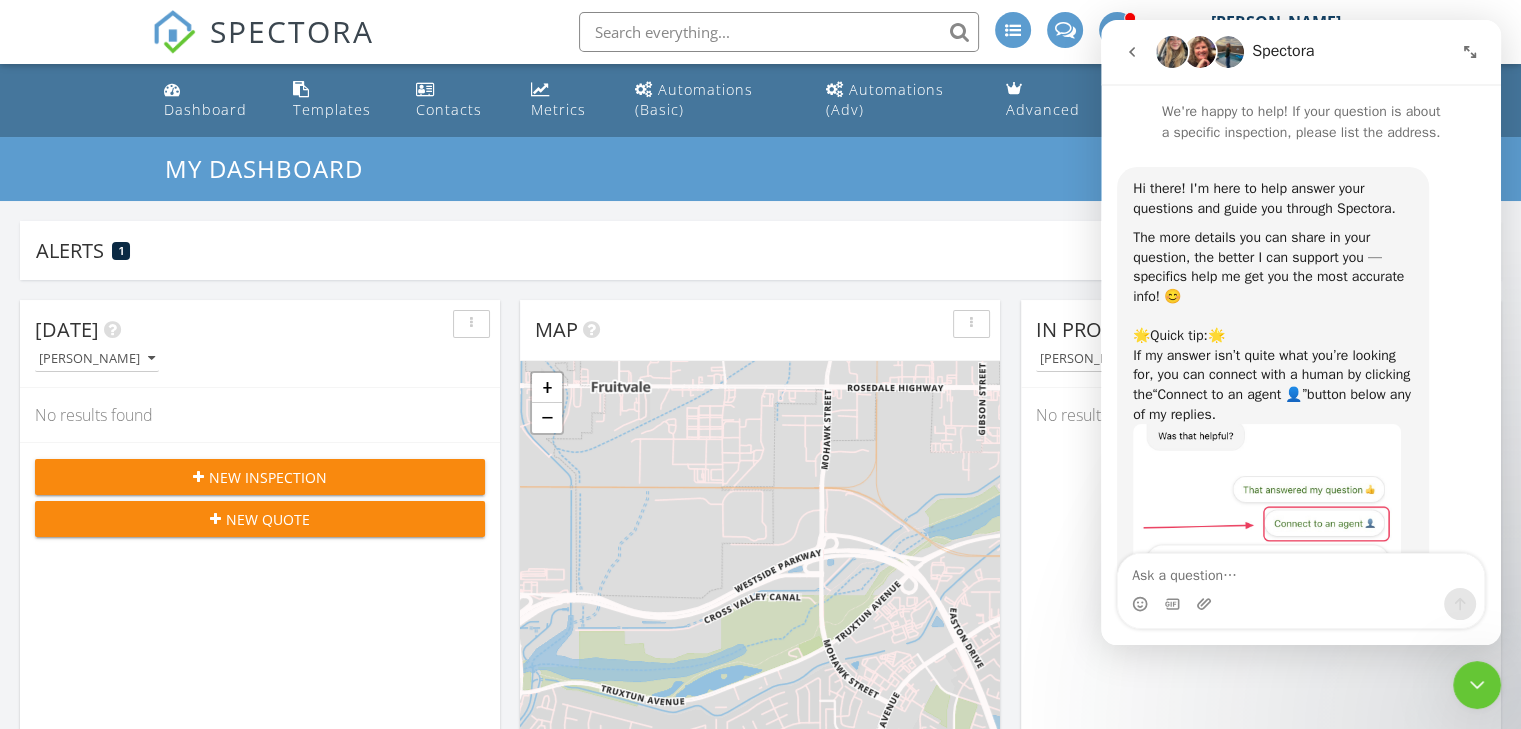 click on "In Progress
Isaac Romero
No results found" at bounding box center (1261, 590) 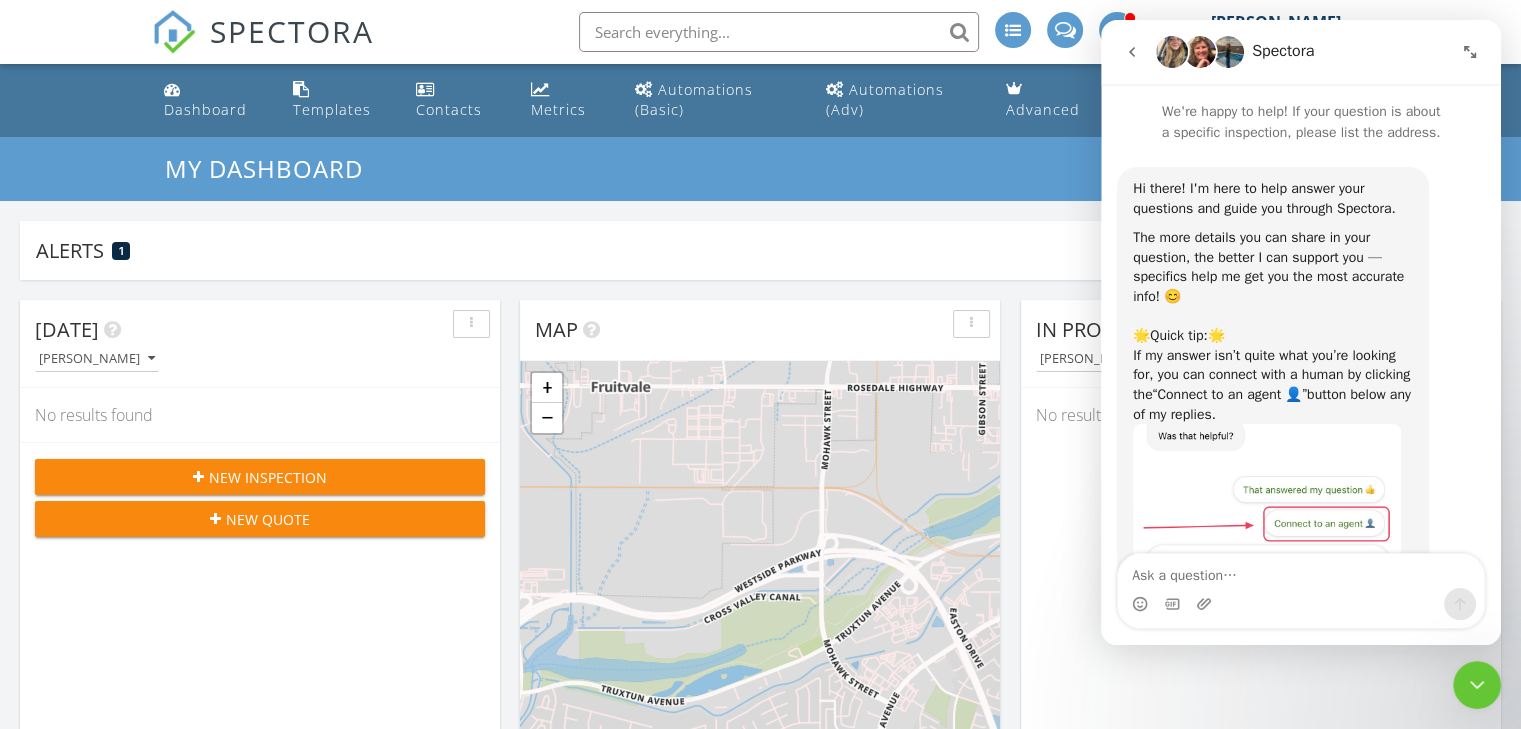 click on "Today
Isaac Romero
No results found       New Inspection     New Quote" at bounding box center [260, 590] 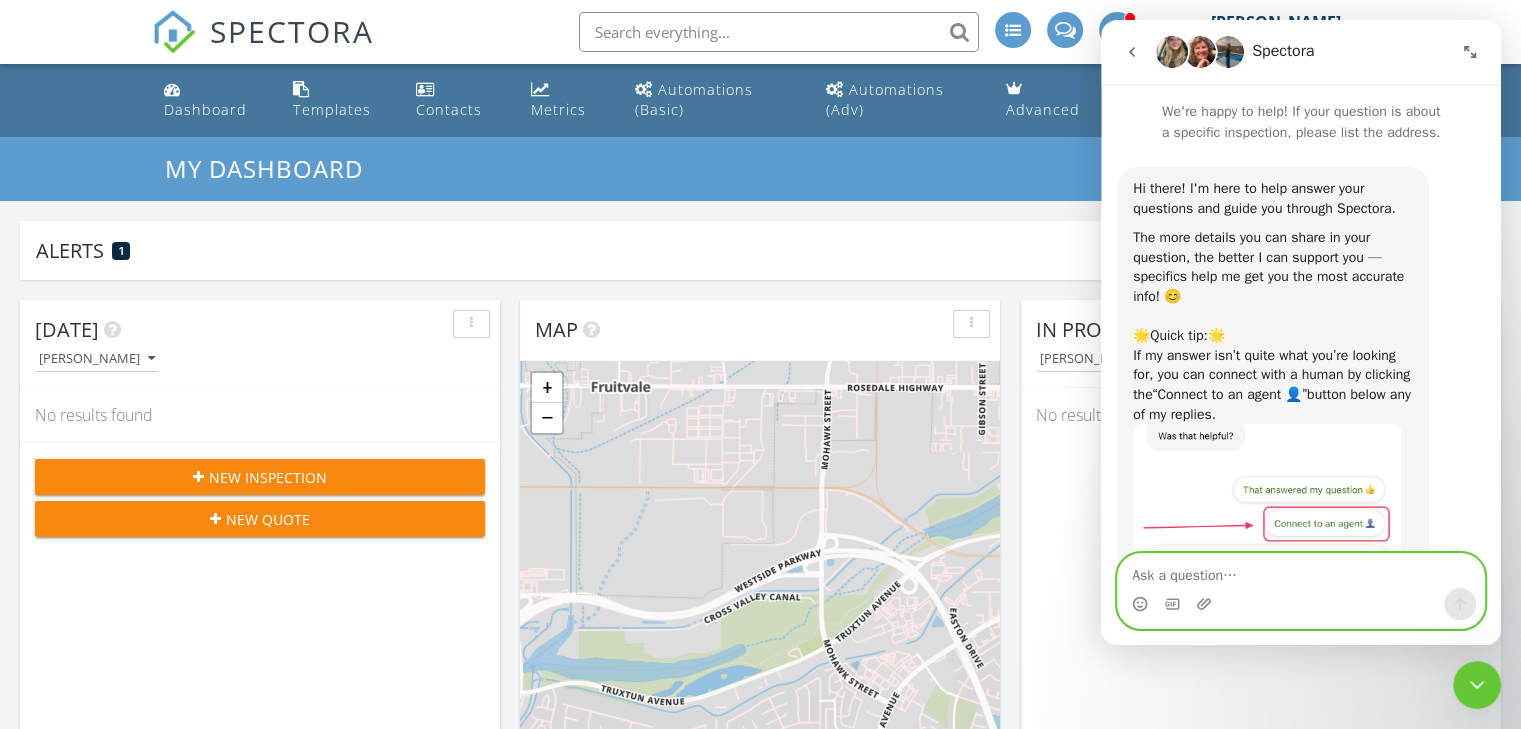 click at bounding box center (1301, 571) 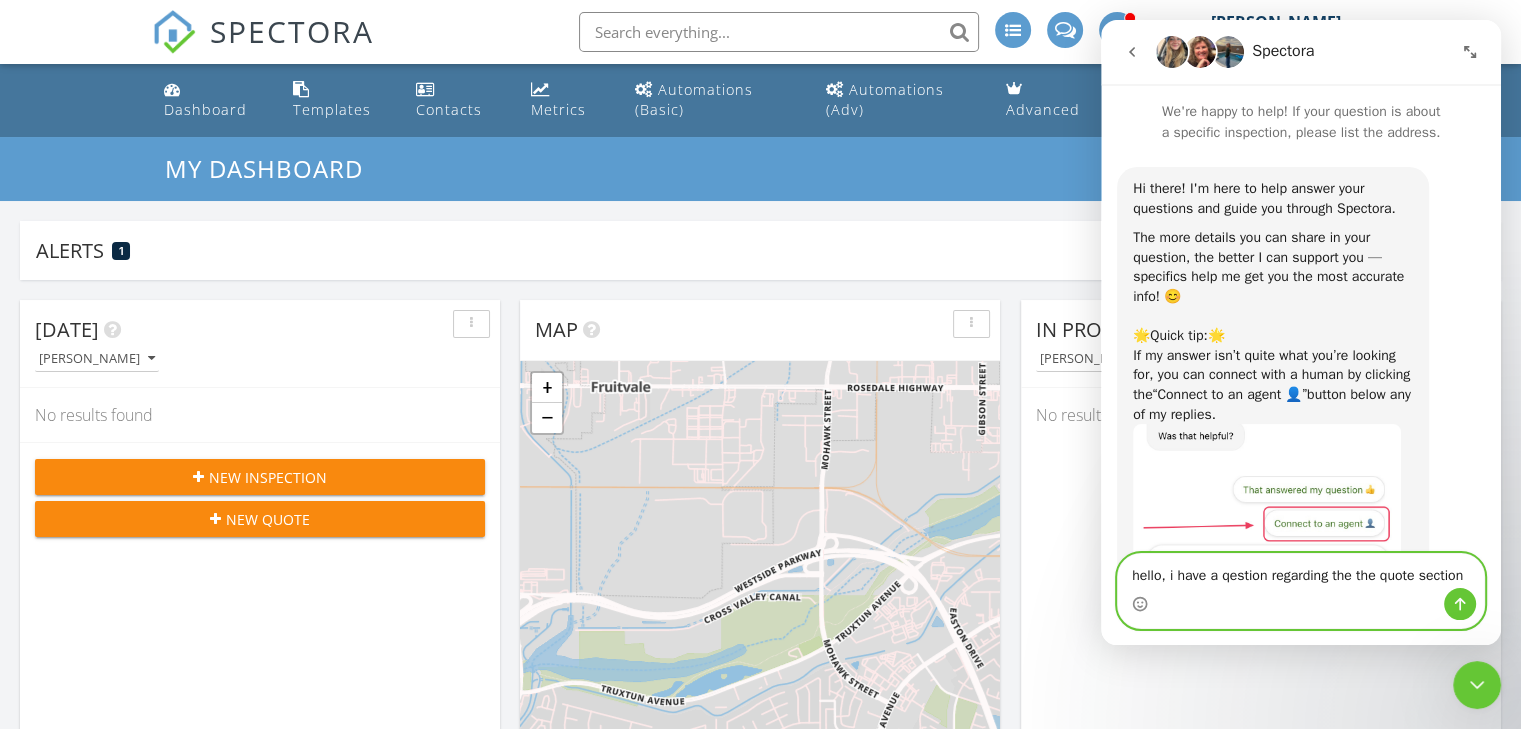 click on "hello, i have a qestion regarding the the quote section" at bounding box center [1301, 571] 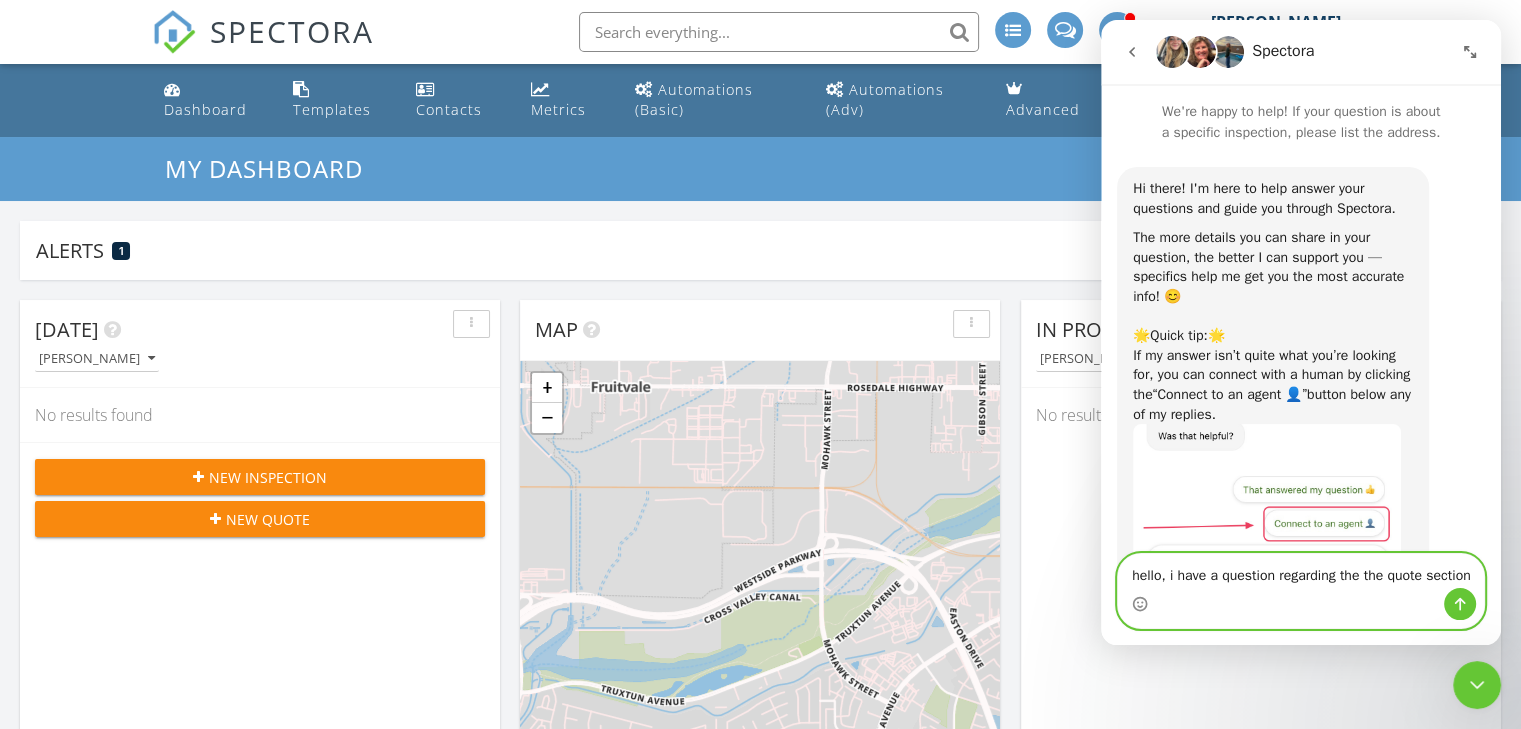 click on "hello, i have a question regarding the the quote section" at bounding box center (1301, 571) 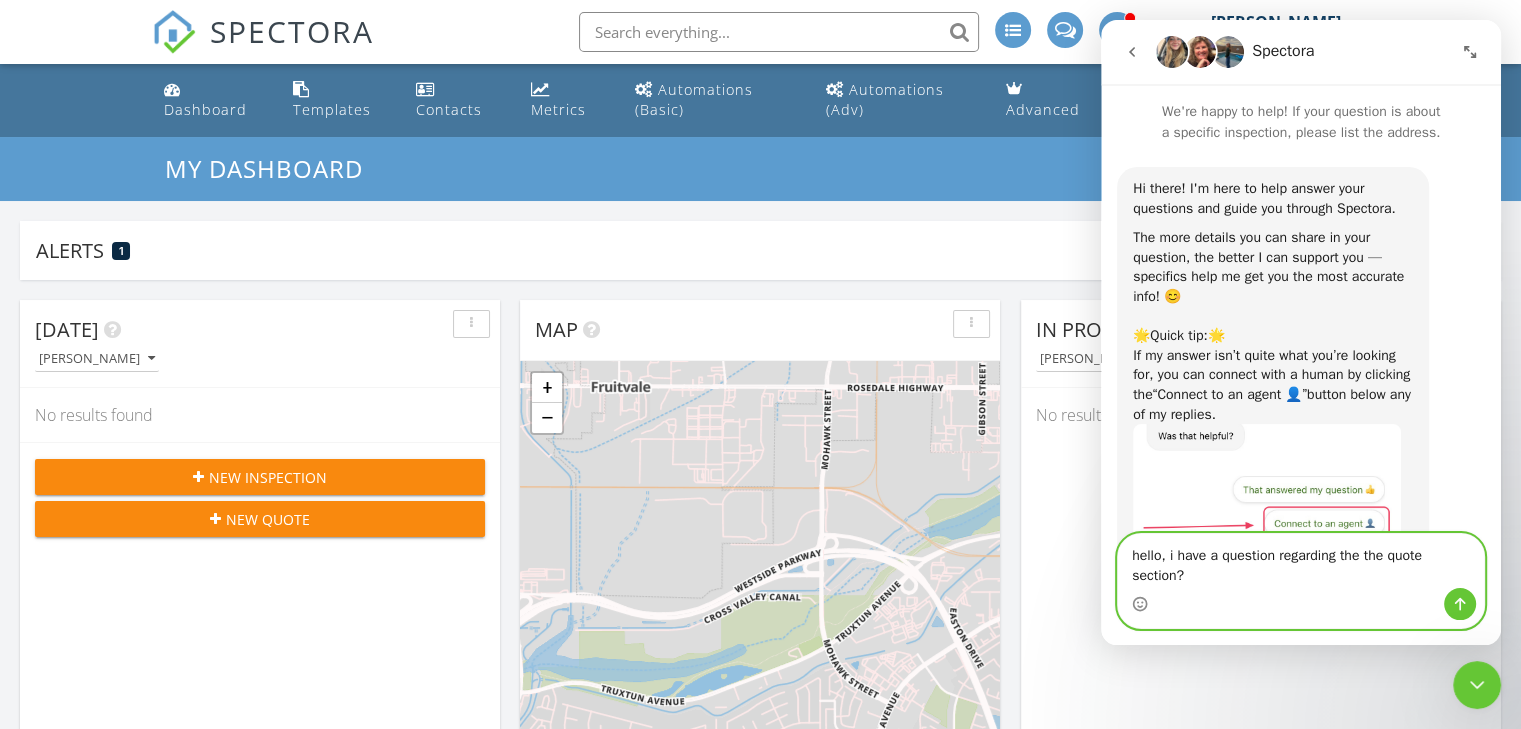 type 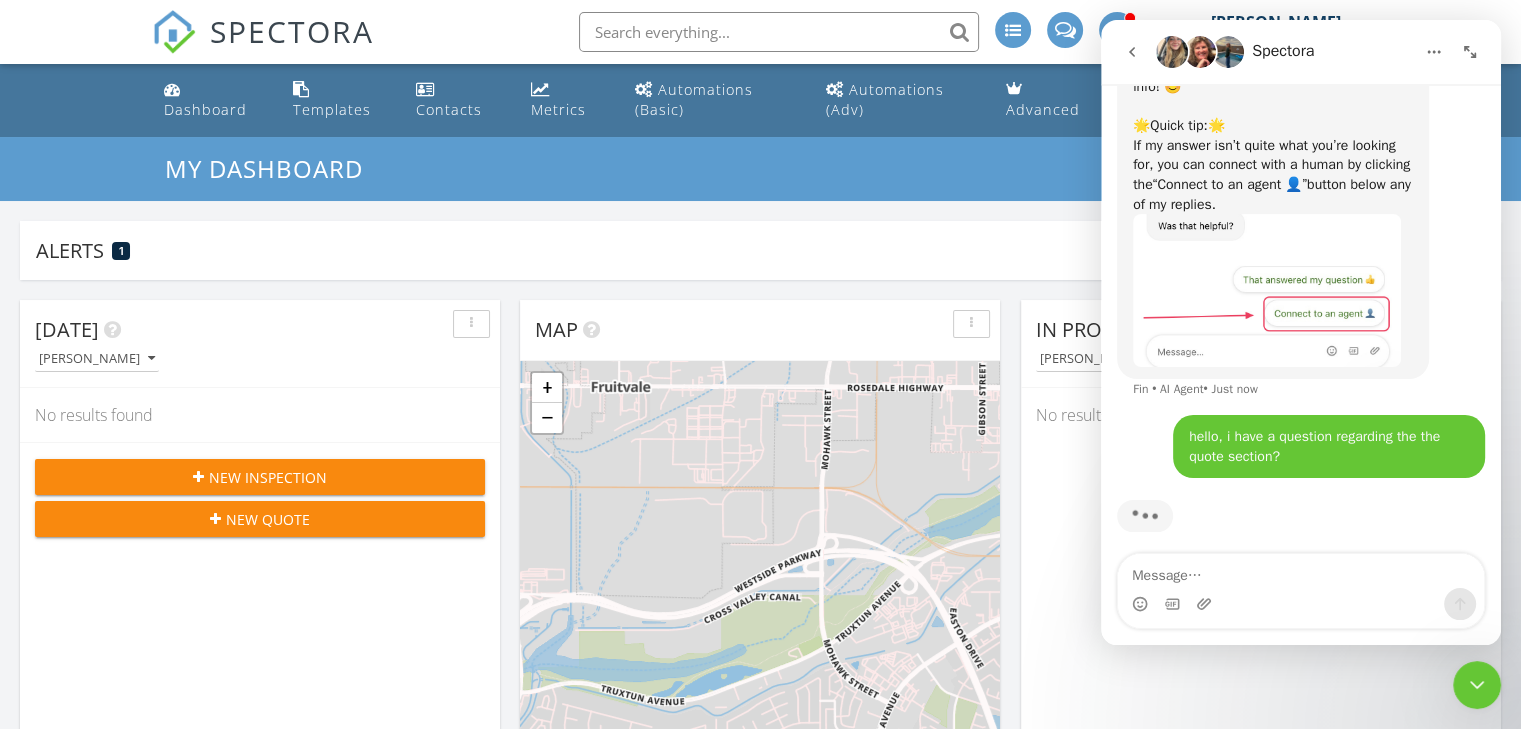 scroll, scrollTop: 220, scrollLeft: 0, axis: vertical 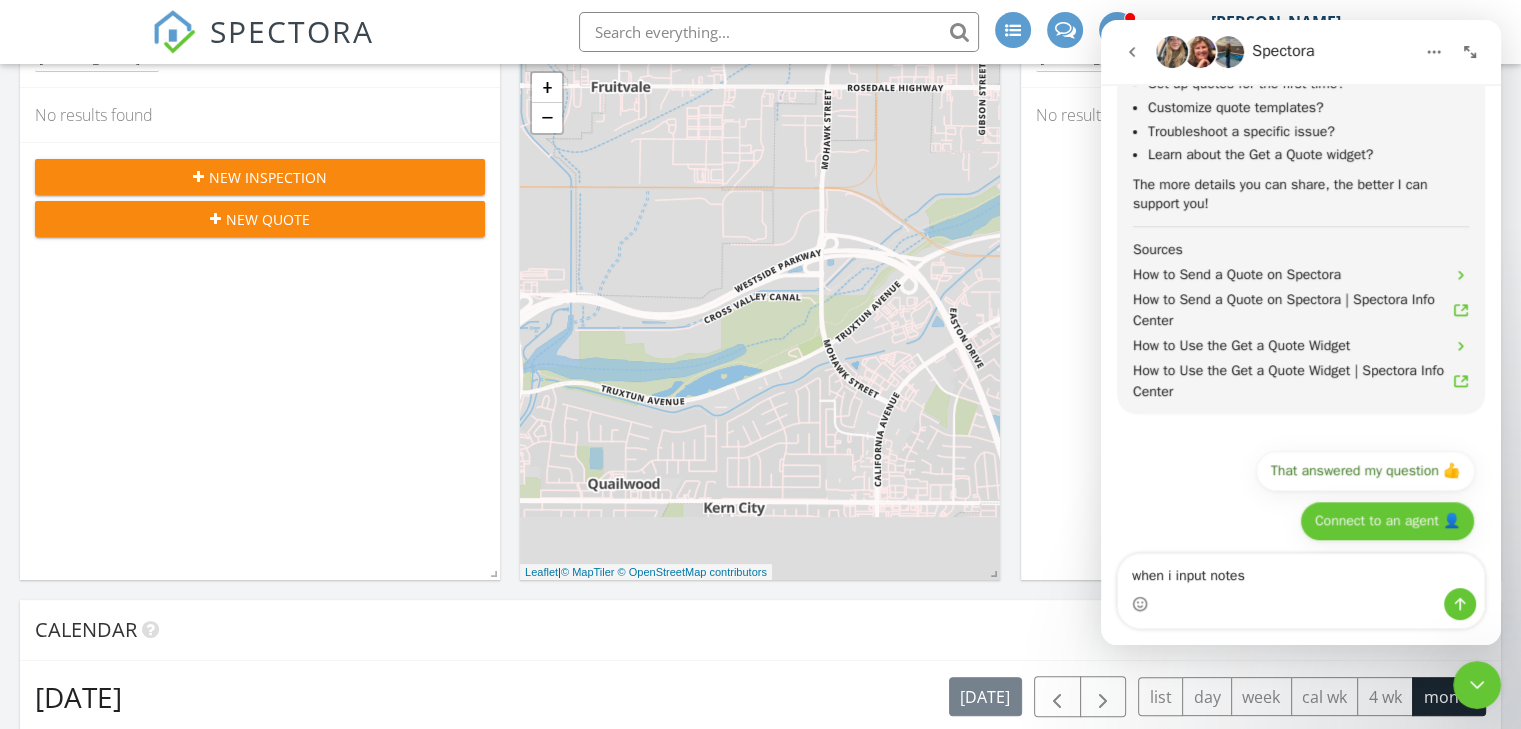 type on "when i input notes" 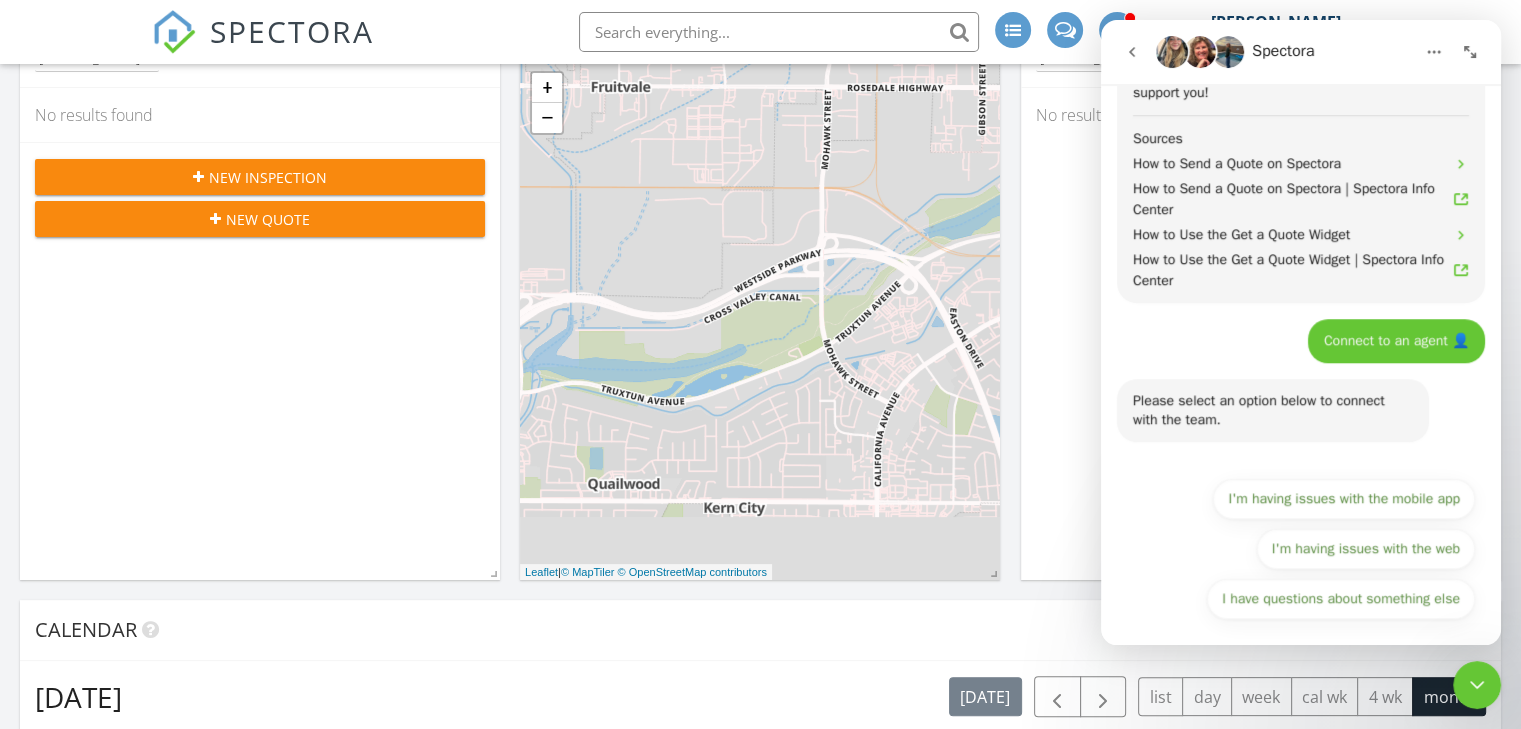 scroll, scrollTop: 1374, scrollLeft: 0, axis: vertical 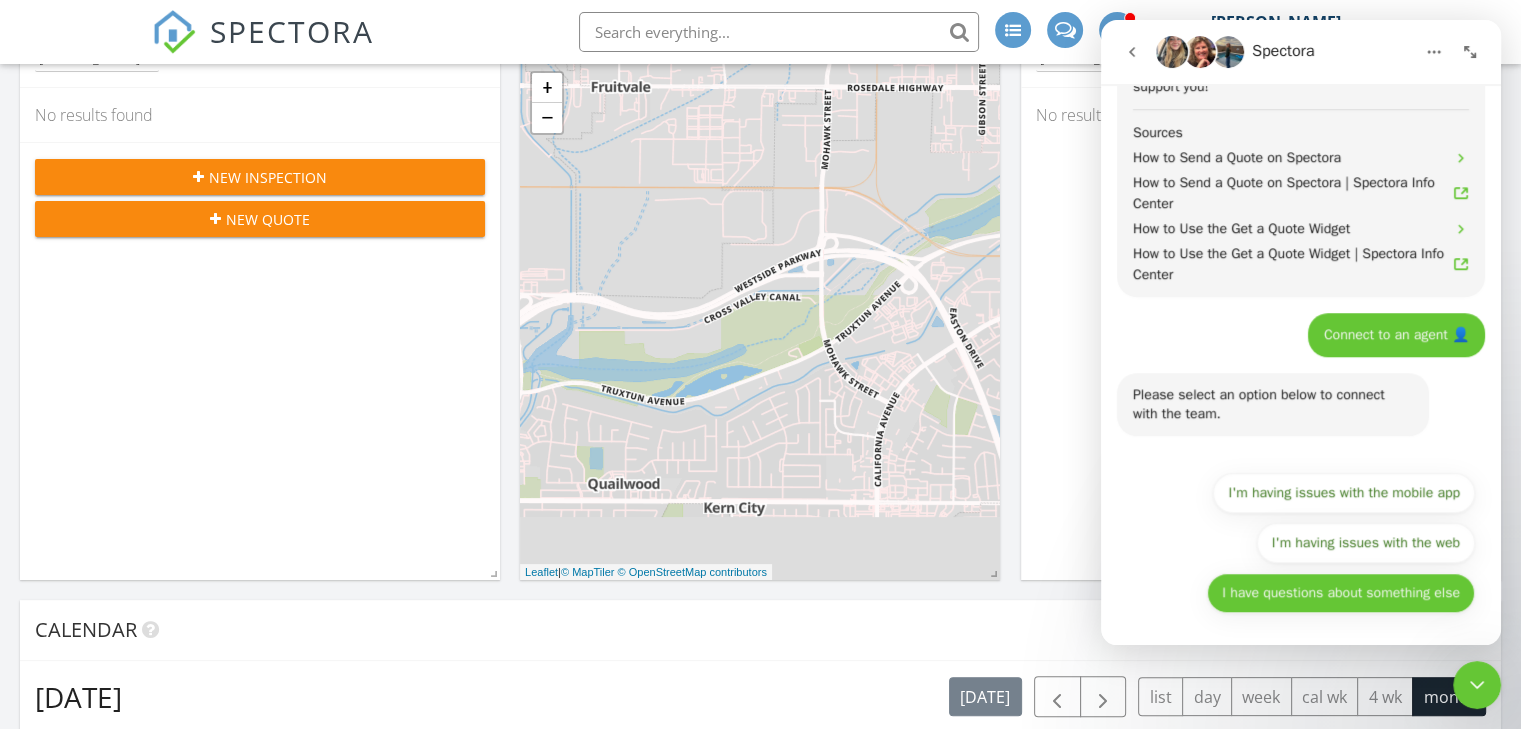 click on "I have questions about something else" at bounding box center (1341, 593) 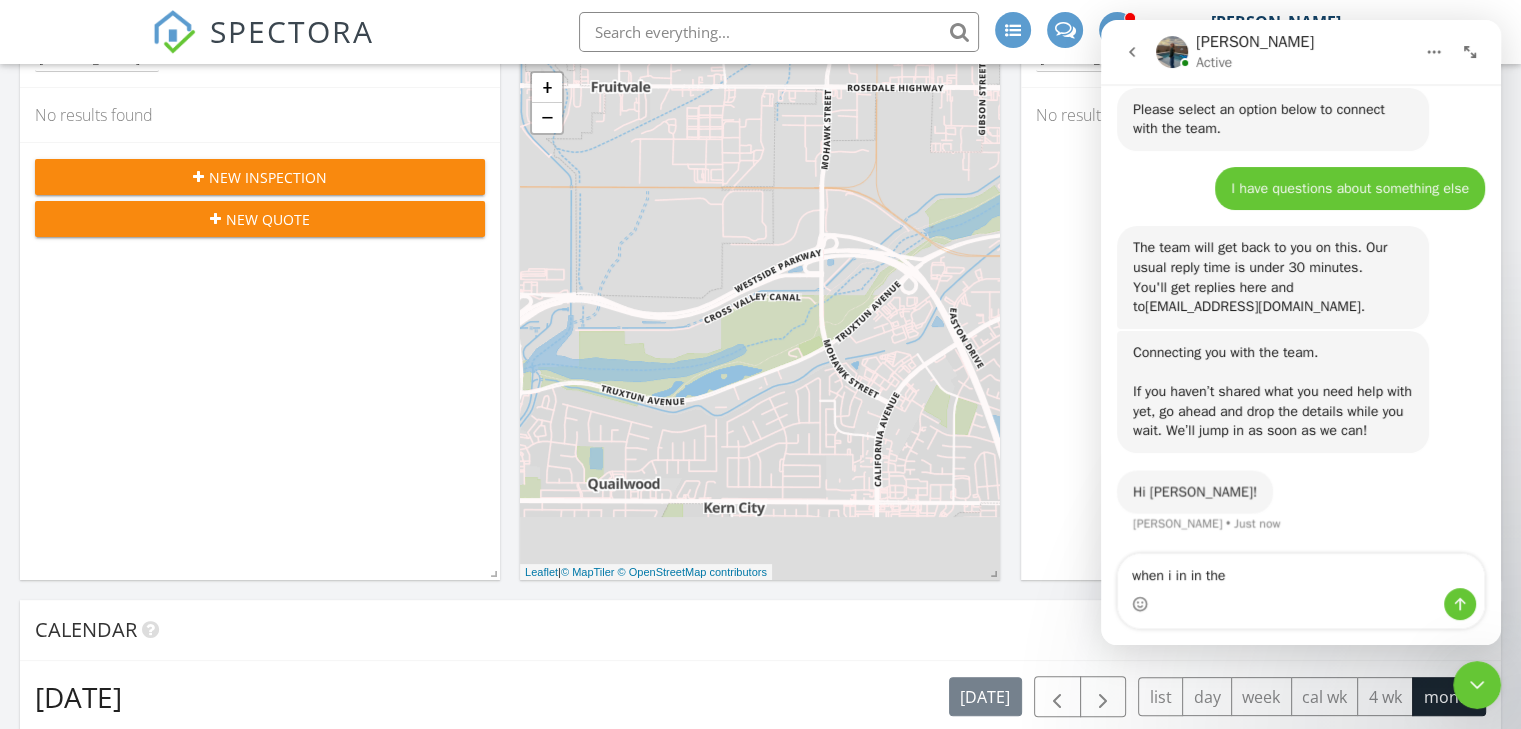 scroll, scrollTop: 1658, scrollLeft: 0, axis: vertical 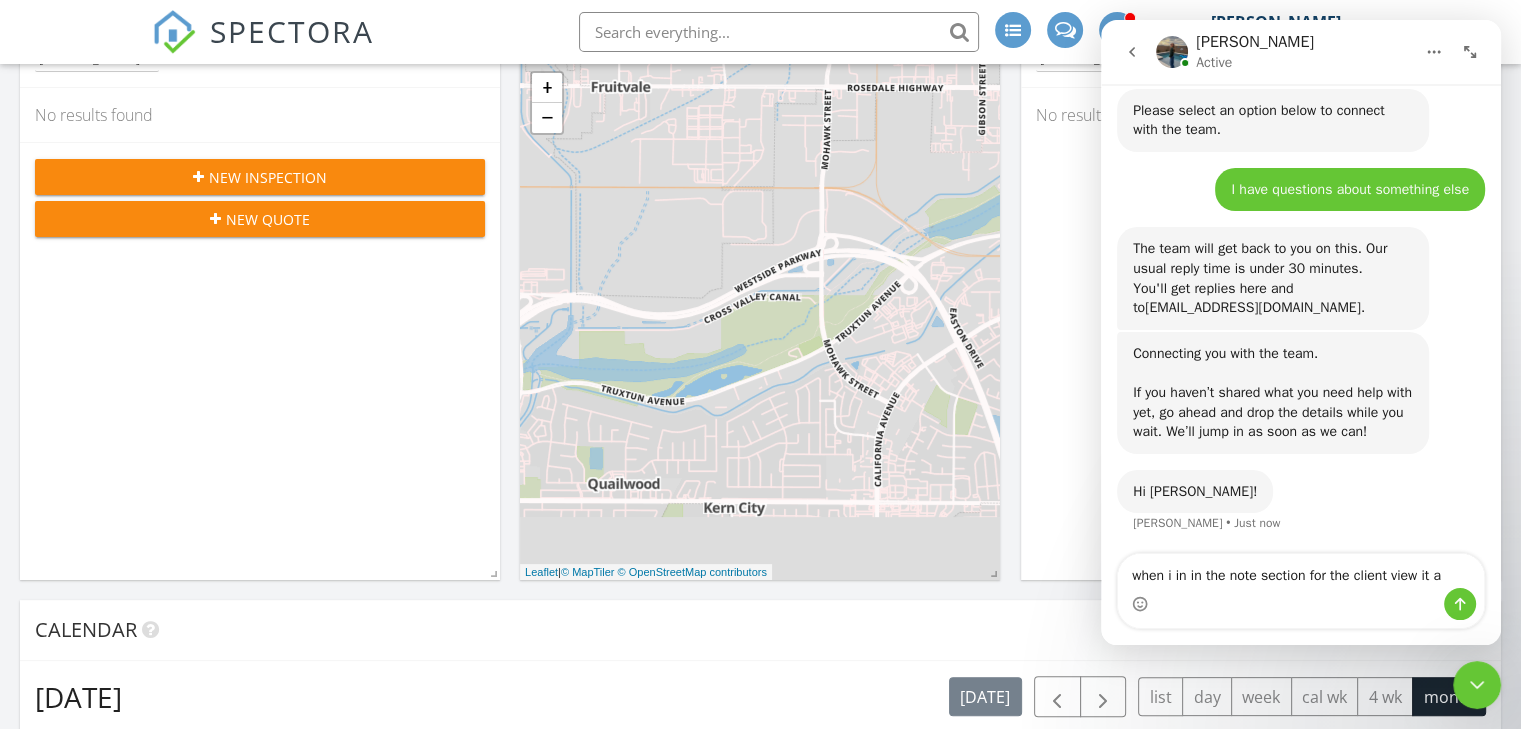 click on "when i in in the note section for the client view it a" at bounding box center (1301, 571) 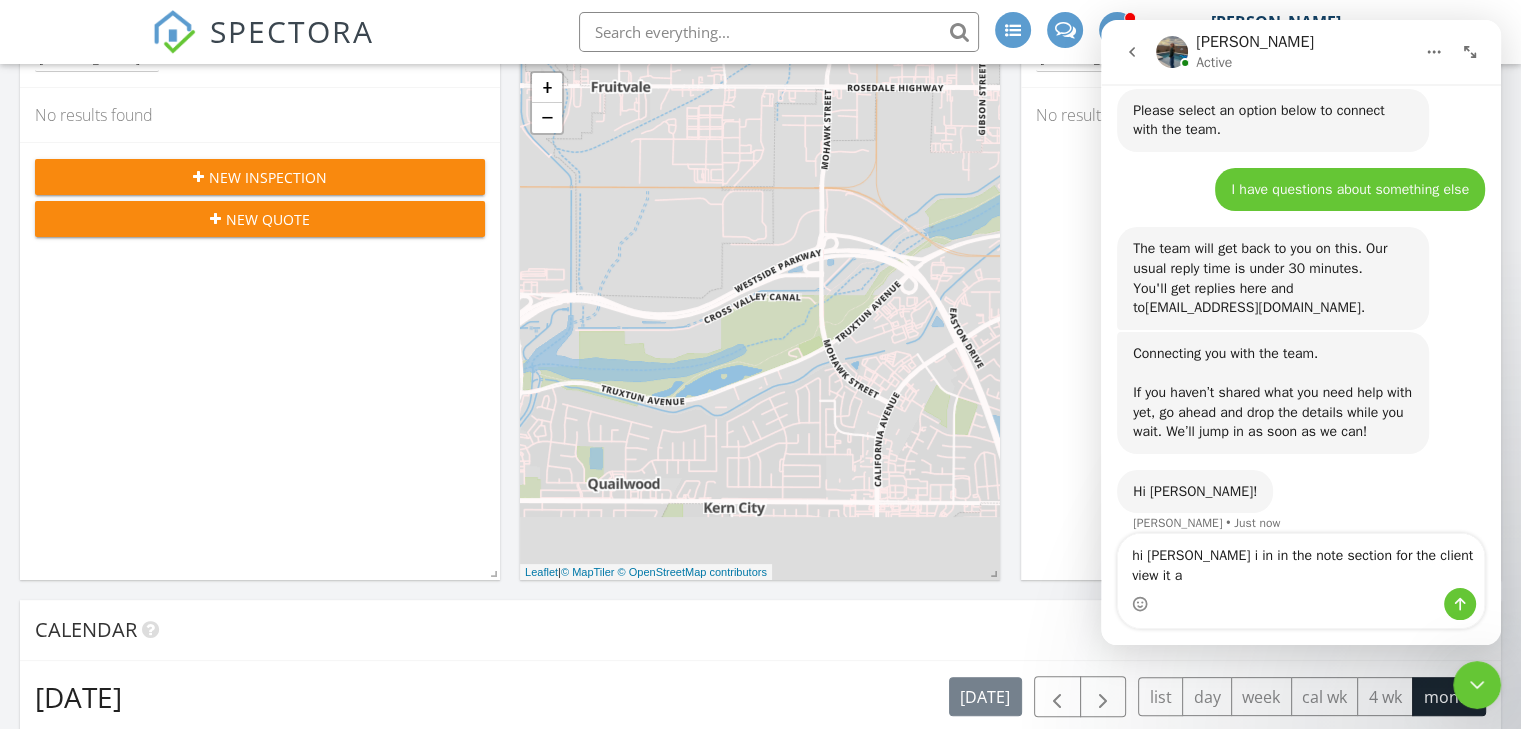 scroll, scrollTop: 1678, scrollLeft: 0, axis: vertical 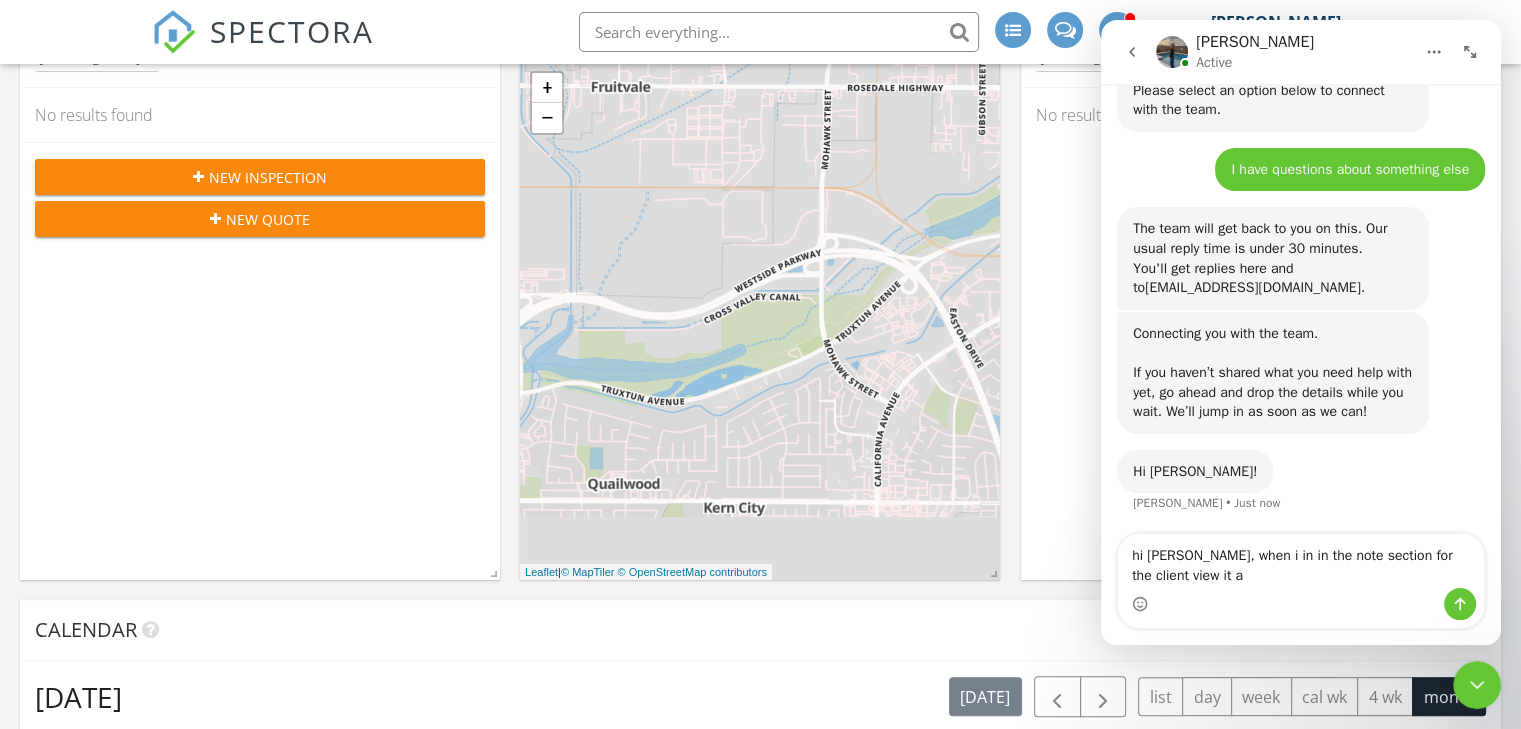 click on "hi Lydia, when i in in the note section for the client view it a" at bounding box center (1301, 561) 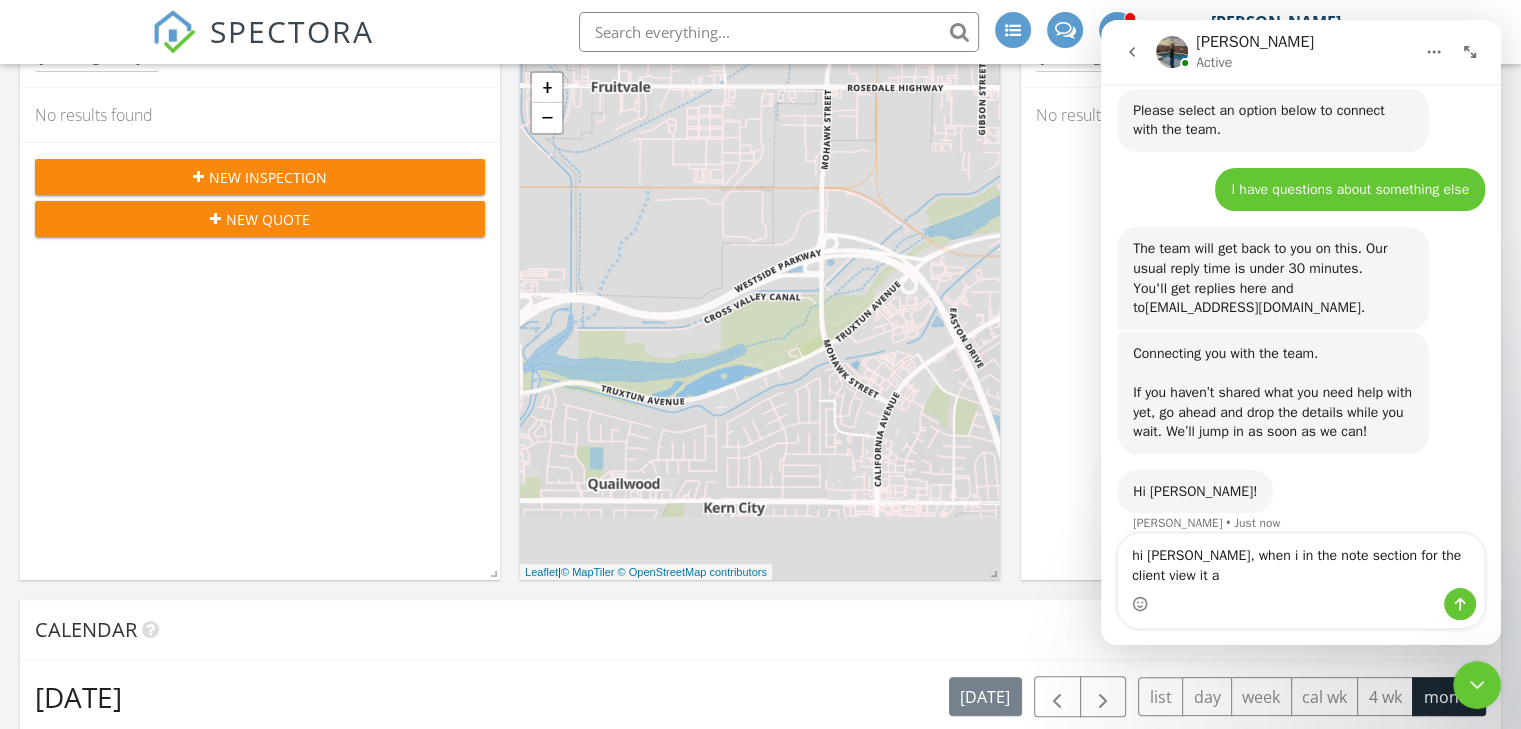 scroll, scrollTop: 1678, scrollLeft: 0, axis: vertical 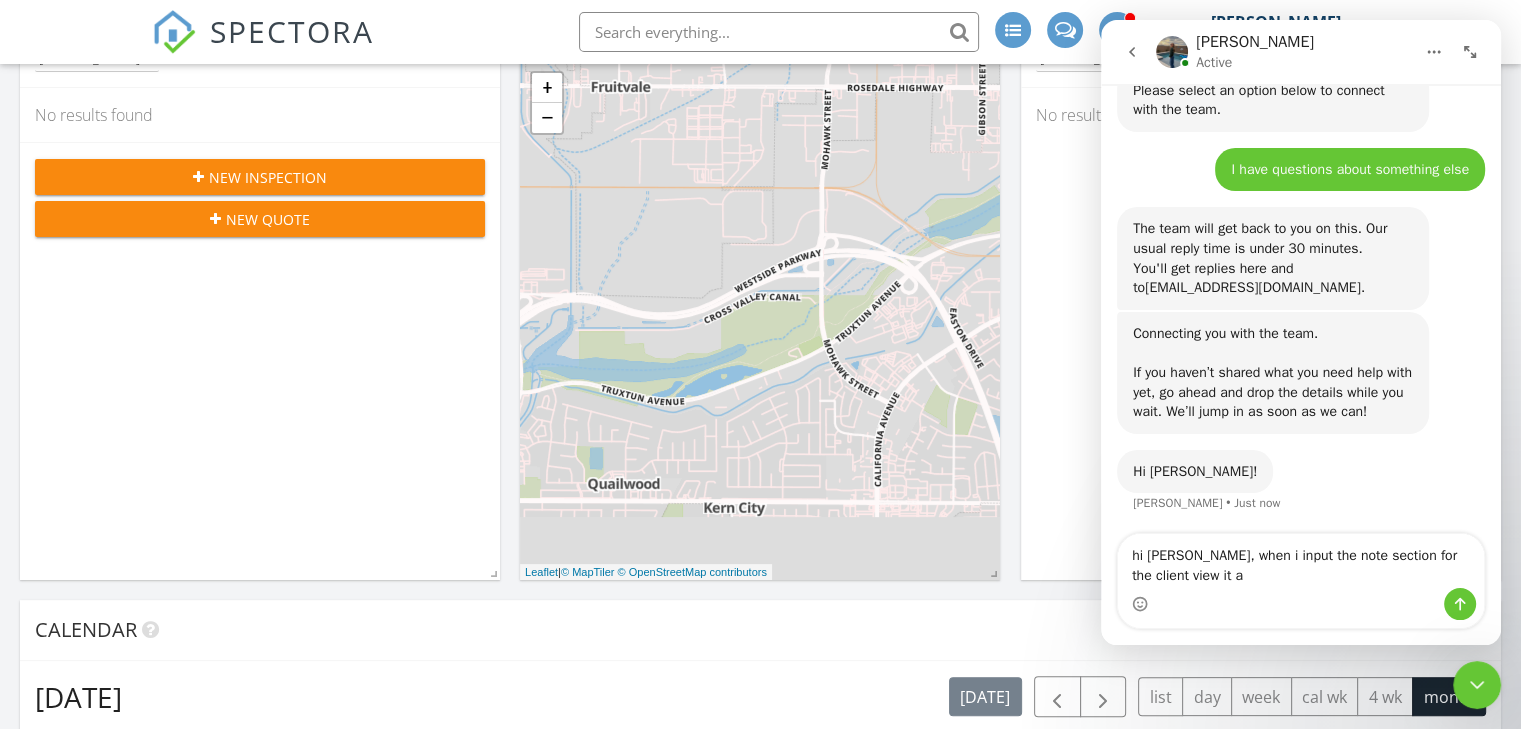 click at bounding box center (1301, 604) 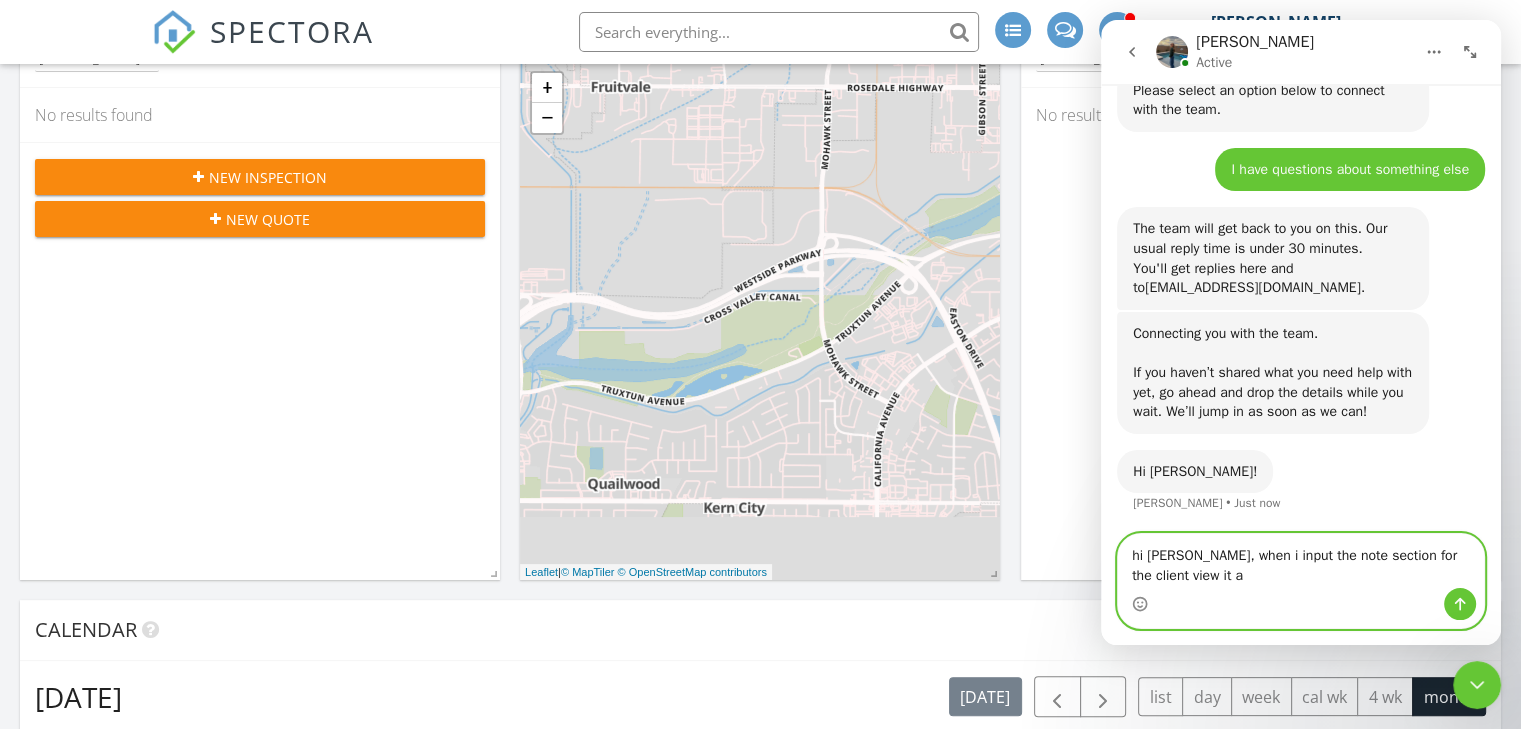 click on "hi Lydia, when i input the note section for the client view it a" at bounding box center [1301, 561] 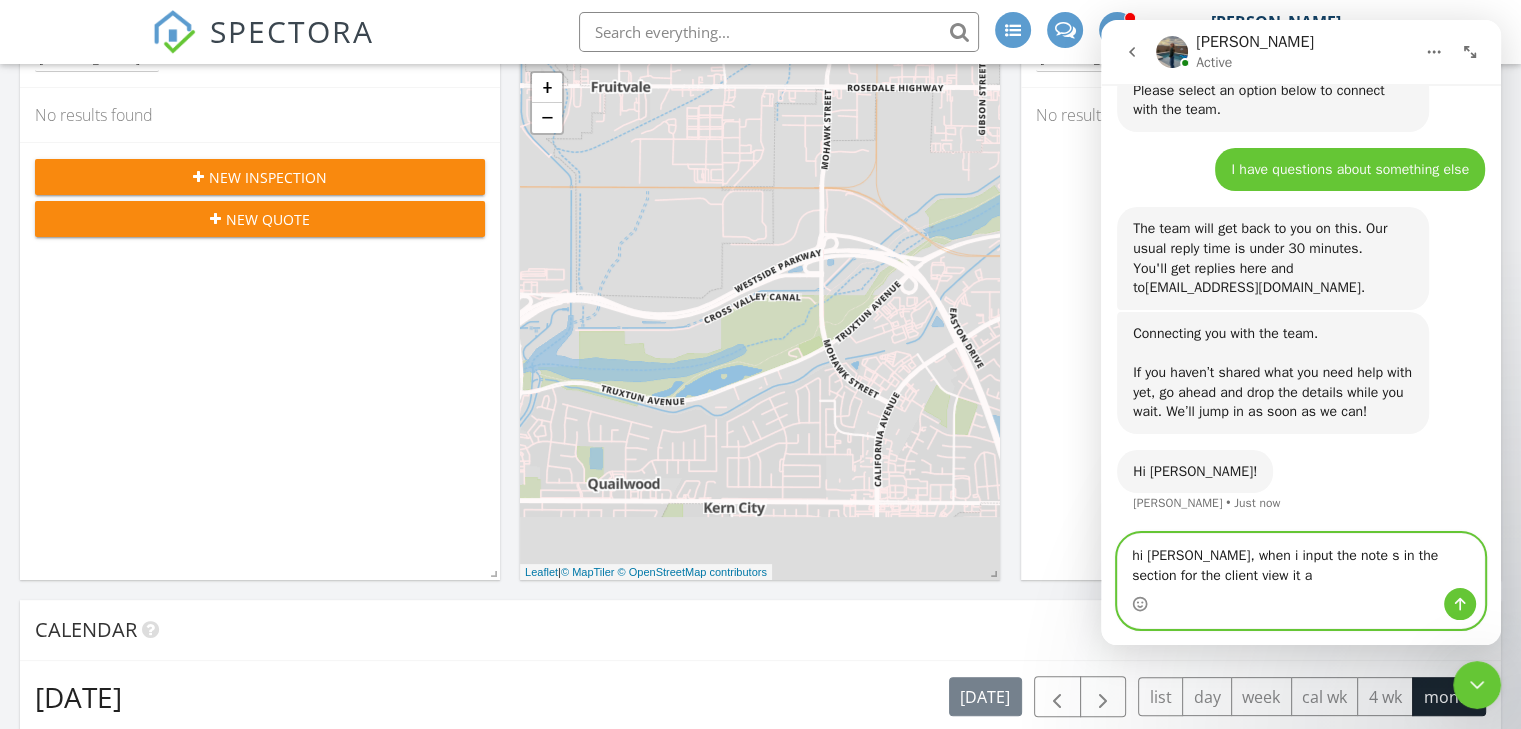 click on "hi Lydia, when i input the note s in the section for the client view it a" at bounding box center [1301, 561] 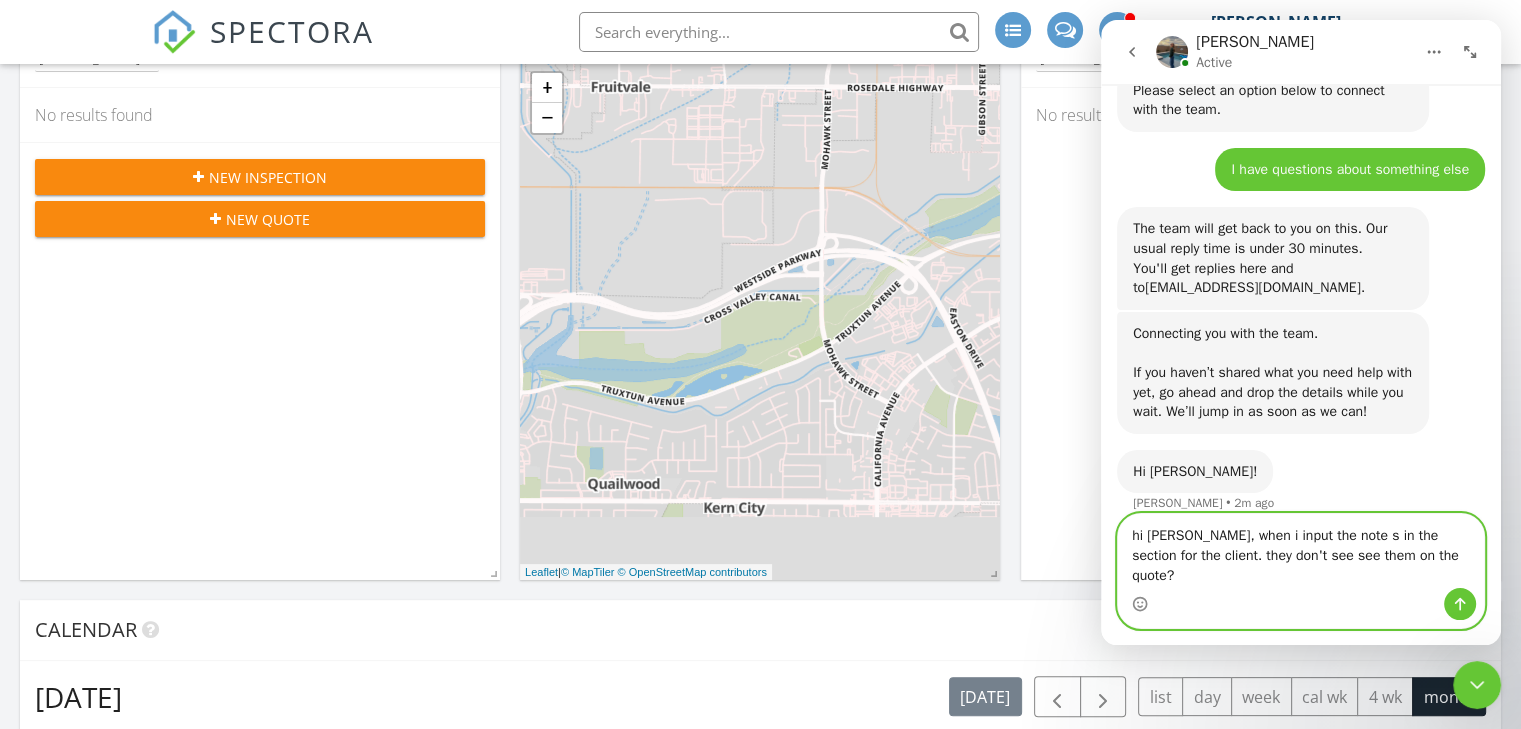 type on "hi Lydia, when i input the note s in the section for the client. they don't see see them on the quote?" 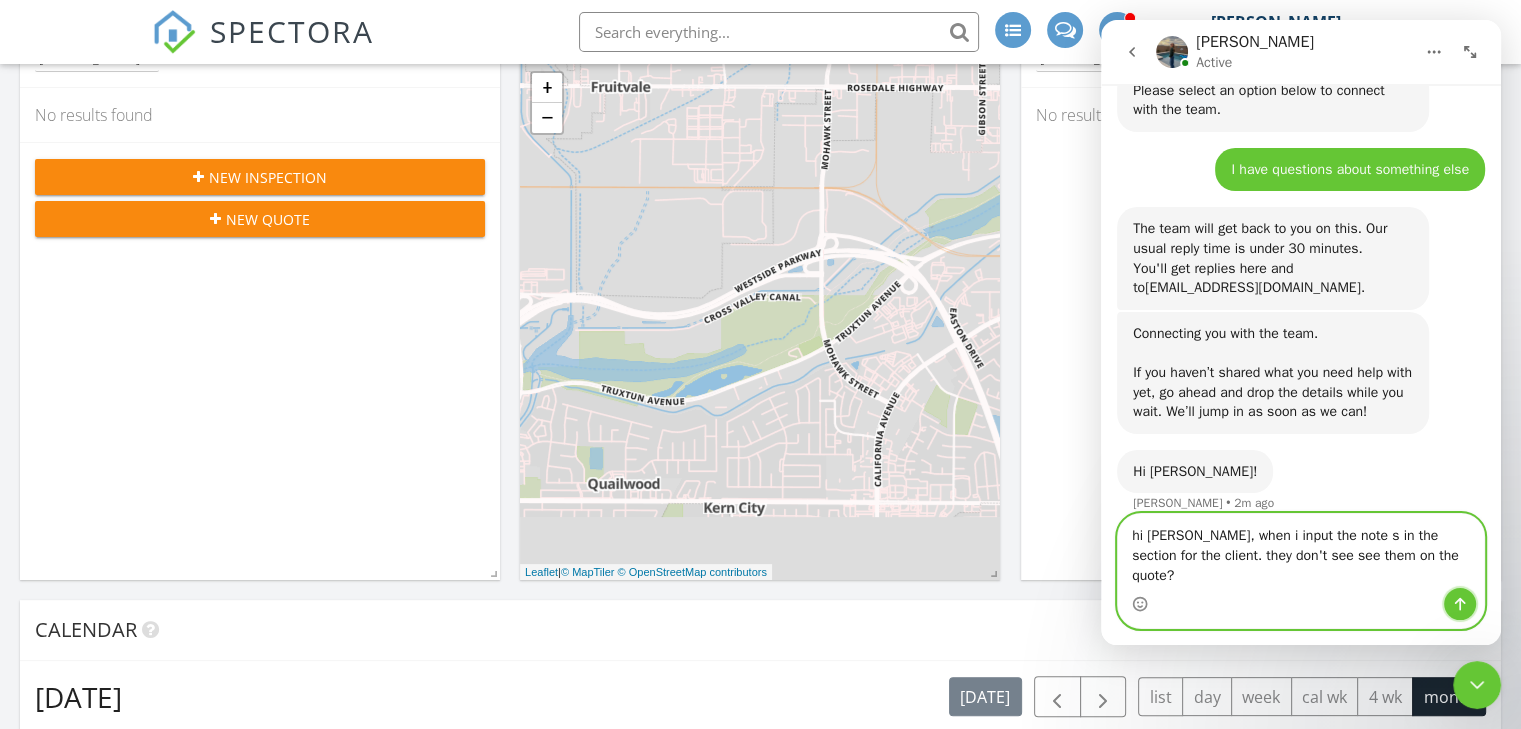click 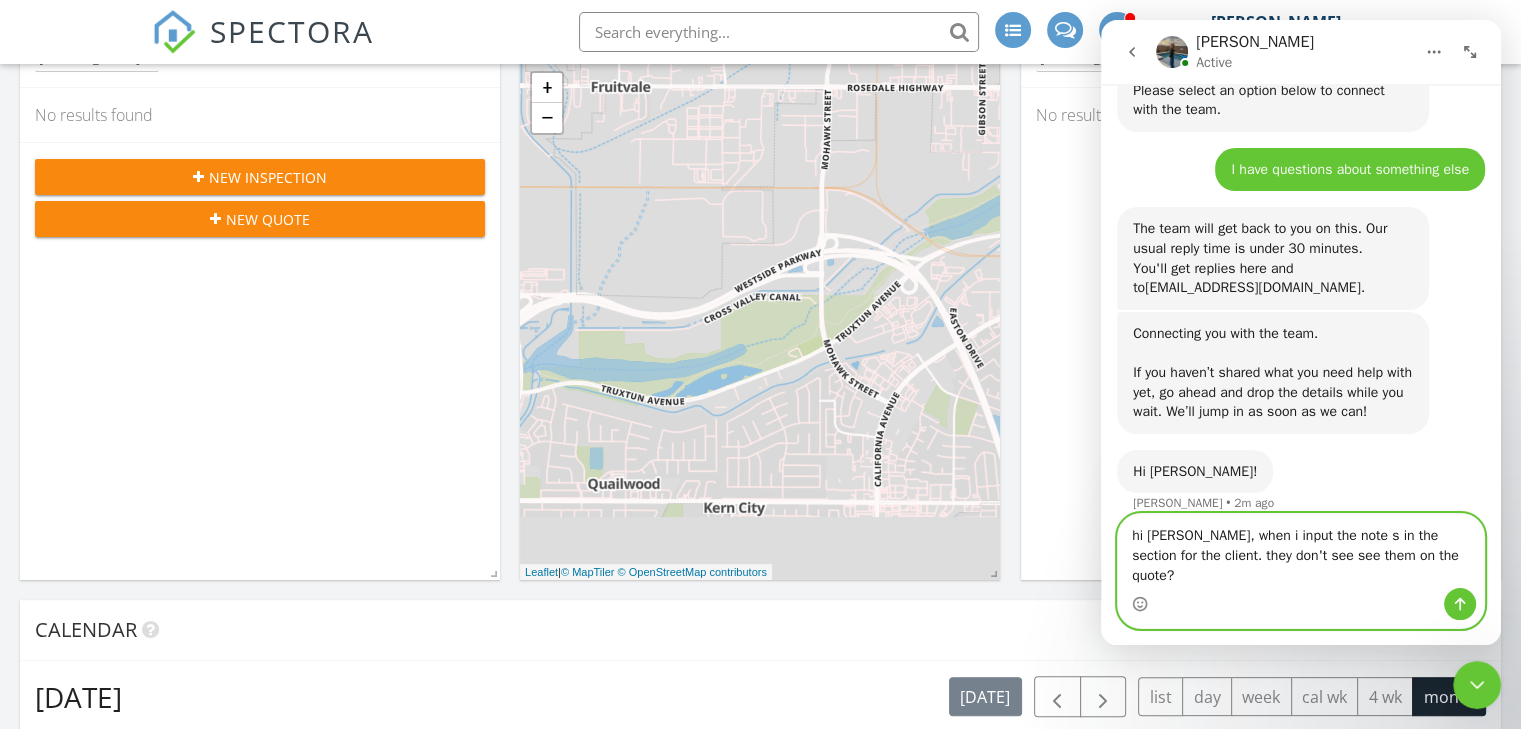 type 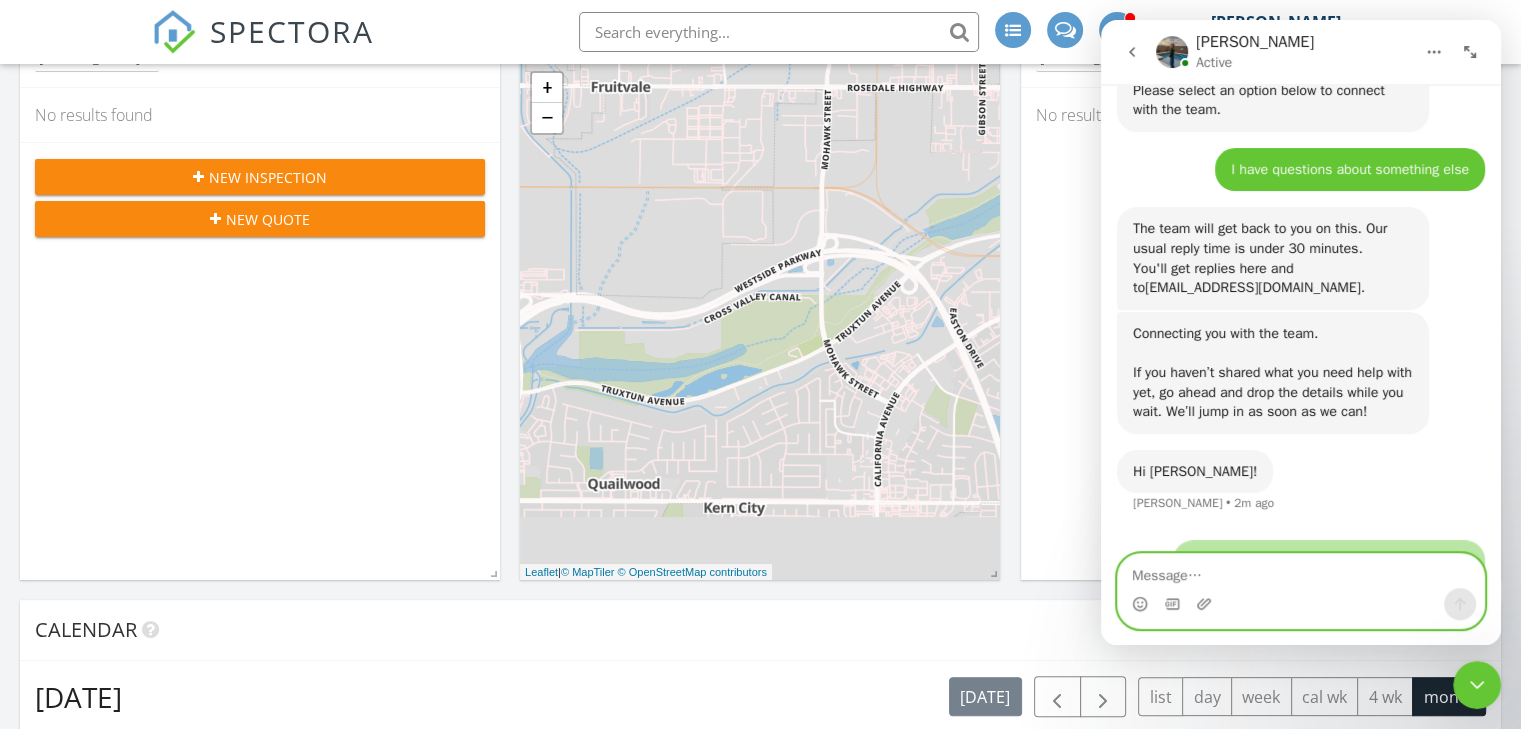 scroll, scrollTop: 1757, scrollLeft: 0, axis: vertical 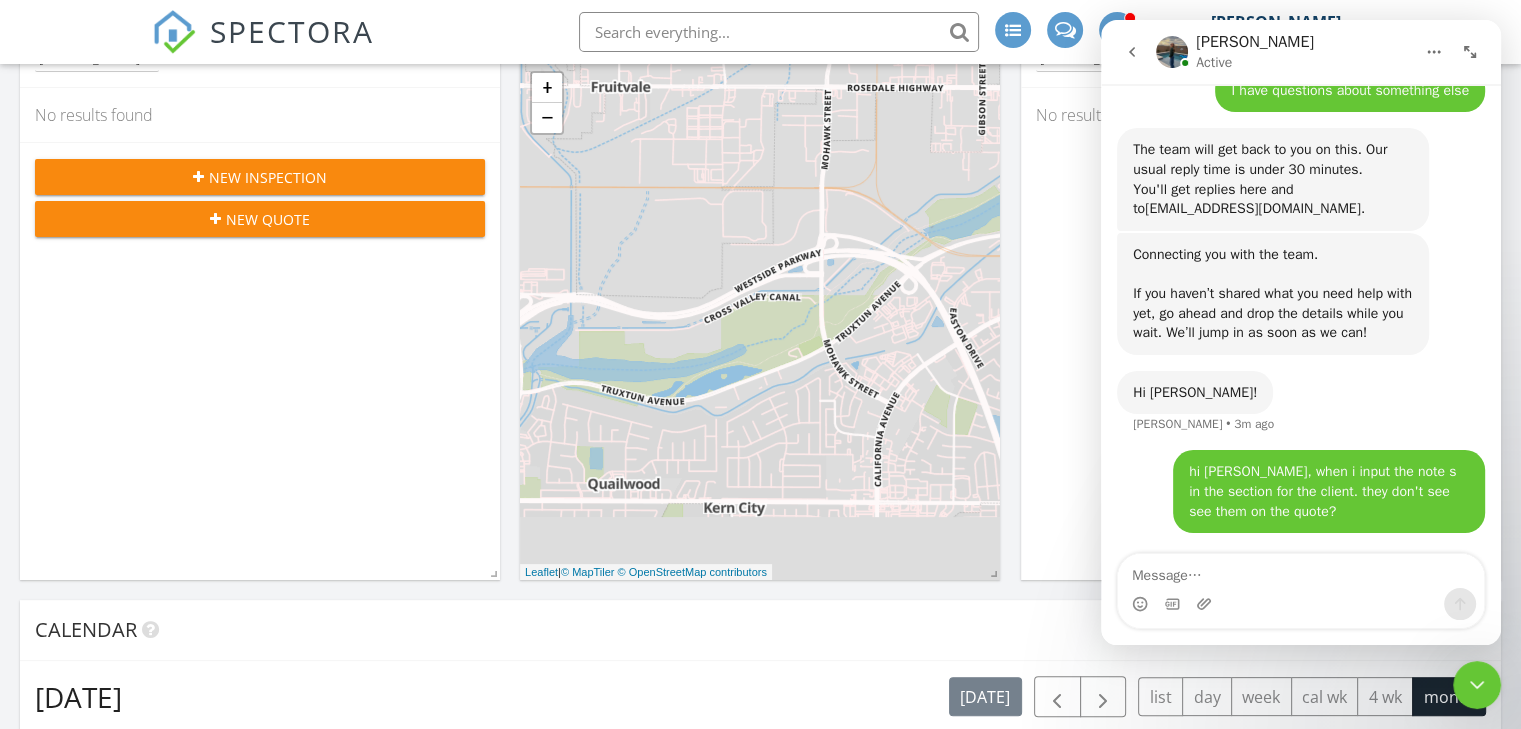 click on "Calendar" at bounding box center (745, 630) 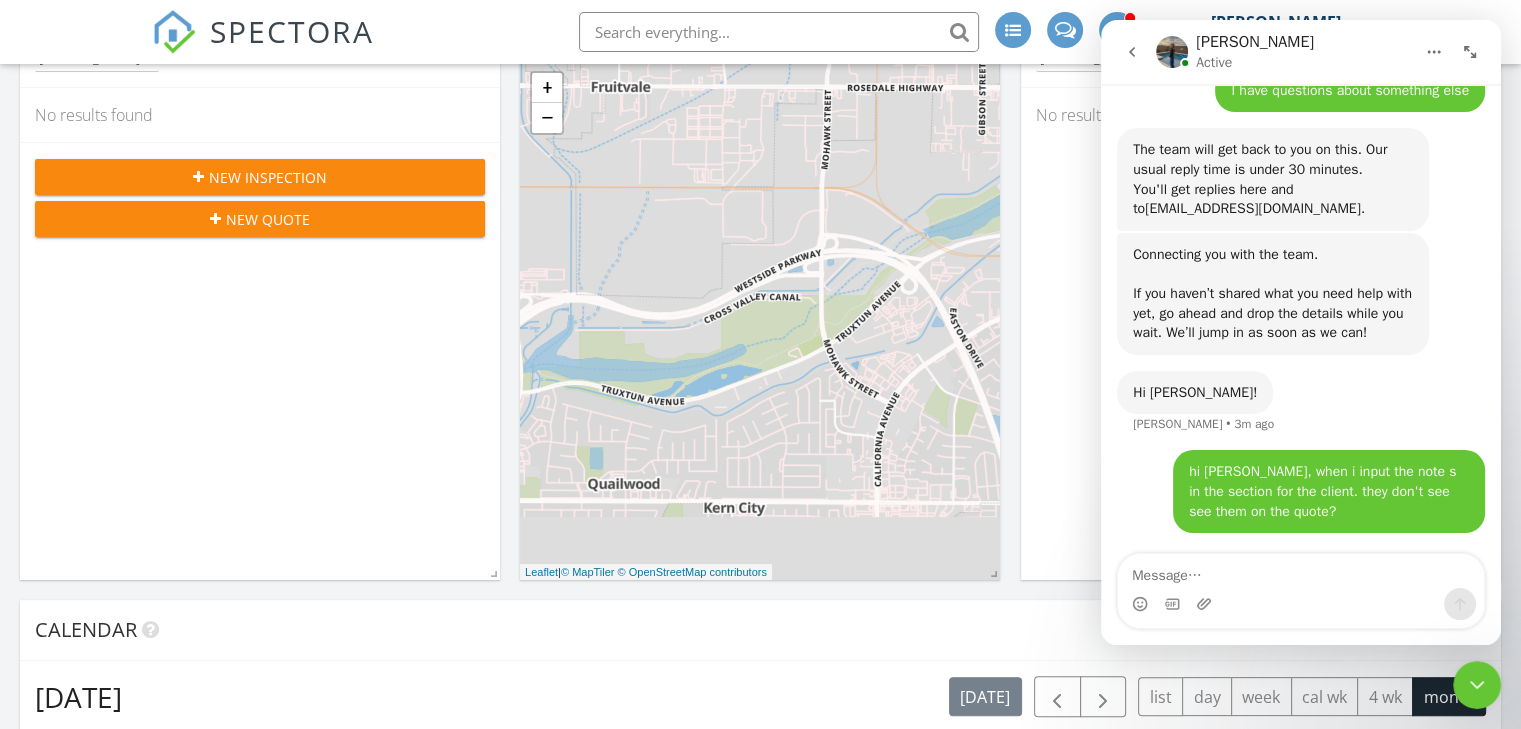 click on "Today
Isaac Romero
No results found       New Inspection     New Quote" at bounding box center (260, 290) 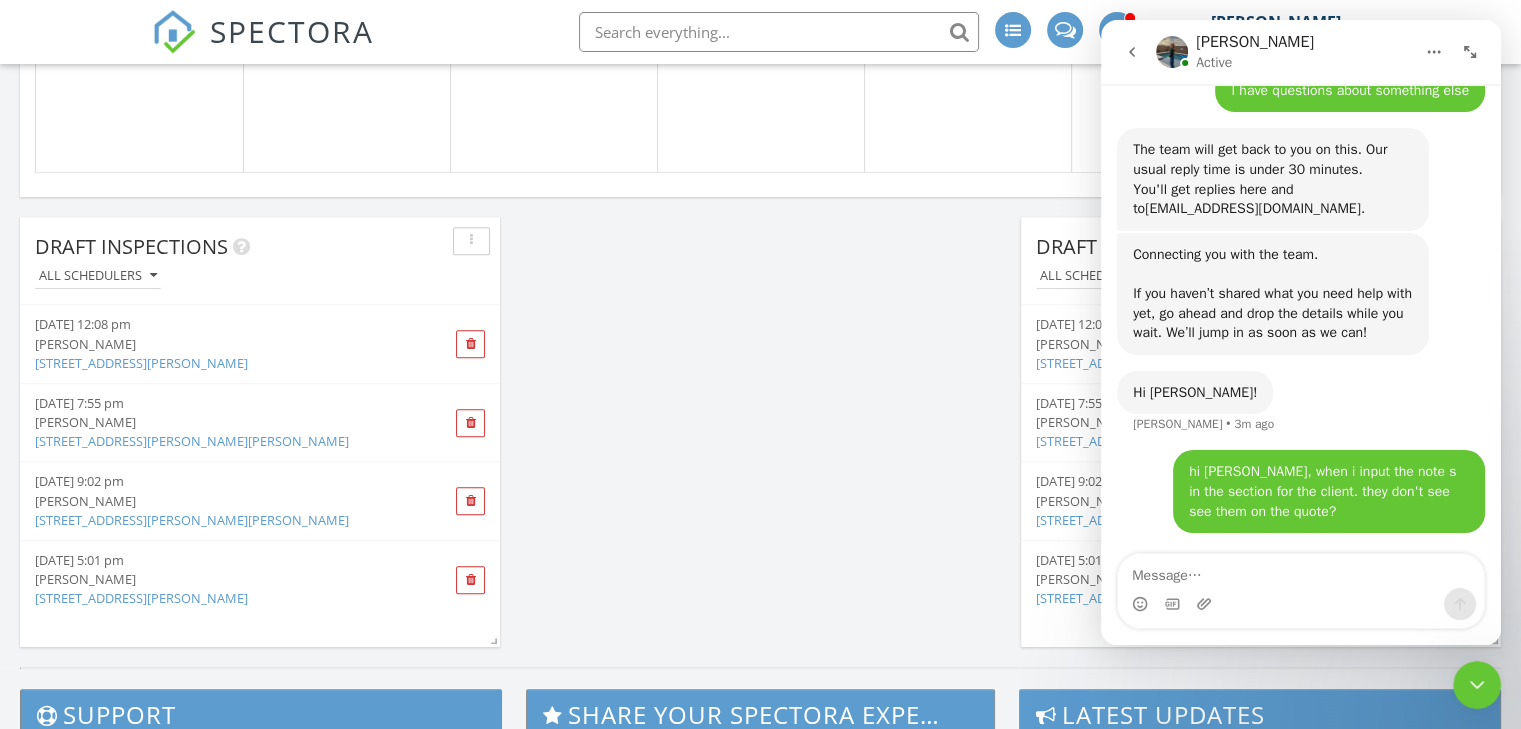 scroll, scrollTop: 1700, scrollLeft: 0, axis: vertical 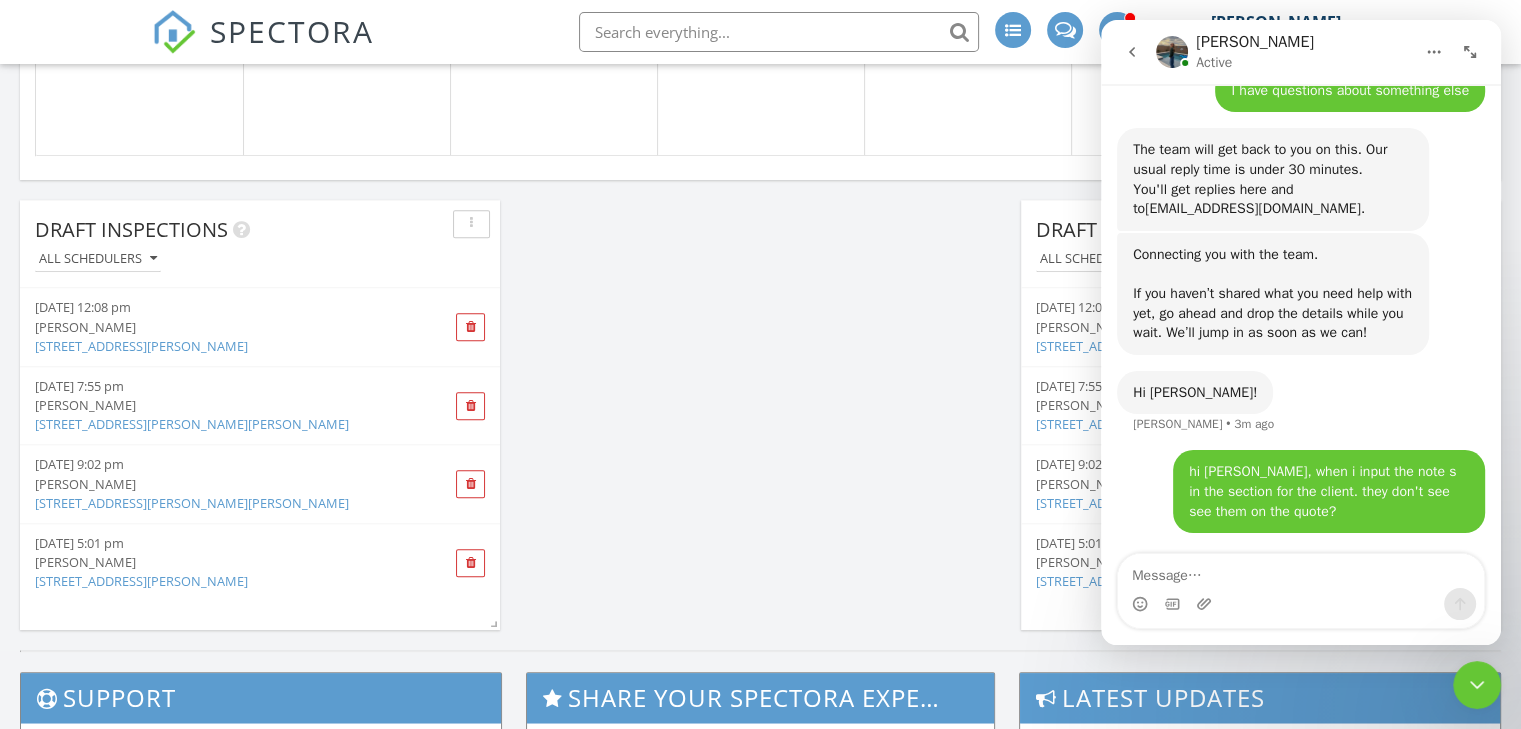 click on "[PERSON_NAME]" at bounding box center (222, 405) 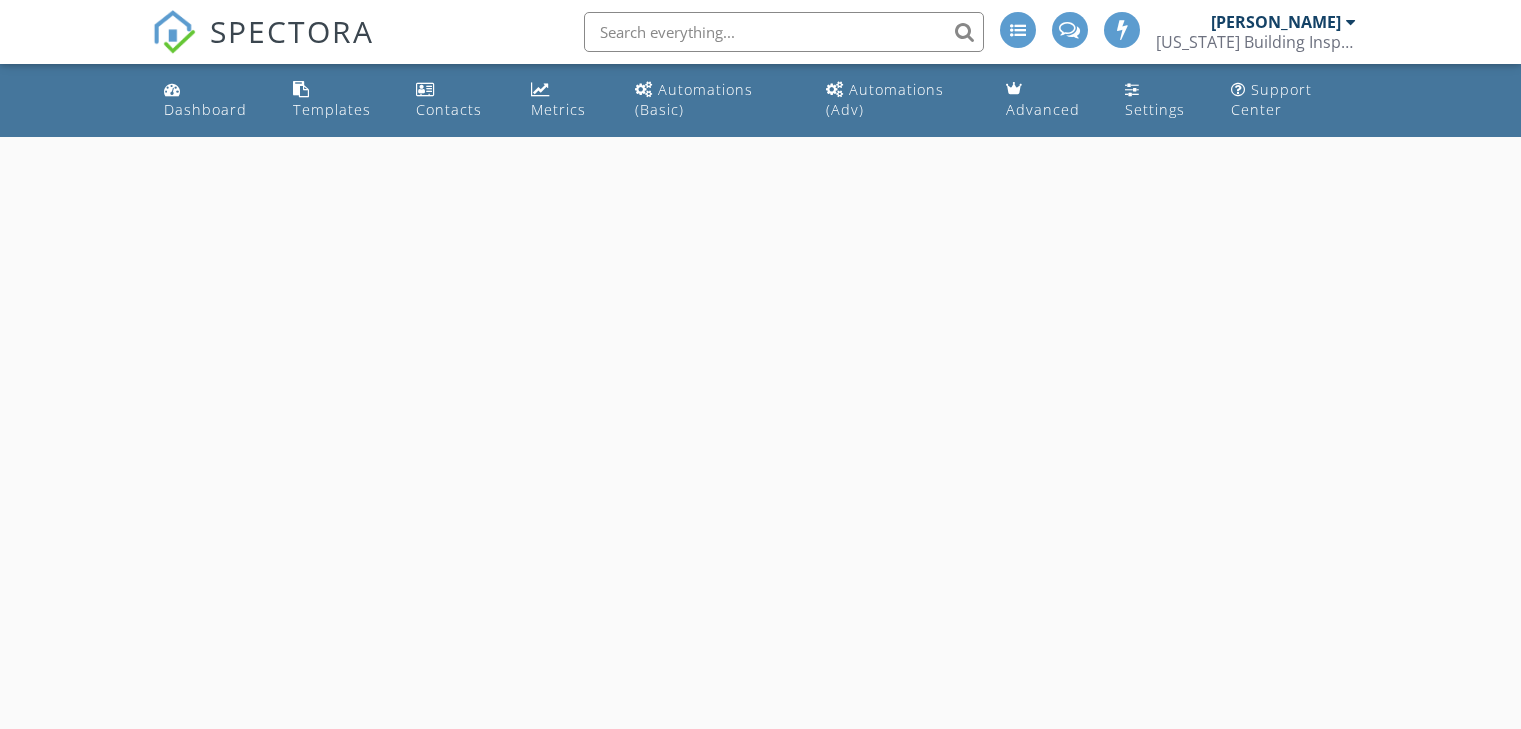 scroll, scrollTop: 0, scrollLeft: 0, axis: both 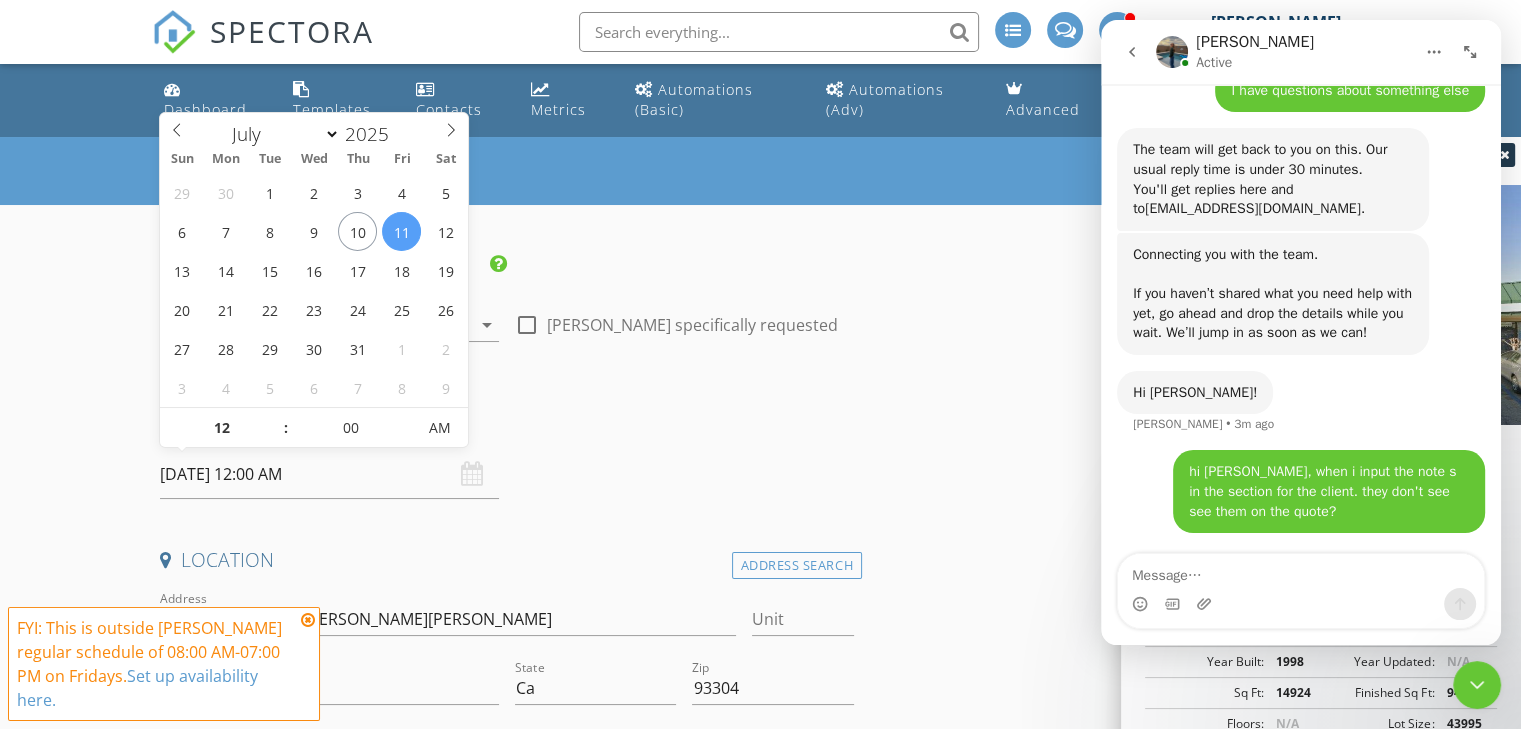 click on "[DATE] 12:00 AM" at bounding box center [329, 474] 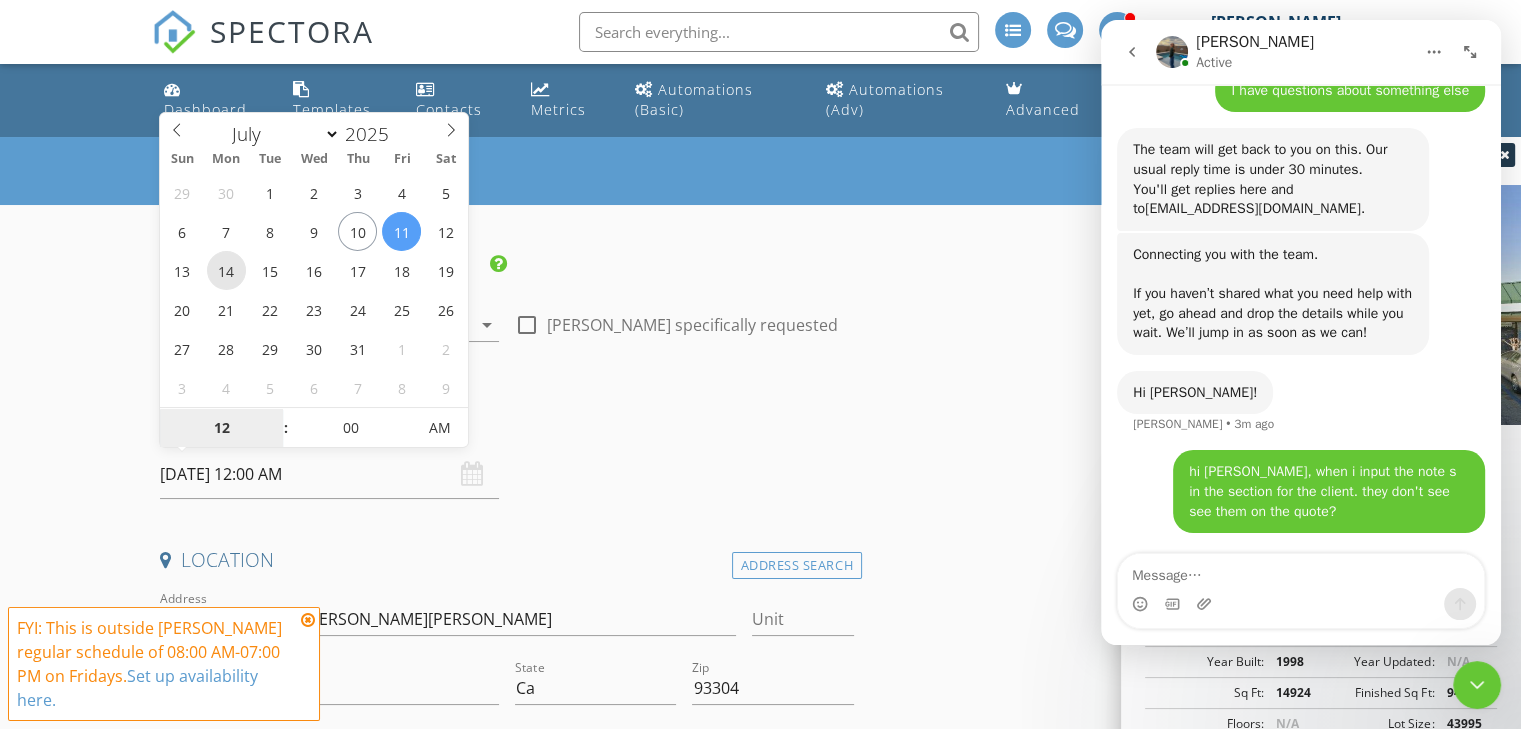type on "[DATE] 12:00 AM" 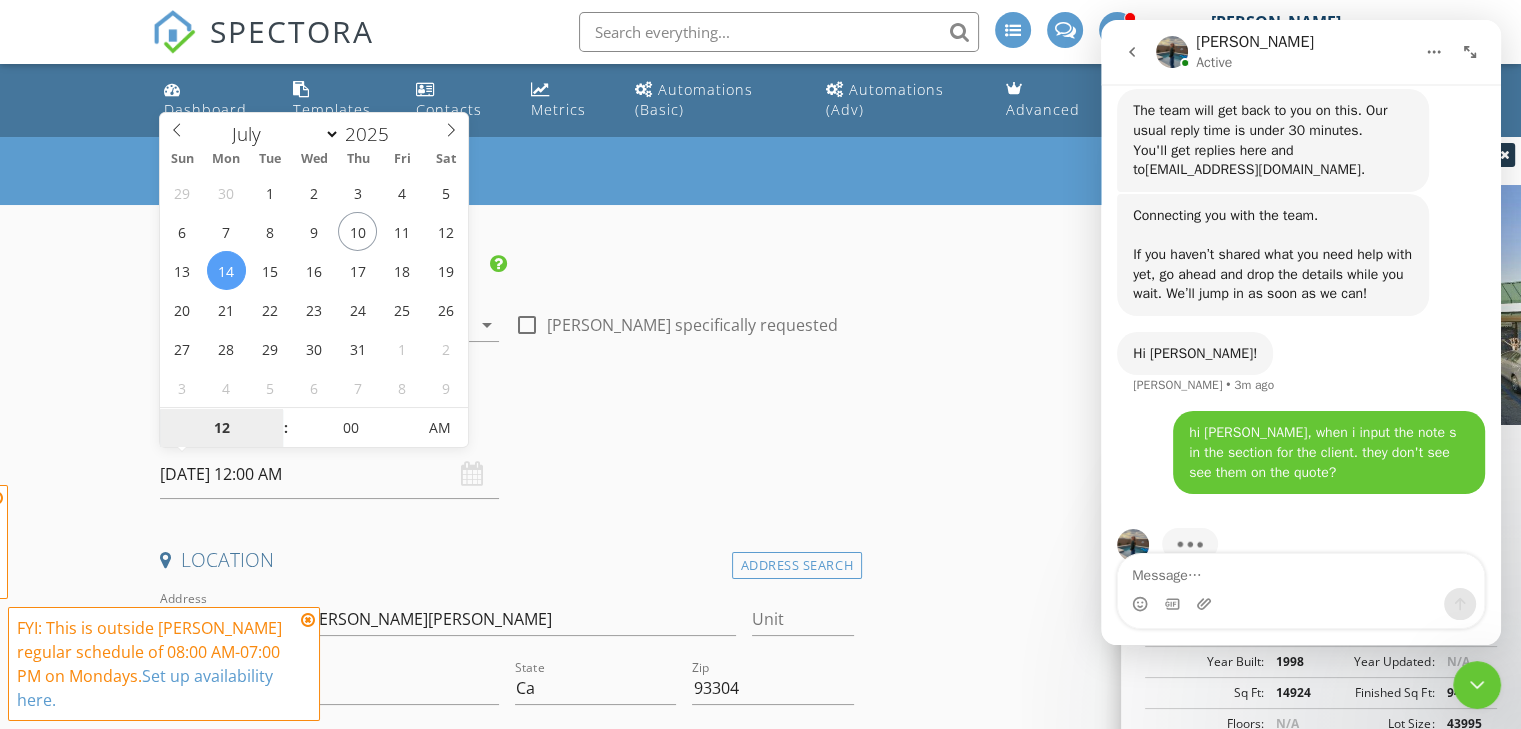 scroll, scrollTop: 1834, scrollLeft: 0, axis: vertical 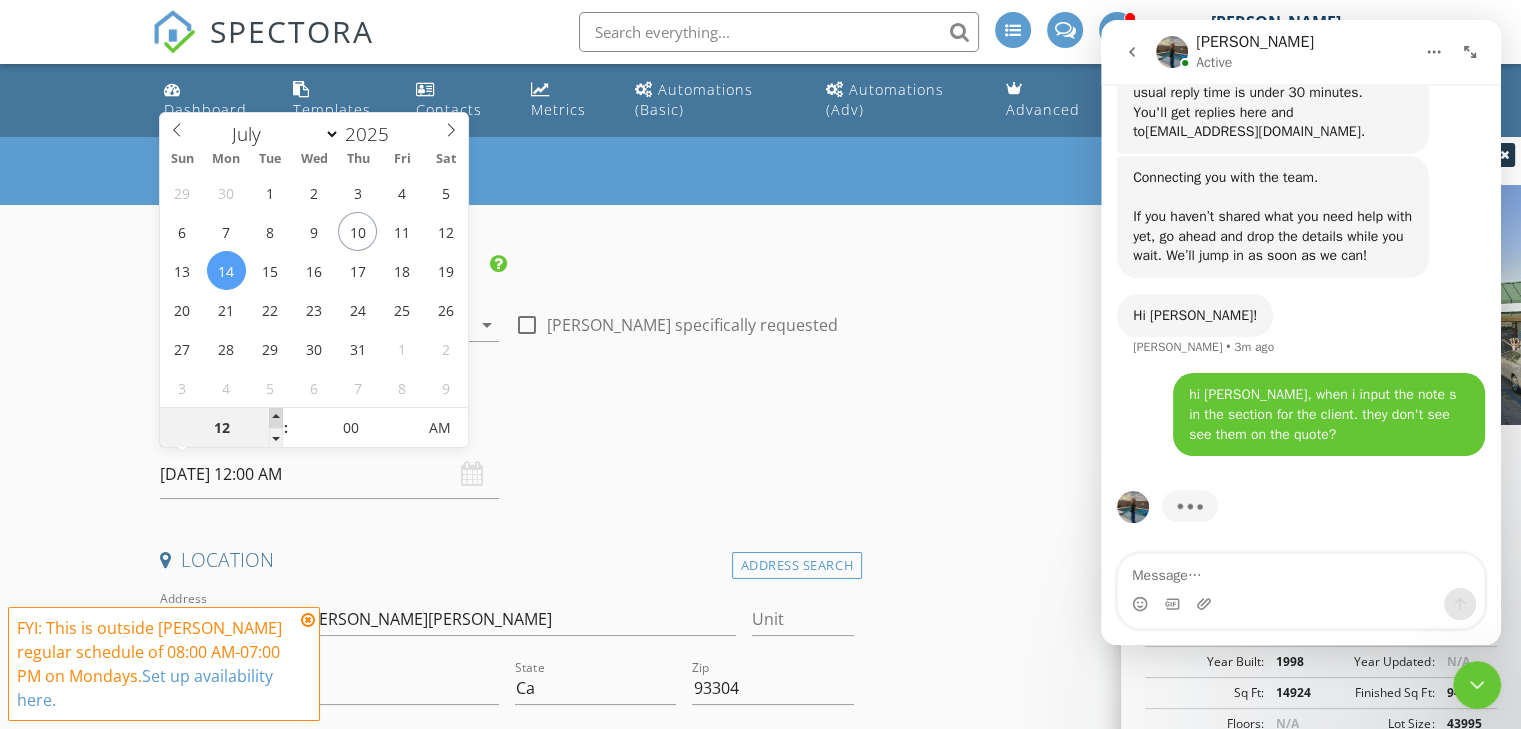 type on "01" 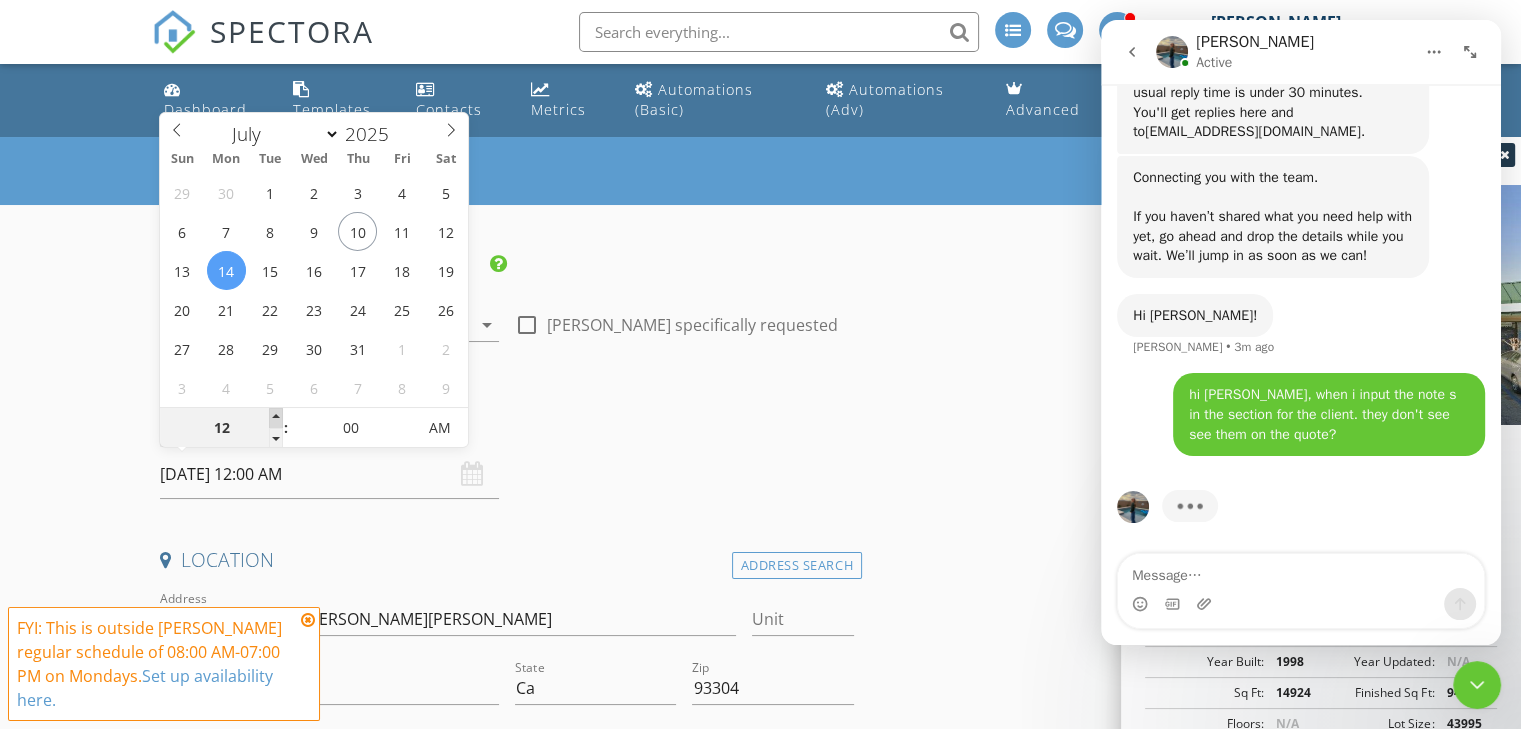 type on "[DATE] 1:00 AM" 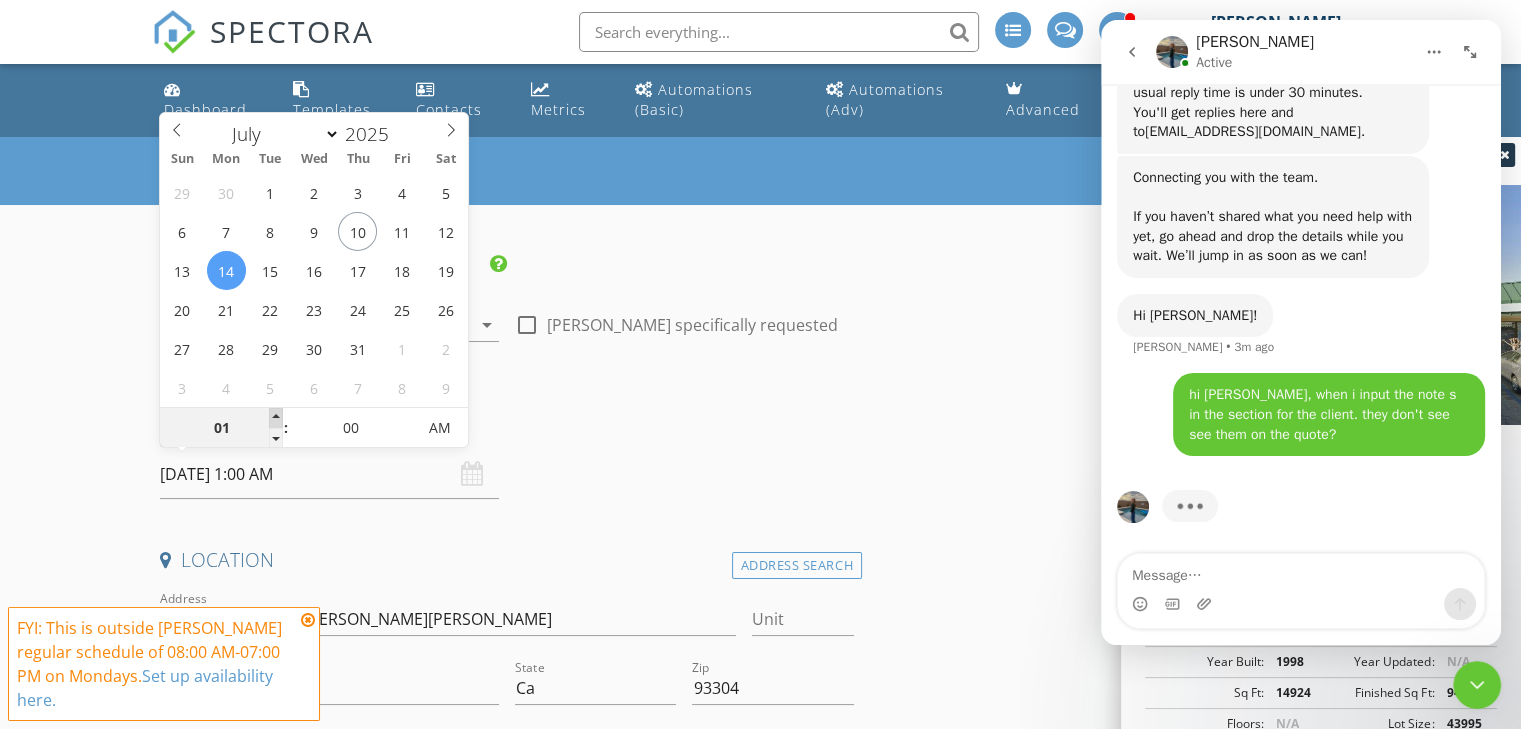 click at bounding box center [276, 418] 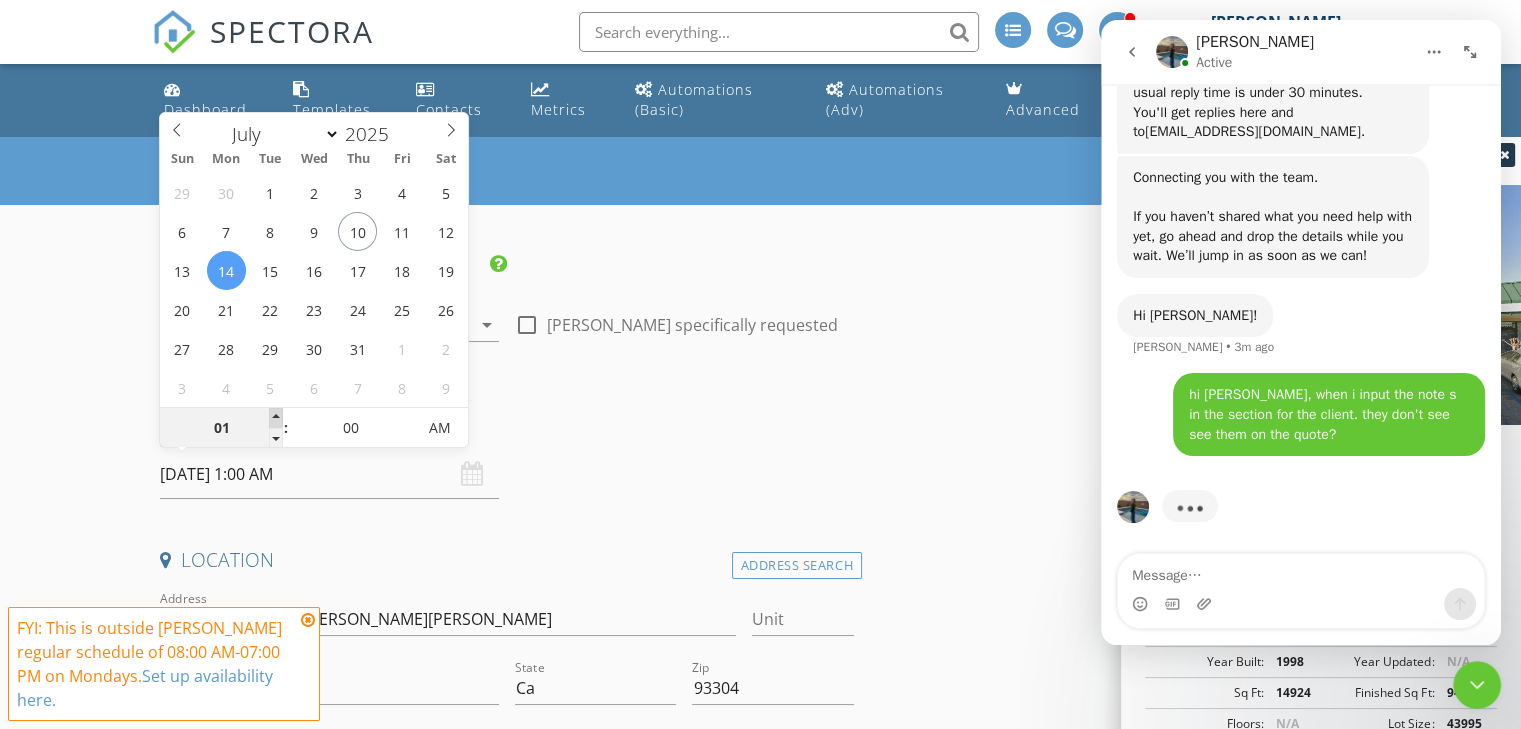 type on "02" 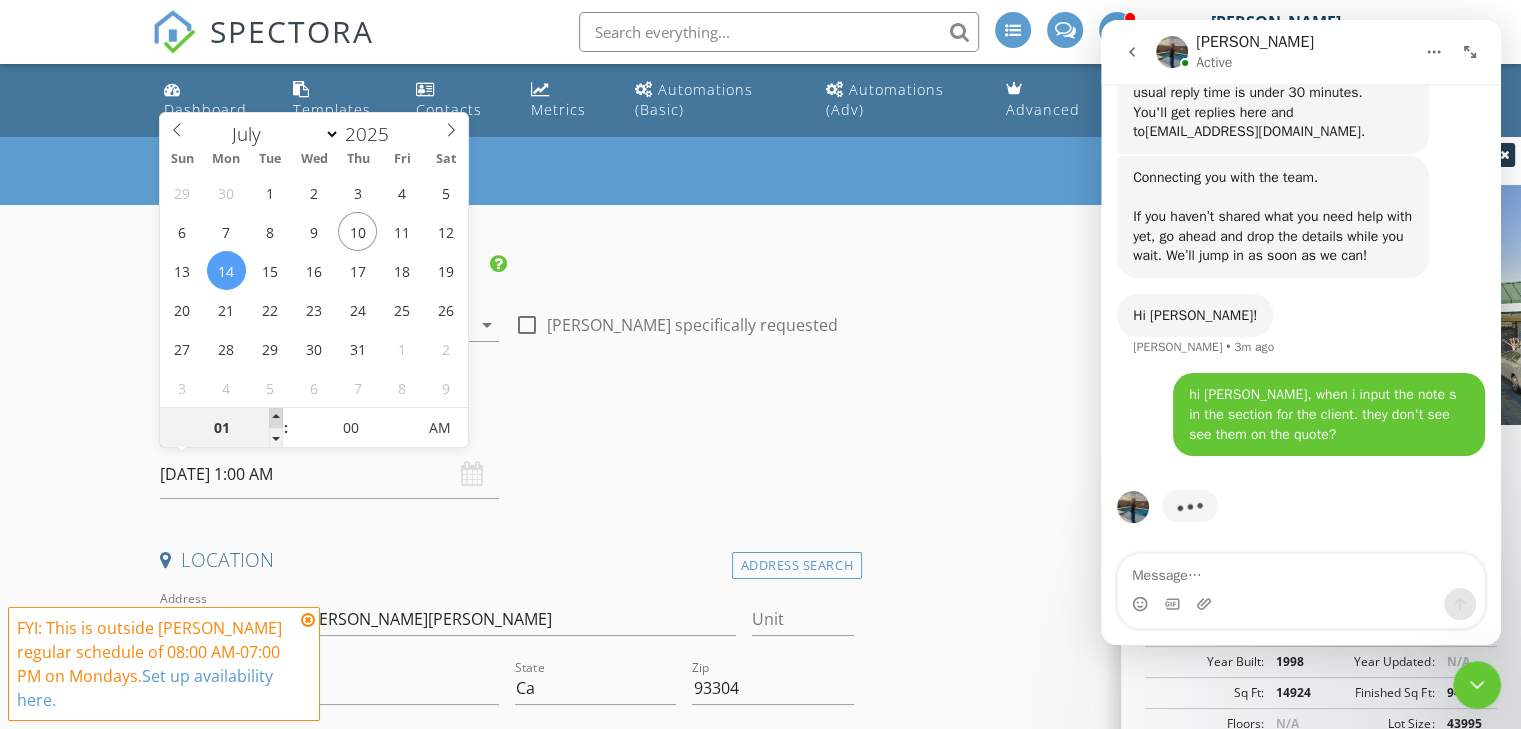 type on "[DATE] 2:00 AM" 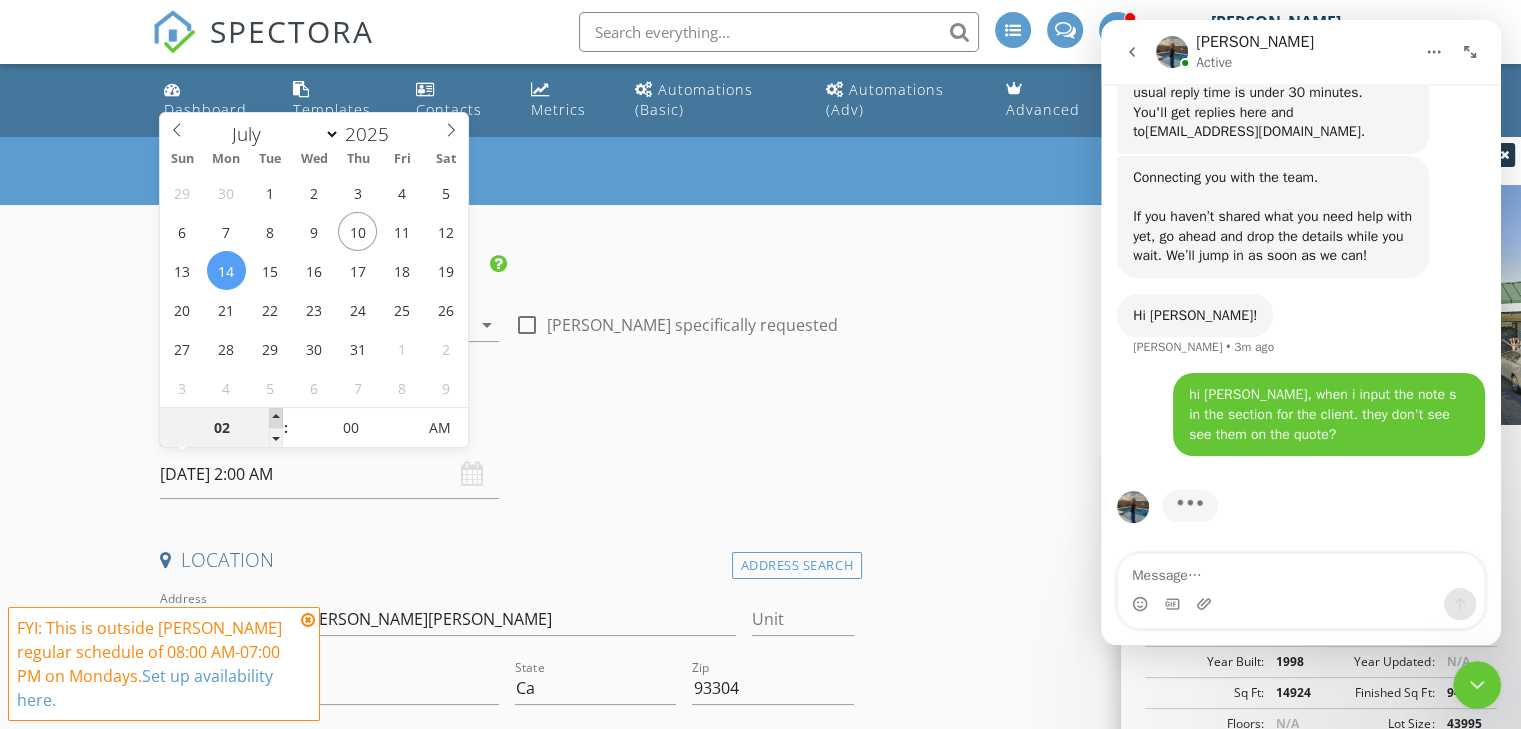 click at bounding box center (276, 418) 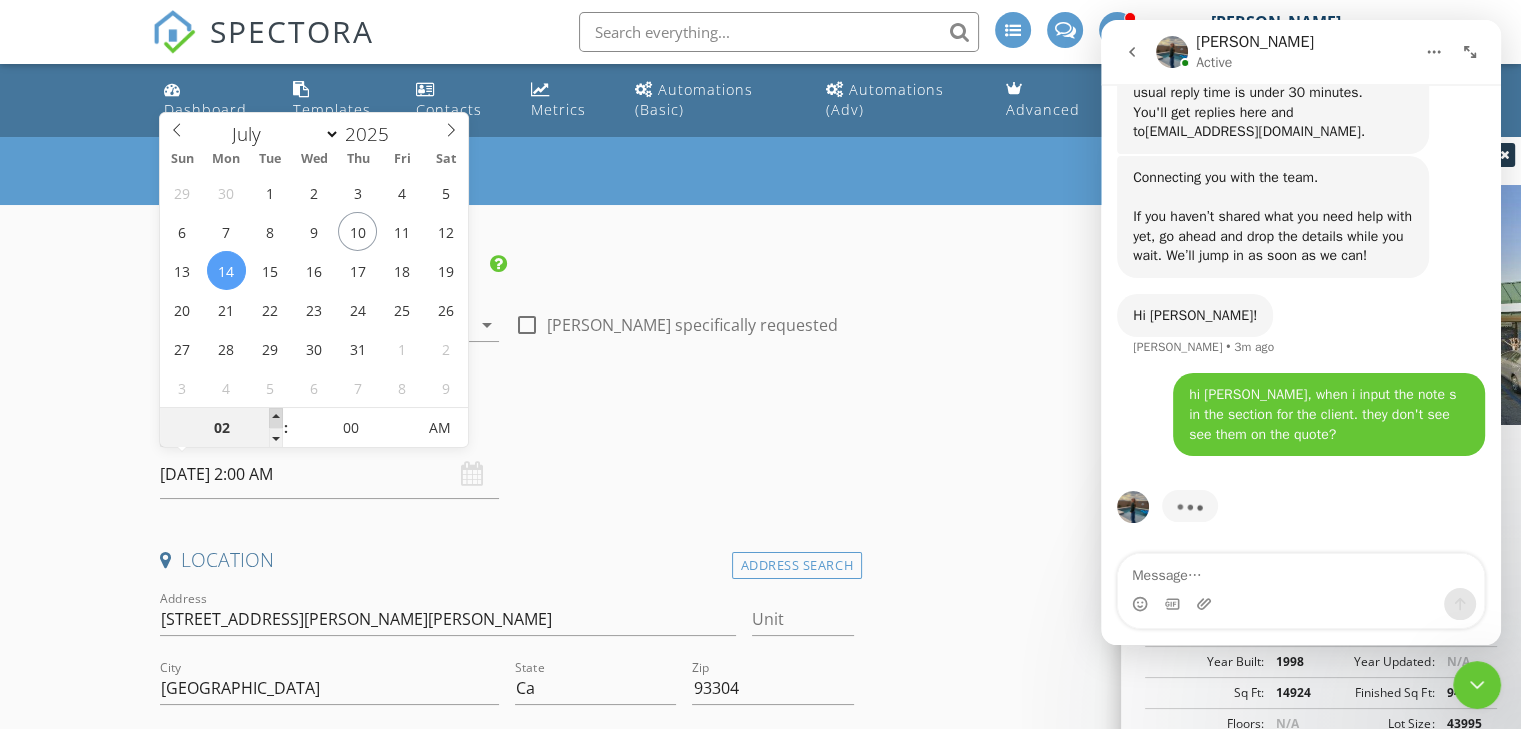 type on "03" 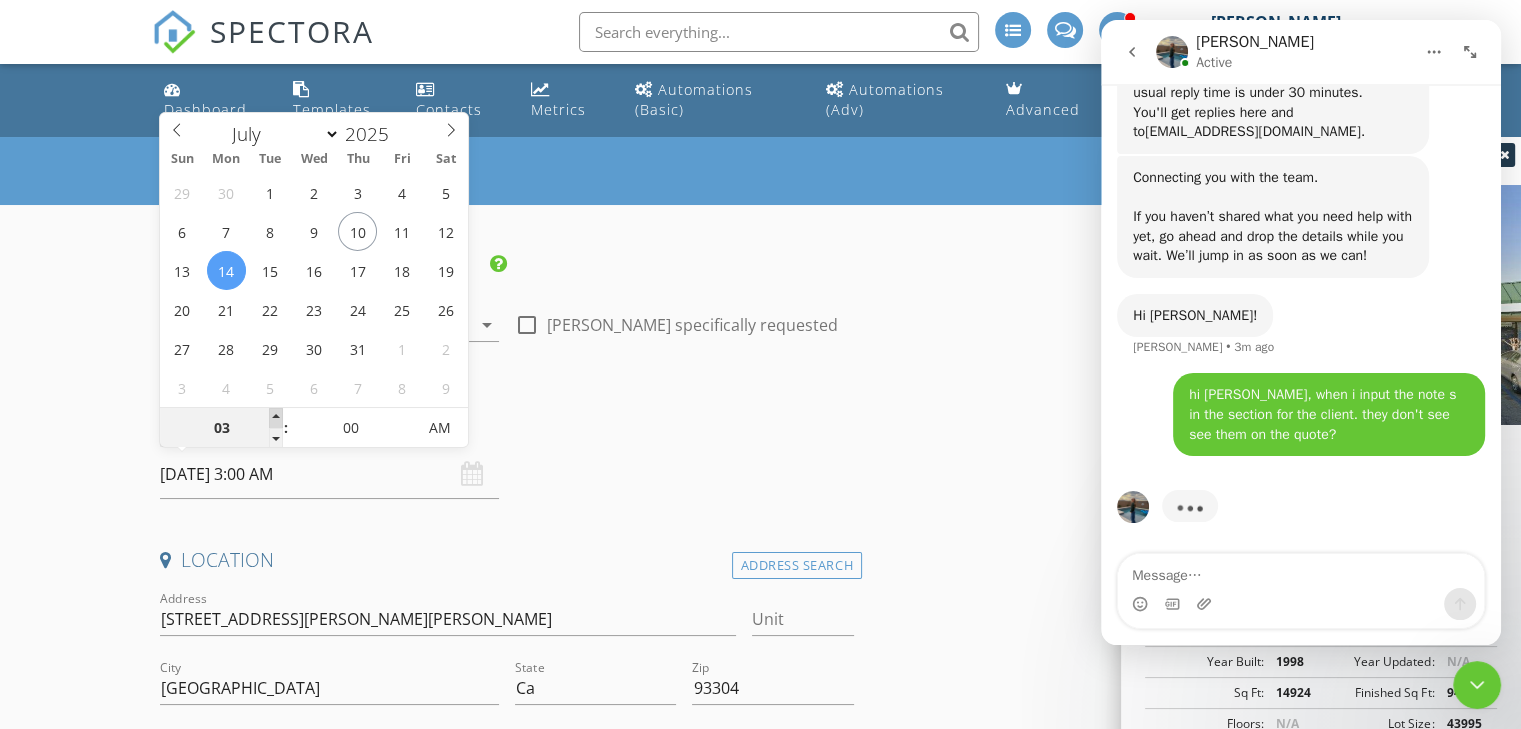 click at bounding box center [276, 418] 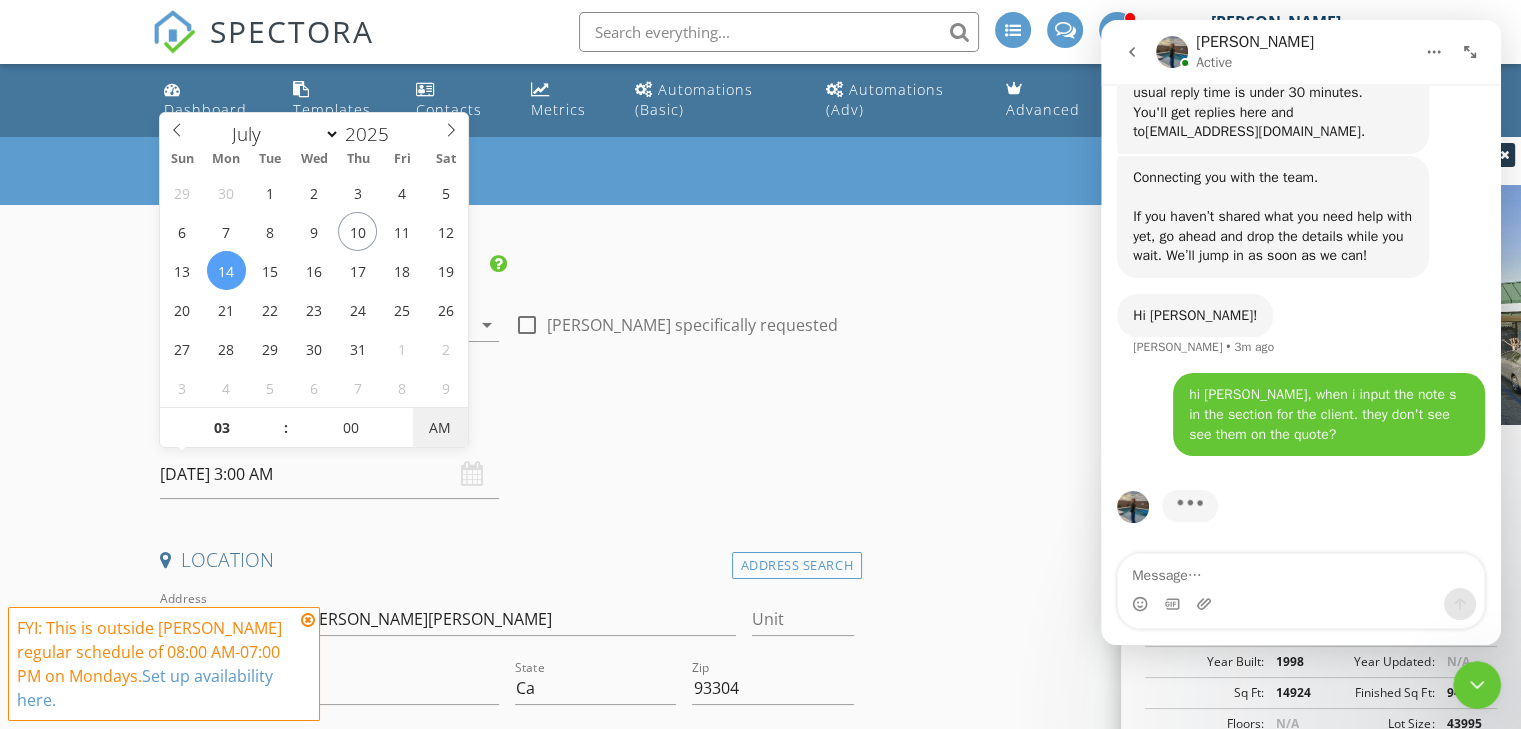 type on "[DATE] 3:00 PM" 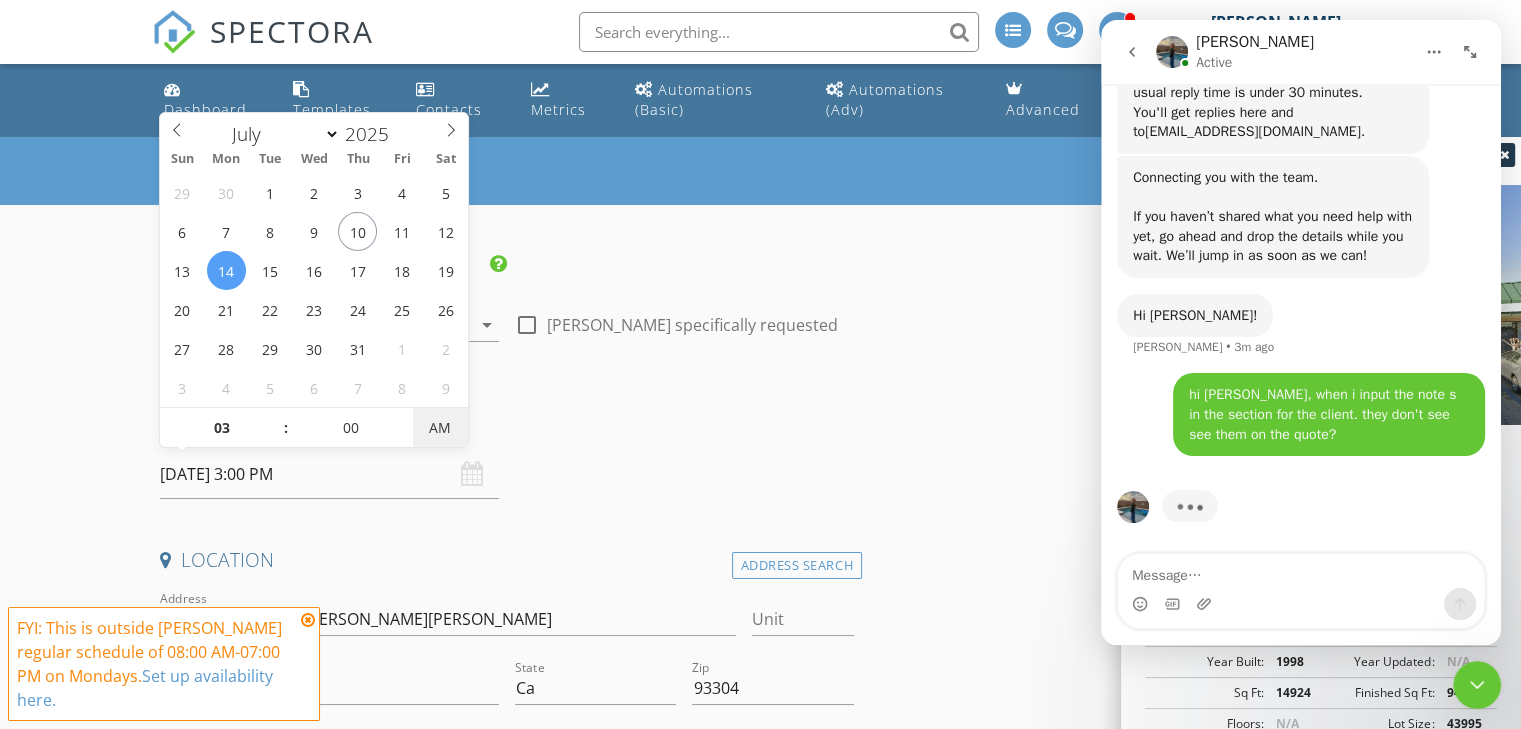 click on "AM" at bounding box center [440, 428] 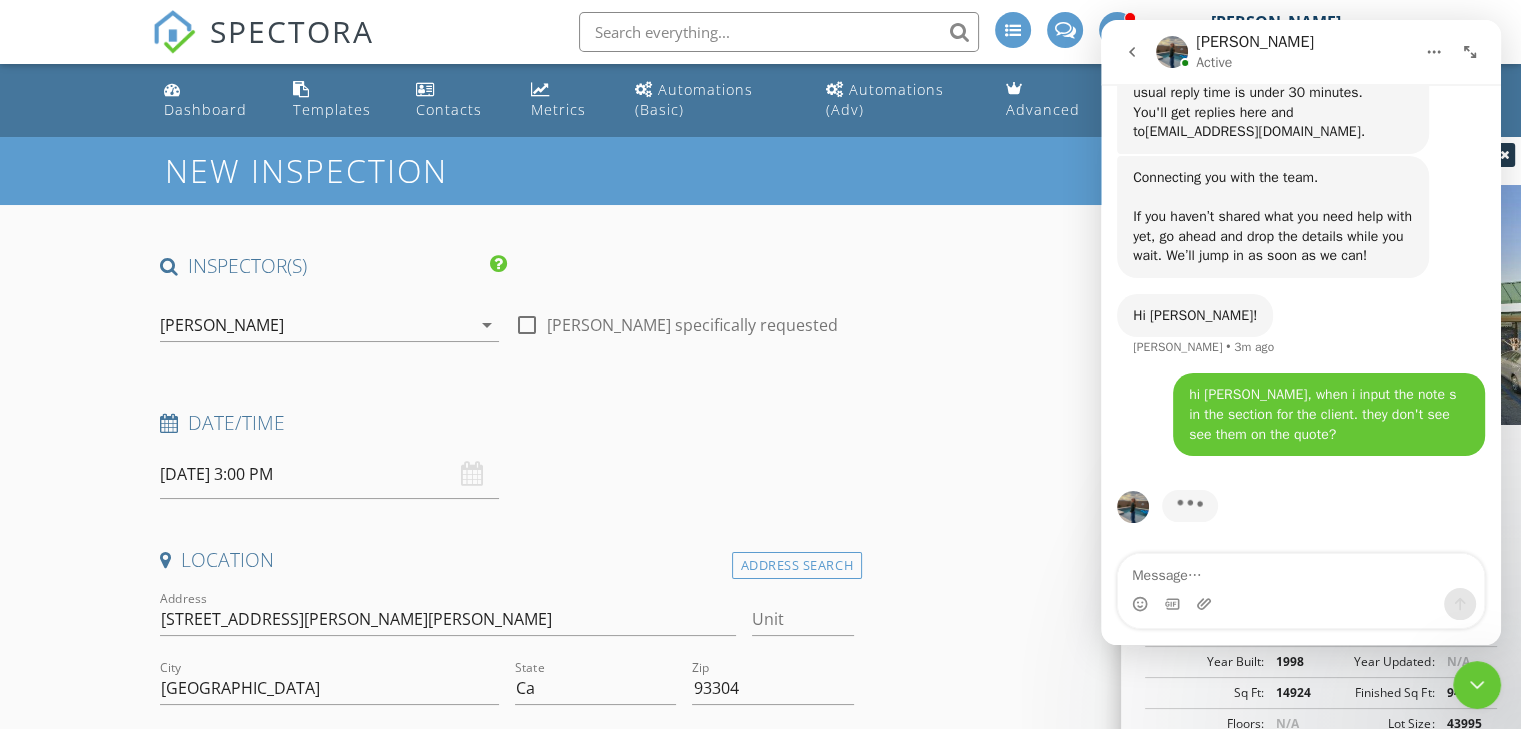 click on "New Inspection
INSPECTOR(S)
check_box   Isaac Romero   PRIMARY   check_box_outline_blank   Todd Farnholtz     check_box_outline_blank   Jake Williamson     Isaac Romero arrow_drop_down   check_box_outline_blank Isaac Romero specifically requested
Date/Time
07/14/2025 3:00 PM
Location
Address Search       Address 3905-3945 Hughes Lane   Unit   City Bakersfield   State Ca   Zip 93304   County kern     Square Feet 14924   Year Built 1998   Foundation arrow_drop_down     Isaac Romero     9.8 miles     (17 minutes)
client
check_box Enable Client CC email for this inspection   Client Search     check_box_outline_blank Client is a Company/Organization     First Name   Last Name   Email   CC Email   Phone   Address   City   State   Zip     Tags         Notes   Private Notes
ADD ADDITIONAL client" at bounding box center [760, 2537] 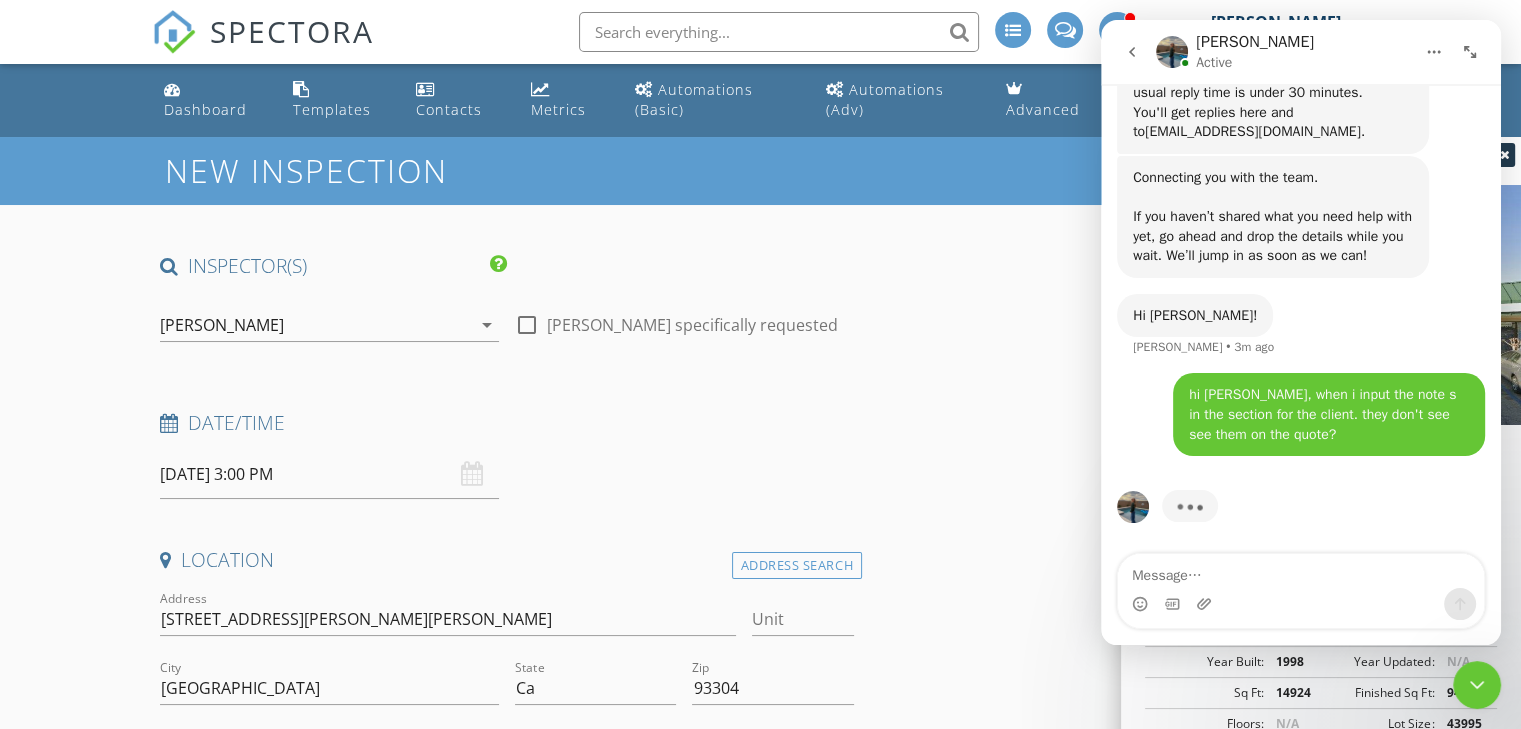 click on "arrow_drop_down" at bounding box center (487, 325) 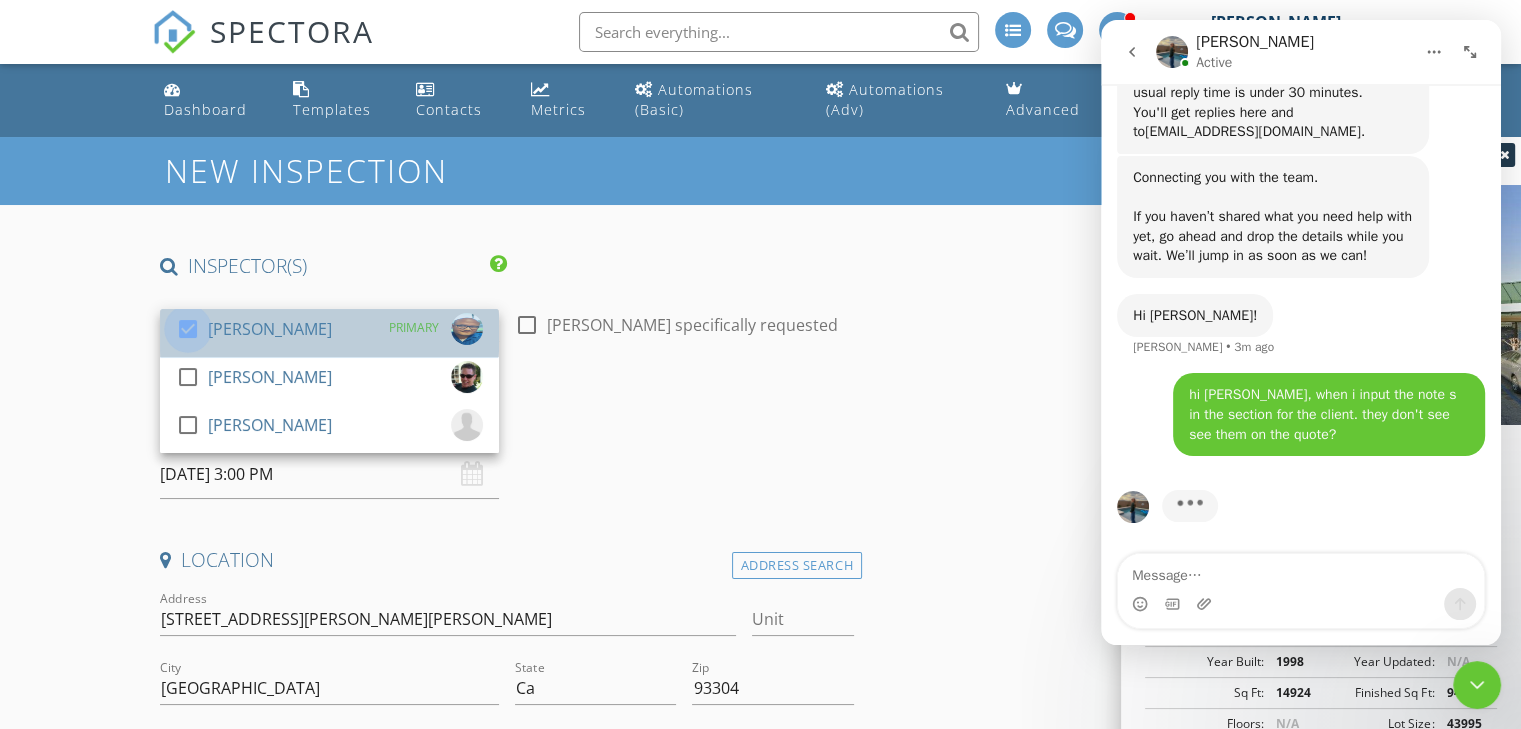 click at bounding box center (188, 329) 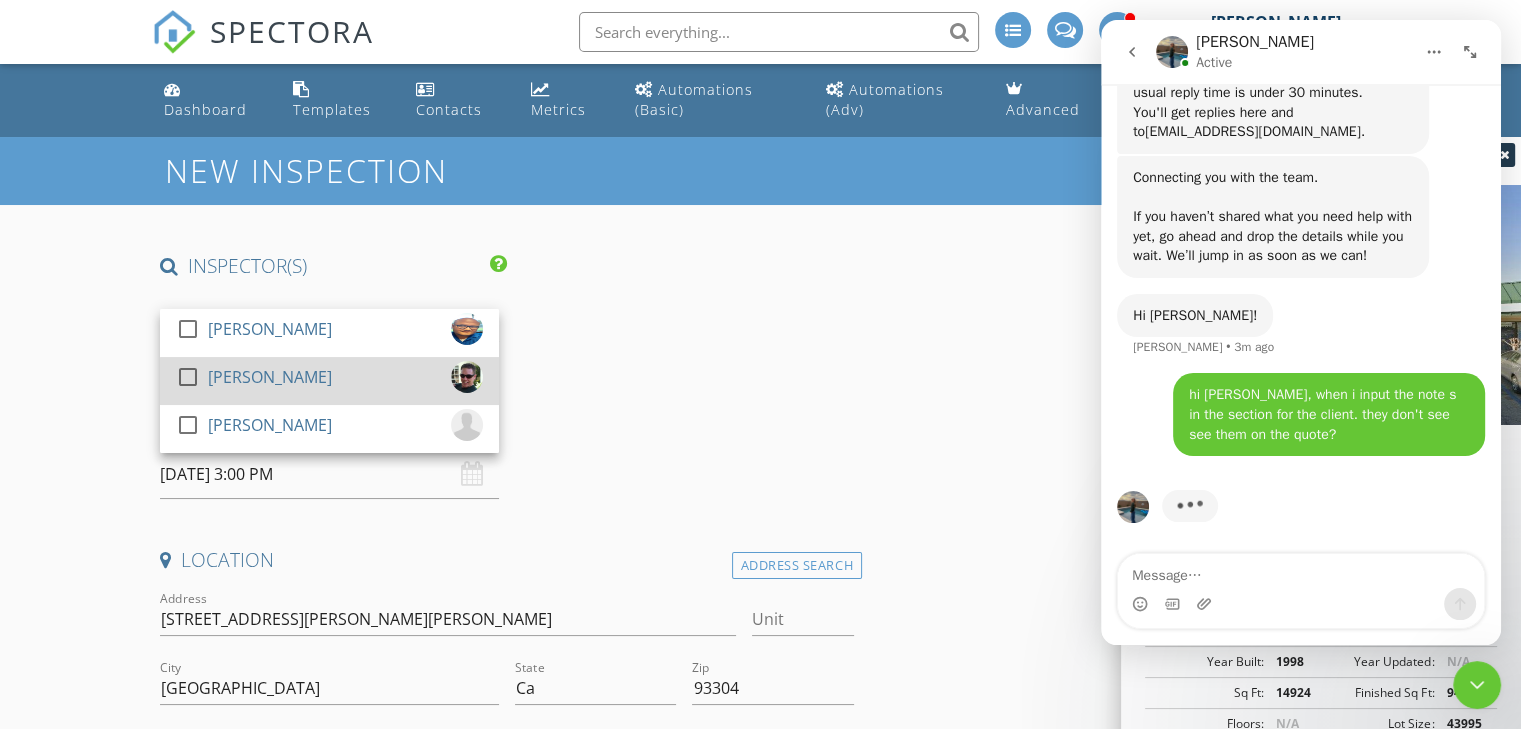click at bounding box center [188, 377] 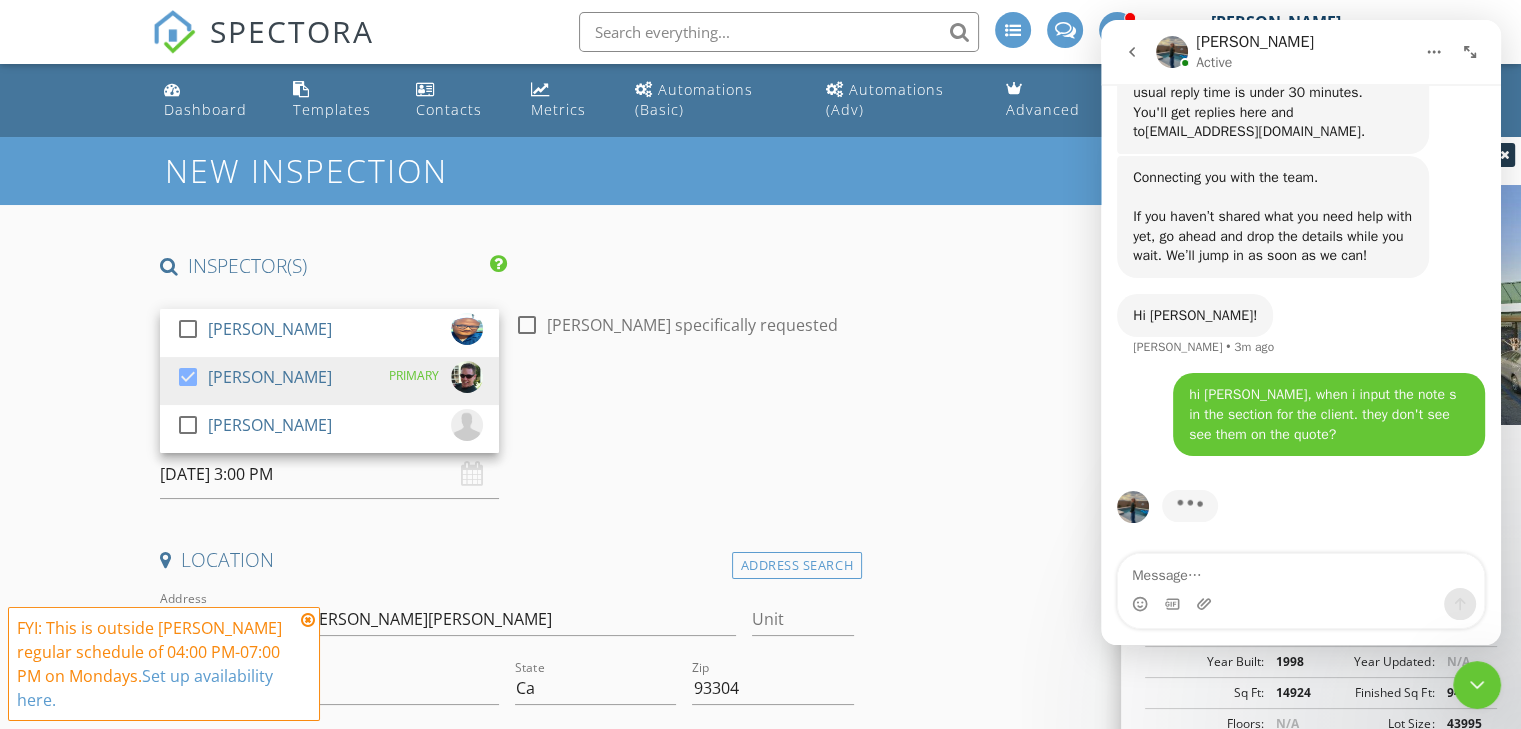 click on "New Inspection
INSPECTOR(S)
check_box_outline_blank   Isaac Romero     check_box   Todd Farnholtz   PRIMARY   check_box_outline_blank   Jake Williamson     Todd Farnholtz arrow_drop_down   check_box_outline_blank Todd Farnholtz specifically requested
Date/Time
07/14/2025 3:00 PM
Location
Address Search       Address 3905-3945 Hughes Lane   Unit   City Bakersfield   State Ca   Zip 93304   County kern     Square Feet 14924   Year Built 1998   Foundation arrow_drop_down     Todd Farnholtz     4.0 miles     (9 minutes)
client
check_box Enable Client CC email for this inspection   Client Search     check_box_outline_blank Client is a Company/Organization     First Name   Last Name   Email   CC Email   Phone   Address   City   State   Zip     Tags         Notes   Private Notes
ADD ADDITIONAL client" at bounding box center (760, 2537) 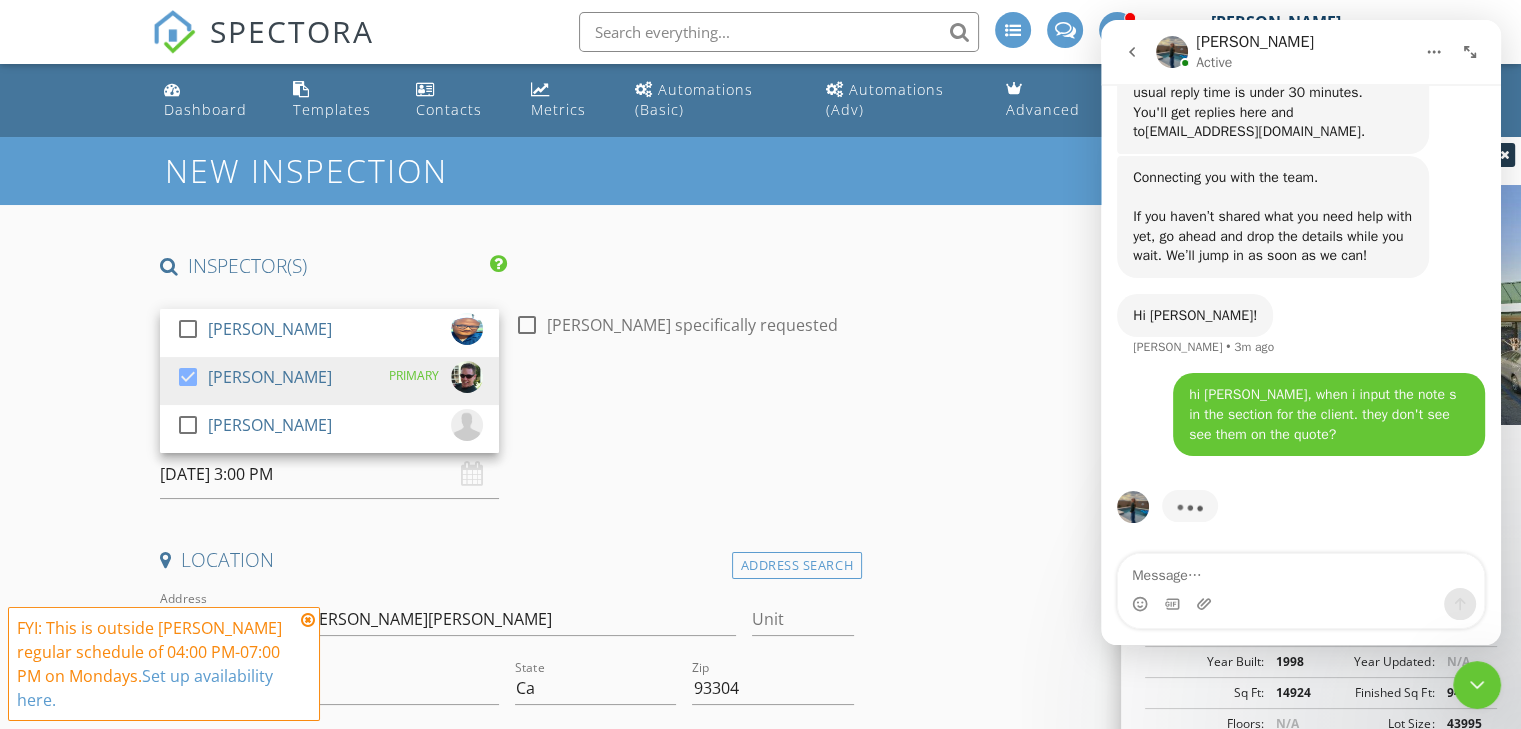 click on "New Inspection
INSPECTOR(S)
check_box_outline_blank   Isaac Romero     check_box   Todd Farnholtz   PRIMARY   check_box_outline_blank   Jake Williamson     Todd Farnholtz arrow_drop_down   check_box_outline_blank Todd Farnholtz specifically requested
Date/Time
07/14/2025 3:00 PM
Location
Address Search       Address 3905-3945 Hughes Lane   Unit   City Bakersfield   State Ca   Zip 93304   County kern     Square Feet 14924   Year Built 1998   Foundation arrow_drop_down     Todd Farnholtz     4.0 miles     (9 minutes)
client
check_box Enable Client CC email for this inspection   Client Search     check_box_outline_blank Client is a Company/Organization     First Name   Last Name   Email   CC Email   Phone   Address   City   State   Zip     Tags         Notes   Private Notes
ADD ADDITIONAL client" at bounding box center (760, 2537) 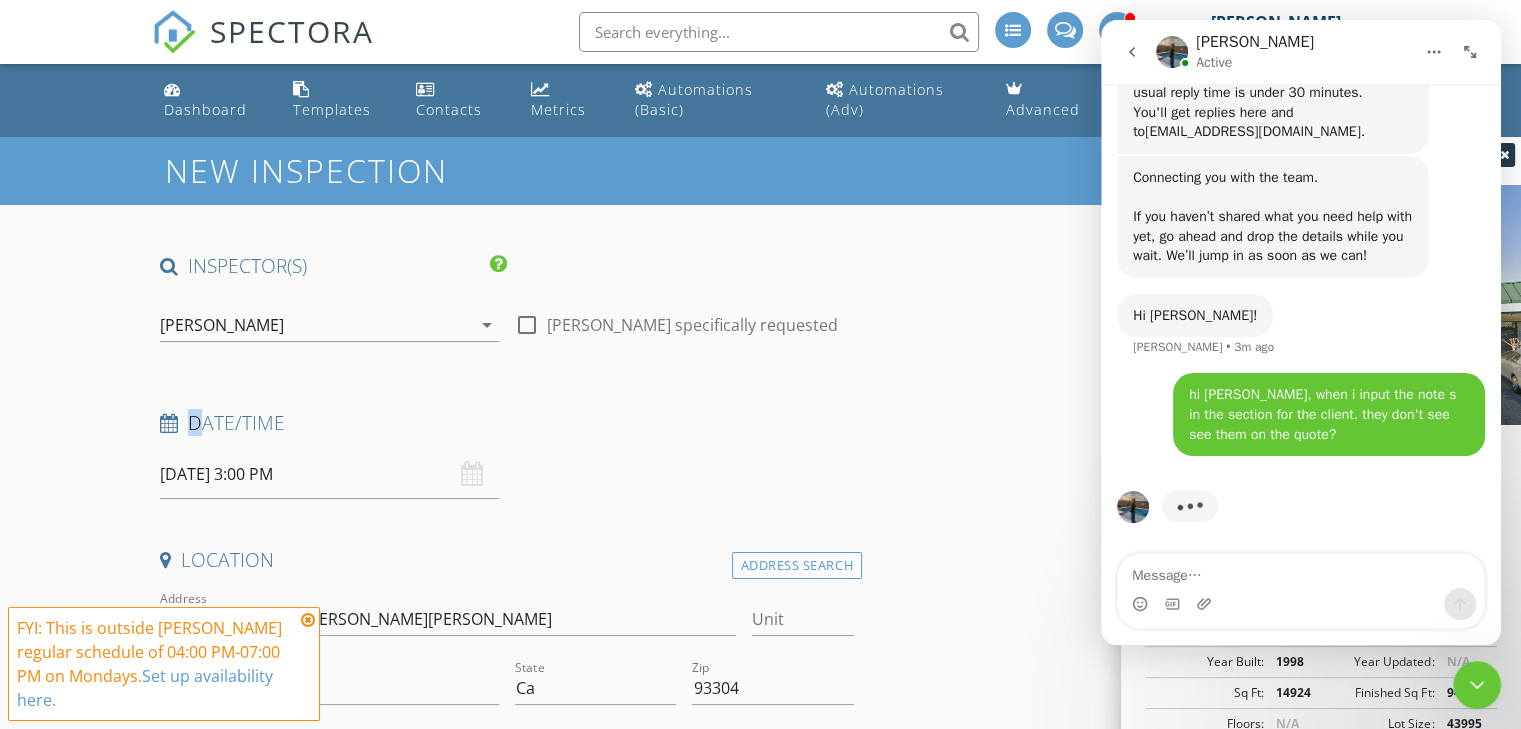 click on "arrow_drop_down" at bounding box center (487, 325) 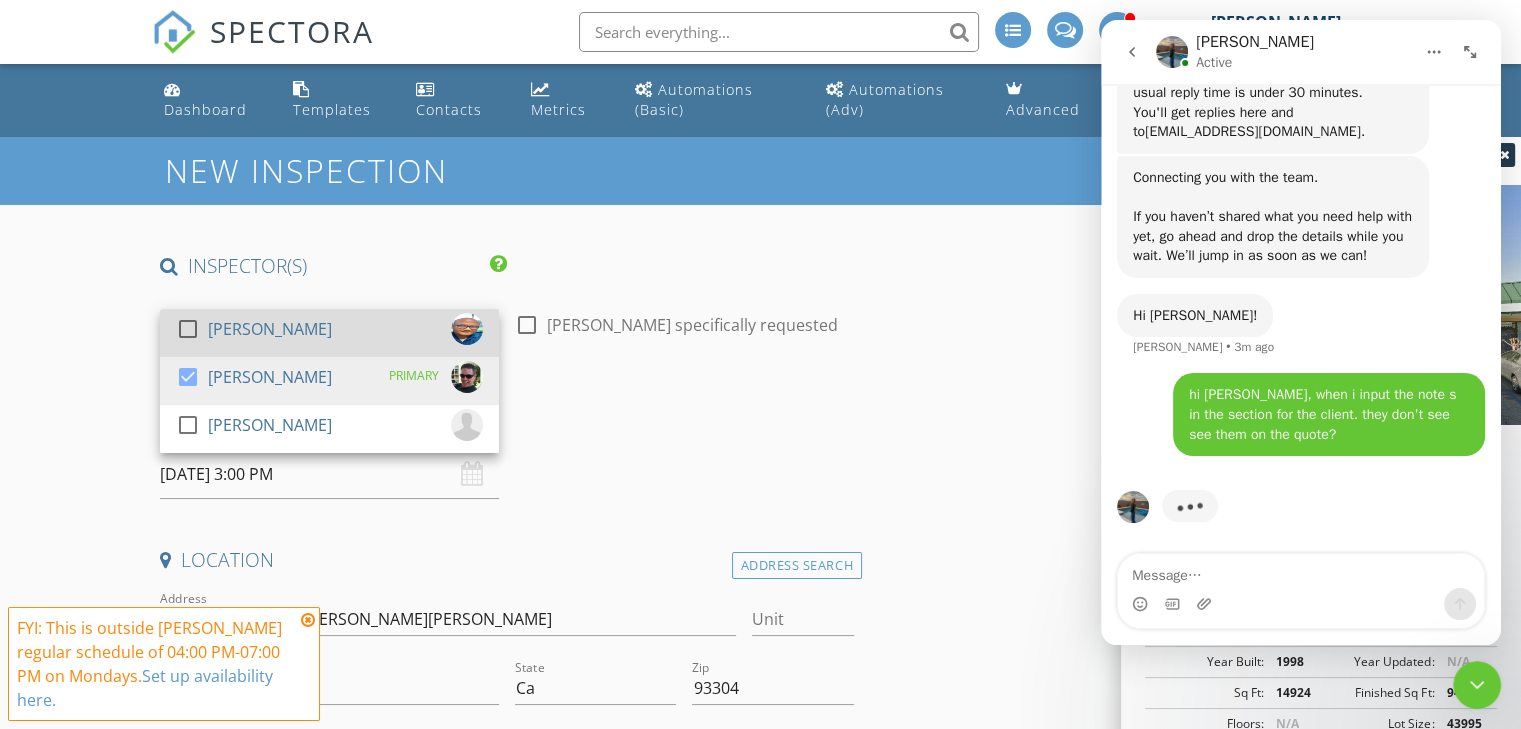 click at bounding box center (188, 329) 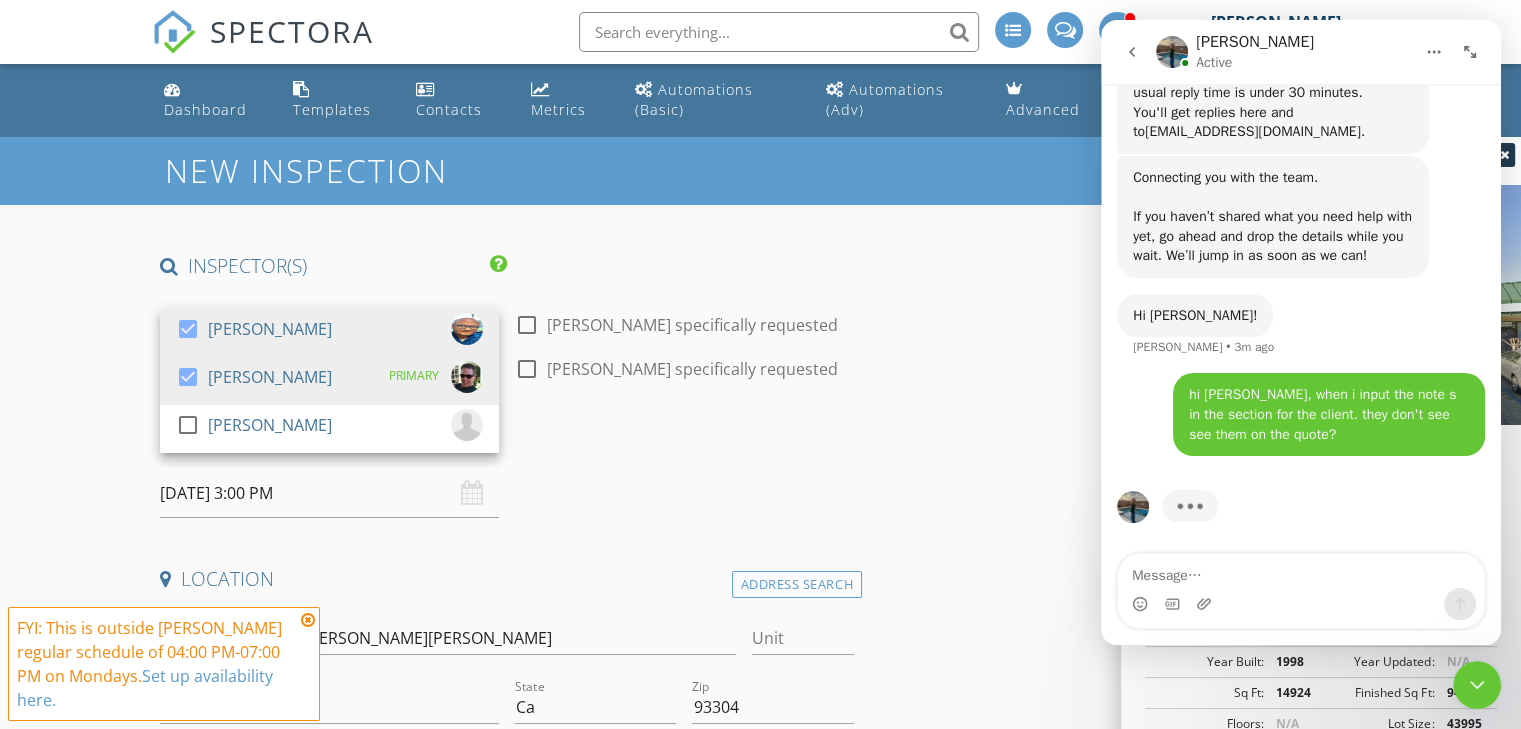click on "New Inspection
INSPECTOR(S)
check_box   Isaac Romero     check_box   Todd Farnholtz   PRIMARY   check_box_outline_blank   Jake Williamson     Todd Farnholtz,  Isaac Romero arrow_drop_down   check_box_outline_blank Isaac Romero specifically requested check_box_outline_blank Todd Farnholtz specifically requested
Date/Time
07/14/2025 3:00 PM
Location
Address Search       Address 3905-3945 Hughes Lane   Unit   City Bakersfield   State Ca   Zip 93304   County kern     Square Feet 14924   Year Built 1998   Foundation arrow_drop_down     Todd Farnholtz     4.0 miles     (9 minutes)         Isaac Romero     9.8 miles     (17 minutes)
client
check_box Enable Client CC email for this inspection   Client Search     check_box_outline_blank Client is a Company/Organization     First Name   Last Name   Email   CC Email   Phone   Address   City   State   Zip" at bounding box center [760, 2547] 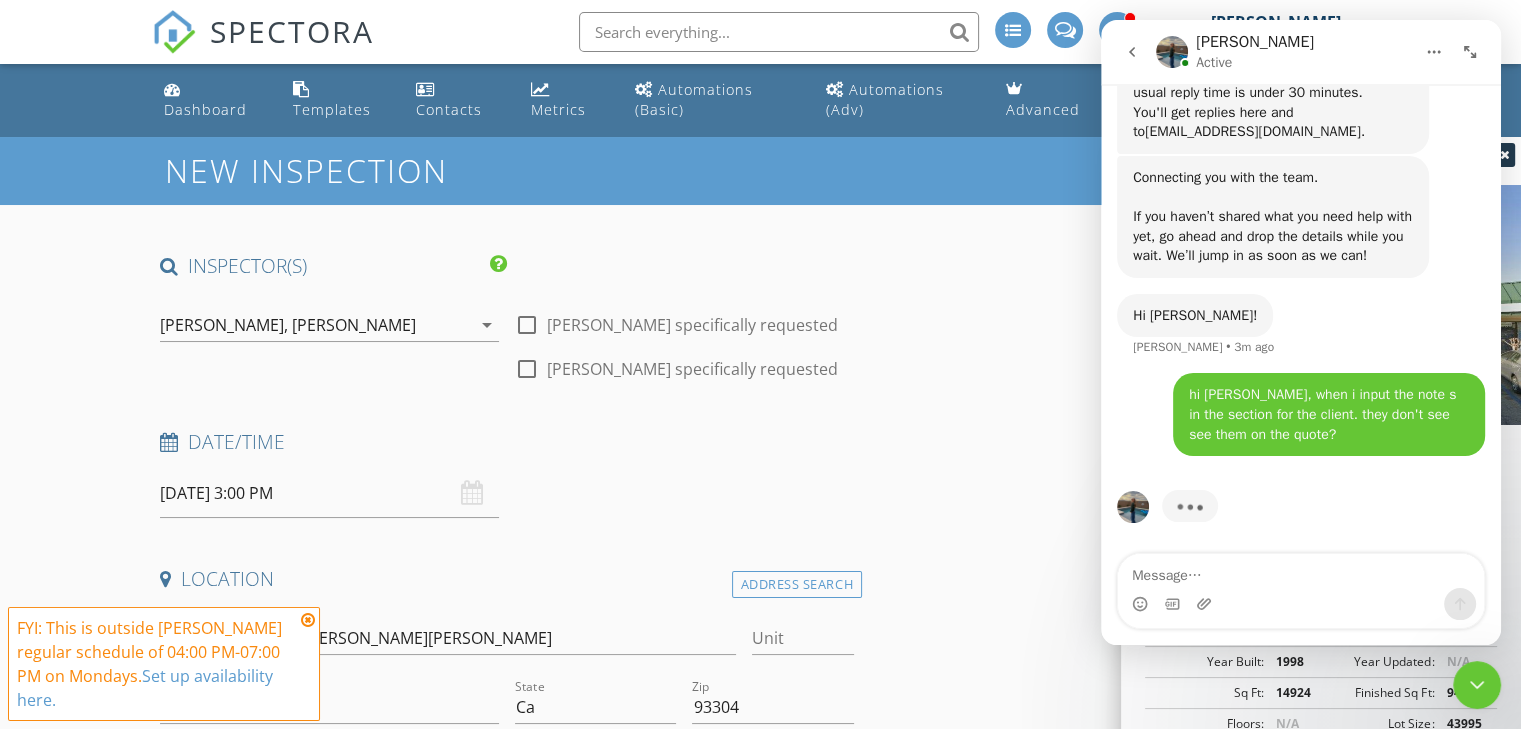 click at bounding box center (308, 620) 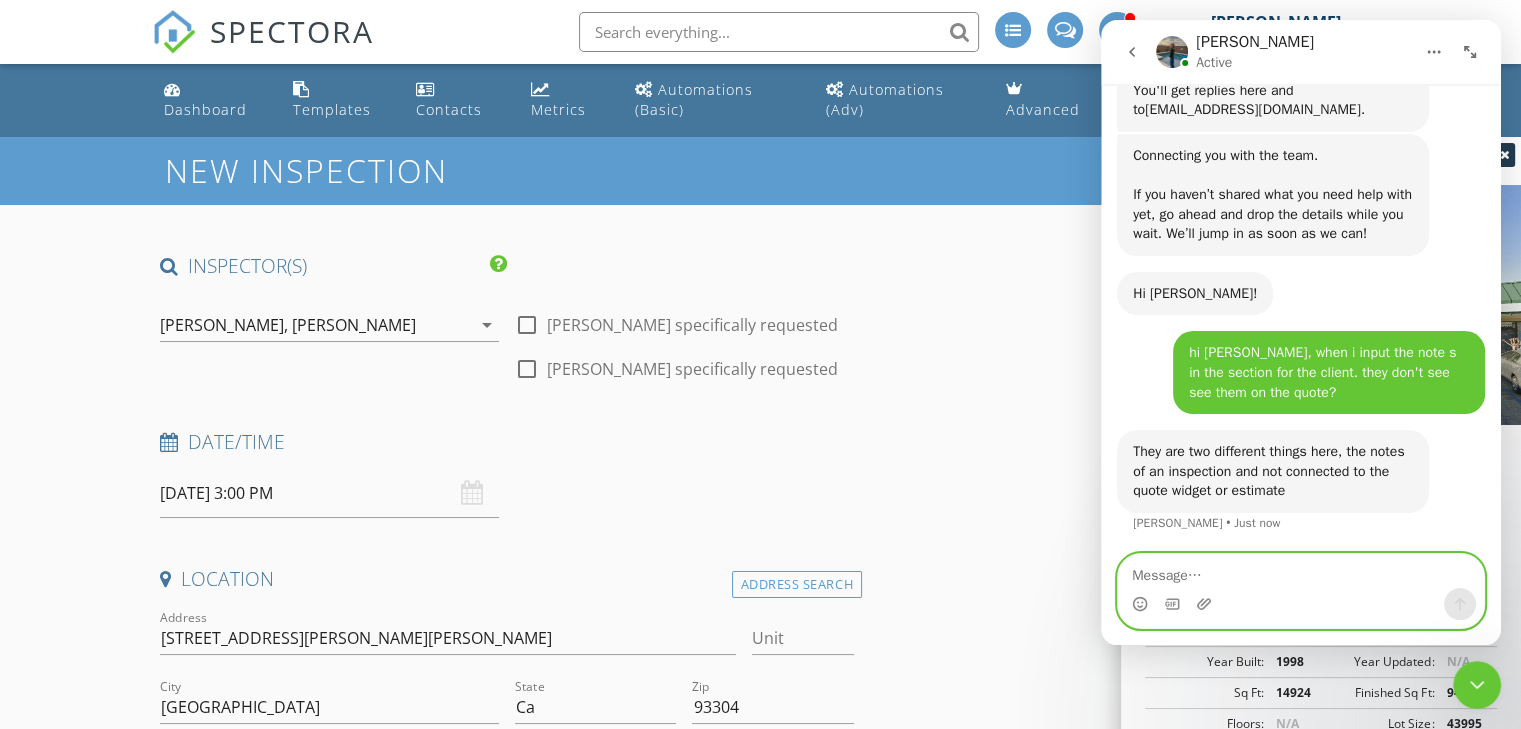 click at bounding box center [1301, 571] 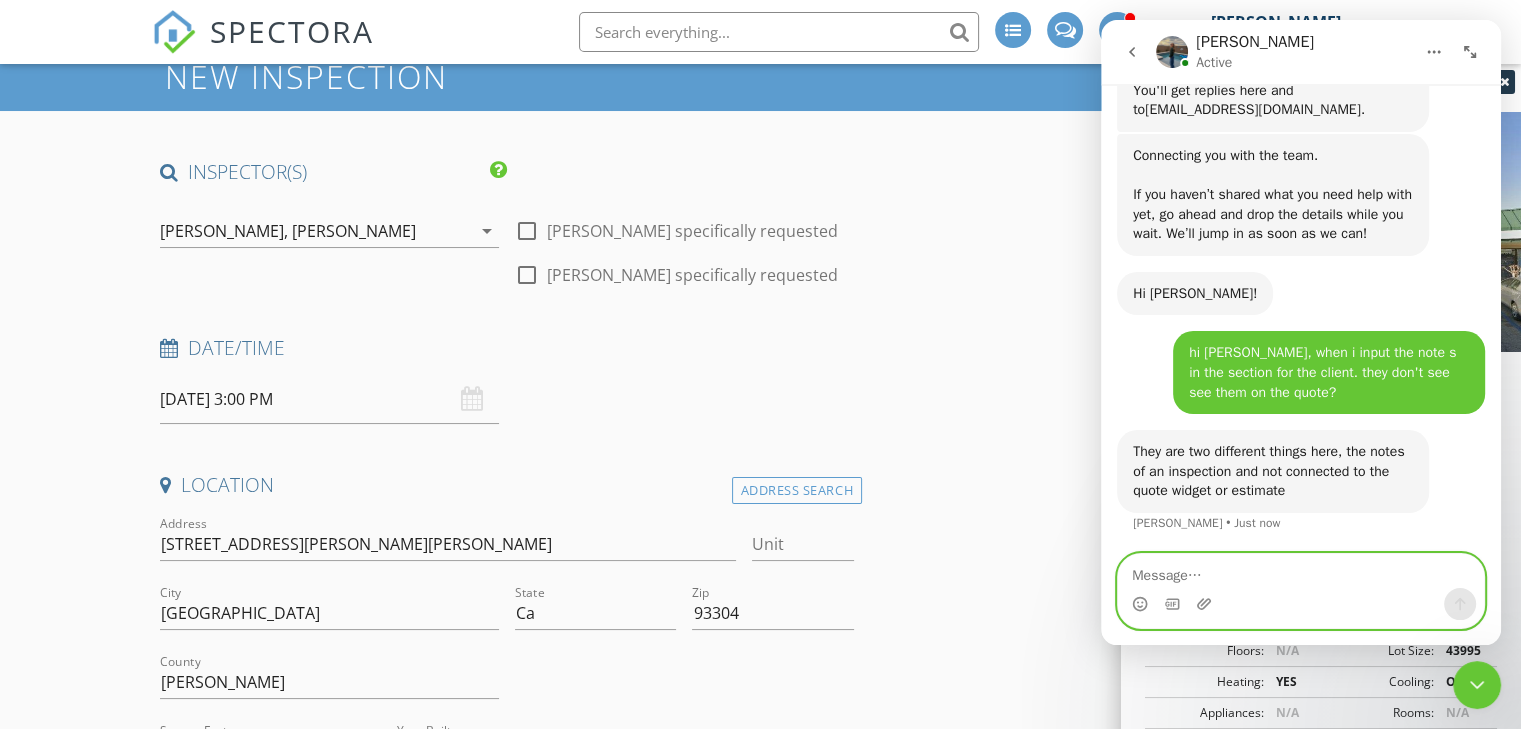 scroll, scrollTop: 100, scrollLeft: 0, axis: vertical 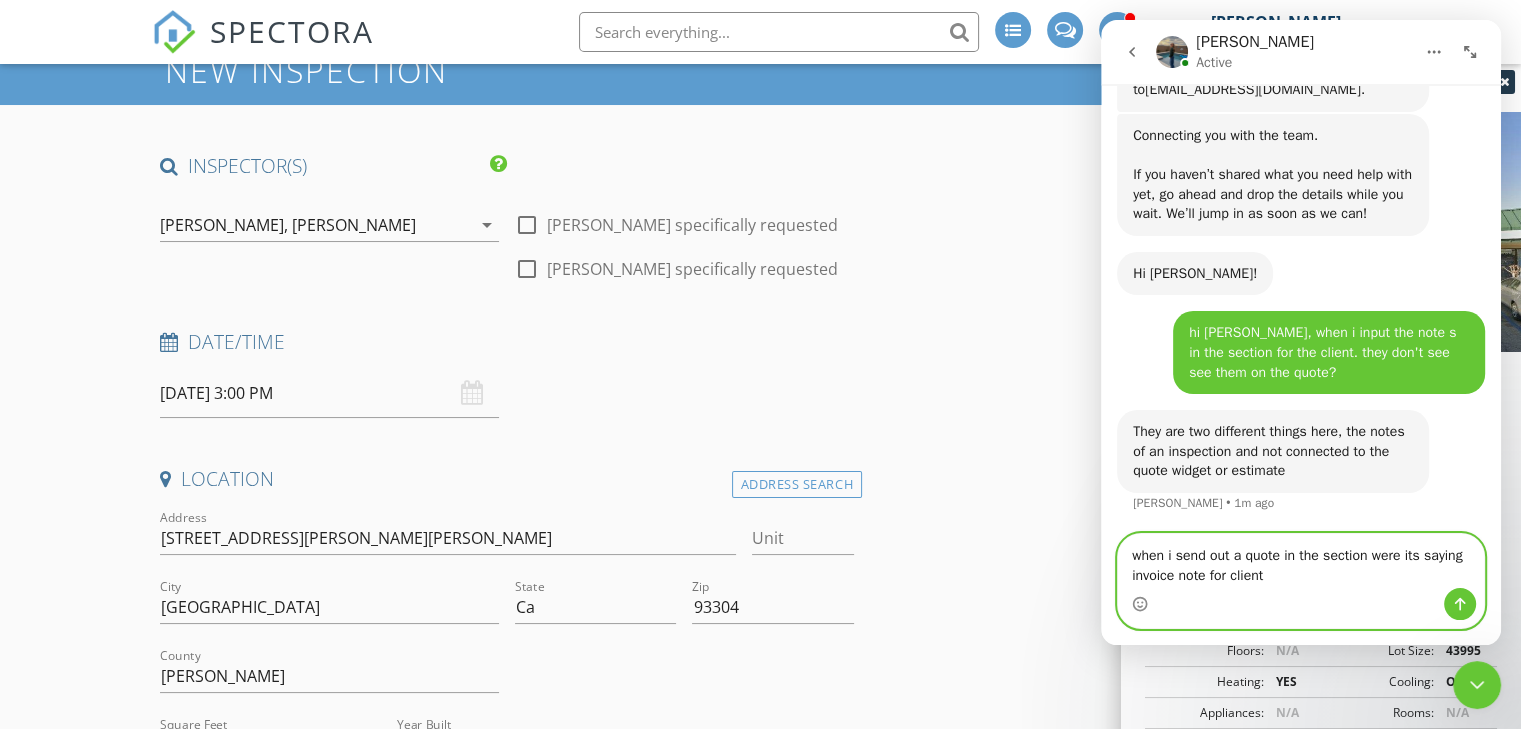 click on "when i send out a quote in the section were its saying invoice note for client" at bounding box center [1301, 561] 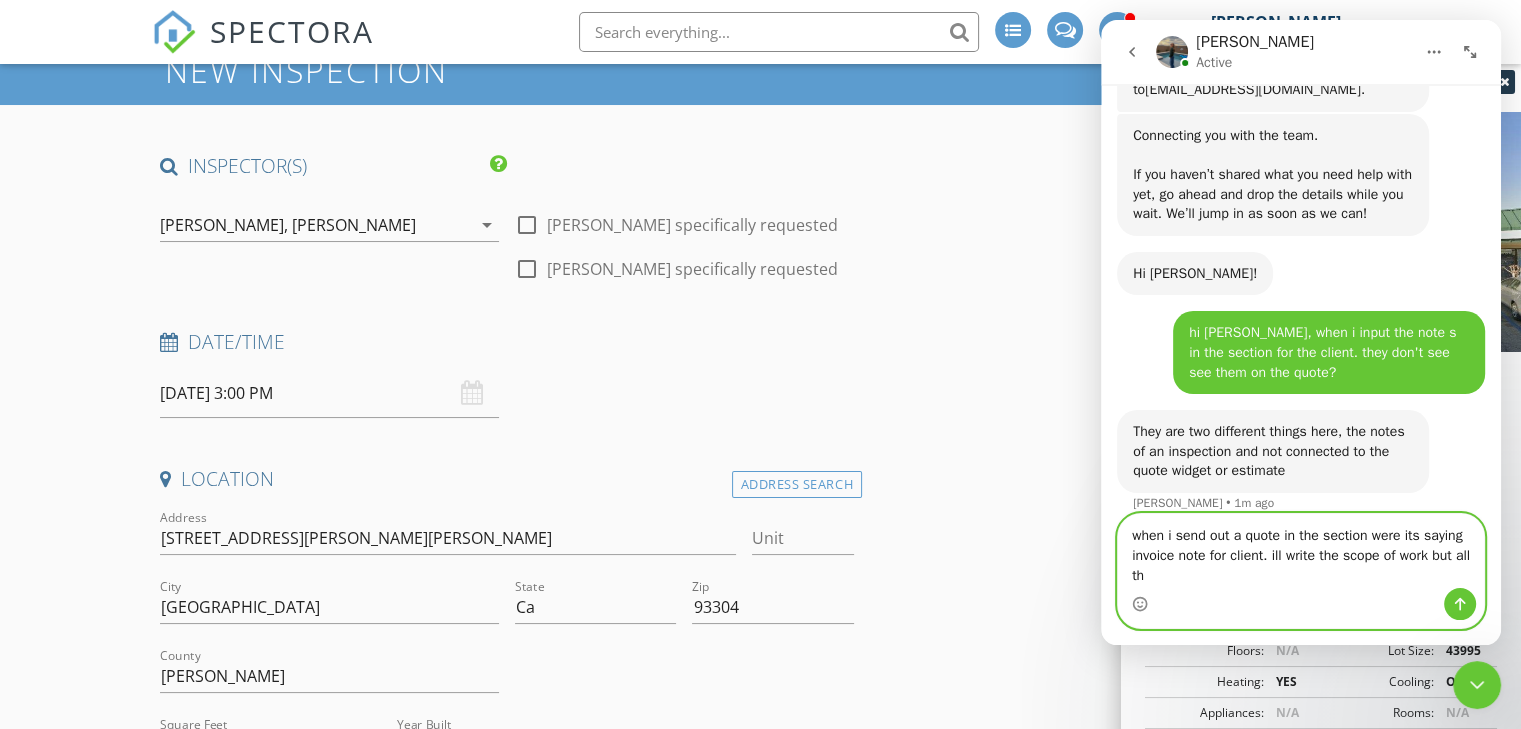 scroll, scrollTop: 1896, scrollLeft: 0, axis: vertical 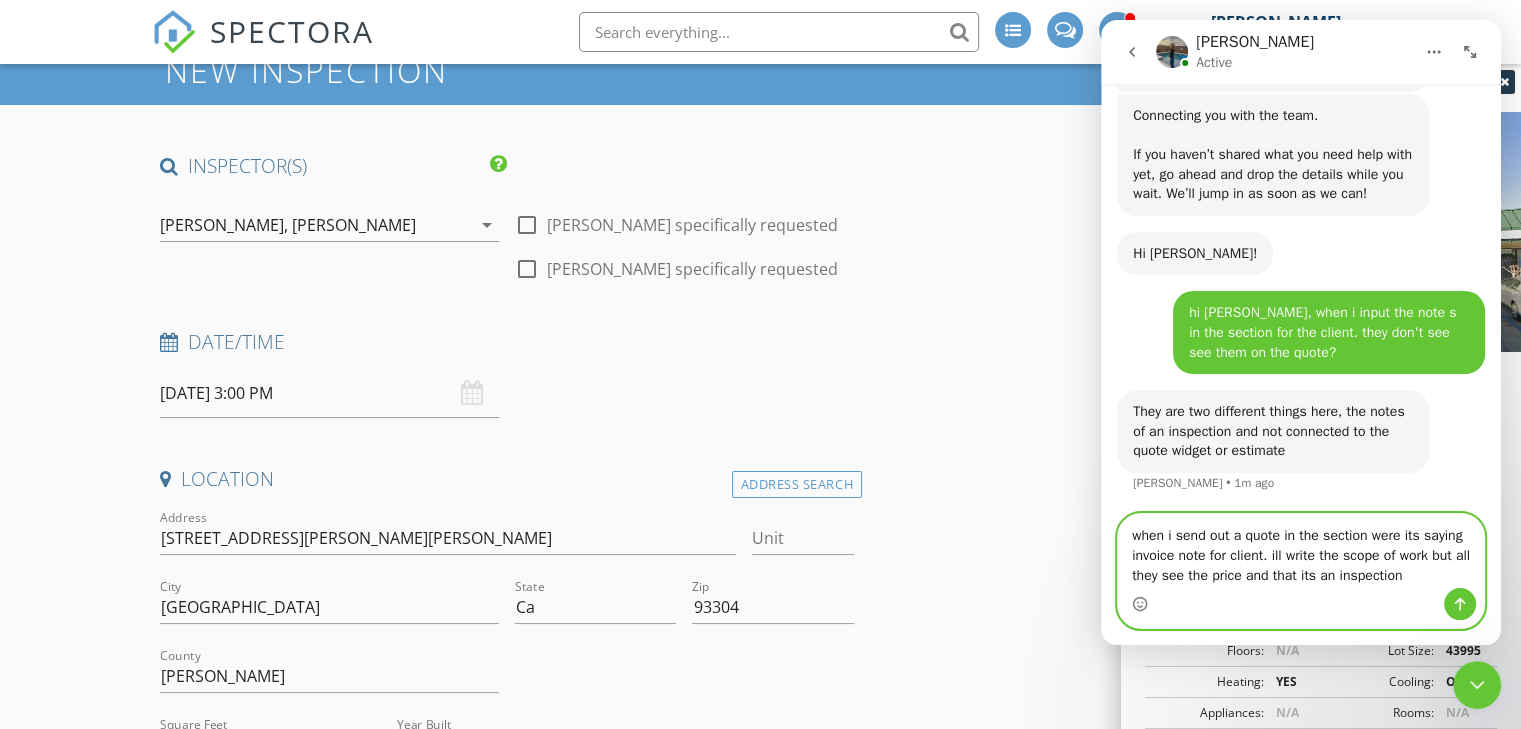 type on "when i send out a quote in the section were its saying invoice note for client. ill write the scope of work but all they see the price and that its an inspection" 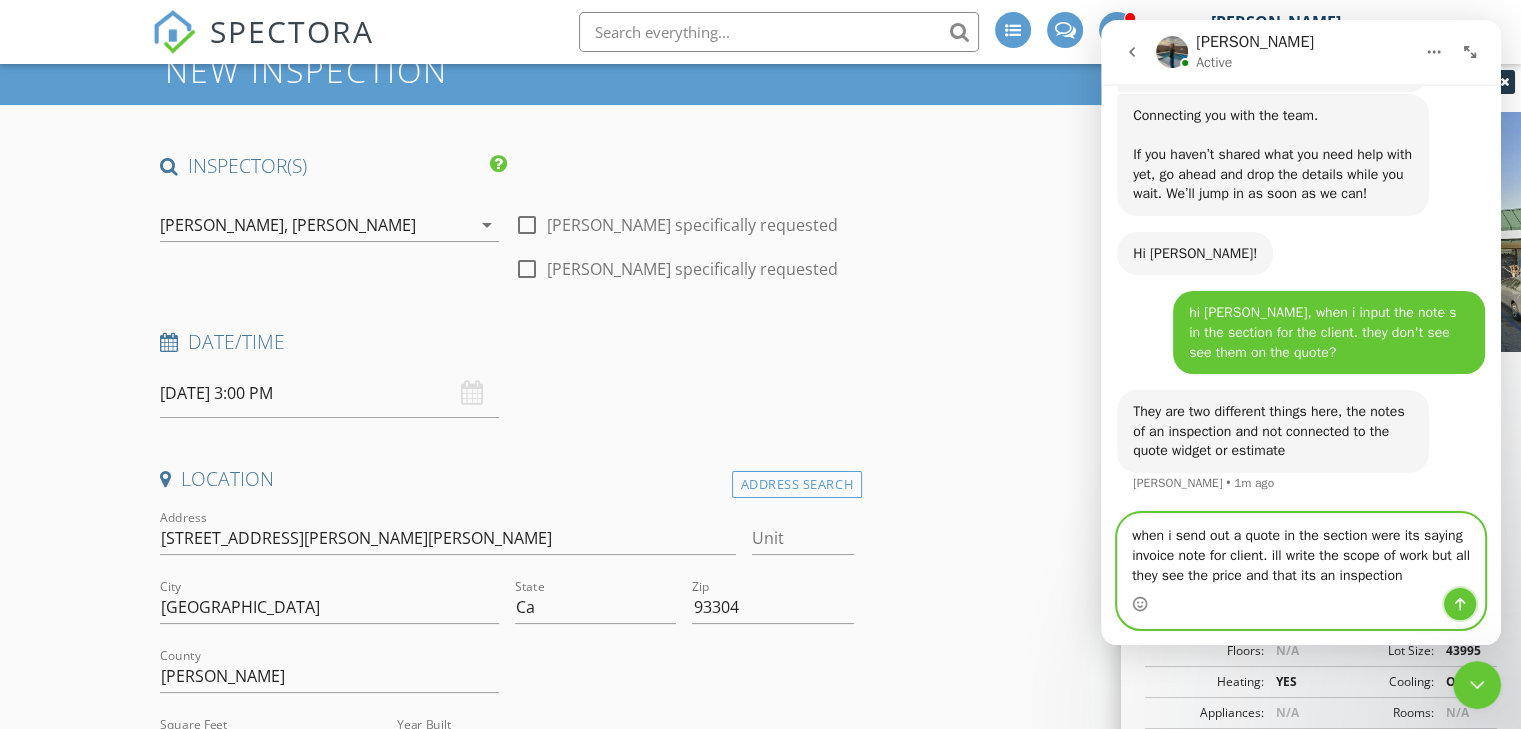 click 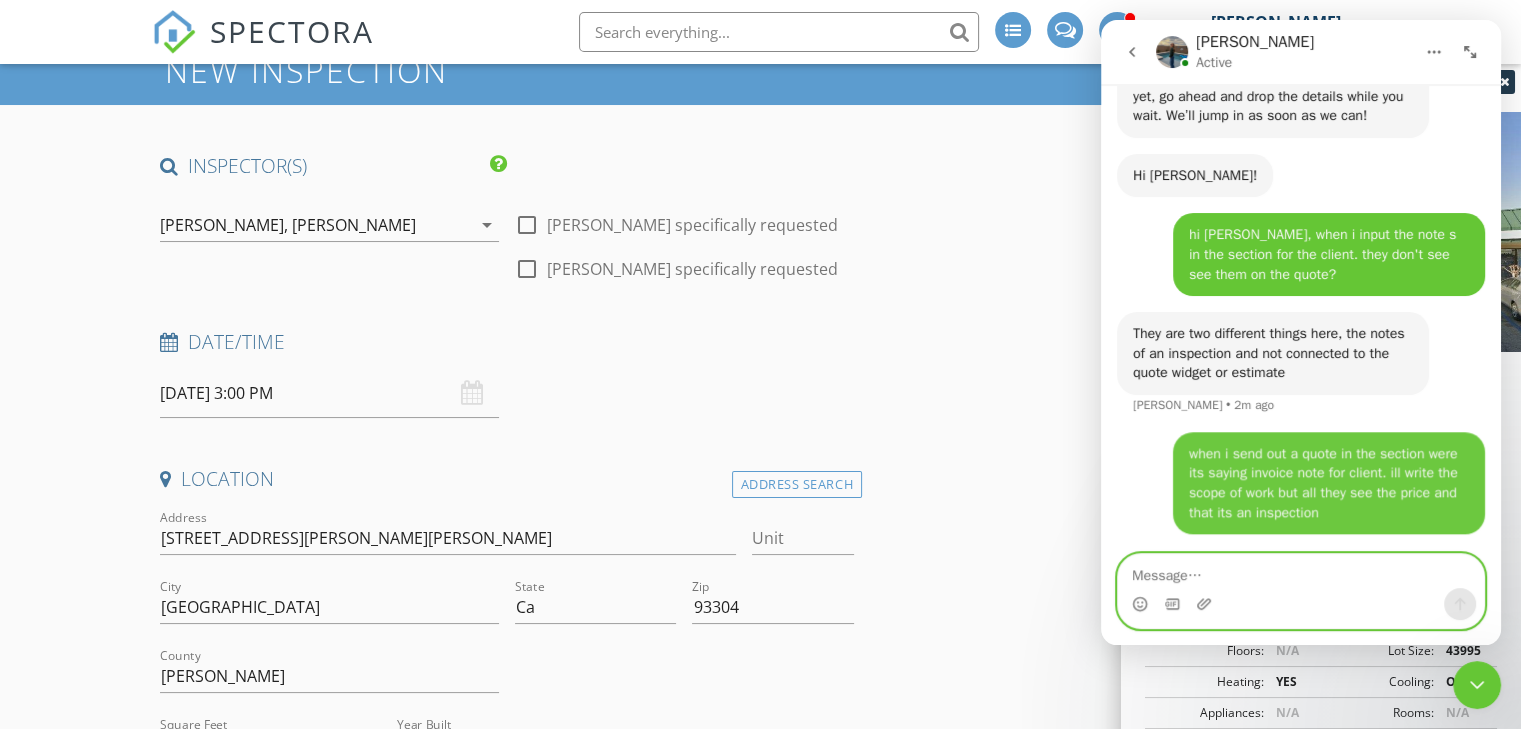 scroll, scrollTop: 1974, scrollLeft: 0, axis: vertical 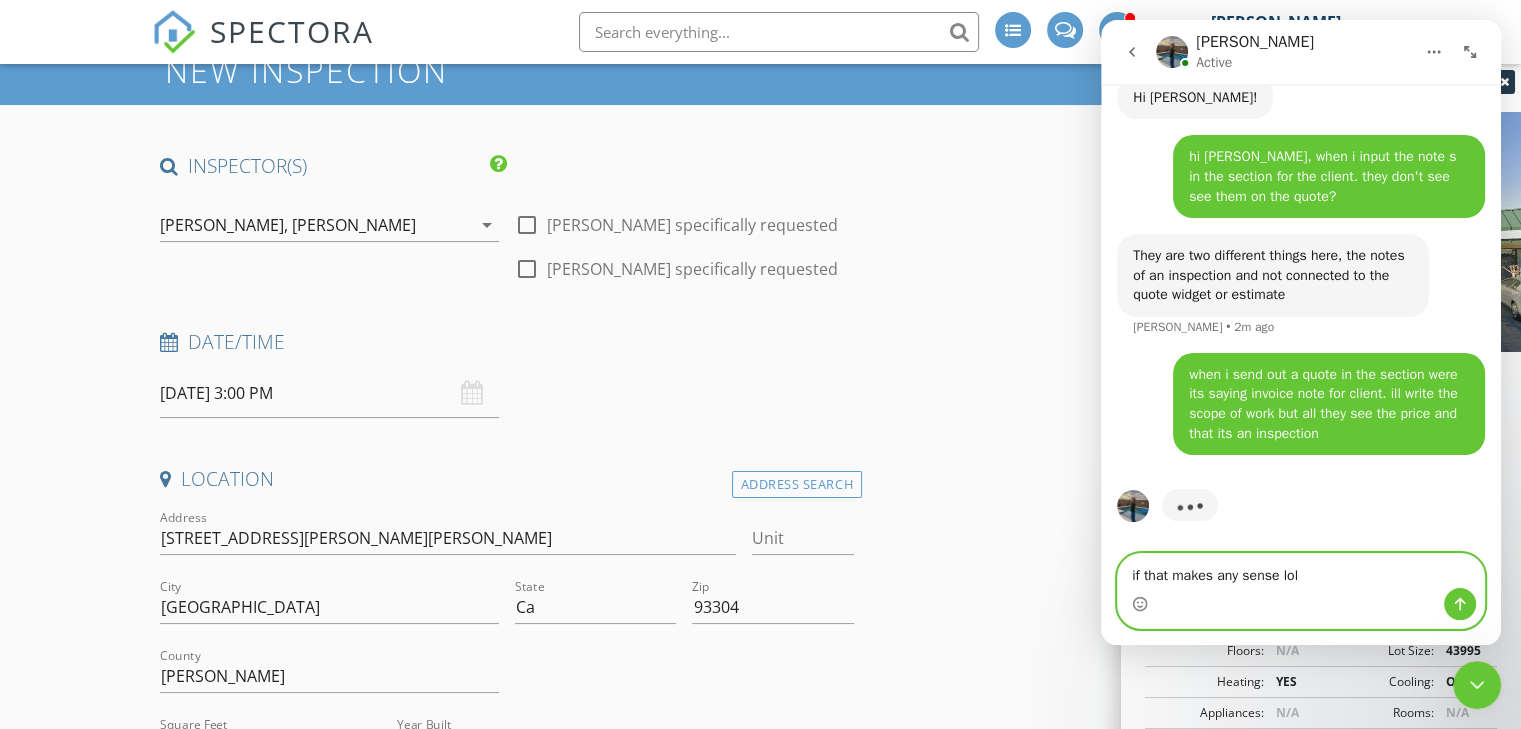 type on "if that makes any sense lol" 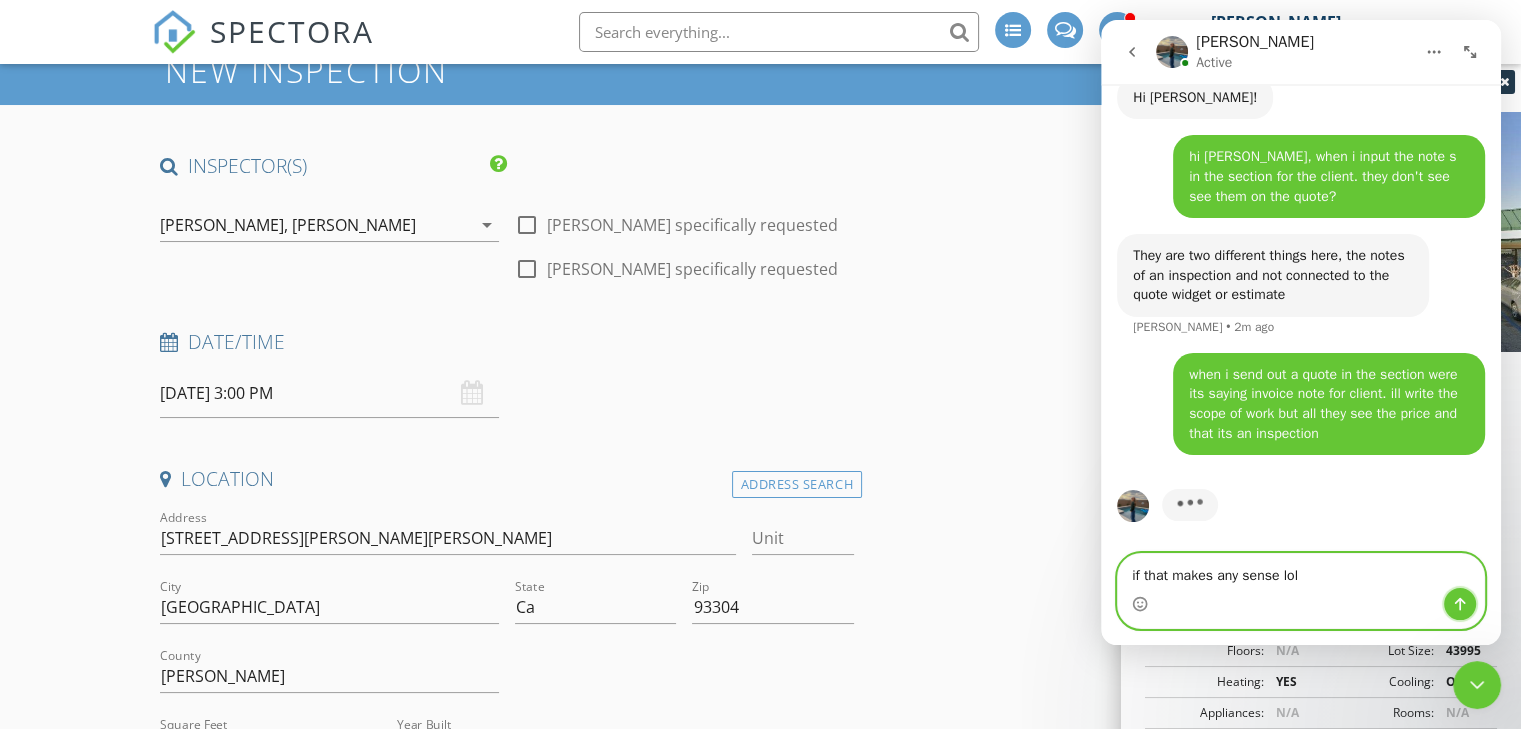click 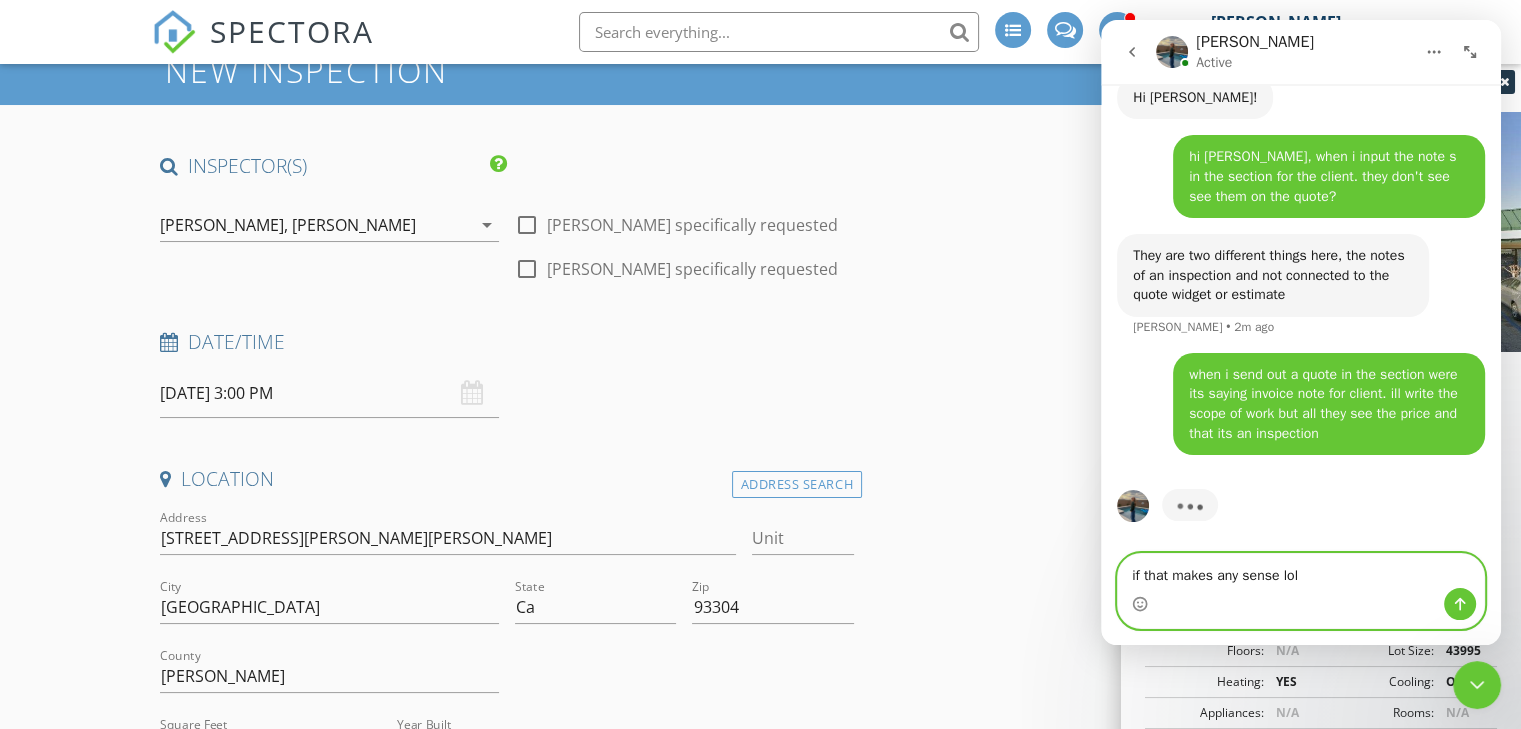 type 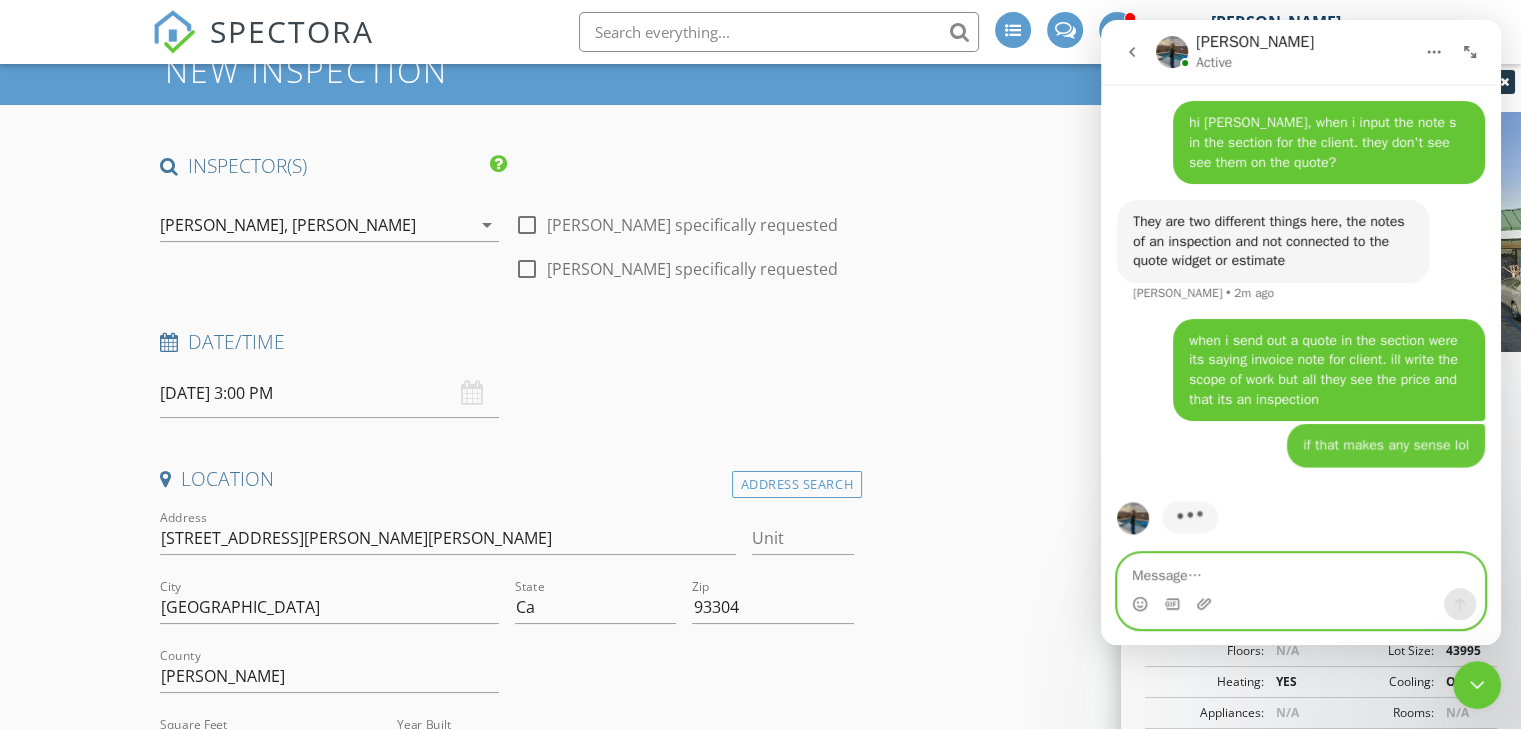 scroll, scrollTop: 2097, scrollLeft: 0, axis: vertical 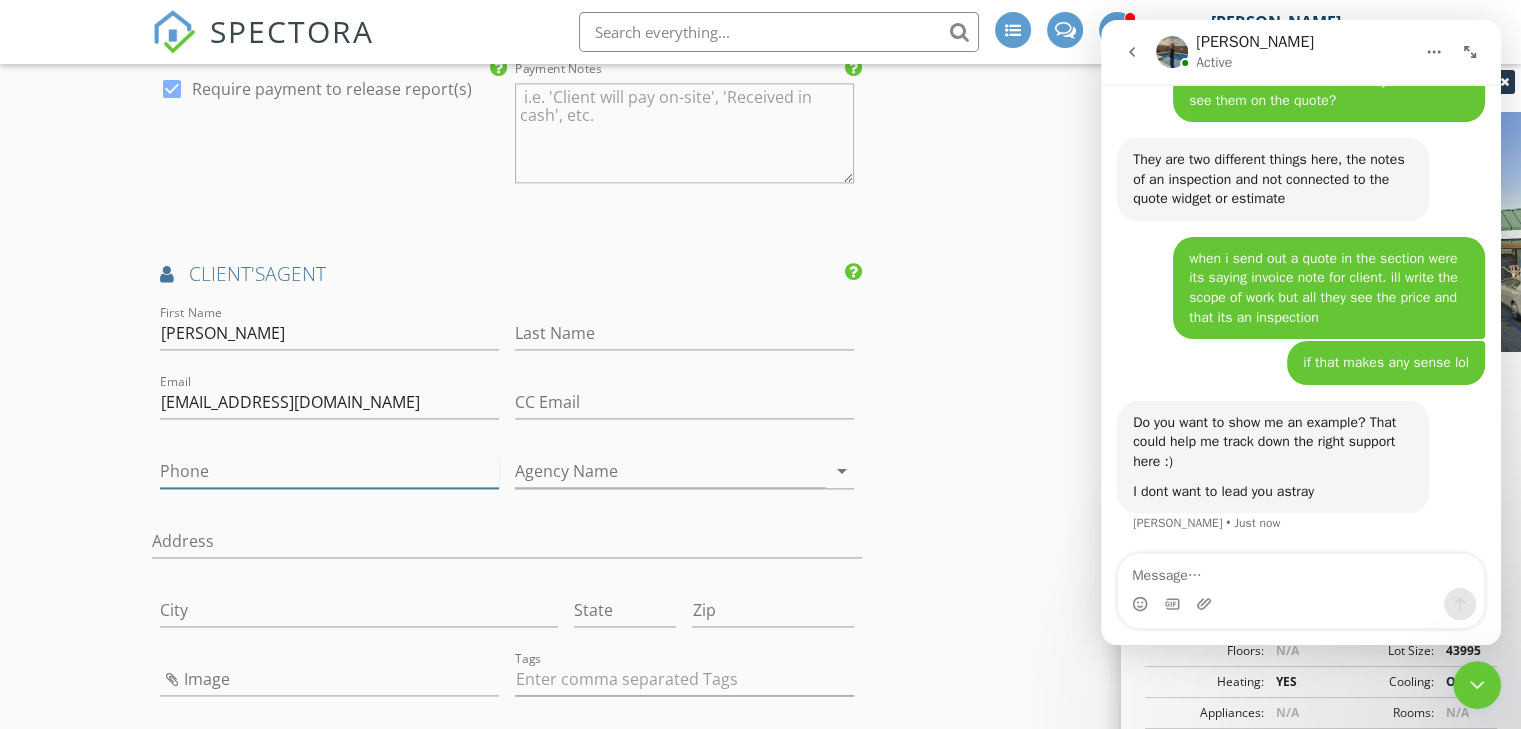 click on "Phone" at bounding box center (329, 471) 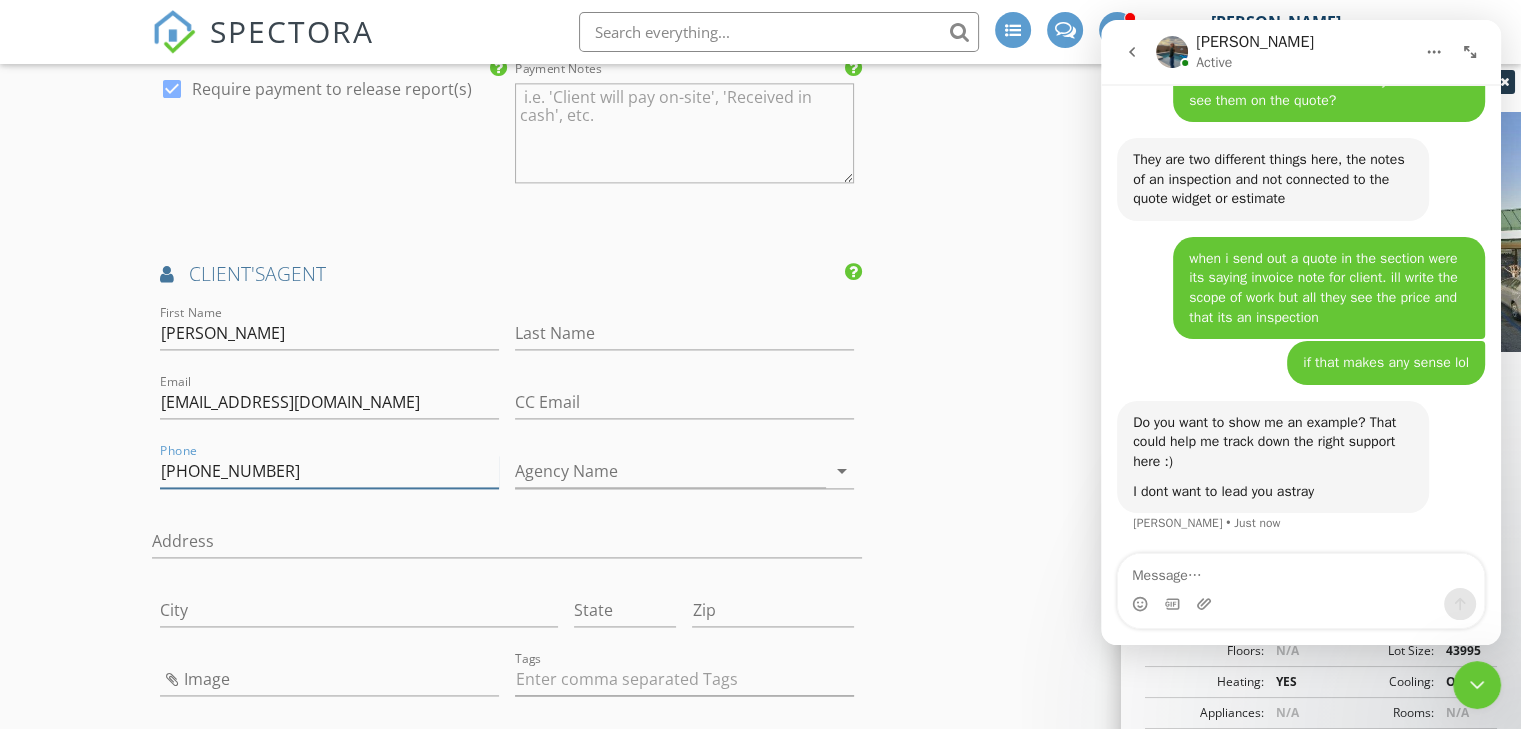 type on "[PHONE_NUMBER]" 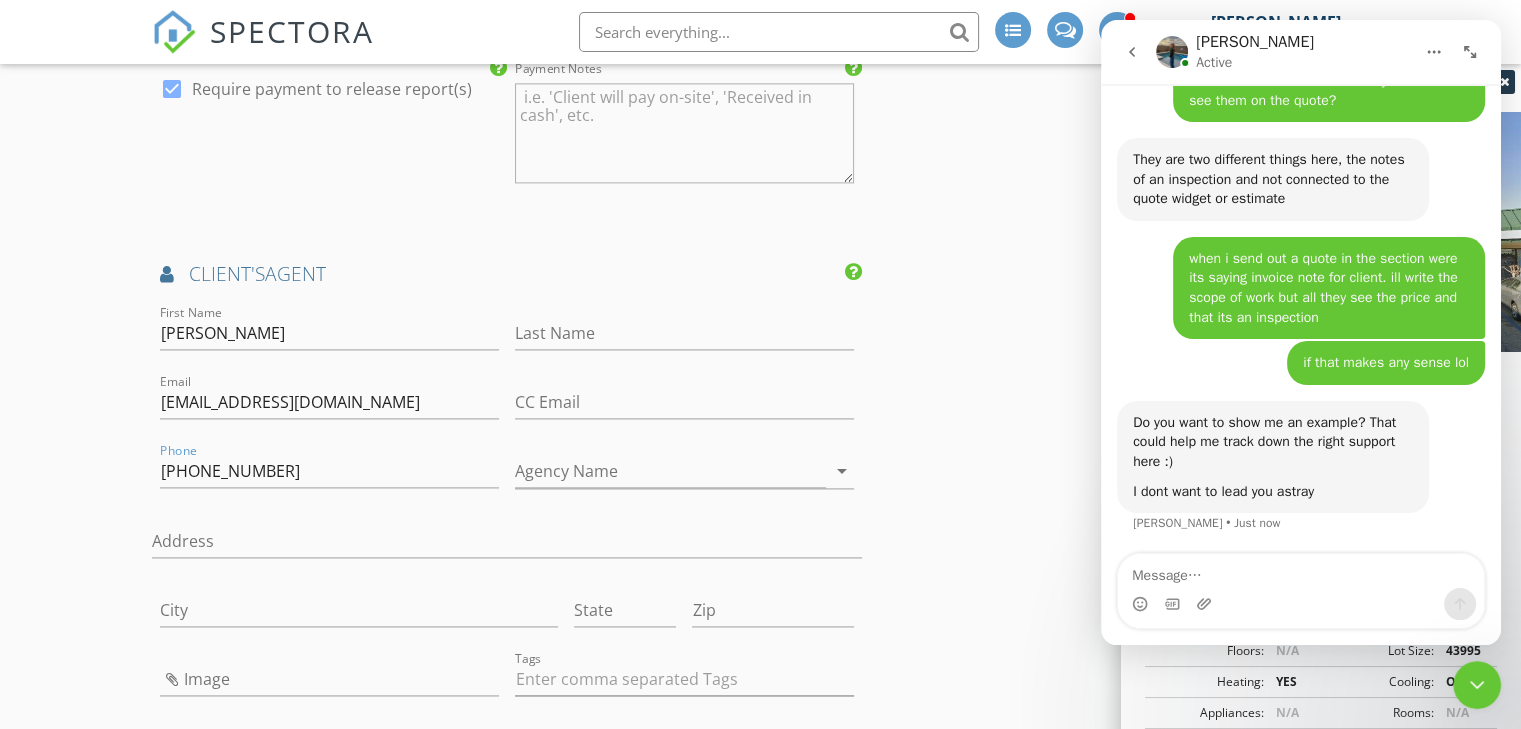 click on "New Inspection
INSPECTOR(S)
check_box   Isaac Romero     check_box   Todd Farnholtz   PRIMARY   check_box_outline_blank   Jake Williamson     Todd Farnholtz,  Isaac Romero arrow_drop_down   check_box_outline_blank Isaac Romero specifically requested check_box_outline_blank Todd Farnholtz specifically requested
Date/Time
07/14/2025 3:00 PM
Location
Address Search       Address 3905-3945 Hughes Lane   Unit   City Bakersfield   State Ca   Zip 93304   County kern     Square Feet 14924   Year Built 1998   Foundation arrow_drop_down     Todd Farnholtz     4.0 miles     (9 minutes)         Isaac Romero     9.8 miles     (17 minutes)
client
check_box Enable Client CC email for this inspection   Client Search     check_box_outline_blank Client is a Company/Organization     First Name   Last Name   Email   CC Email   Phone   Address   City   State   Zip" at bounding box center (760, -153) 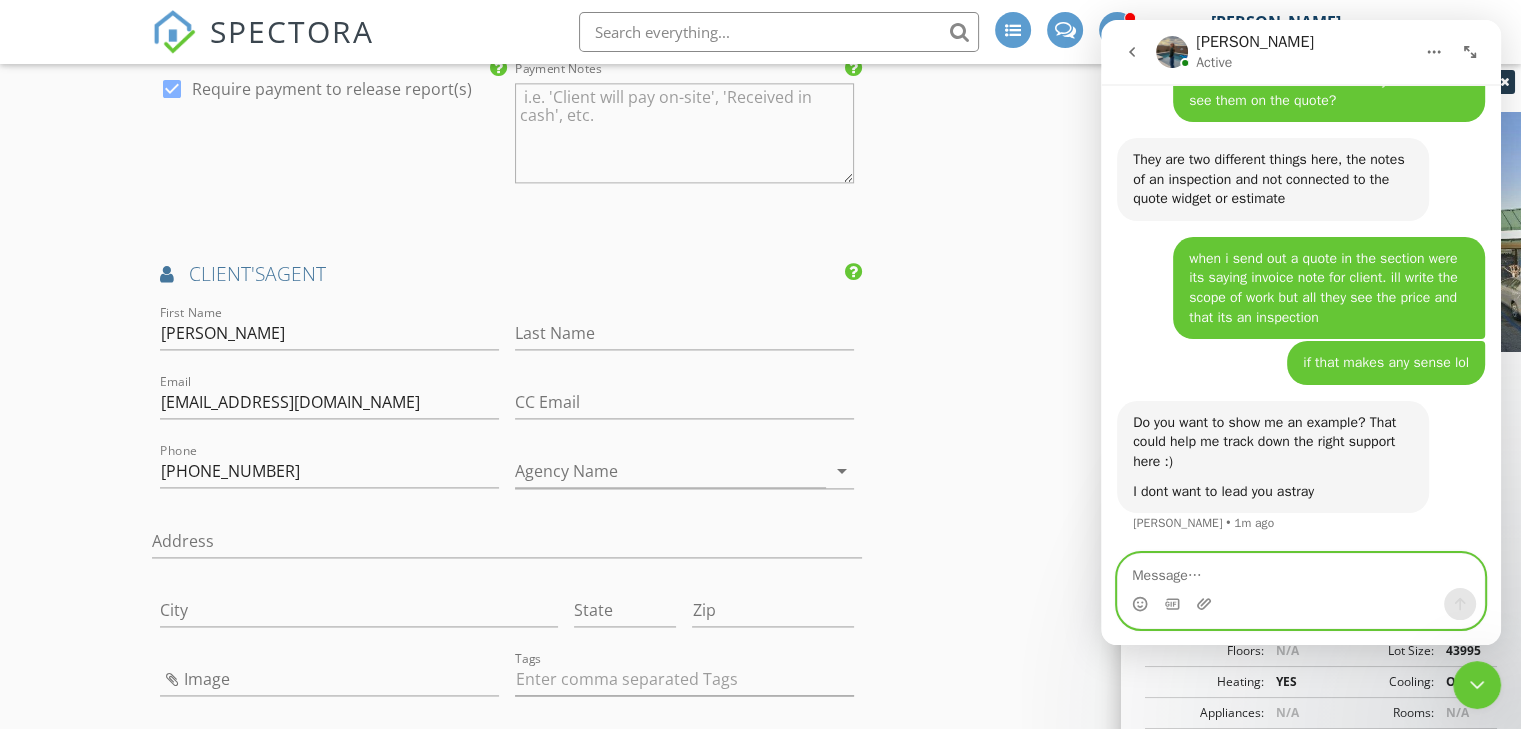 click at bounding box center (1301, 571) 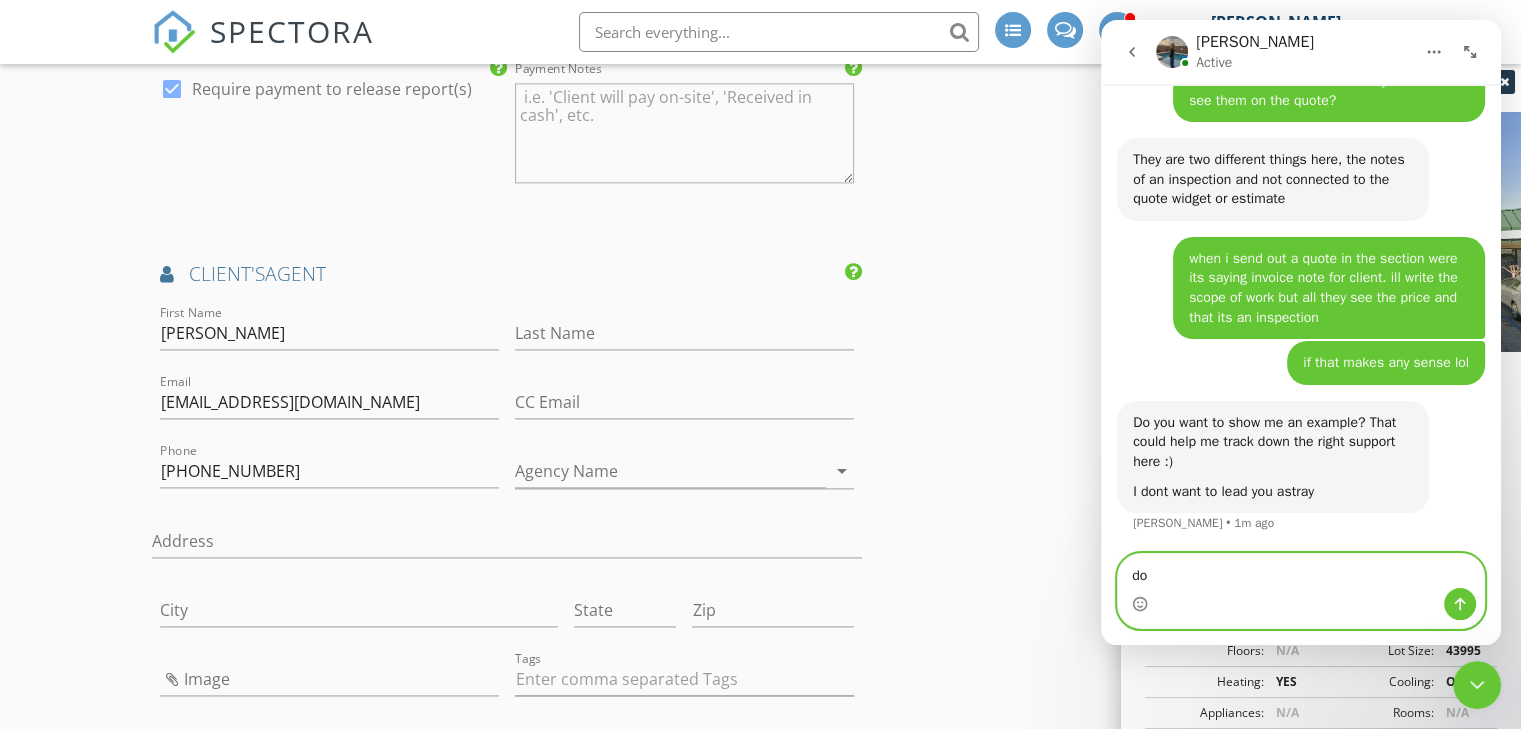 type on "d" 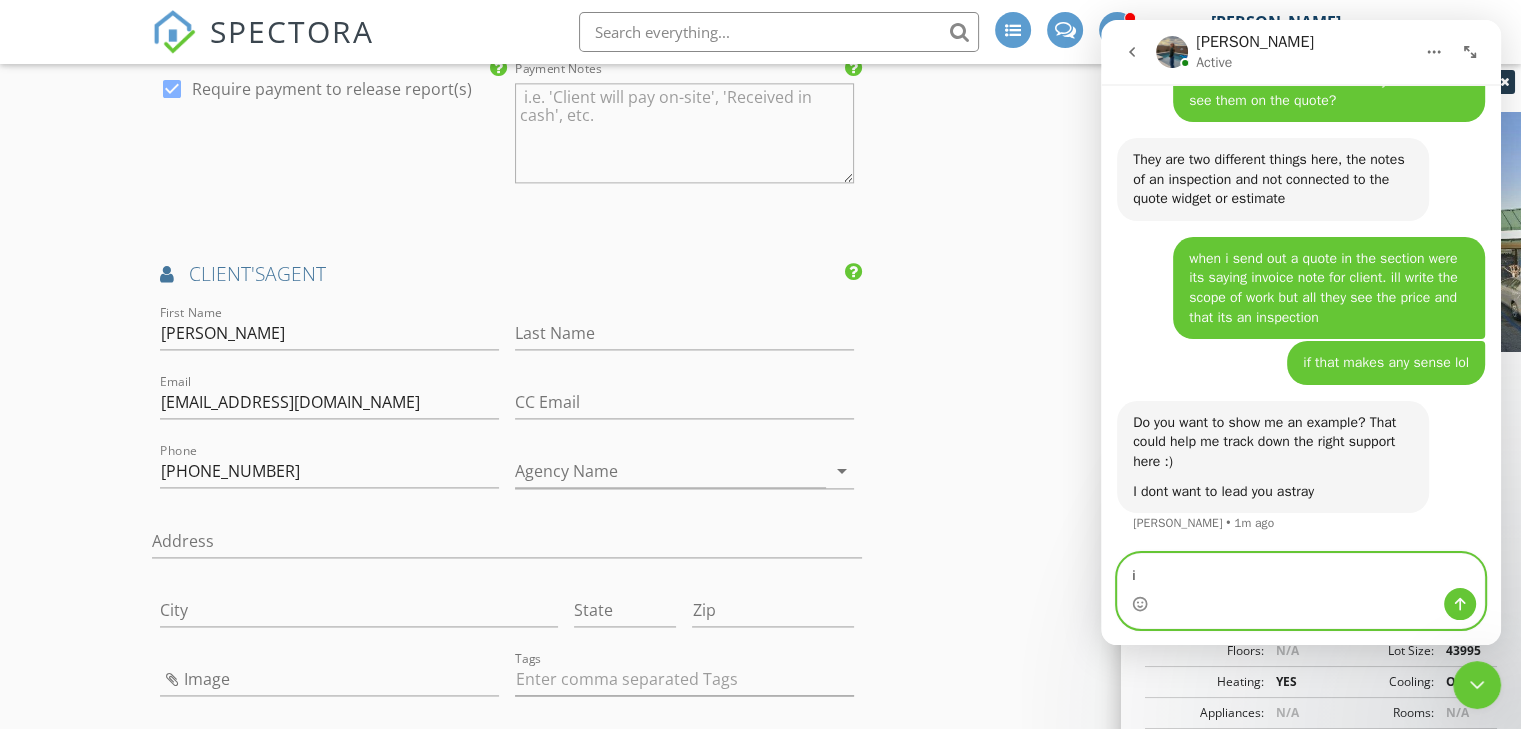 type on "i" 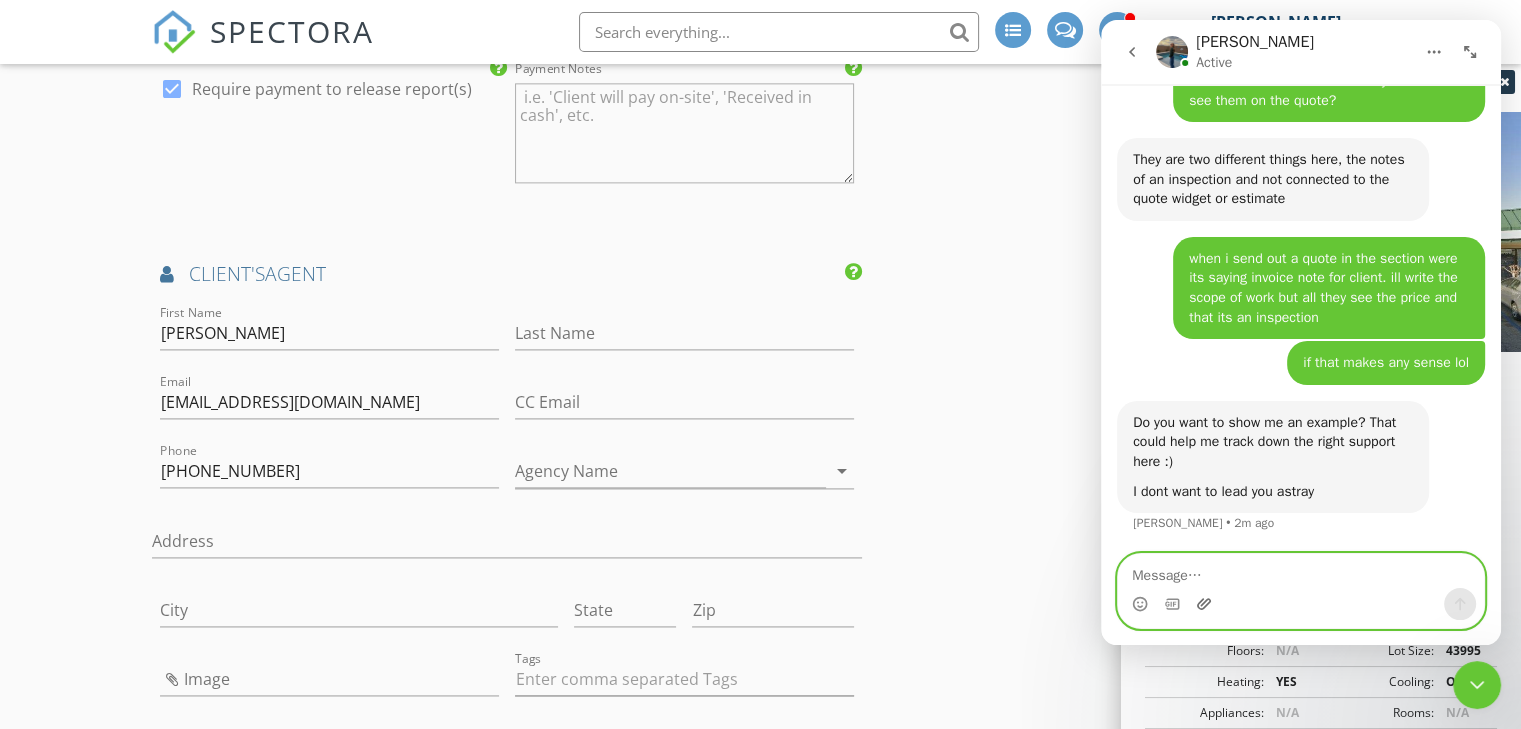 click 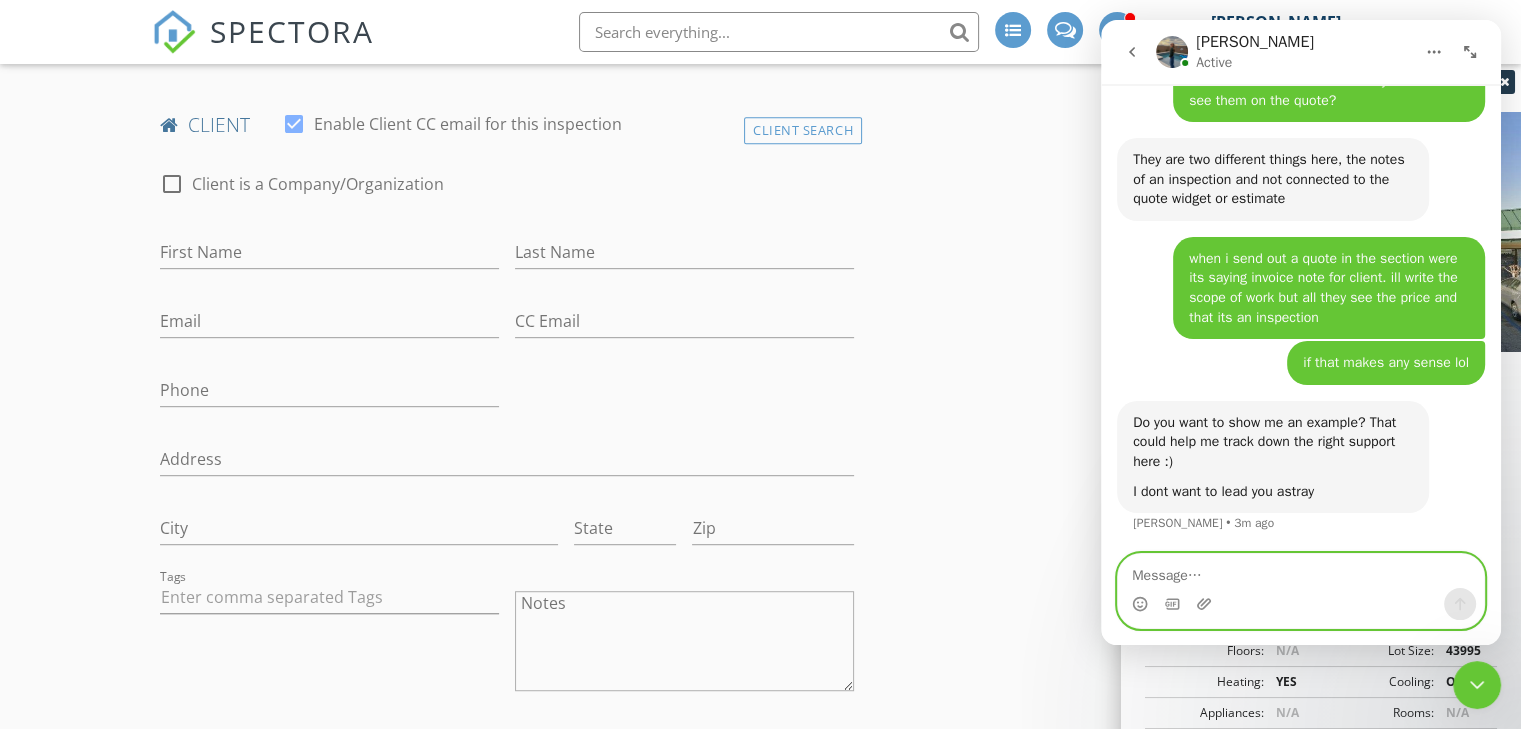 scroll, scrollTop: 1100, scrollLeft: 0, axis: vertical 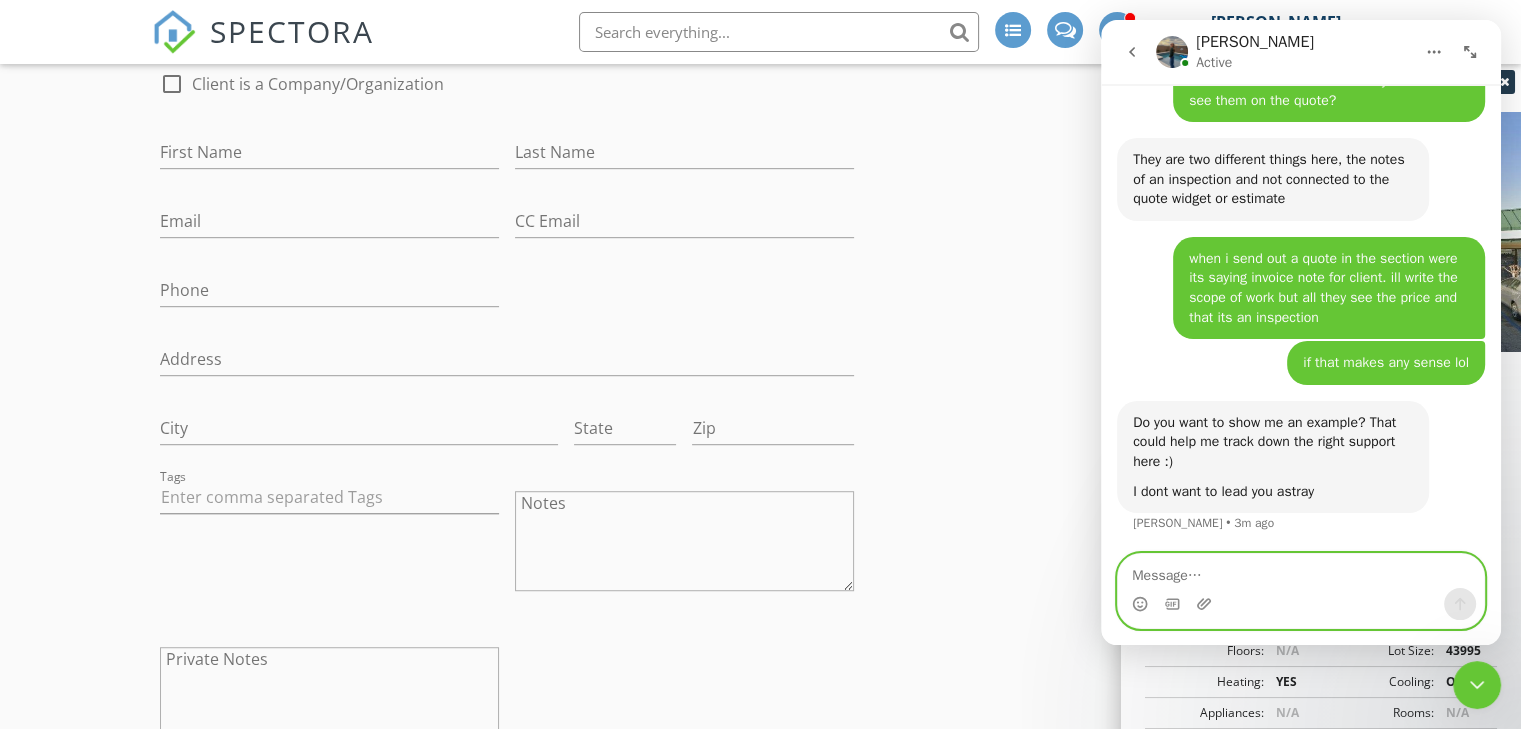 click at bounding box center [1301, 571] 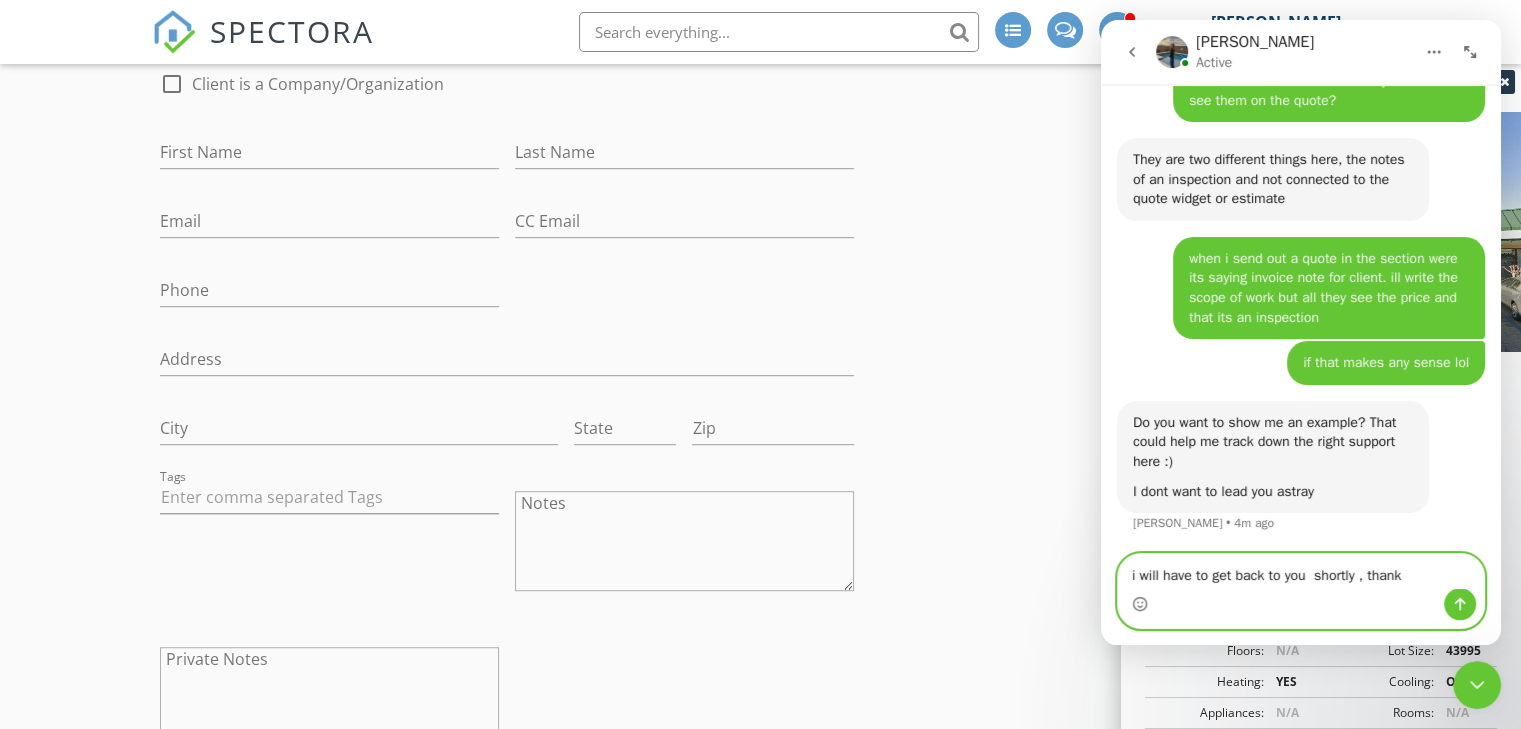 type on "i will have to get back to you  shortly , thank you" 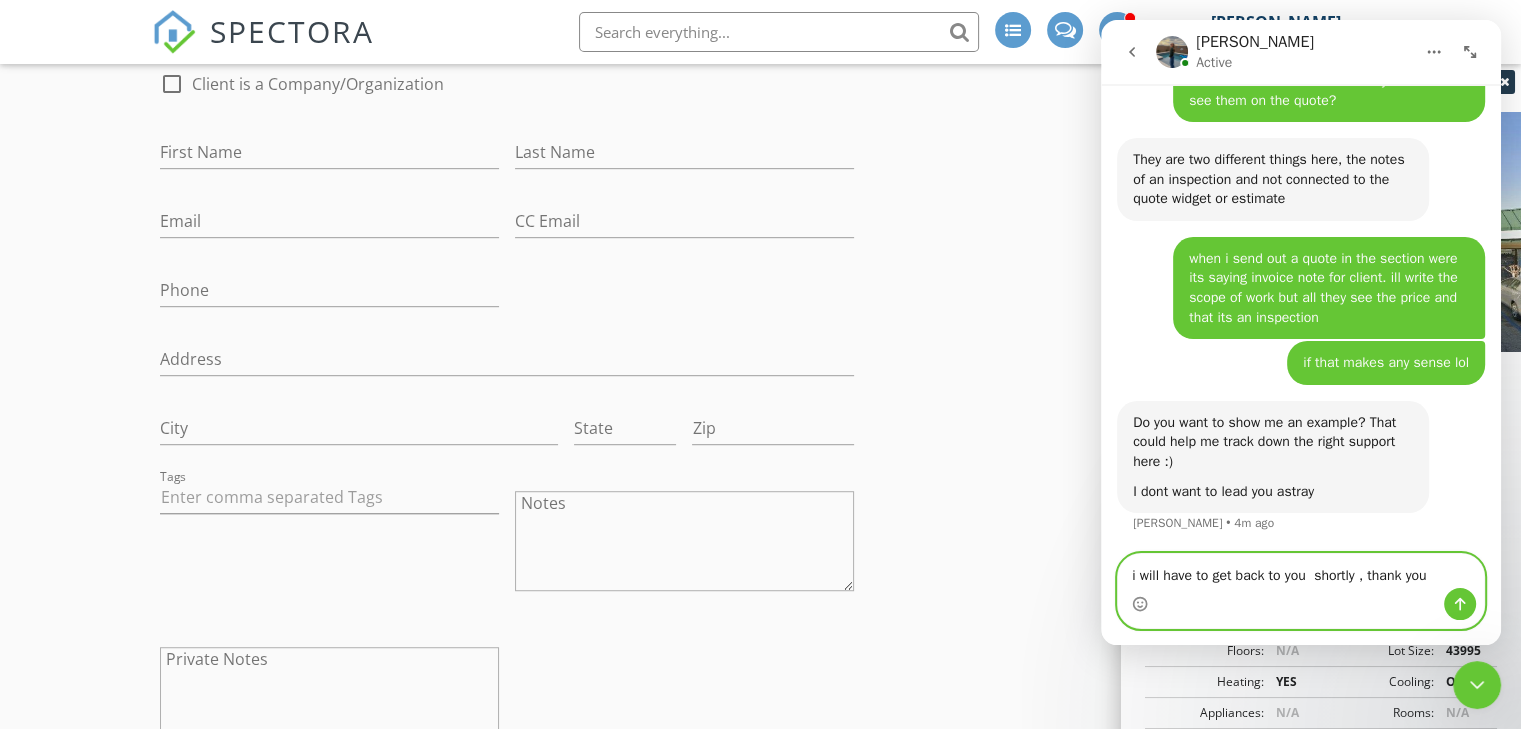 type 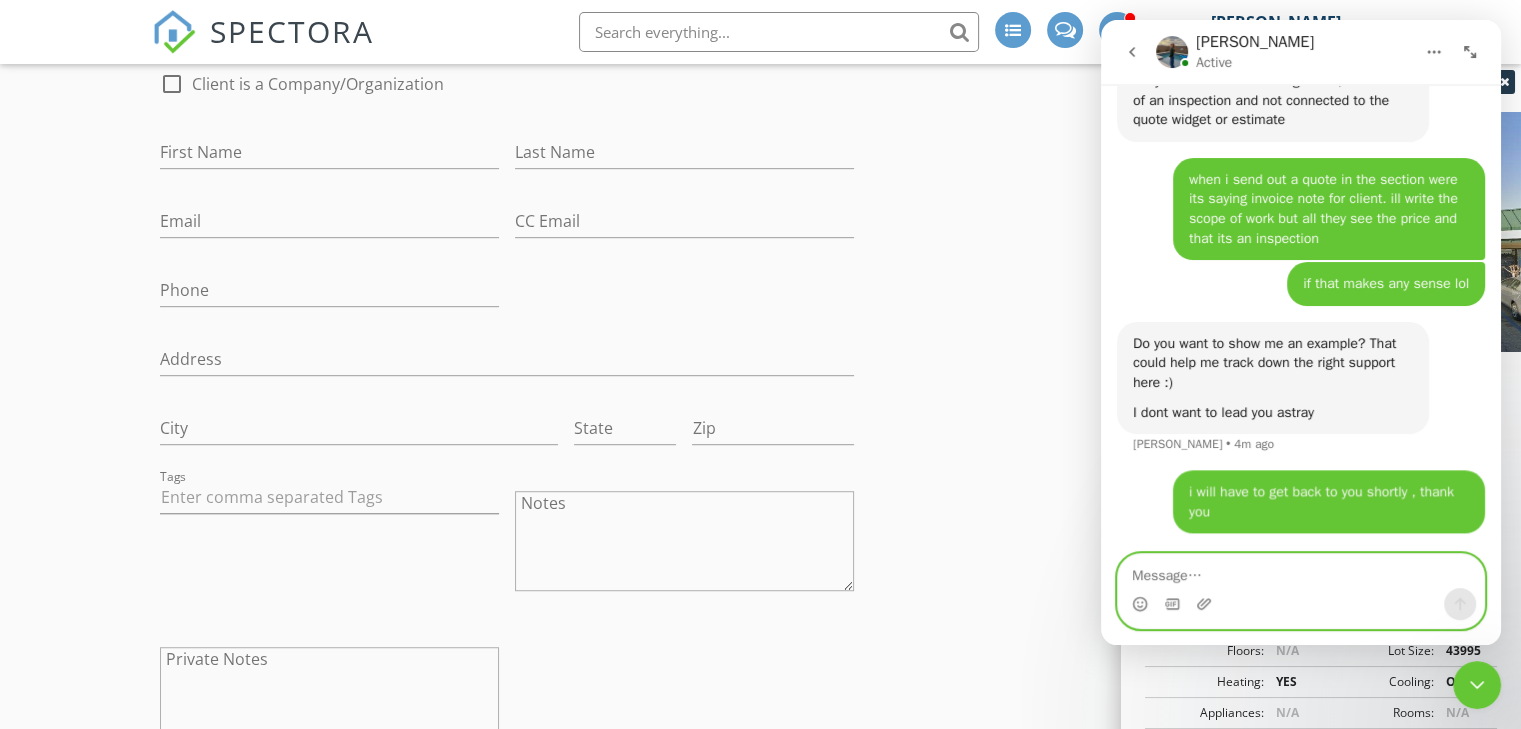 scroll, scrollTop: 2228, scrollLeft: 0, axis: vertical 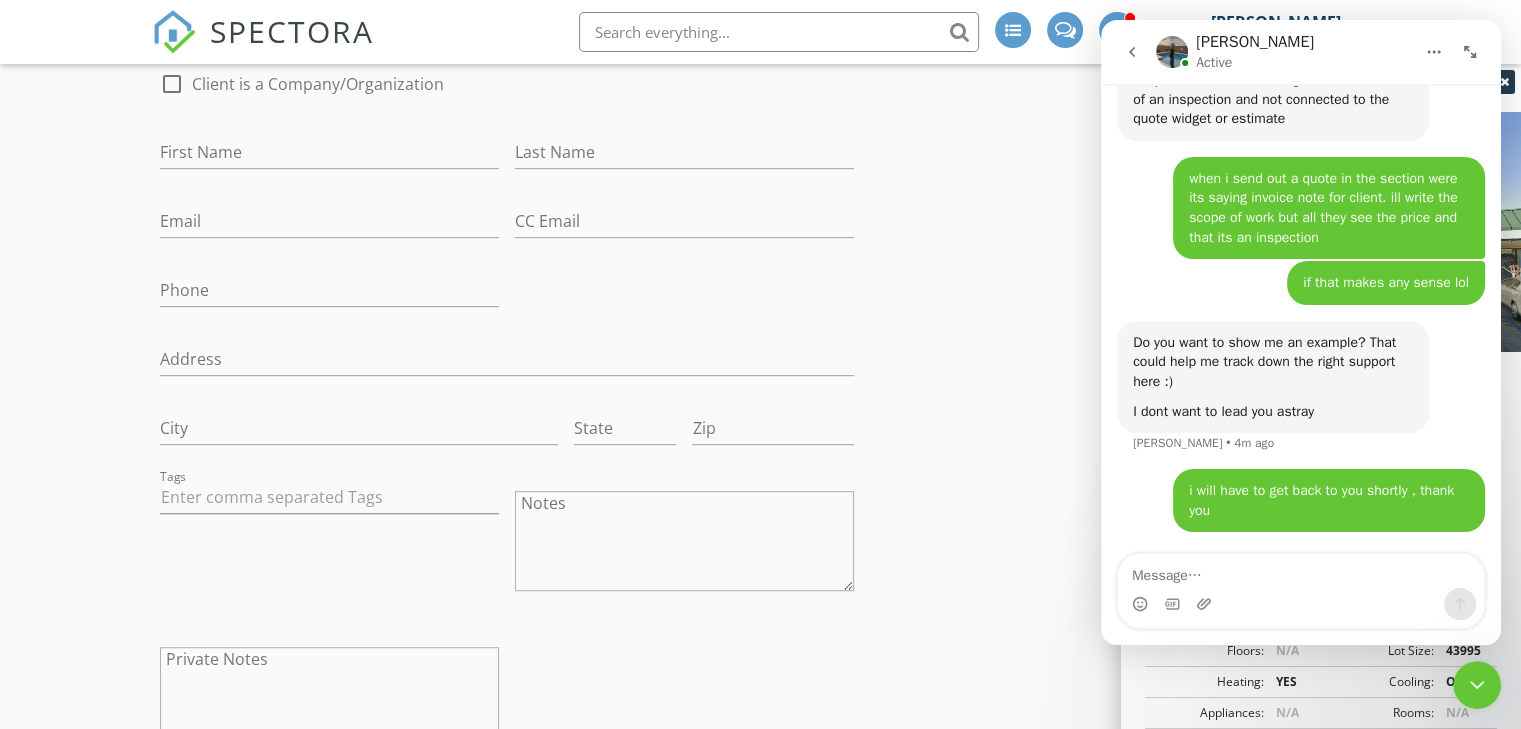click 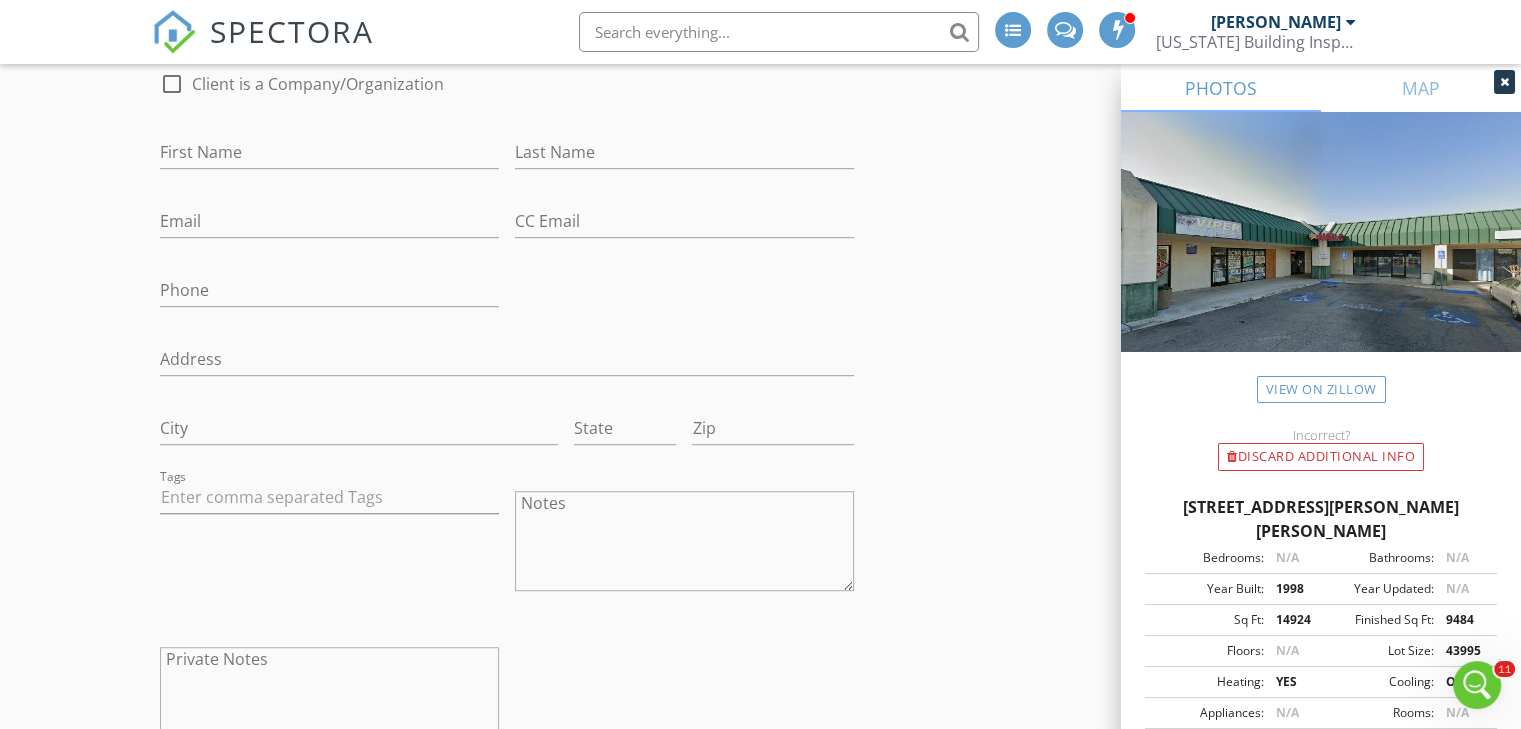 scroll, scrollTop: 0, scrollLeft: 0, axis: both 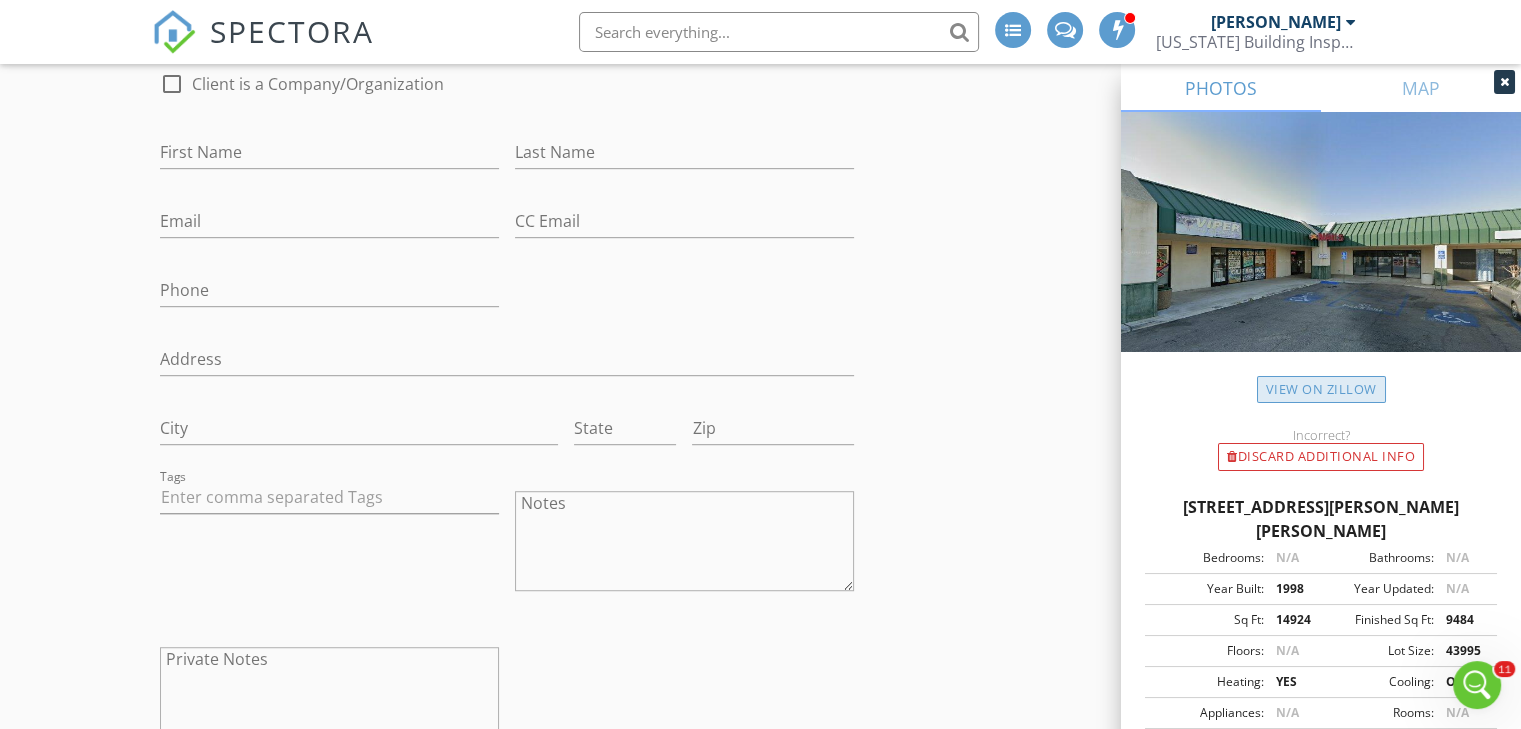 click on "View on Zillow" at bounding box center [1321, 389] 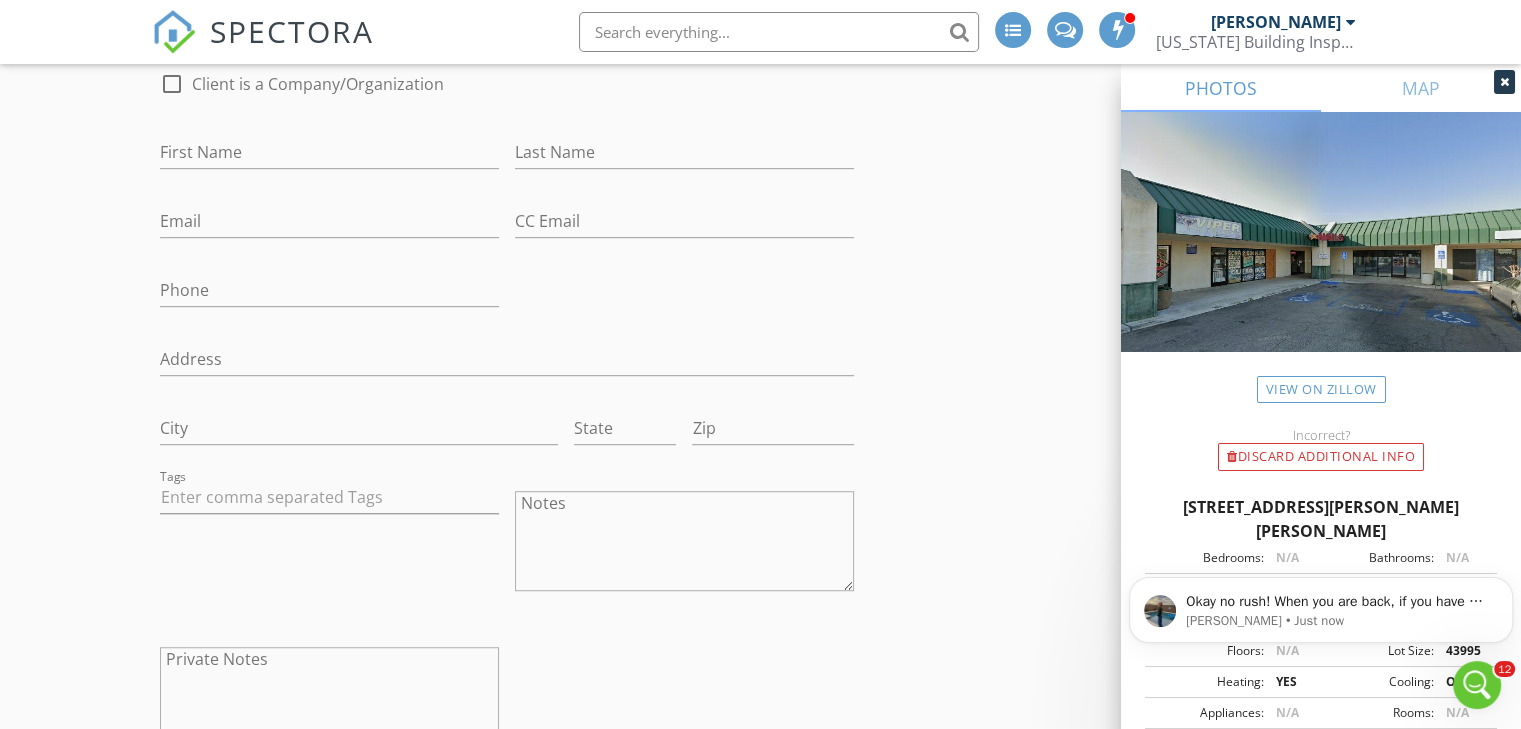 scroll, scrollTop: 0, scrollLeft: 0, axis: both 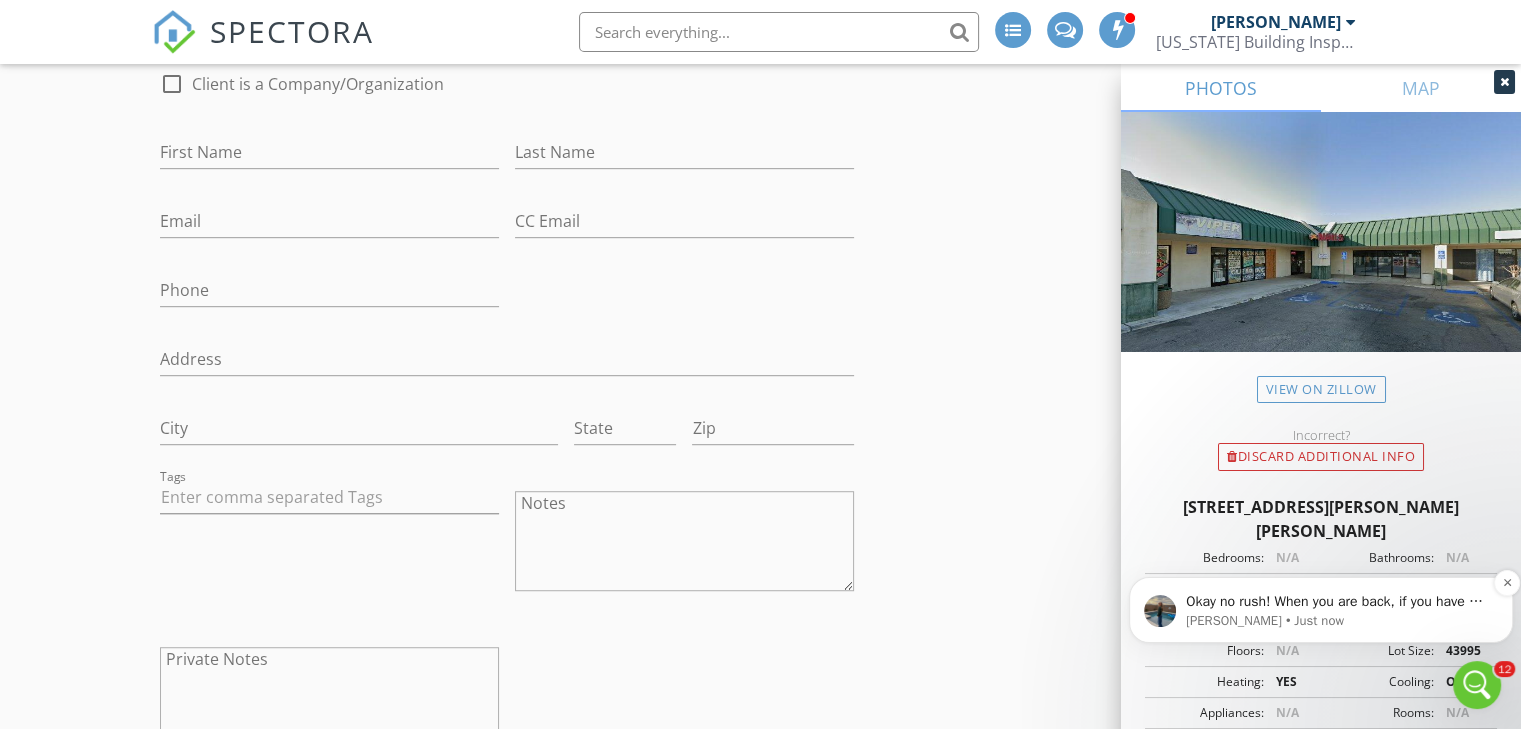 click on "Okay no rush! When you are back, if you have an example I will be able to better understand what we want to accomplish here :)    Talk soon! Lydia • Just now" at bounding box center [1321, 610] 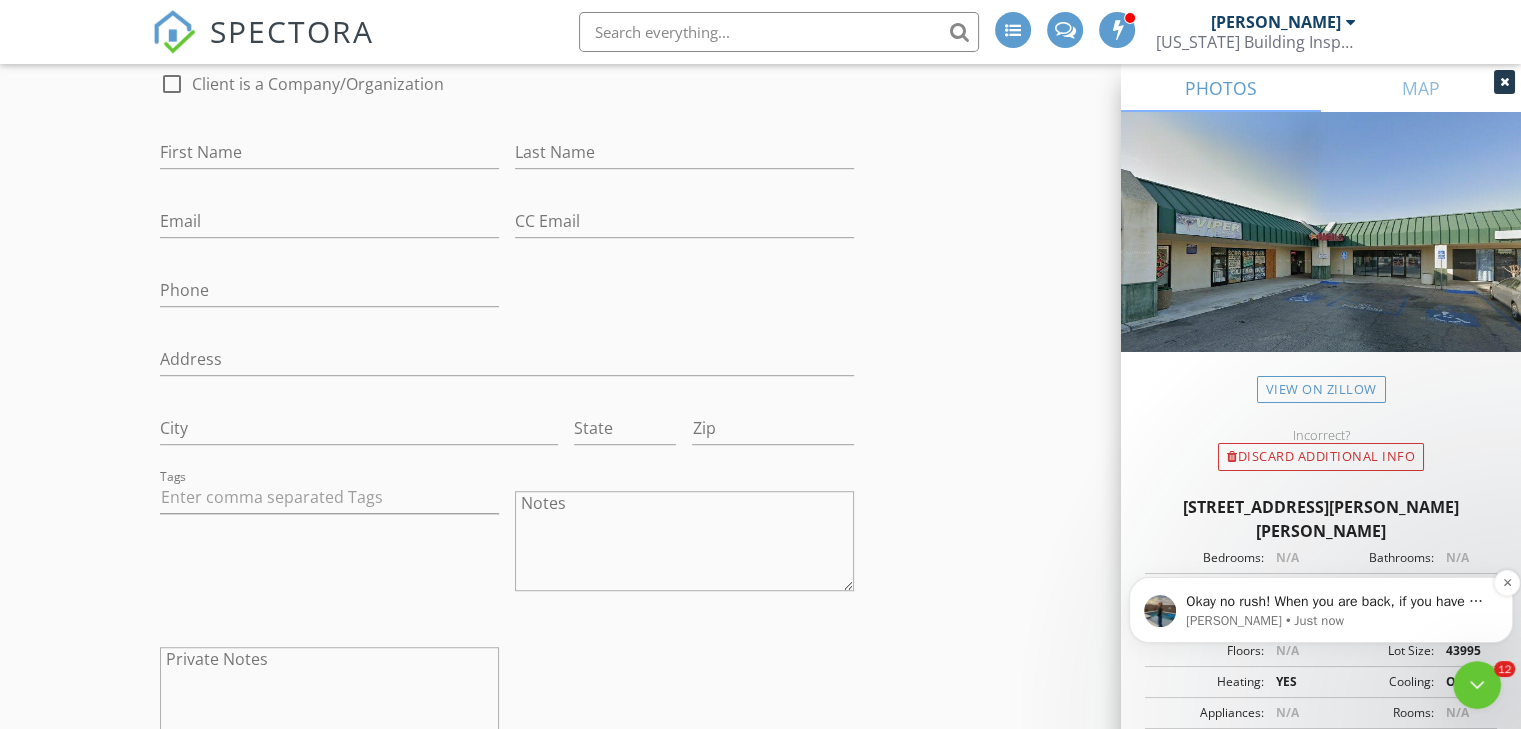 scroll, scrollTop: 0, scrollLeft: 0, axis: both 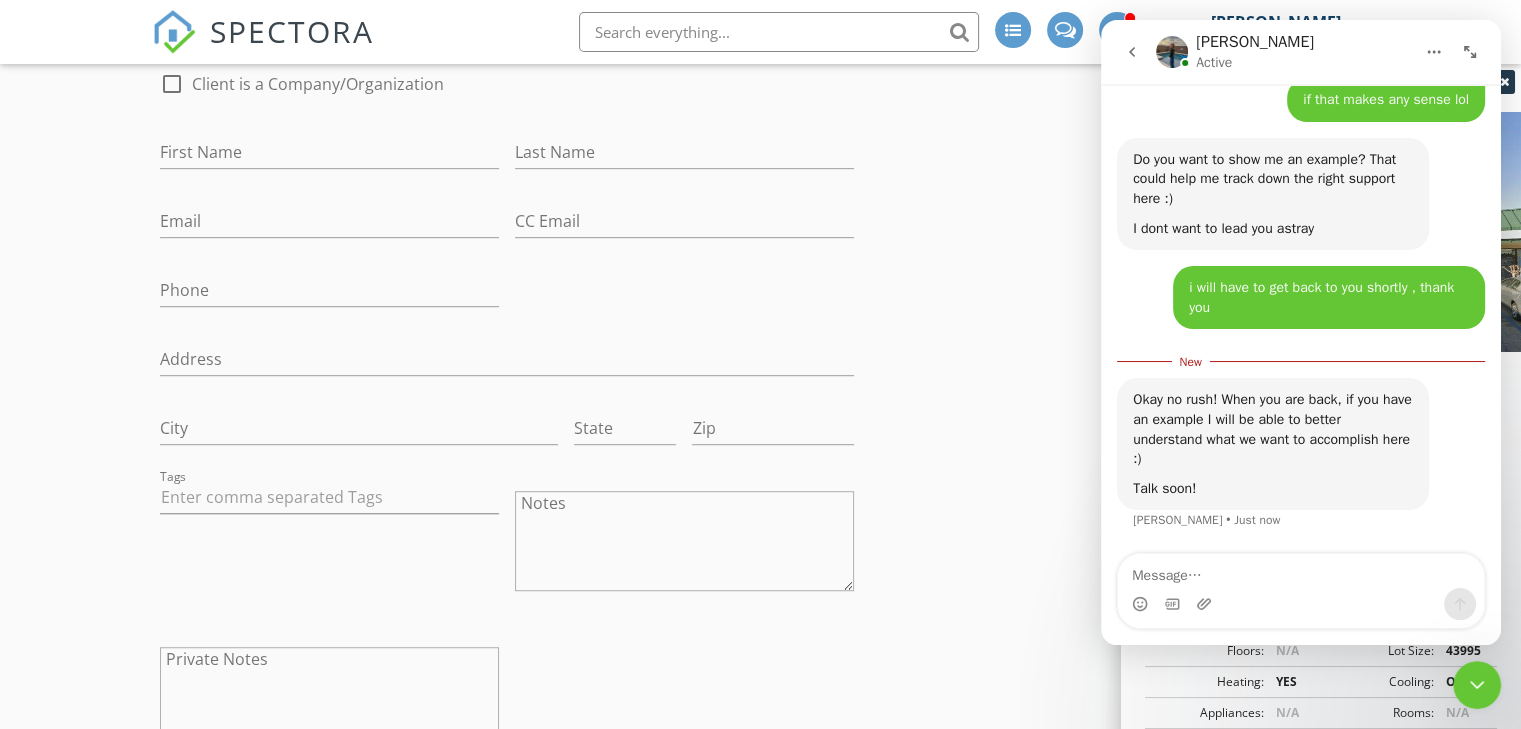 click on "Okay no rush! When you are back, if you have an example I will be able to better understand what we want to accomplish here :)    Talk soon!  Lydia    •   Just now" at bounding box center [1301, 466] 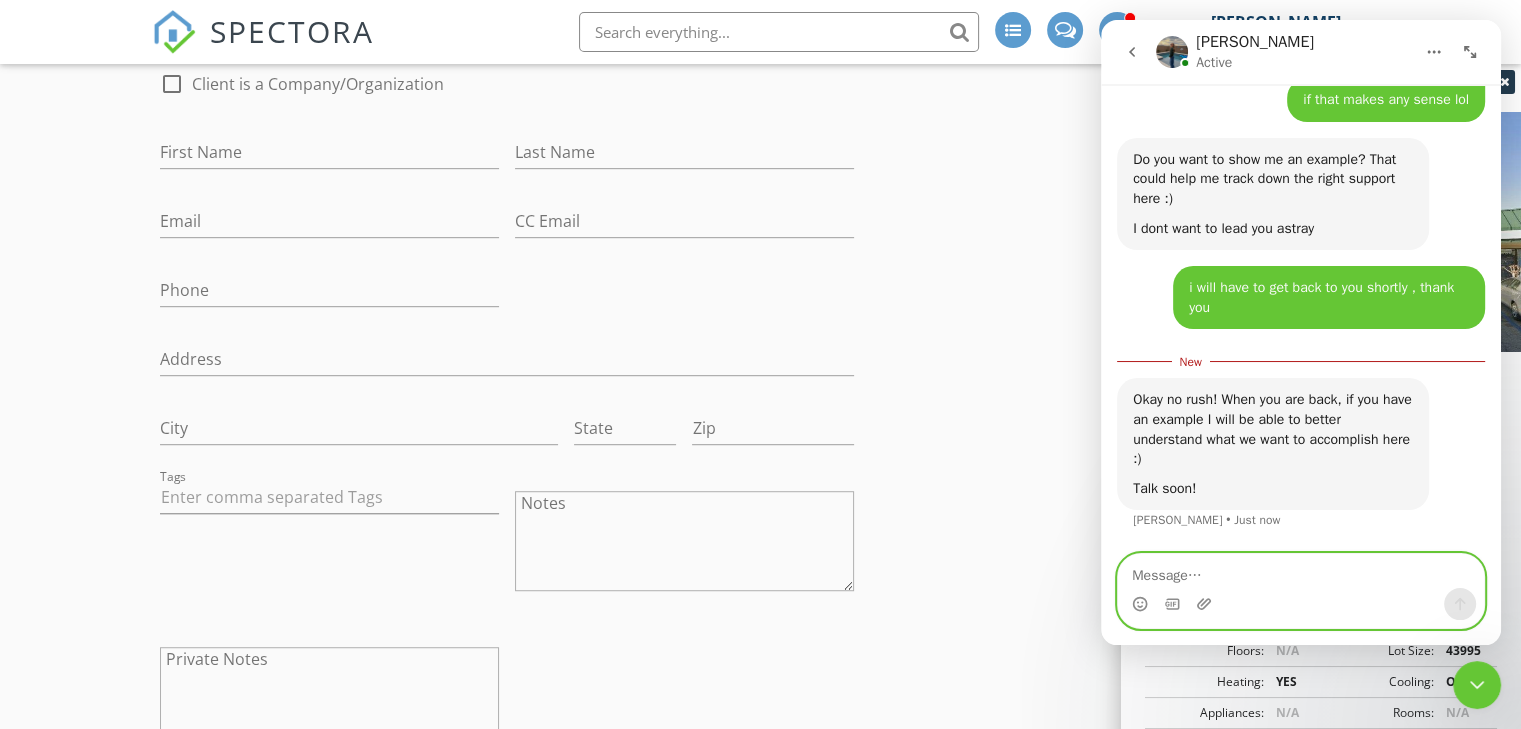 click at bounding box center [1301, 571] 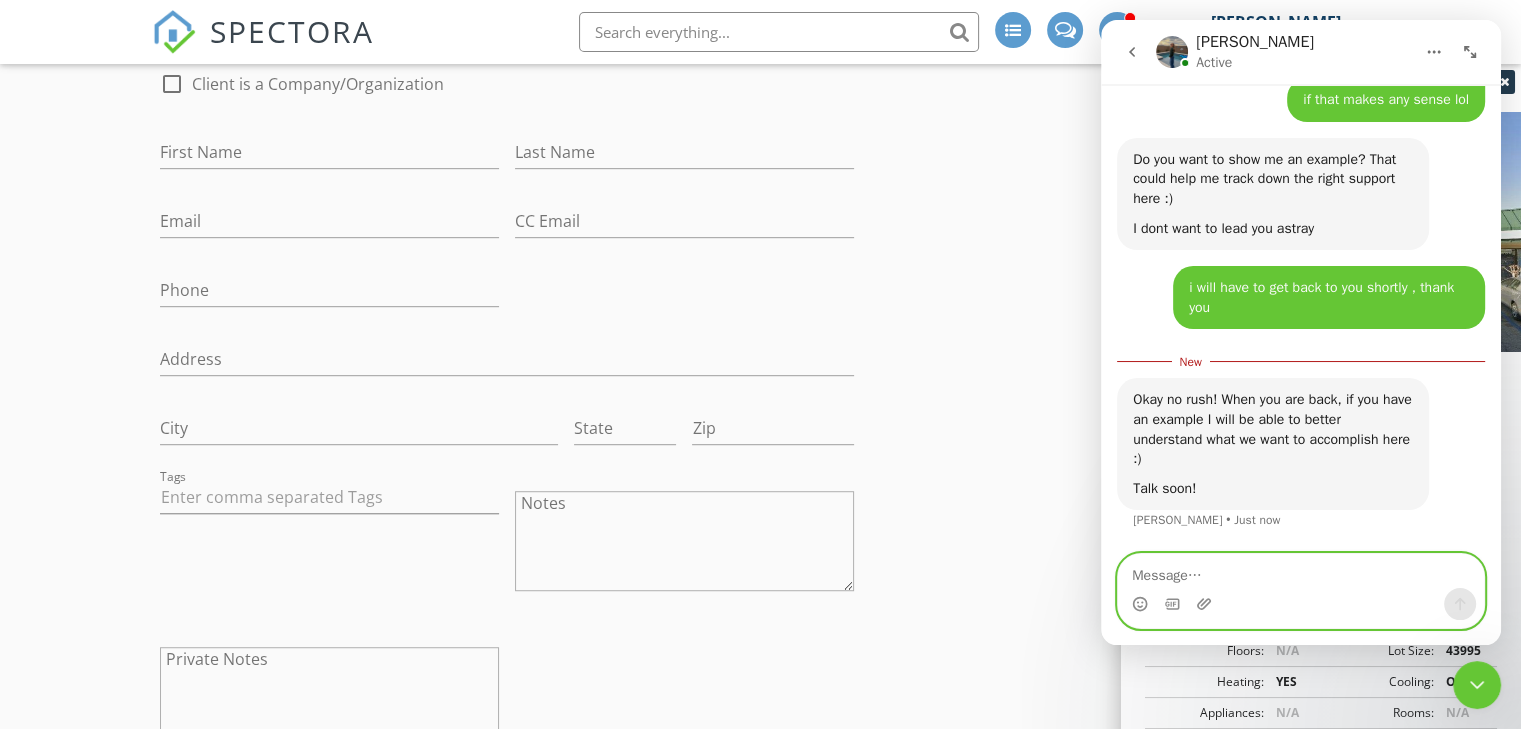 paste on "Hi isaac romero,
Thank you for reaching out to California Building Inspectors (CBI) LLC for a quote.
The services you requested are: Commercial inspection
Totaling, $12345.0
If you have any additional questions, or want to book over the phone, reach out to us at 661.619.0054. Or proceed scheduling with our team here:
SCHEDULE HERE
Thank you for considering us for your inspection!" 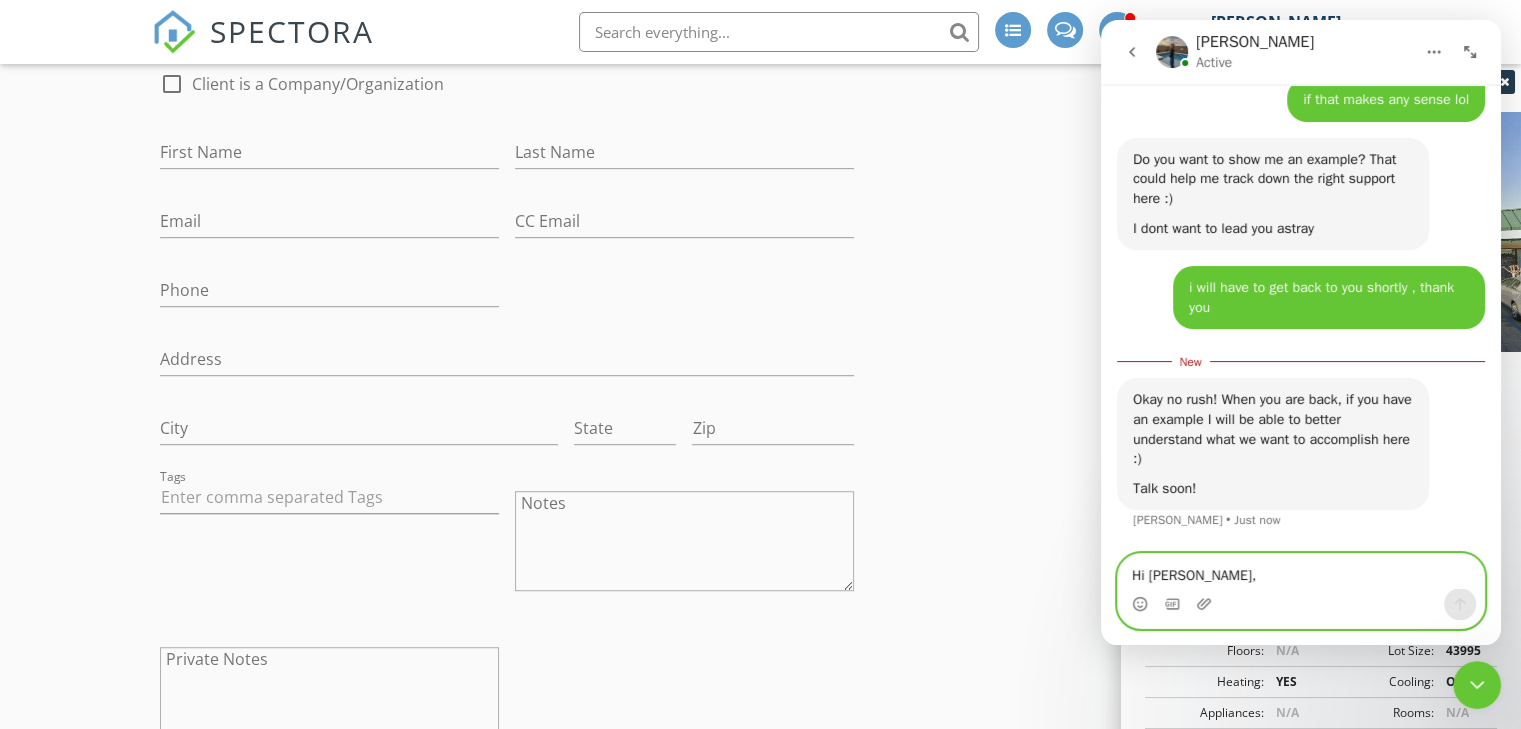 scroll, scrollTop: 253, scrollLeft: 0, axis: vertical 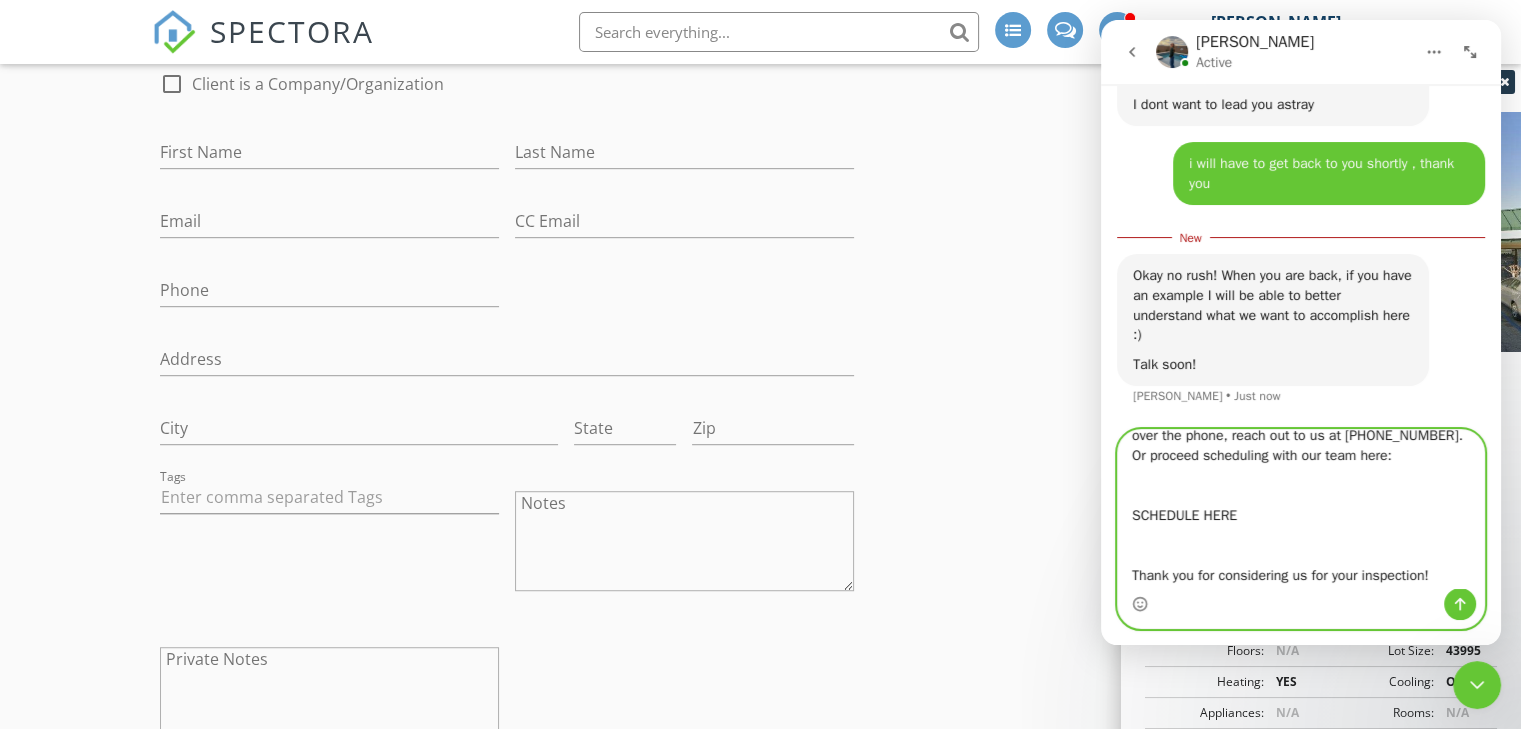 type on "Hi isaac romero,
Thank you for reaching out to California Building Inspectors (CBI) LLC for a quote.
The services you requested are: Commercial inspection
Totaling, $12345.0
If you have any additional questions, or want to book over the phone, reach out to us at 661.619.0054. Or proceed scheduling with our team here:
SCHEDULE HERE
Thank you for considering us for your inspection!" 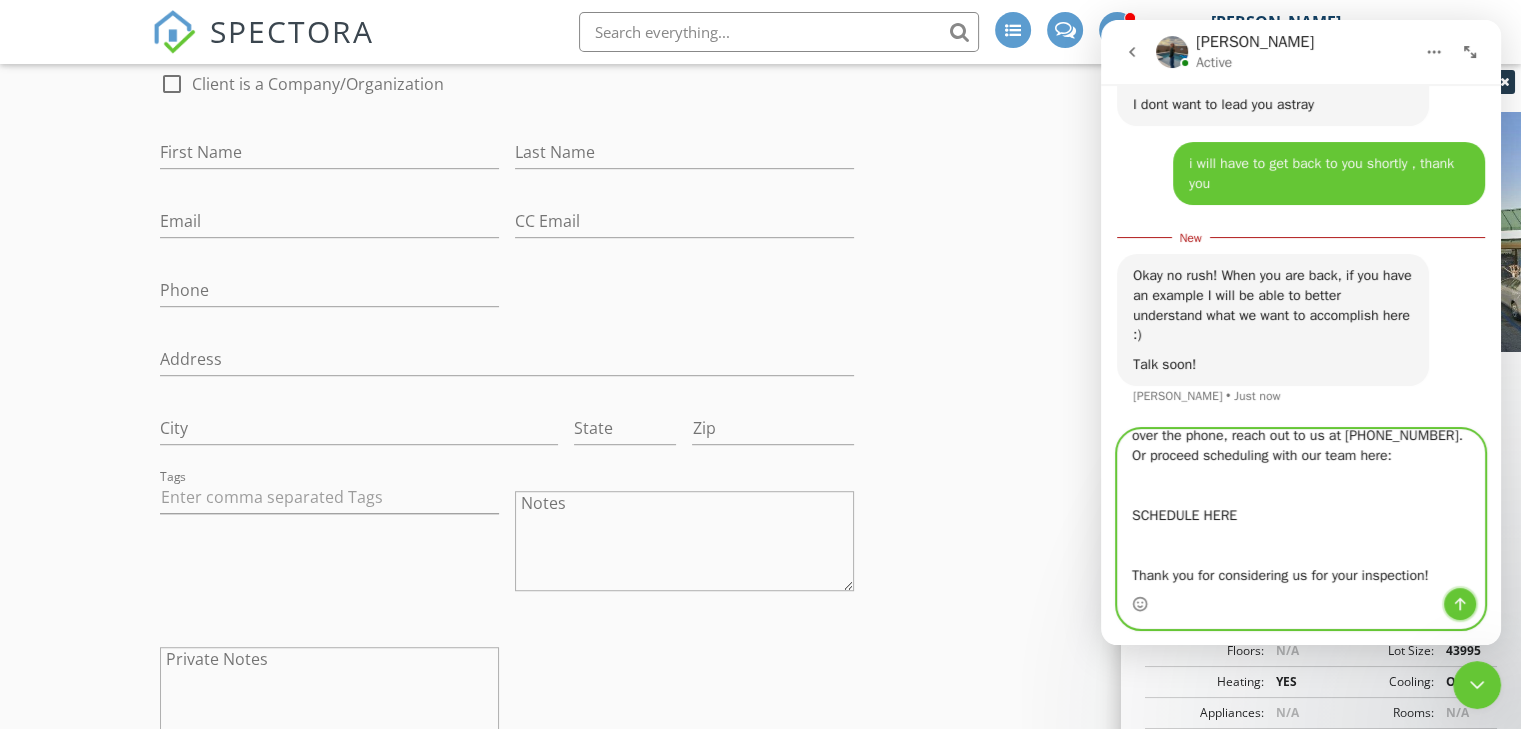 click 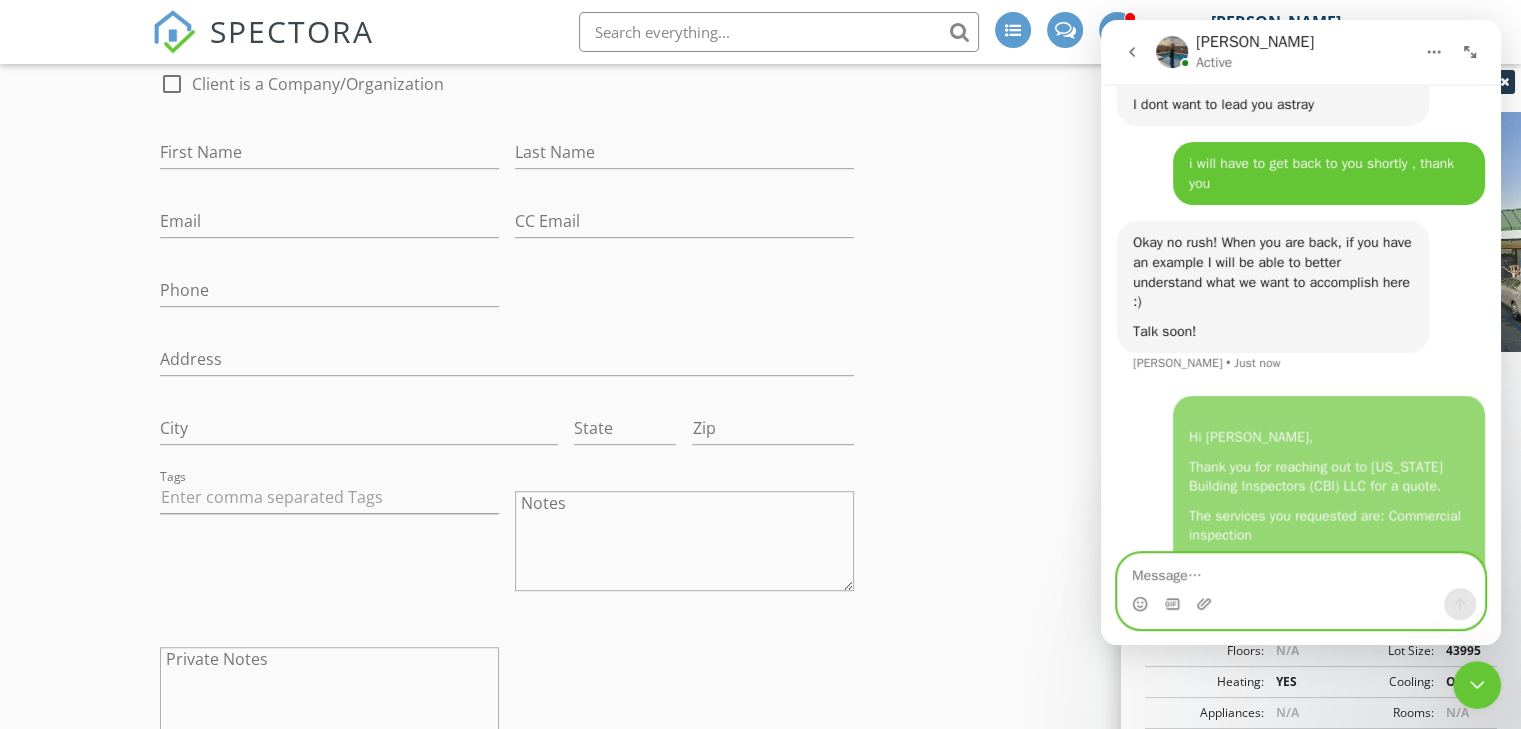 scroll, scrollTop: 0, scrollLeft: 0, axis: both 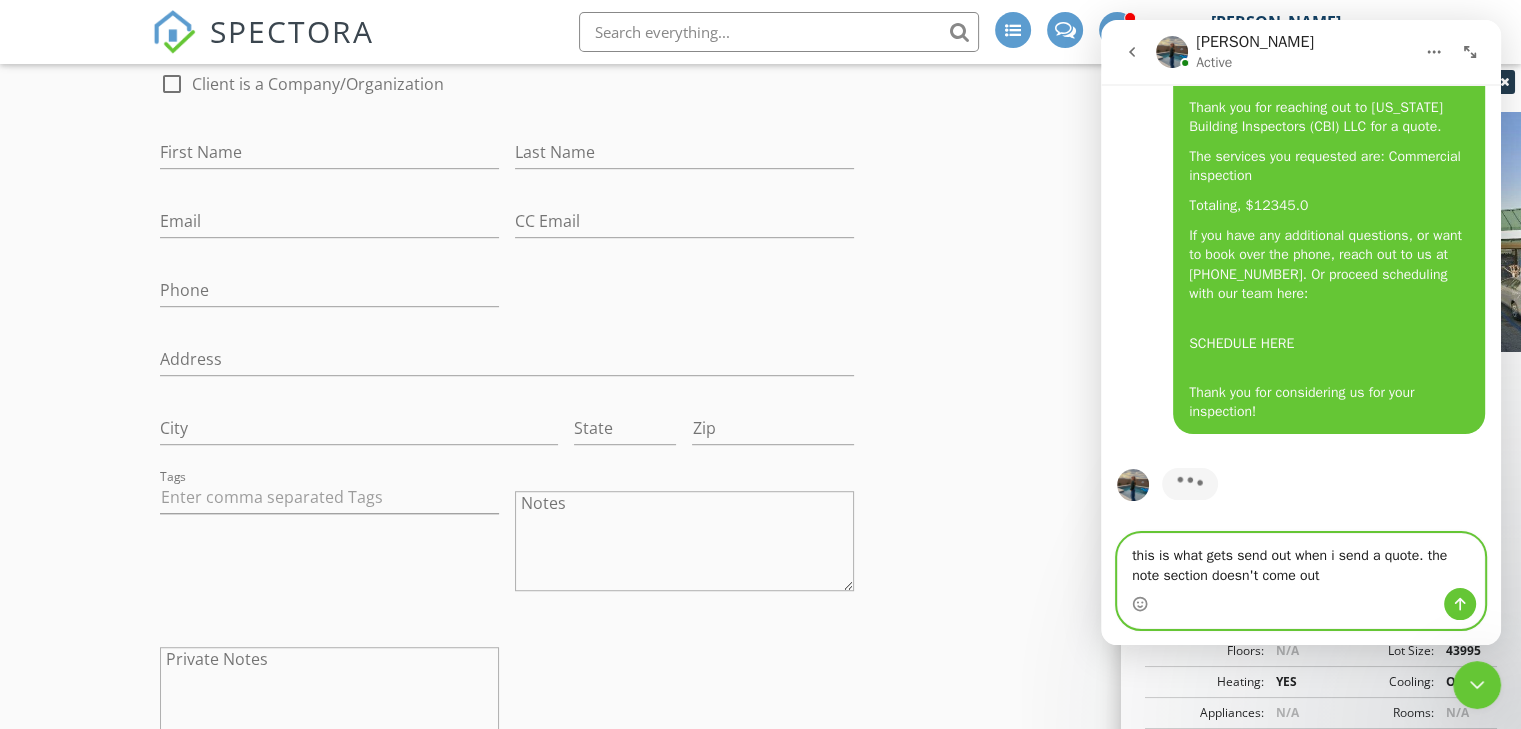 type on "this is what gets send out when i send a quote. the note section doesn't come out" 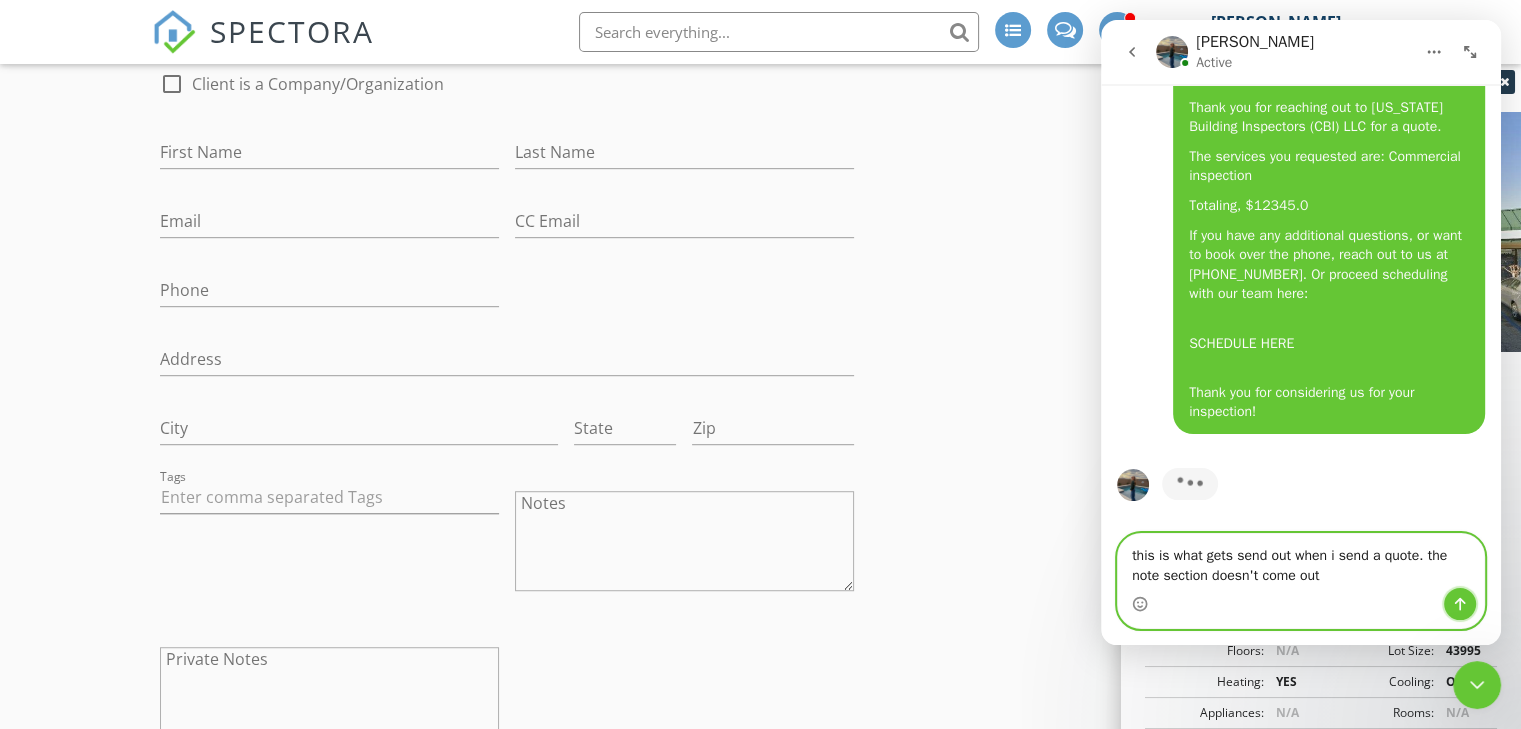 click at bounding box center (1460, 604) 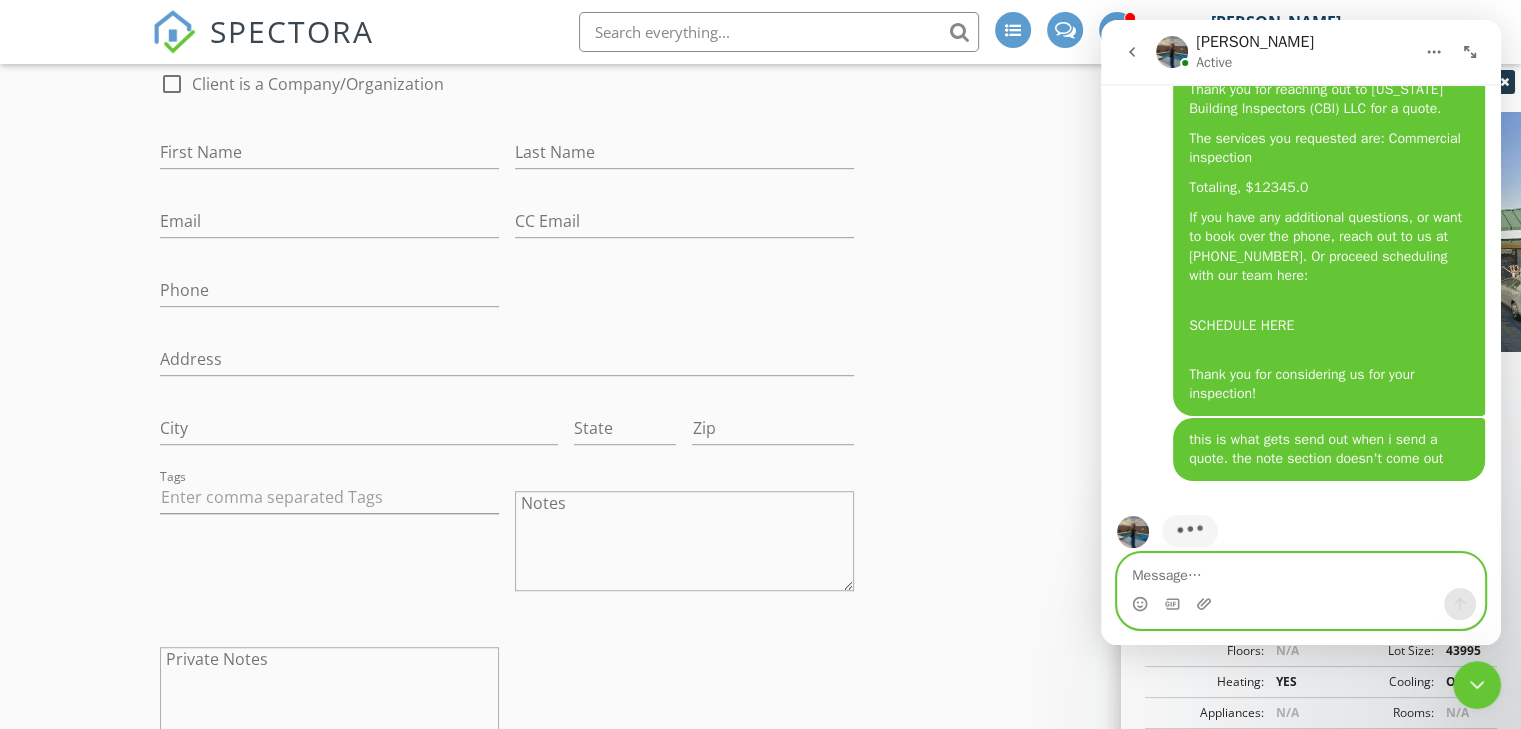 scroll, scrollTop: 2932, scrollLeft: 0, axis: vertical 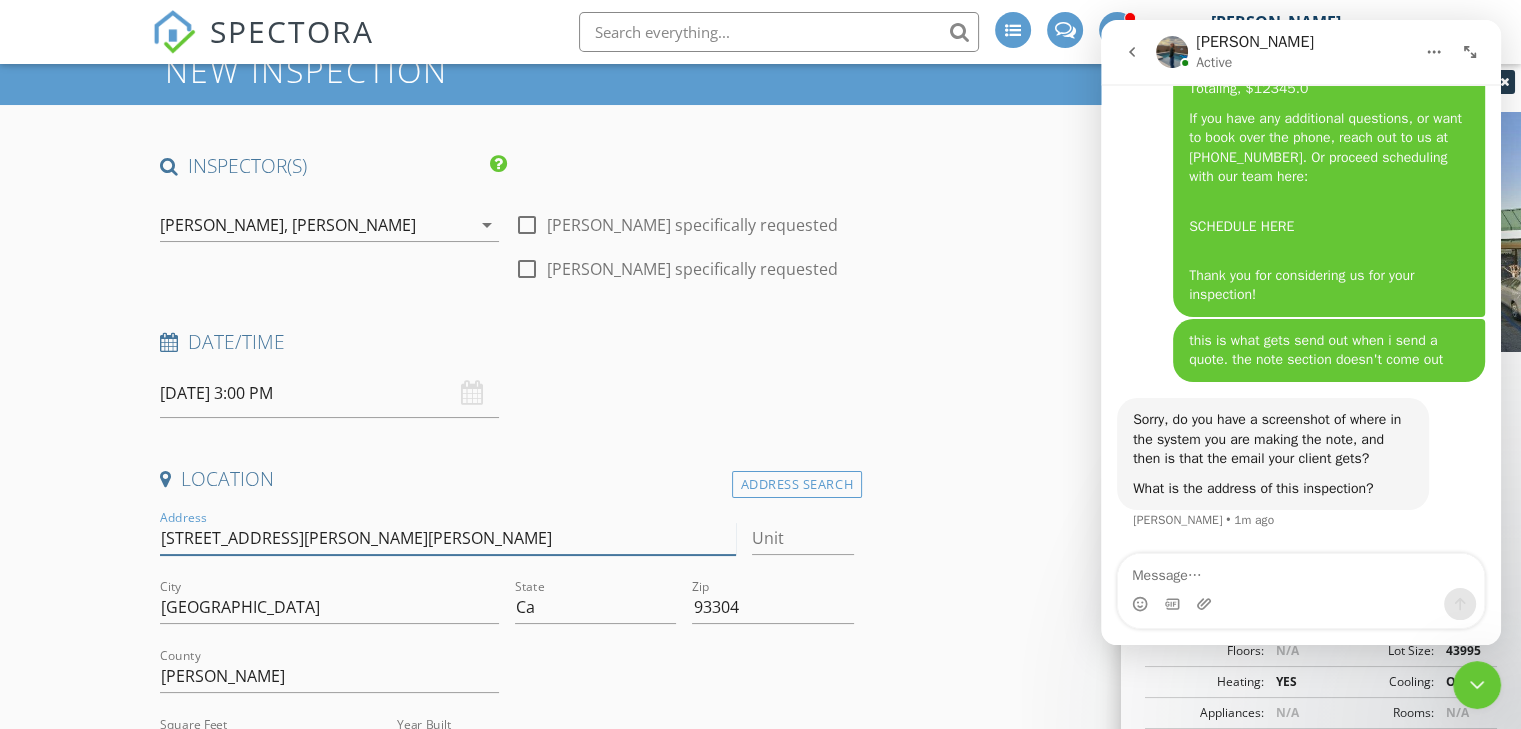 drag, startPoint x: 343, startPoint y: 538, endPoint x: 158, endPoint y: 530, distance: 185.1729 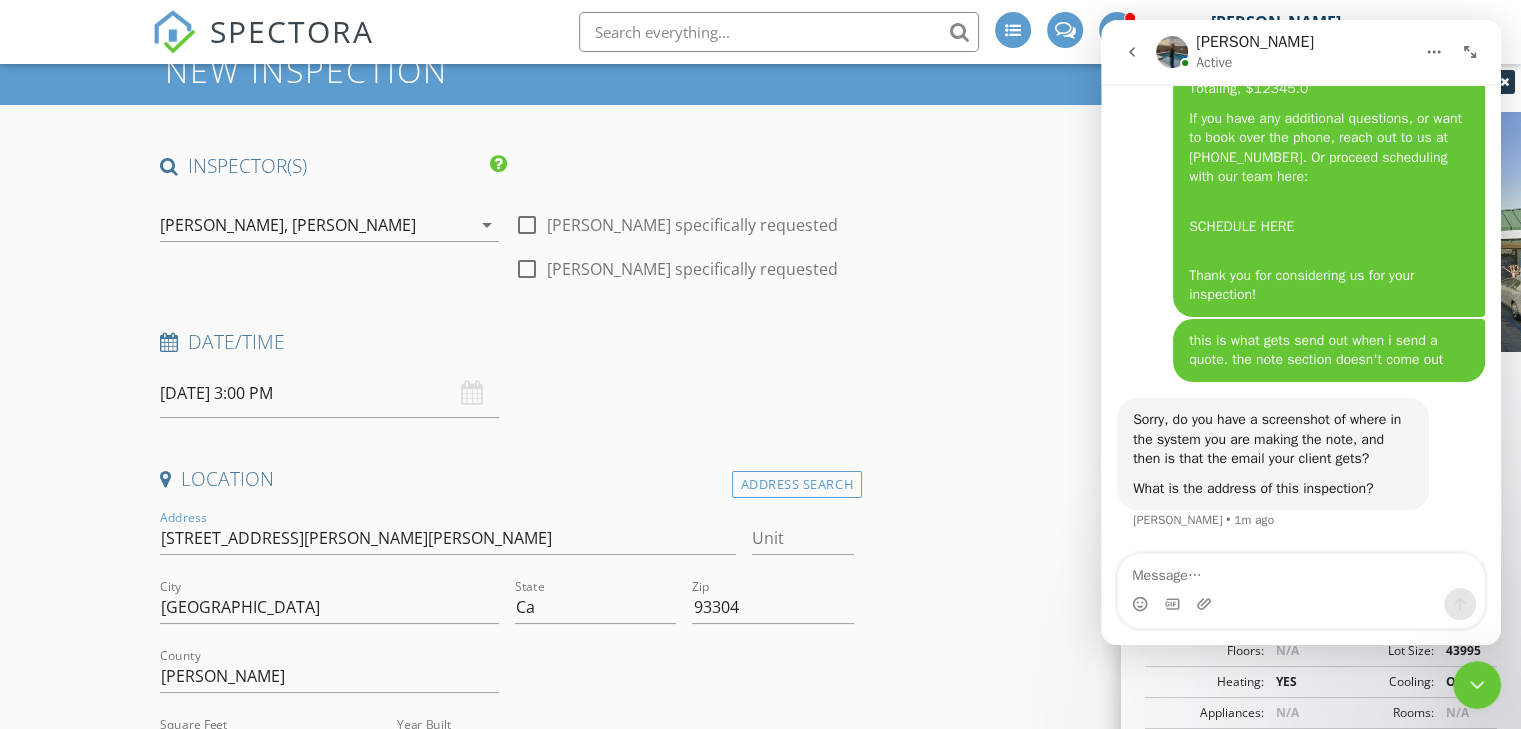 click on "New Inspection
INSPECTOR(S)
check_box   Isaac Romero     check_box   Todd Farnholtz   PRIMARY   check_box_outline_blank   Jake Williamson     Todd Farnholtz,  Isaac Romero arrow_drop_down   check_box_outline_blank Isaac Romero specifically requested check_box_outline_blank Todd Farnholtz specifically requested
Date/Time
07/14/2025 3:00 PM
Location
Address Search       Address 3905-3945 Hughes Lane   Unit   City Bakersfield   State Ca   Zip 93304   County kern     Square Feet 14924   Year Built 1998   Foundation arrow_drop_down     Todd Farnholtz     4.0 miles     (9 minutes)         Isaac Romero     9.8 miles     (17 minutes)
client
check_box Enable Client CC email for this inspection   Client Search     check_box_outline_blank Client is a Company/Organization     First Name   Last Name   Email   CC Email   Phone   Address   City   State   Zip" at bounding box center (760, 2447) 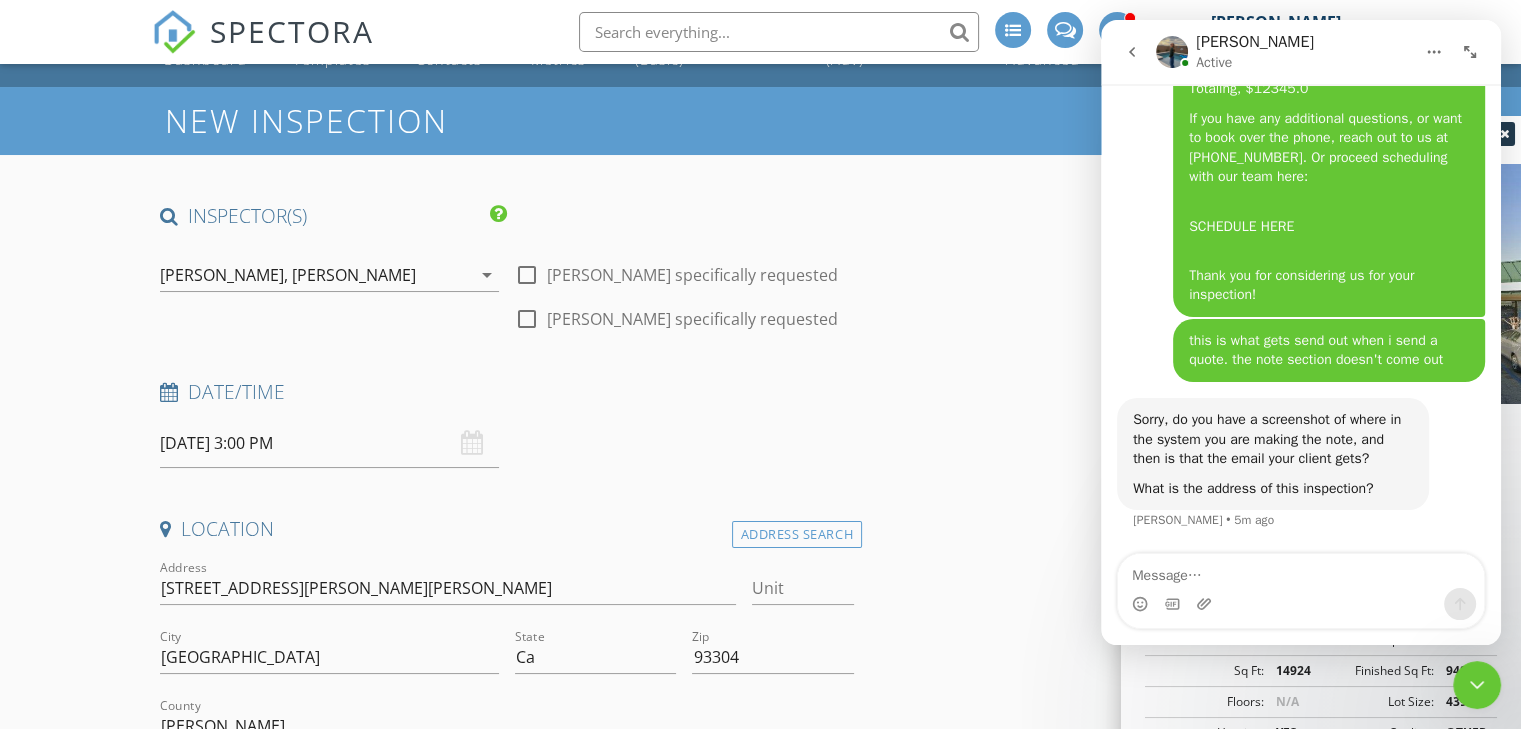 scroll, scrollTop: 21, scrollLeft: 0, axis: vertical 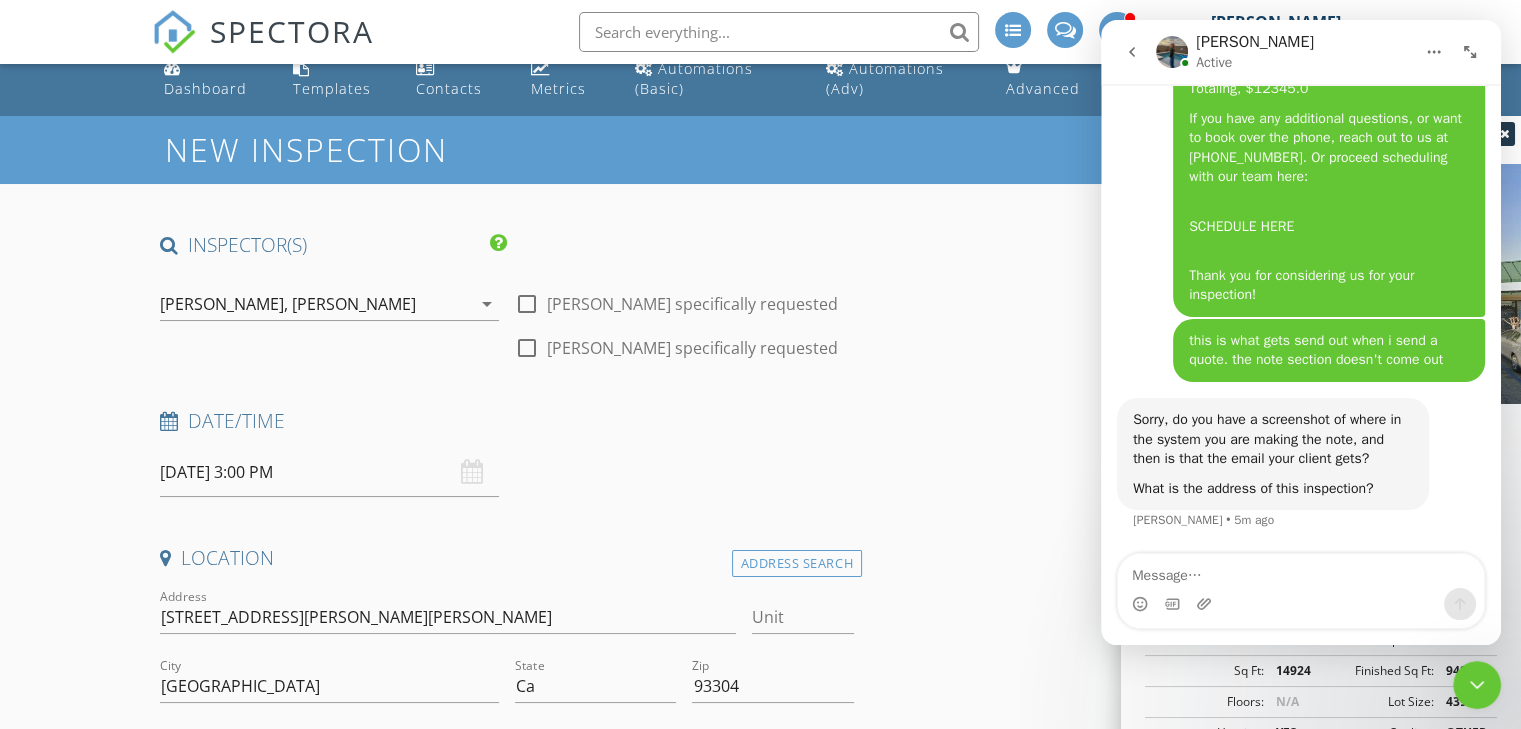 click on "arrow_drop_down" at bounding box center (487, 304) 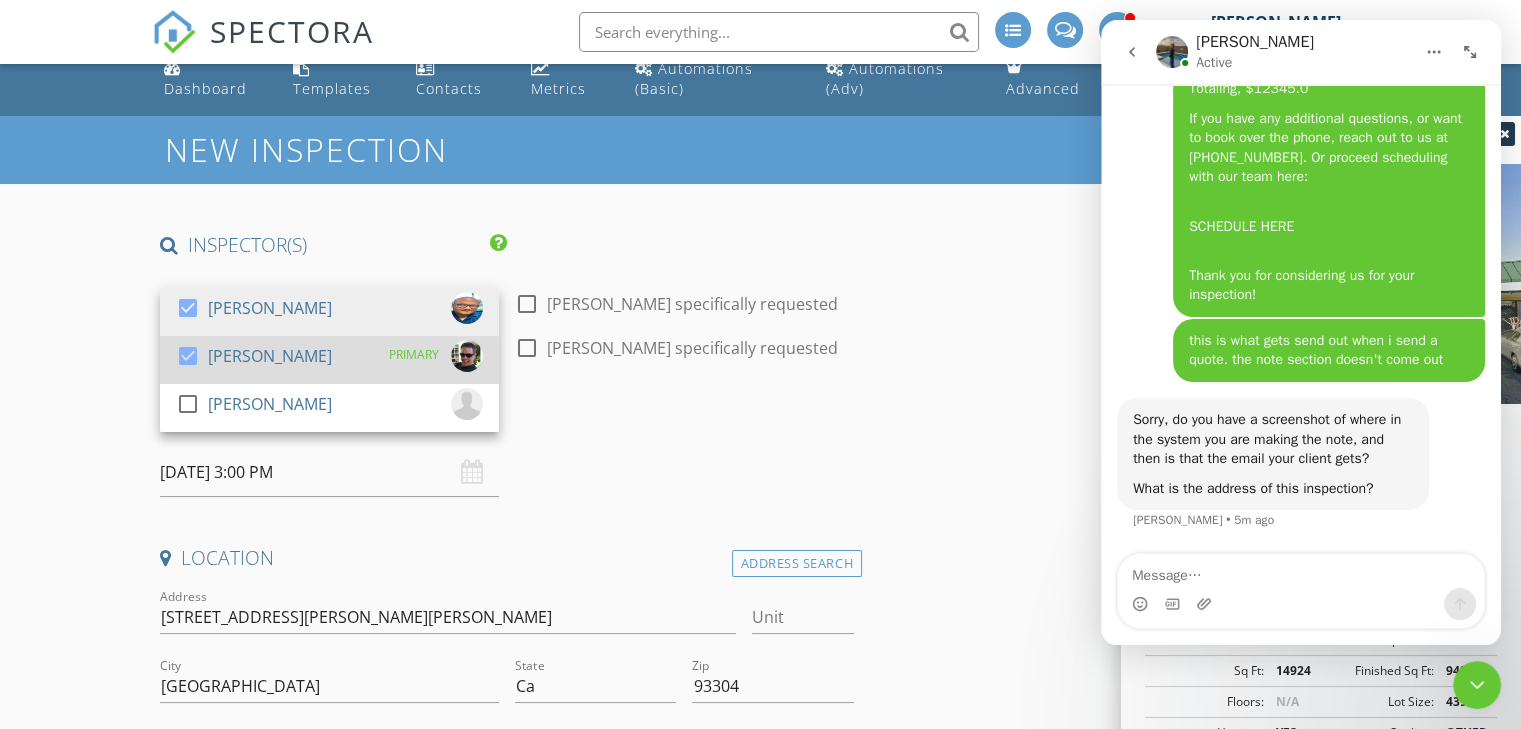 click at bounding box center (188, 356) 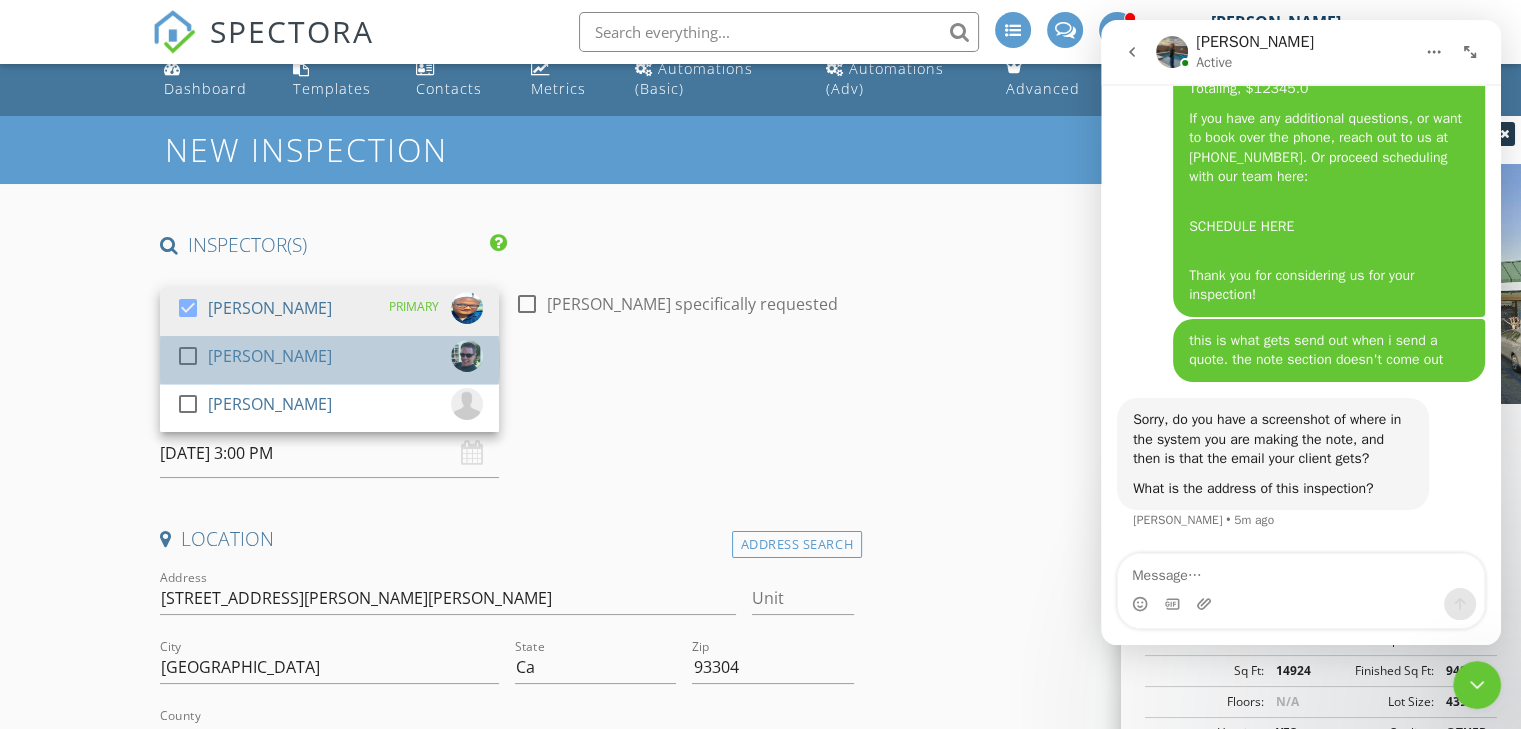 click at bounding box center [192, 374] 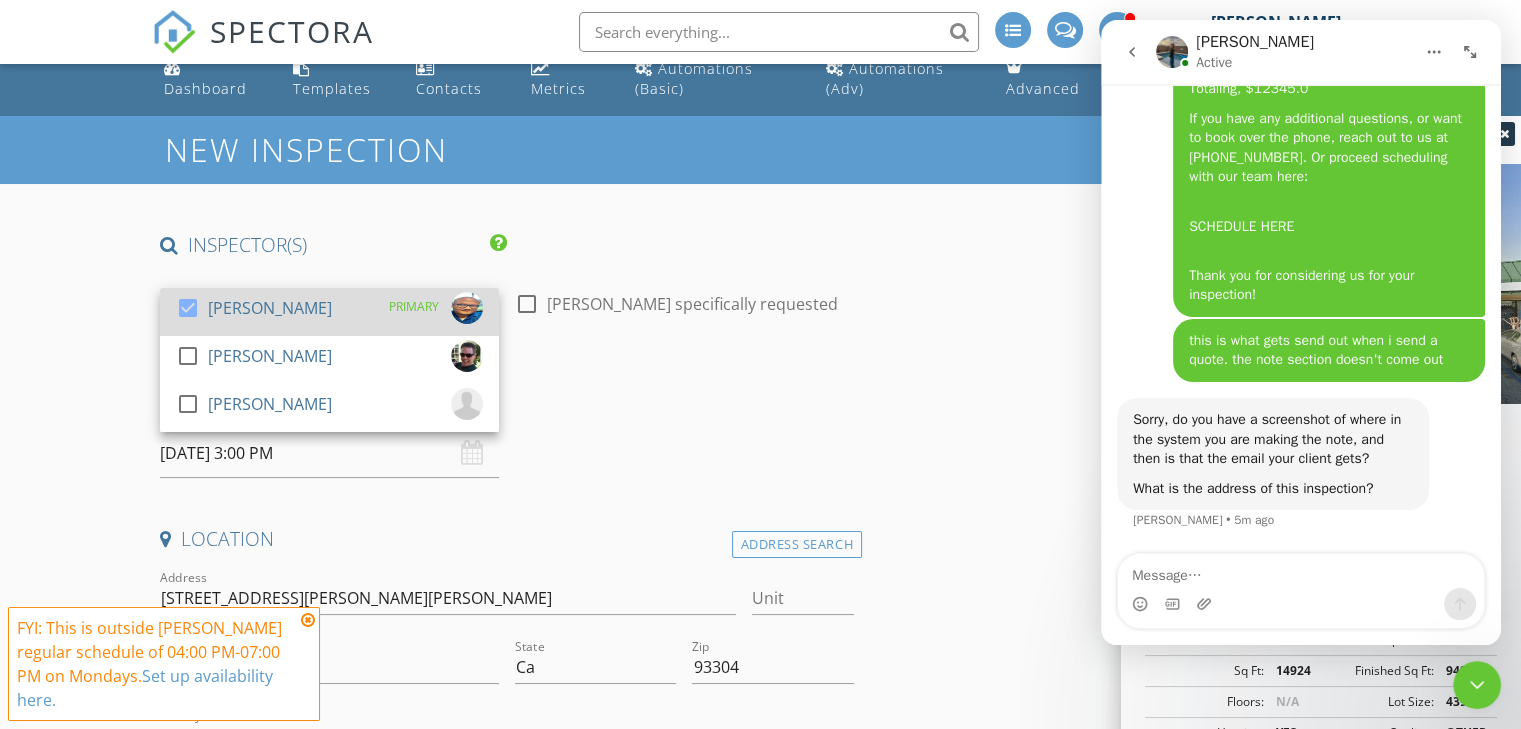 click at bounding box center (188, 308) 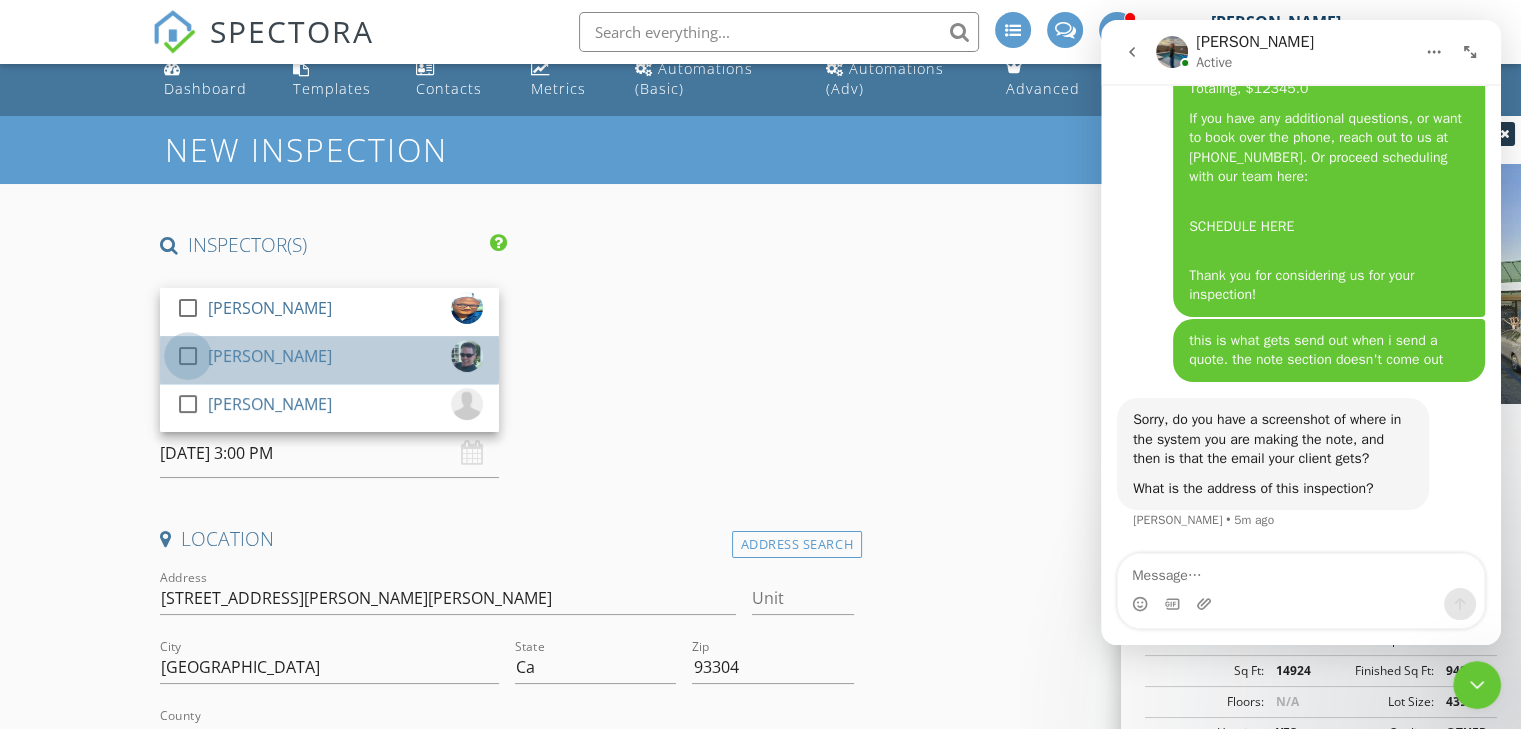 click at bounding box center [188, 356] 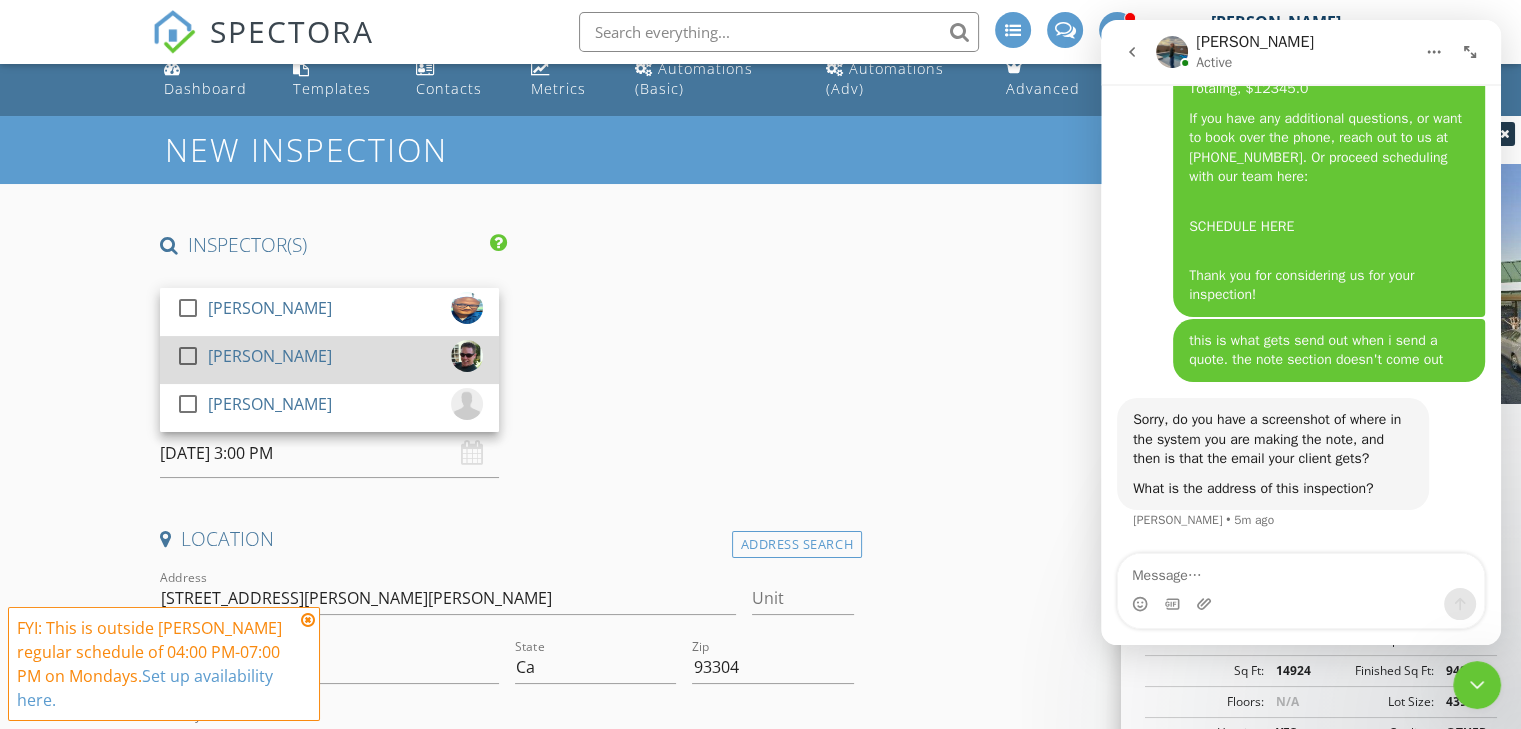 click at bounding box center [188, 356] 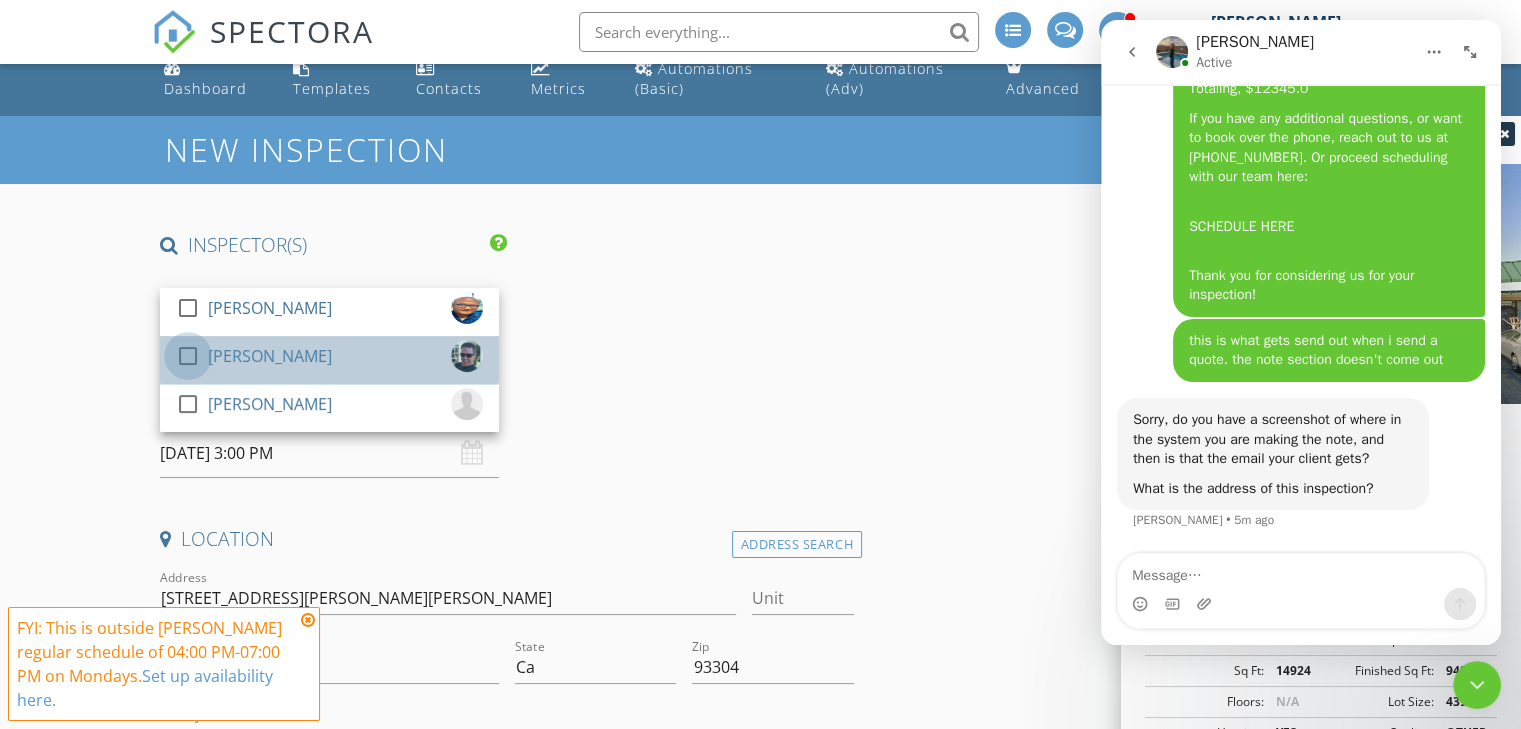click at bounding box center (188, 356) 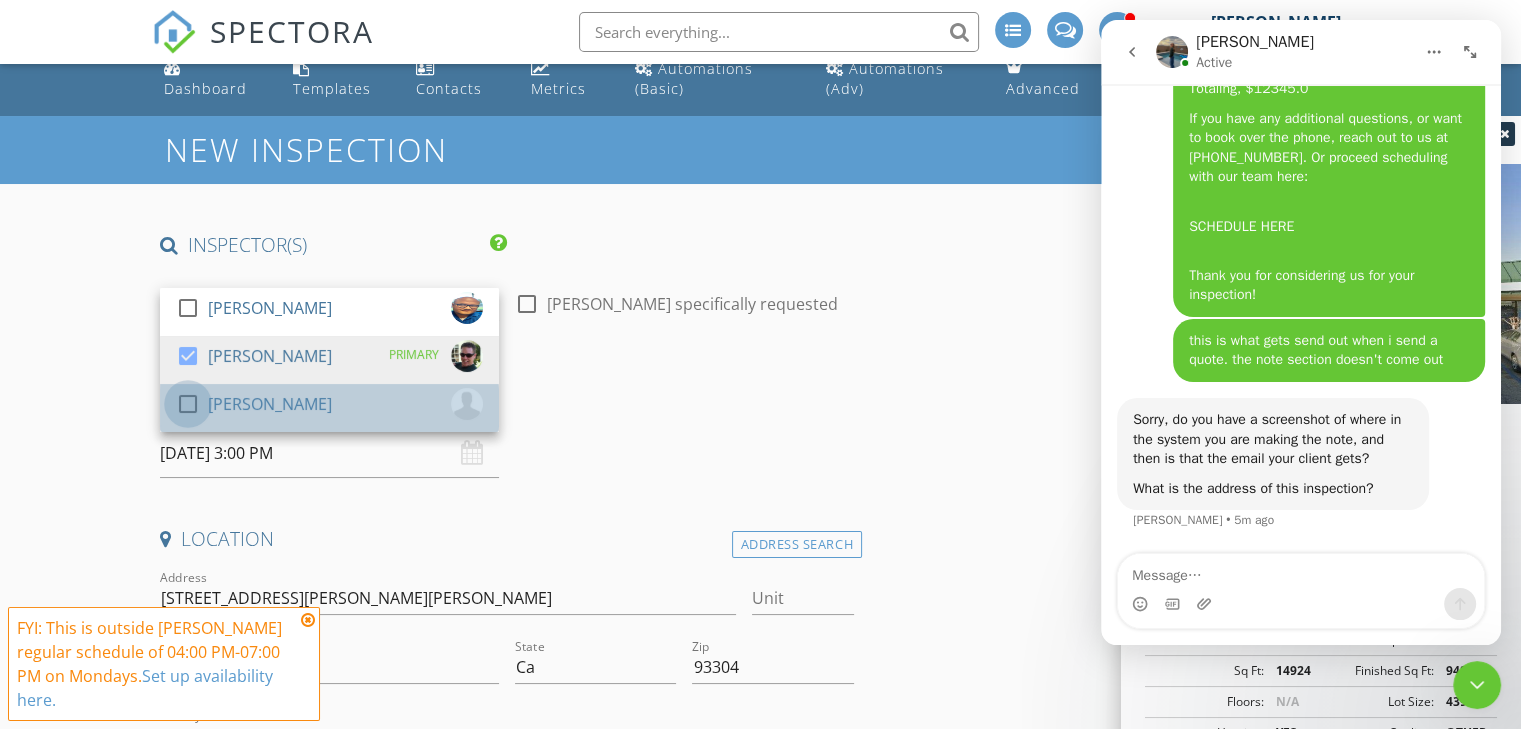 click at bounding box center [188, 404] 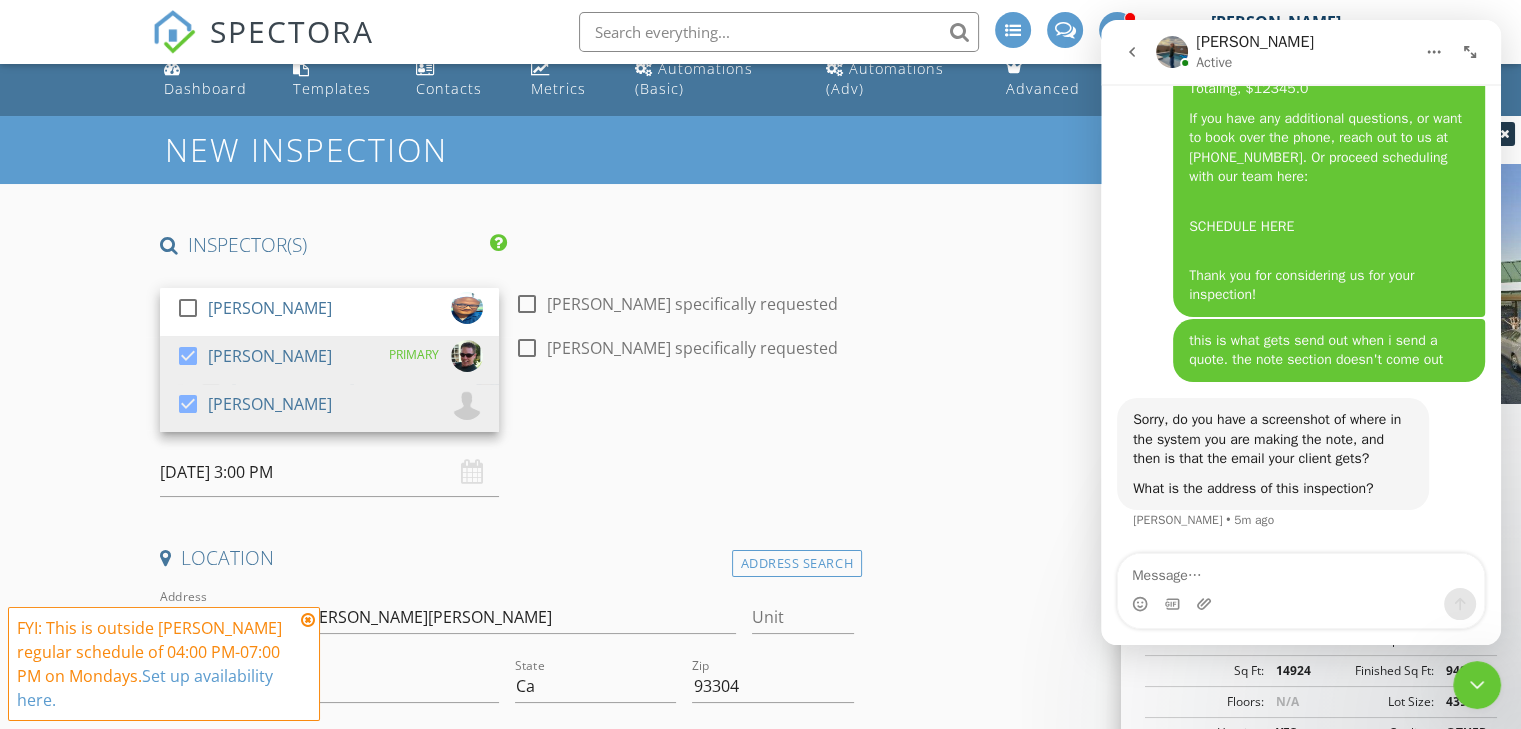 click on "New Inspection
INSPECTOR(S)
check_box_outline_blank   Isaac Romero     check_box   Todd Farnholtz   PRIMARY   check_box   Jake Williamson     Todd Farnholtz,  Jake Williamson arrow_drop_down   check_box_outline_blank Todd Farnholtz specifically requested check_box_outline_blank Jake Williamson specifically requested
Date/Time
07/14/2025 3:00 PM
Location
Address Search       Address 3905-3945 Hughes Lane   Unit   City Bakersfield   State Ca   Zip 93304   County kern     Square Feet 14924   Year Built 1998   Foundation arrow_drop_down     Todd Farnholtz     4.0 miles     (9 minutes)         Jake Williamson     5.6 miles     (9 minutes)
client
check_box Enable Client CC email for this inspection   Client Search     check_box_outline_blank Client is a Company/Organization     First Name   Last Name   Email   CC Email   Phone   Address   City   State" at bounding box center (760, 2526) 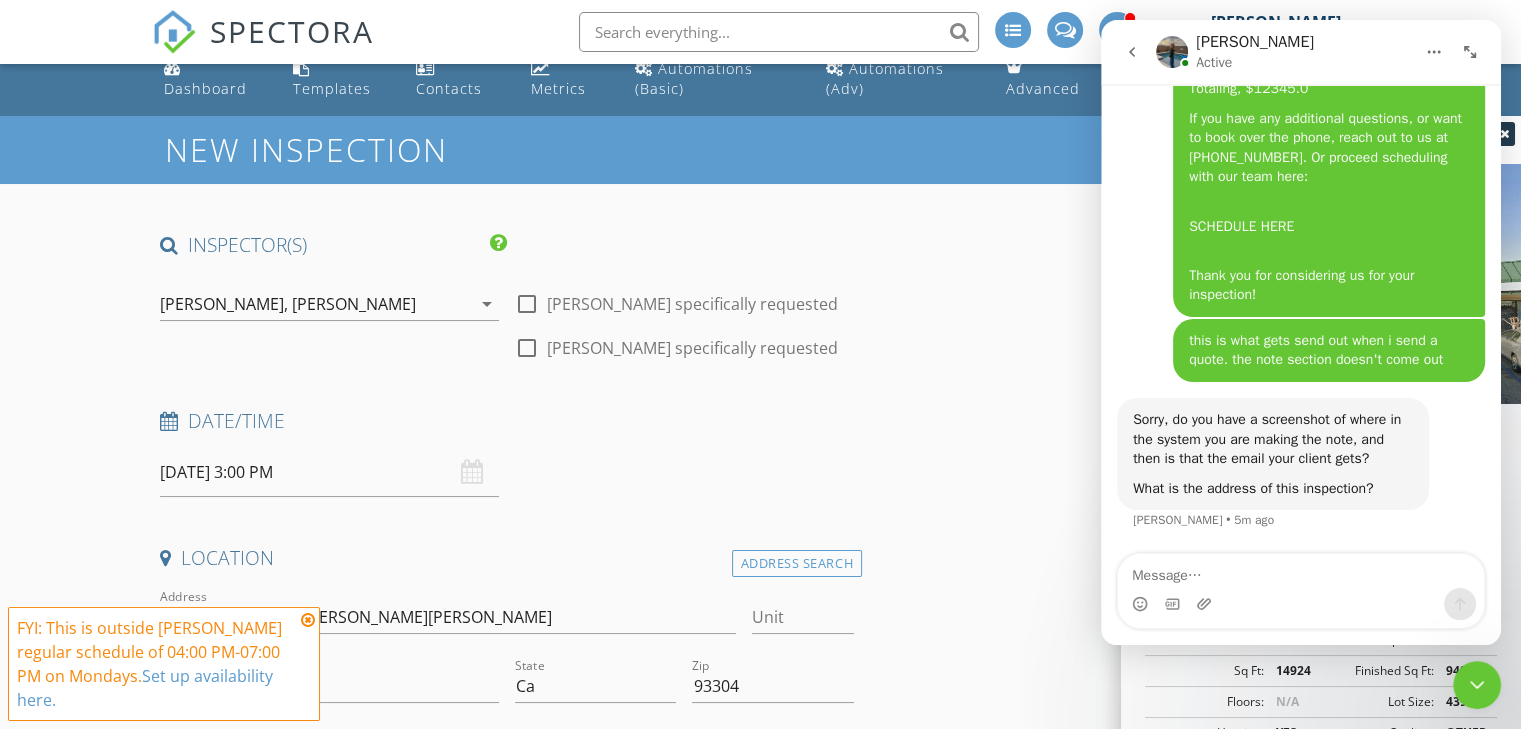 click on "New Inspection
INSPECTOR(S)
check_box_outline_blank   Isaac Romero     check_box   Todd Farnholtz   PRIMARY   check_box   Jake Williamson     Todd Farnholtz,  Jake Williamson arrow_drop_down   check_box_outline_blank Todd Farnholtz specifically requested check_box_outline_blank Jake Williamson specifically requested
Date/Time
07/14/2025 3:00 PM
Location
Address Search       Address 3905-3945 Hughes Lane   Unit   City Bakersfield   State Ca   Zip 93304   County kern     Square Feet 14924   Year Built 1998   Foundation arrow_drop_down     Todd Farnholtz     4.0 miles     (9 minutes)         Jake Williamson     5.6 miles     (9 minutes)
client
check_box Enable Client CC email for this inspection   Client Search     check_box_outline_blank Client is a Company/Organization     First Name   Last Name   Email   CC Email   Phone   Address   City   State" at bounding box center (760, 2526) 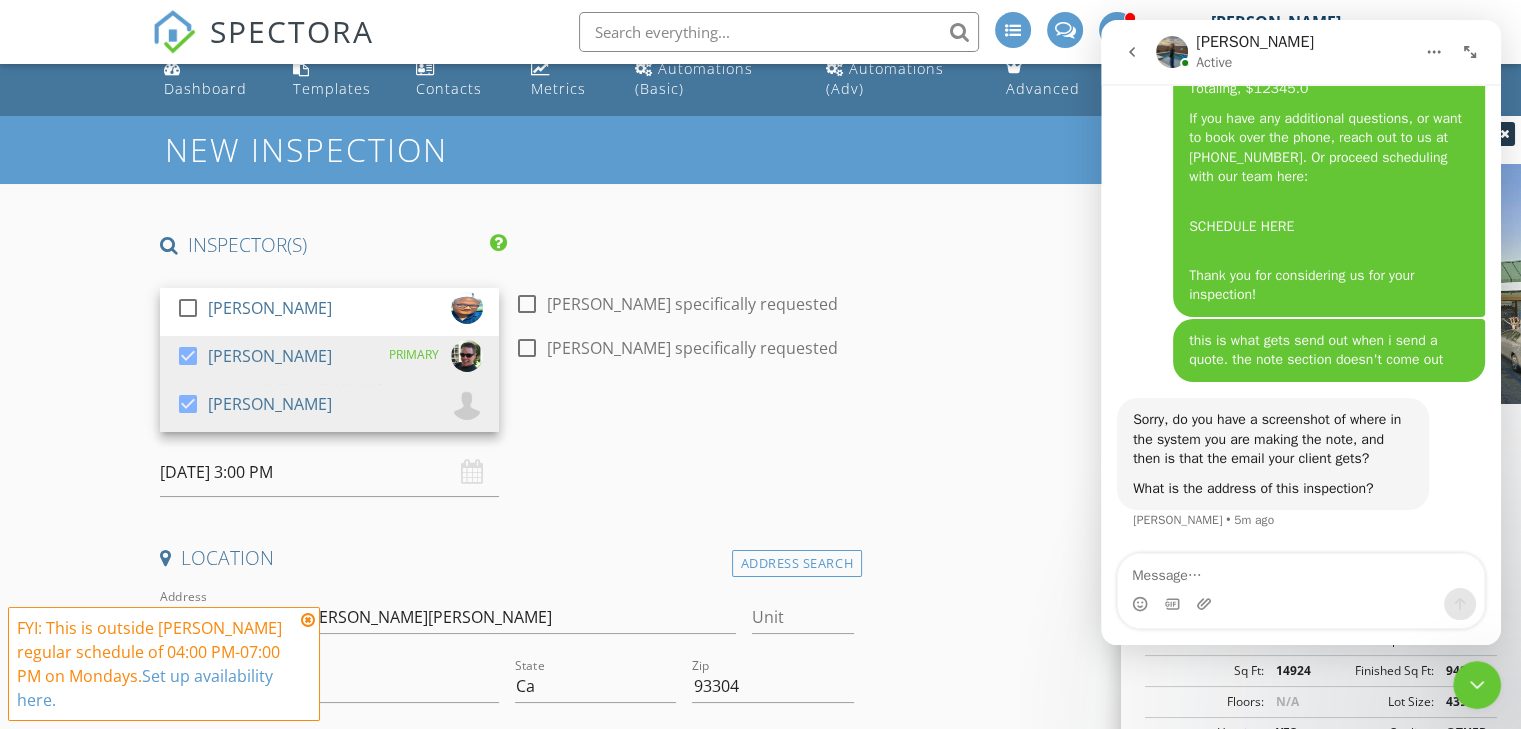 click on "New Inspection
INSPECTOR(S)
check_box_outline_blank   Isaac Romero     check_box   Todd Farnholtz   PRIMARY   check_box   Jake Williamson     Todd Farnholtz,  Jake Williamson arrow_drop_down   check_box_outline_blank Todd Farnholtz specifically requested check_box_outline_blank Jake Williamson specifically requested
Date/Time
07/14/2025 3:00 PM
Location
Address Search       Address 3905-3945 Hughes Lane   Unit   City Bakersfield   State Ca   Zip 93304   County kern     Square Feet 14924   Year Built 1998   Foundation arrow_drop_down     Todd Farnholtz     4.0 miles     (9 minutes)         Jake Williamson     5.6 miles     (9 minutes)
client
check_box Enable Client CC email for this inspection   Client Search     check_box_outline_blank Client is a Company/Organization     First Name   Last Name   Email   CC Email   Phone   Address   City   State" at bounding box center [760, 2526] 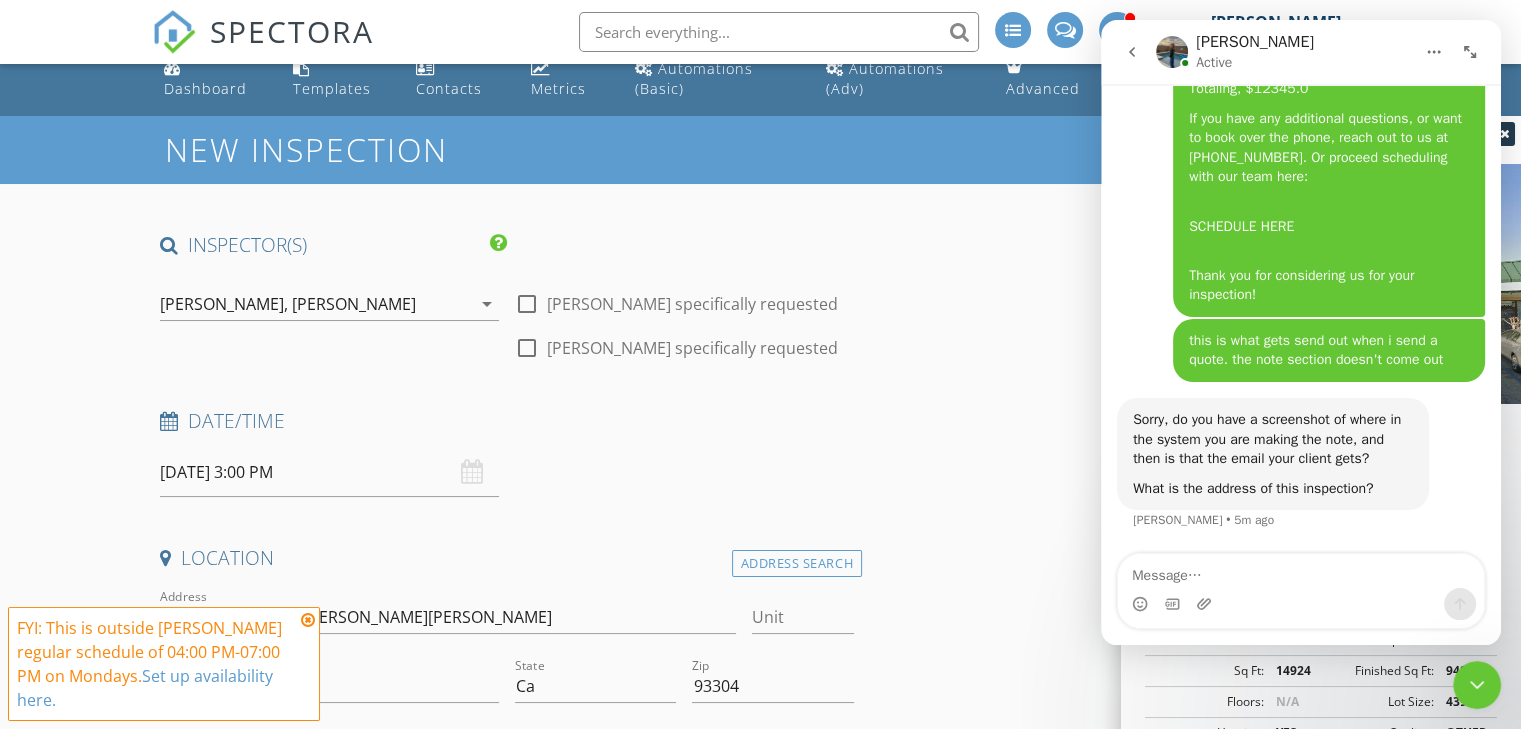 click at bounding box center (308, 620) 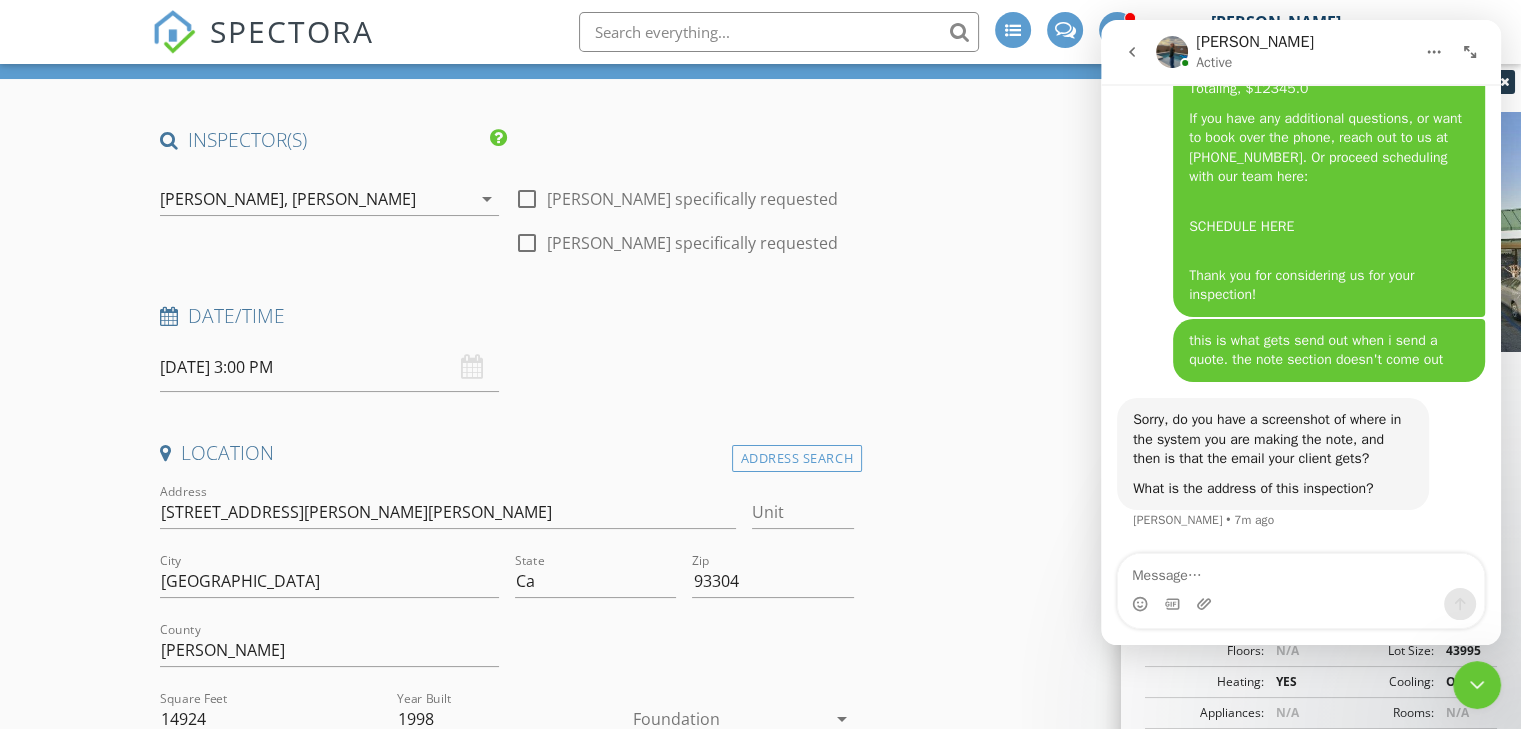 scroll, scrollTop: 121, scrollLeft: 0, axis: vertical 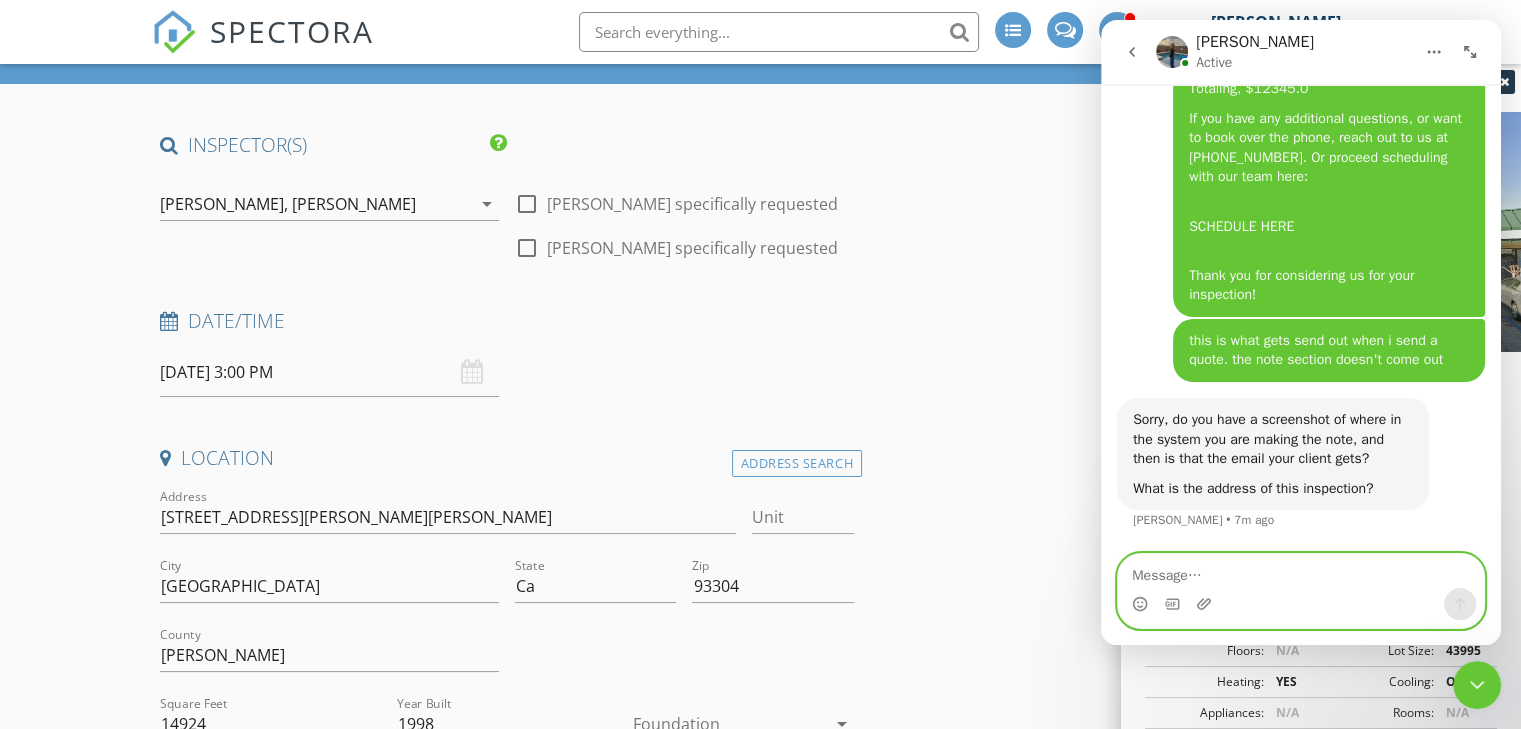 click at bounding box center [1301, 571] 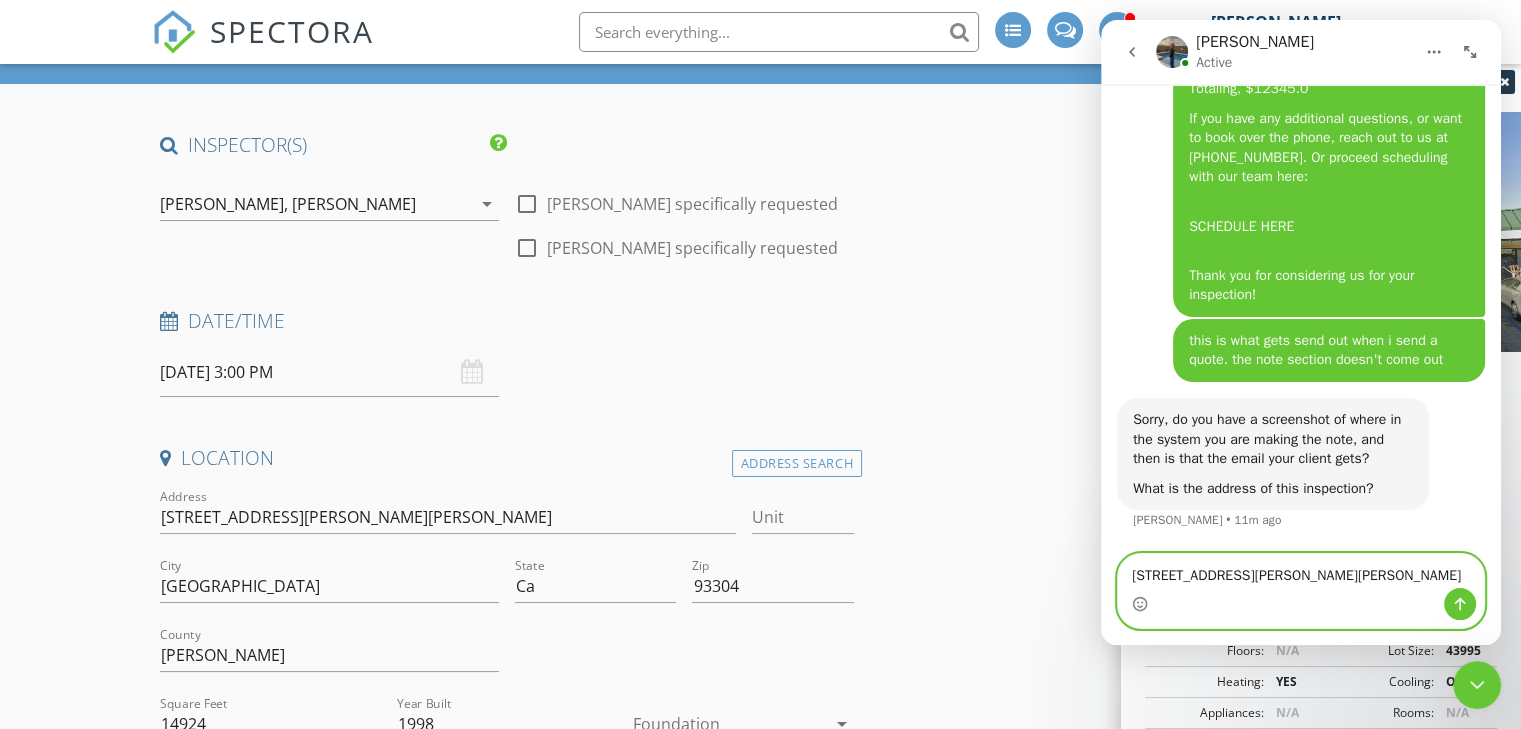 type on "3905-3945 Hughes lane Bakersfield ca 93304" 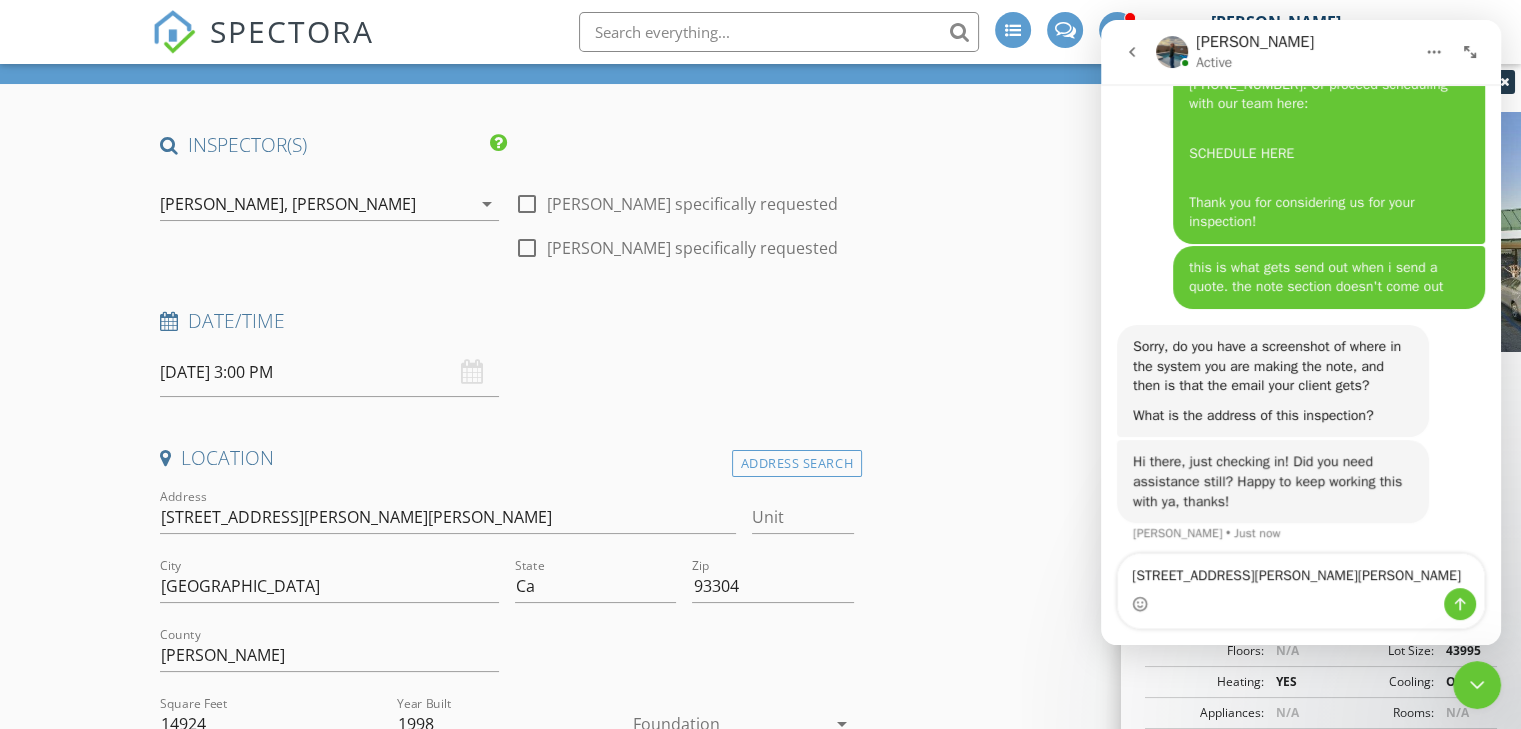 scroll, scrollTop: 3068, scrollLeft: 0, axis: vertical 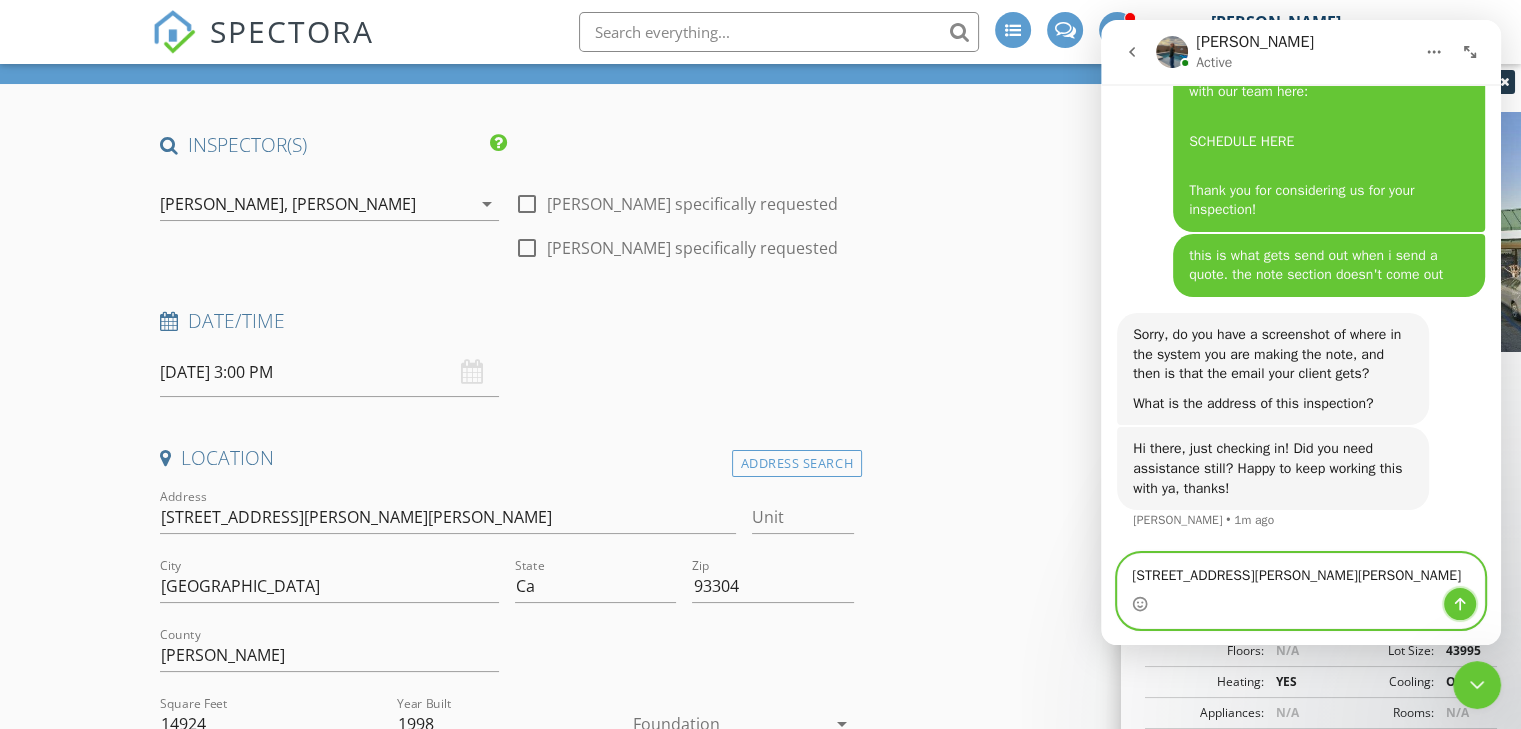 click 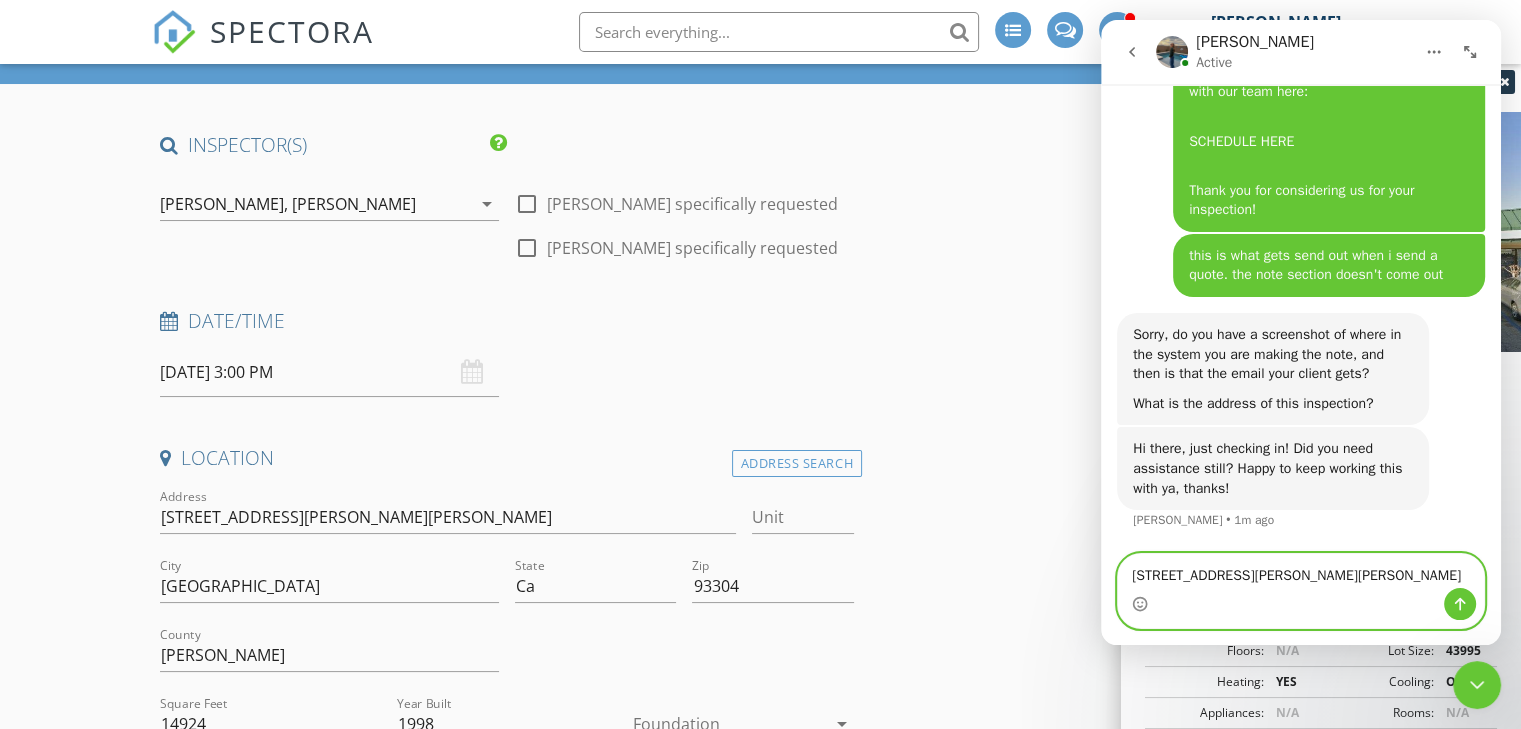 type 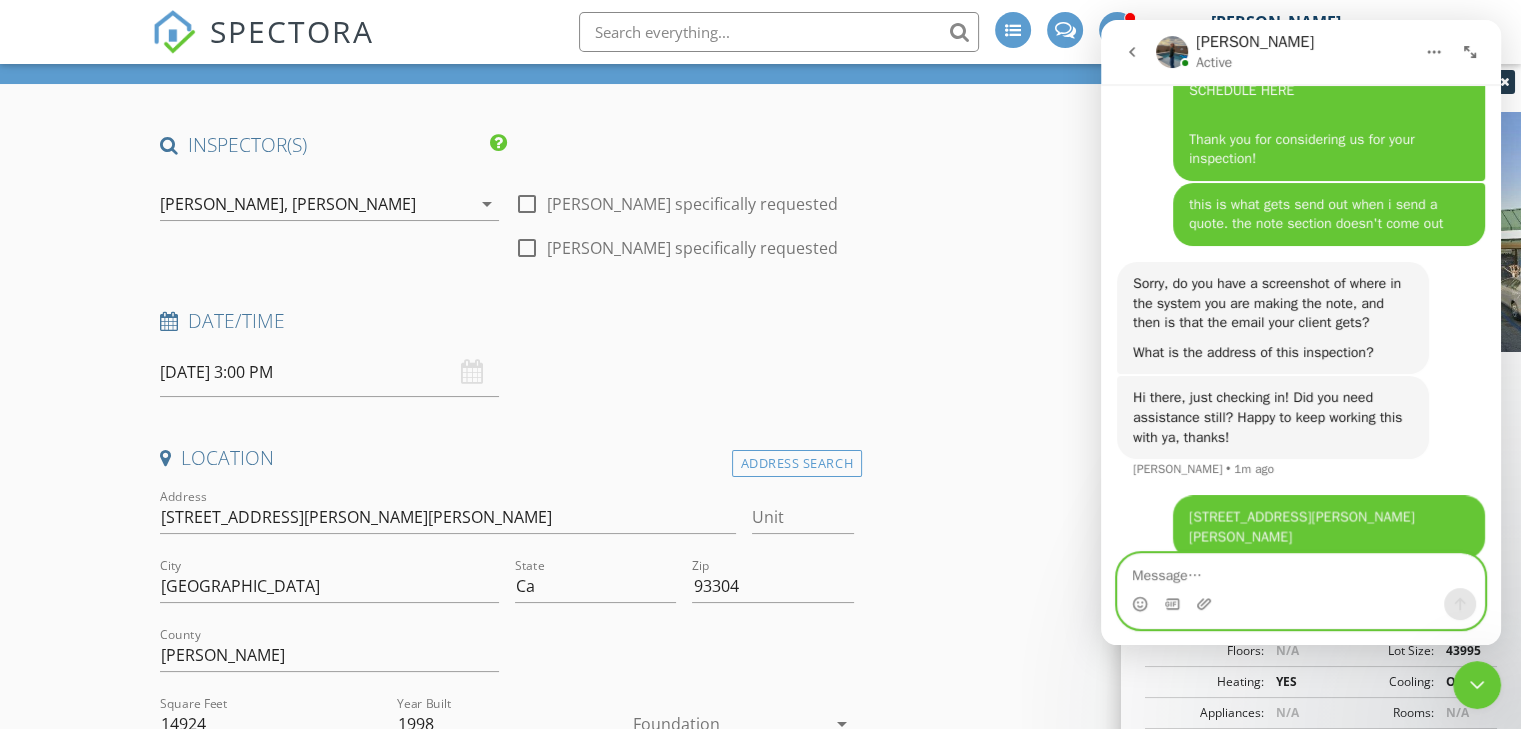 scroll, scrollTop: 3127, scrollLeft: 0, axis: vertical 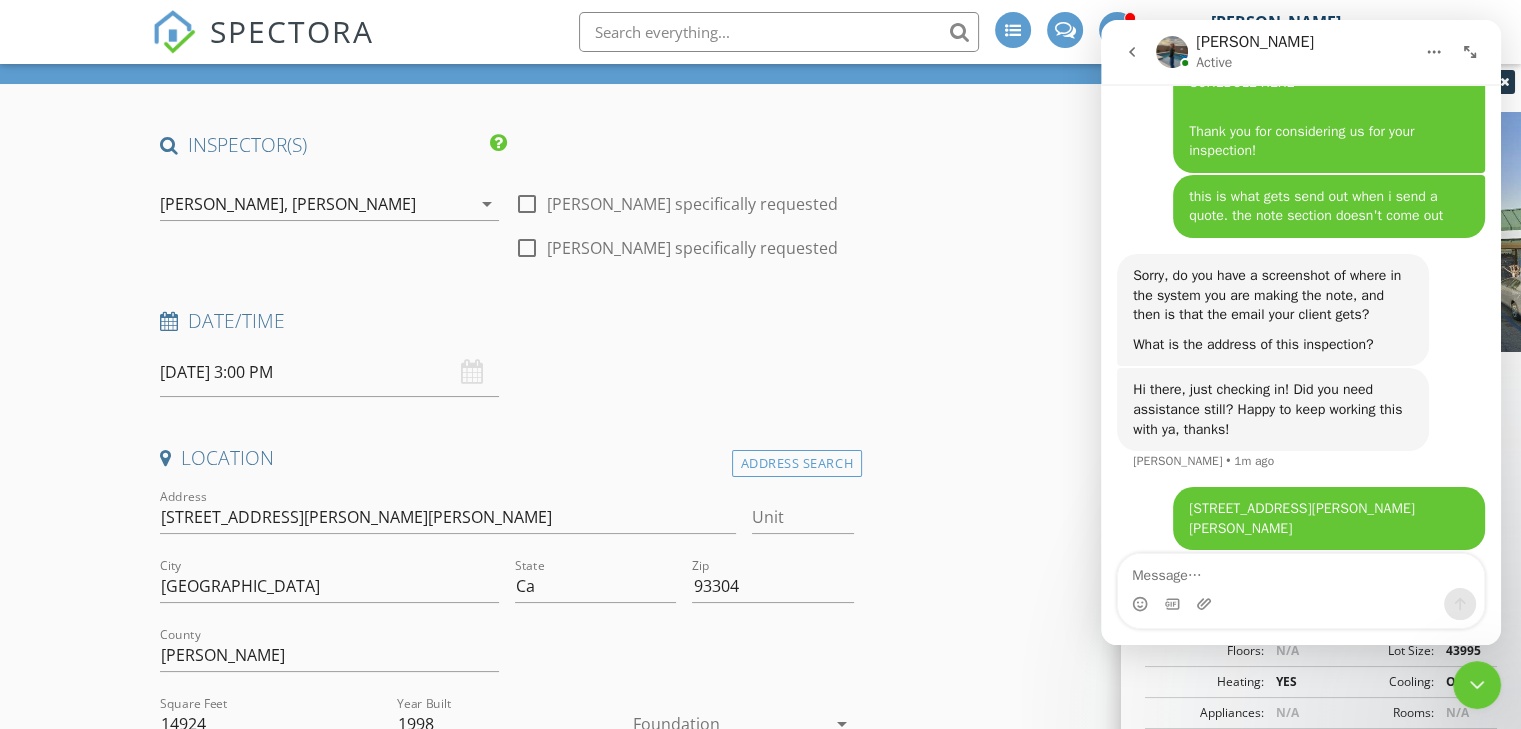 click 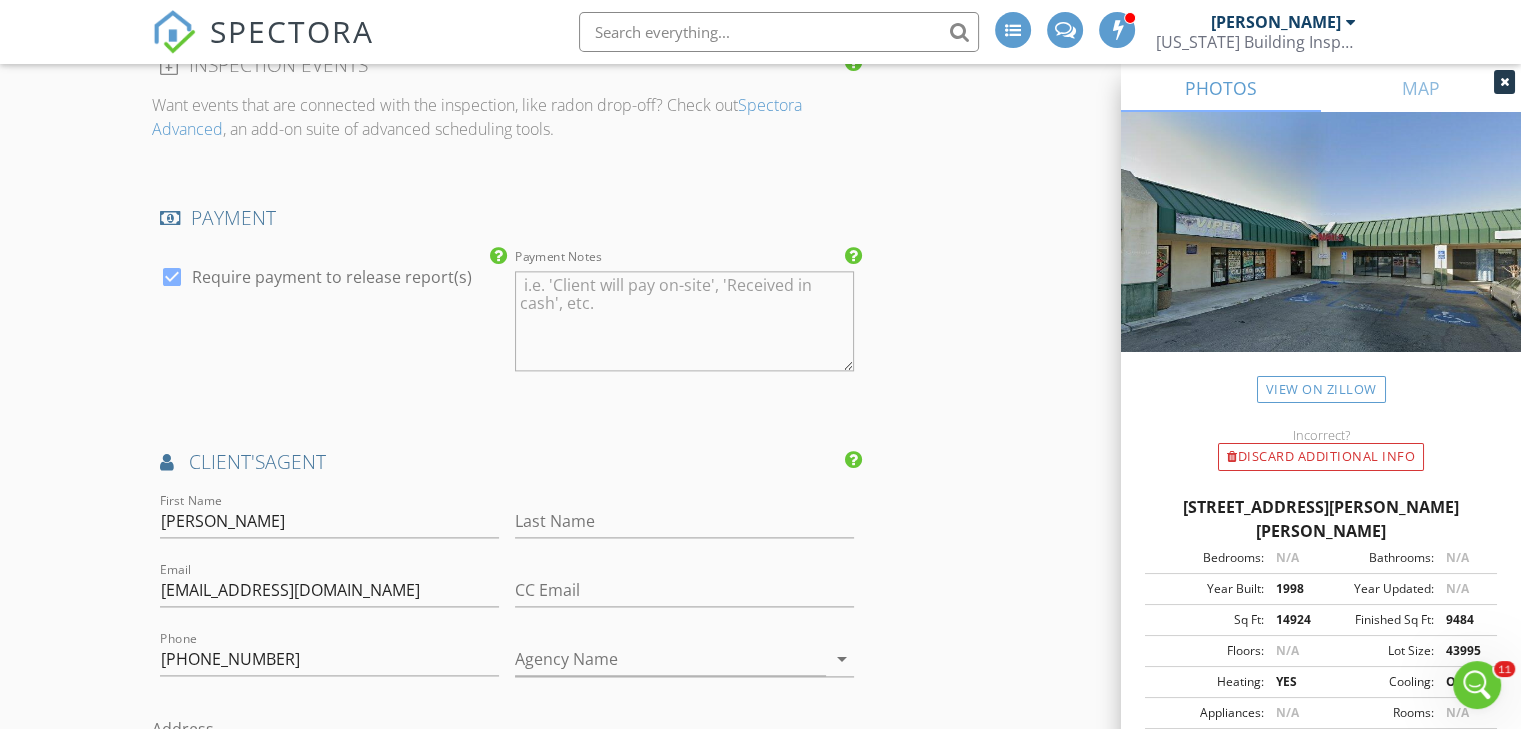 scroll, scrollTop: 2521, scrollLeft: 0, axis: vertical 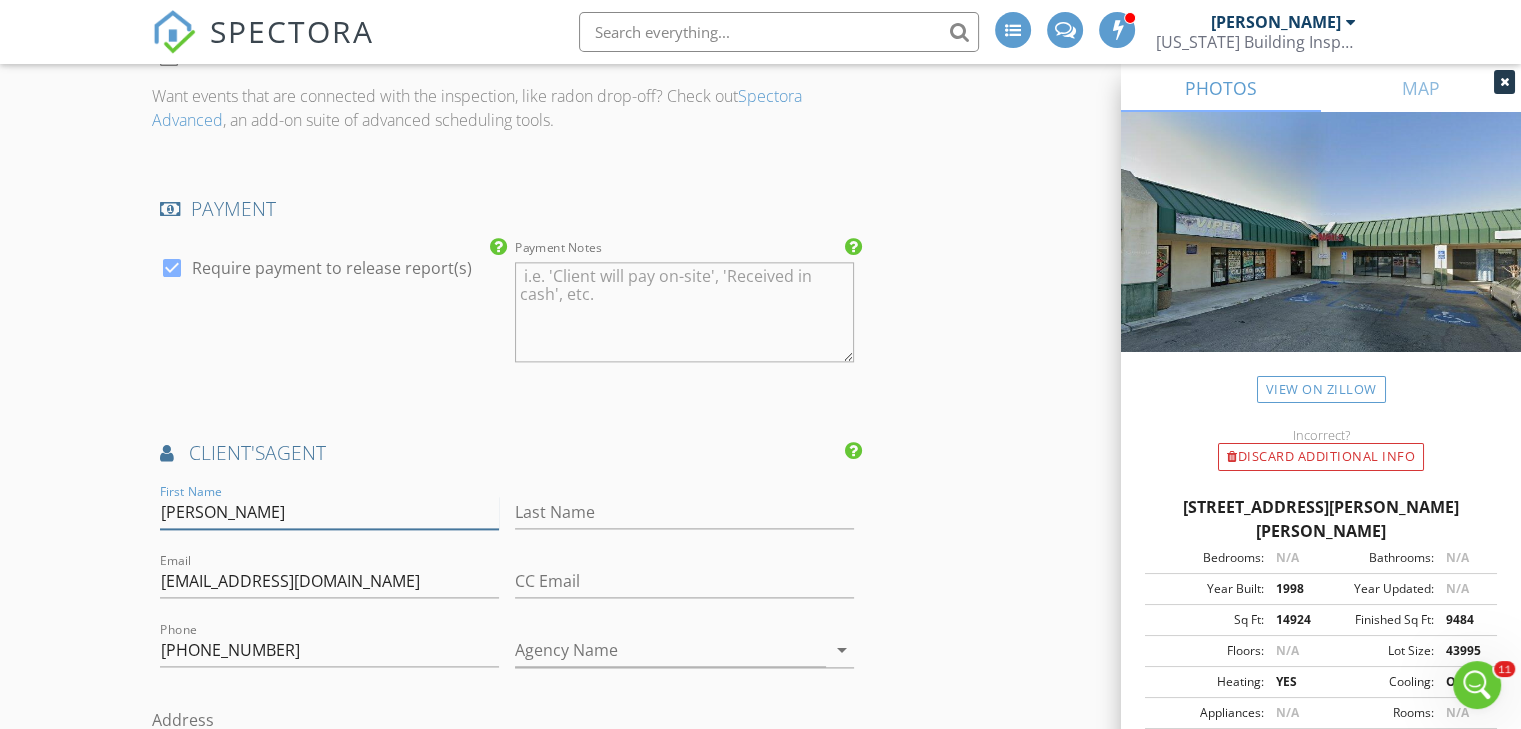 drag, startPoint x: 289, startPoint y: 512, endPoint x: 162, endPoint y: 504, distance: 127.25172 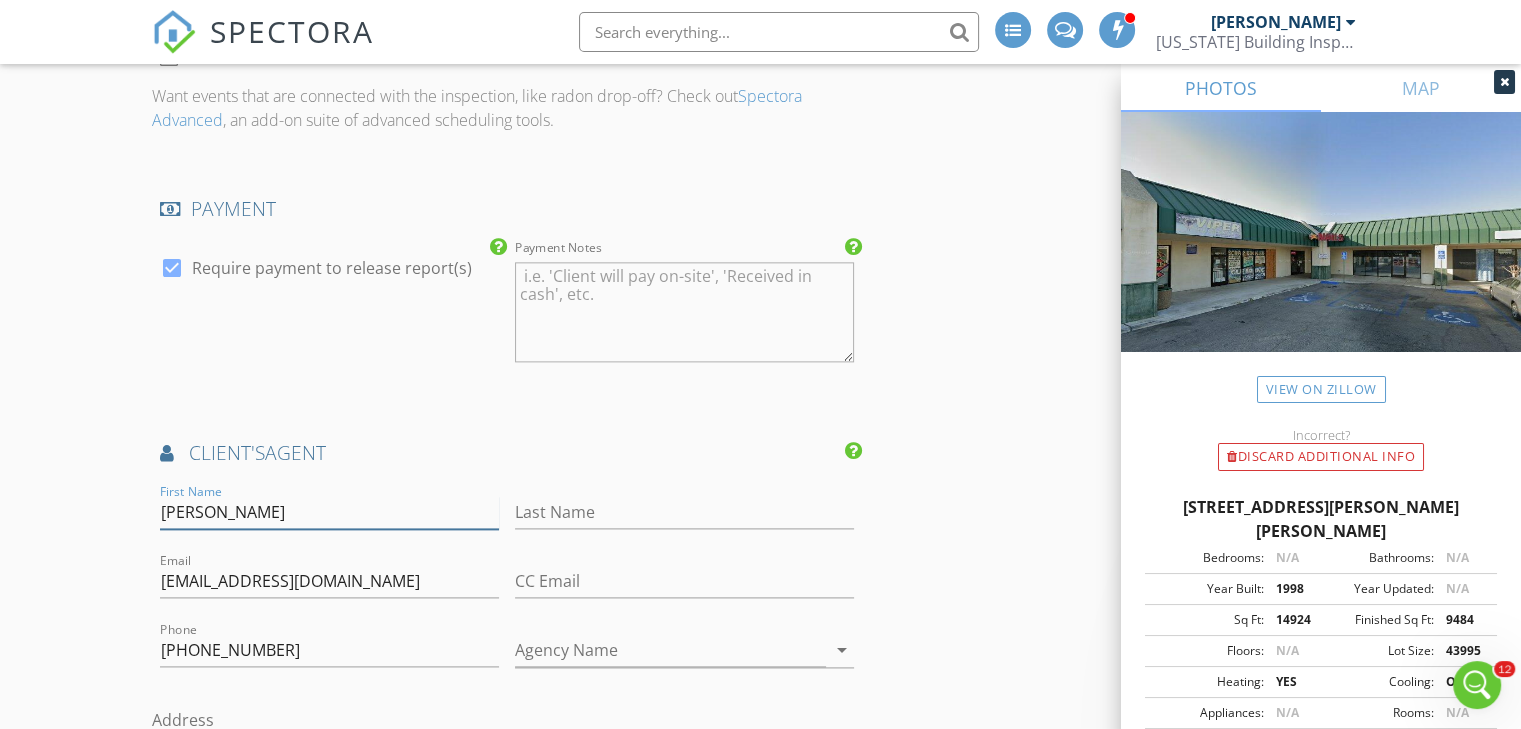 scroll, scrollTop: 3188, scrollLeft: 0, axis: vertical 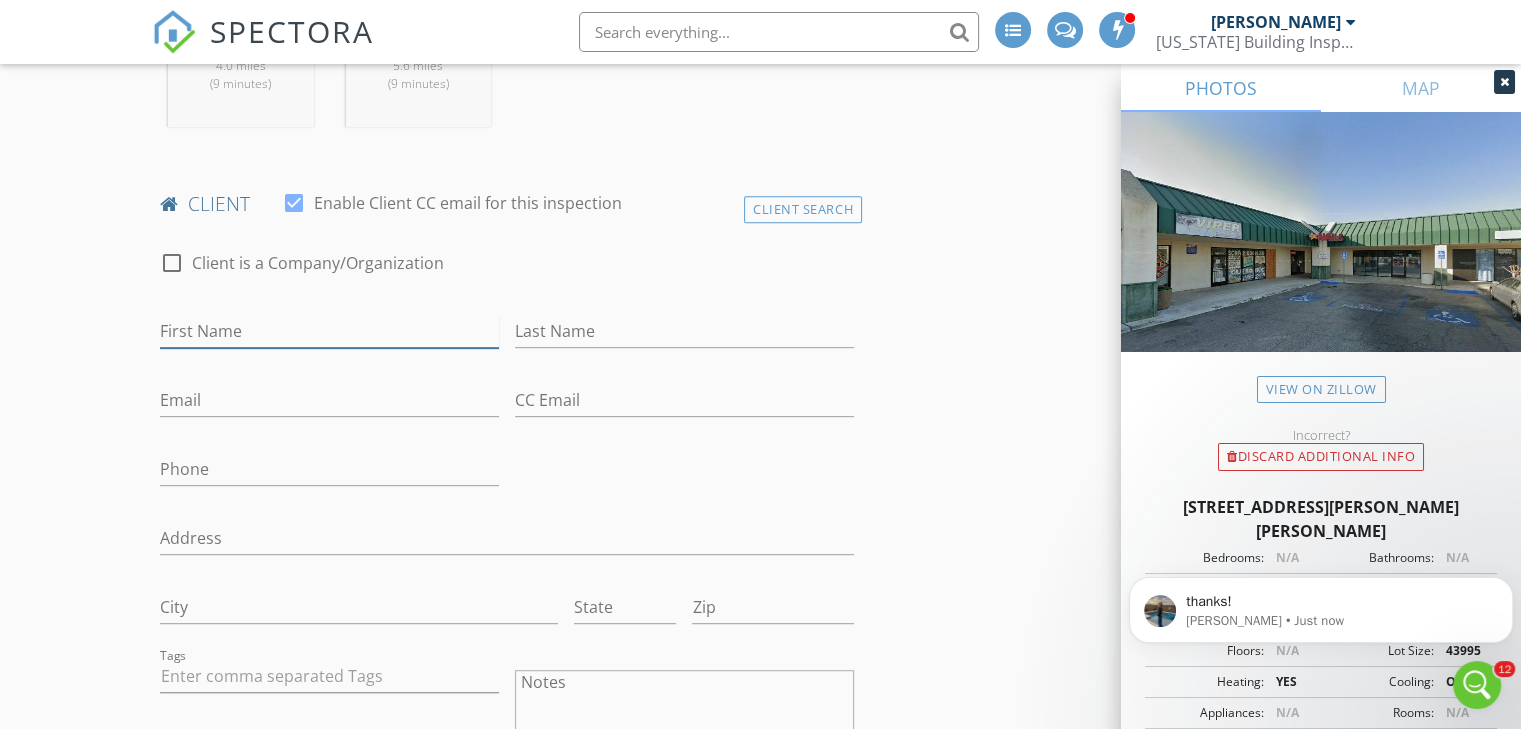 click on "First Name" at bounding box center (329, 331) 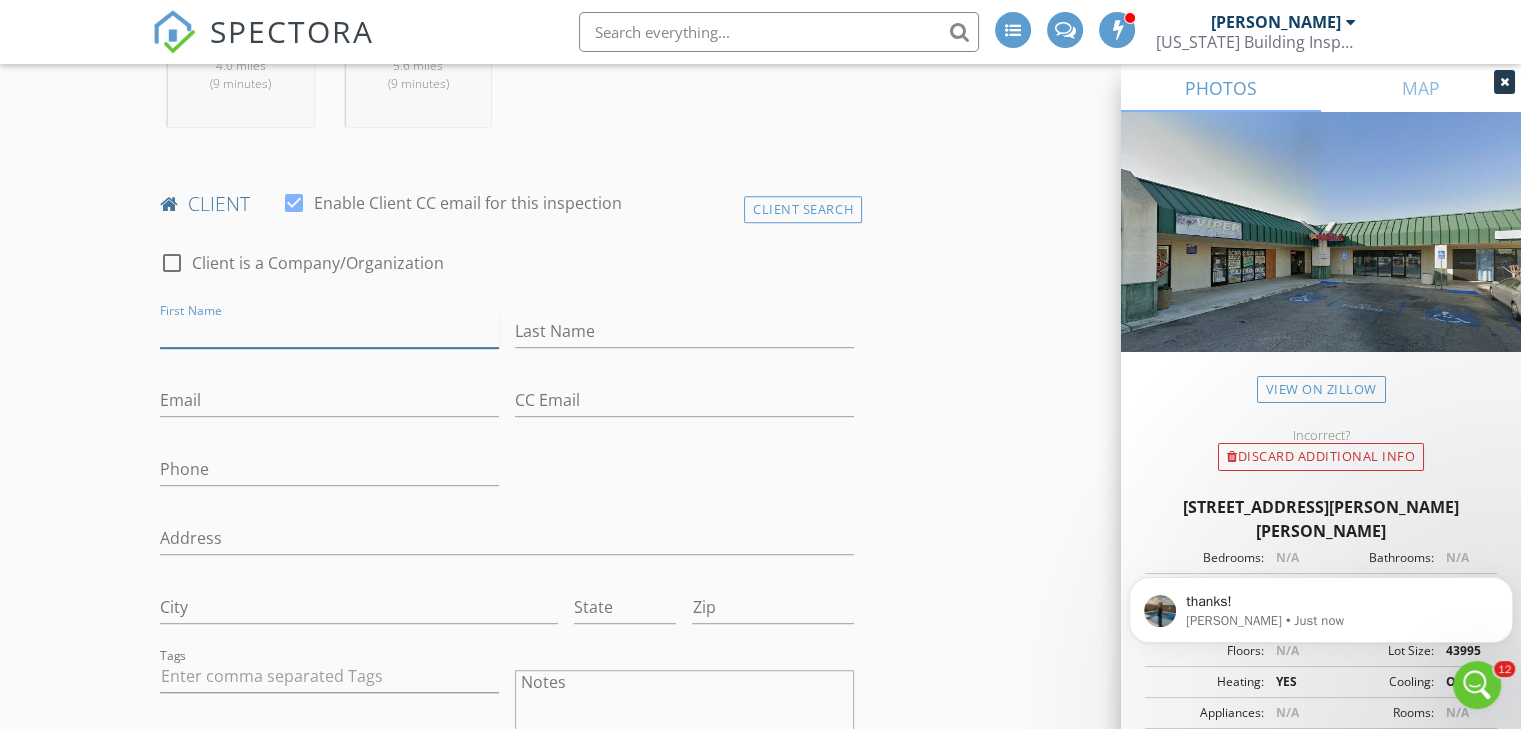 paste on "Sukhdeep singh" 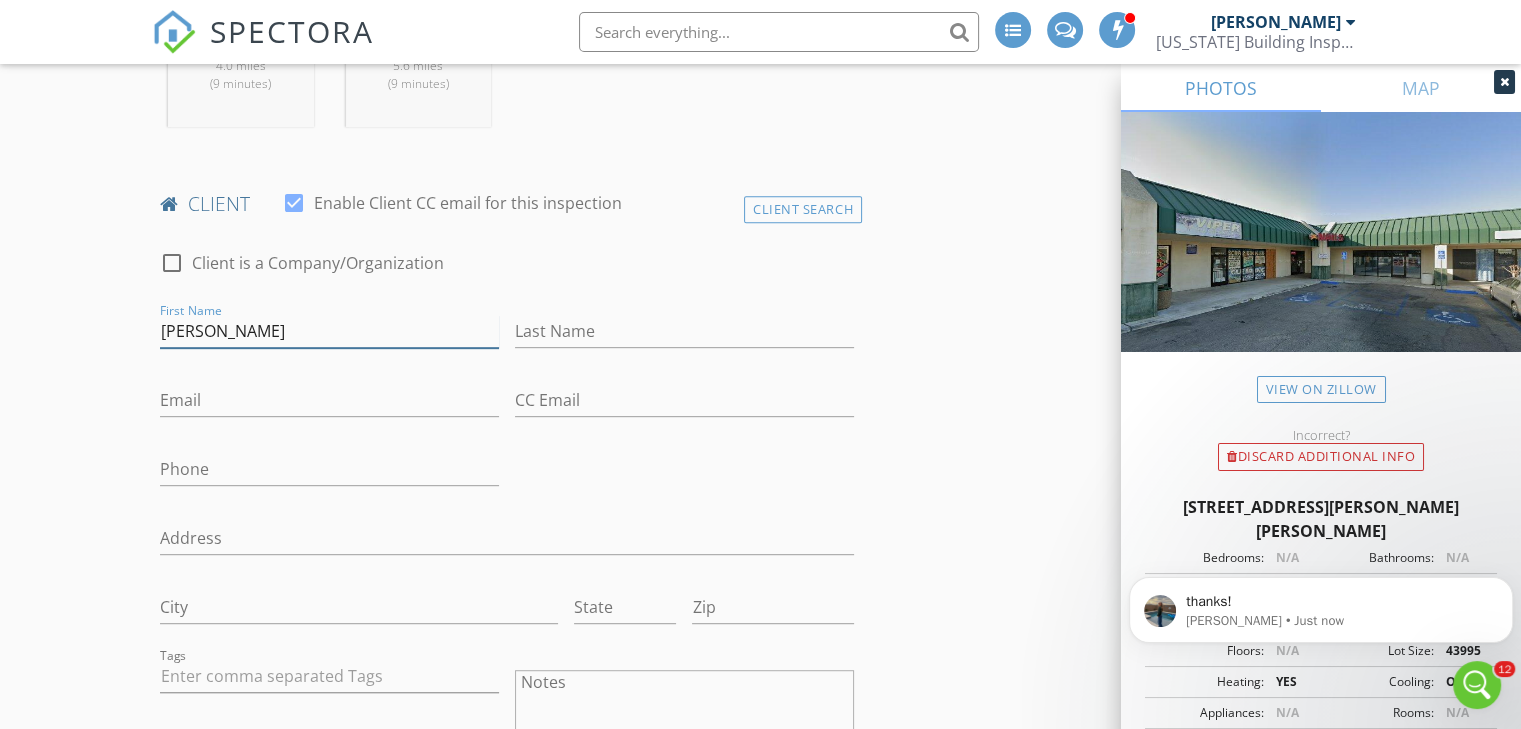 type on "Sukhdeep singh" 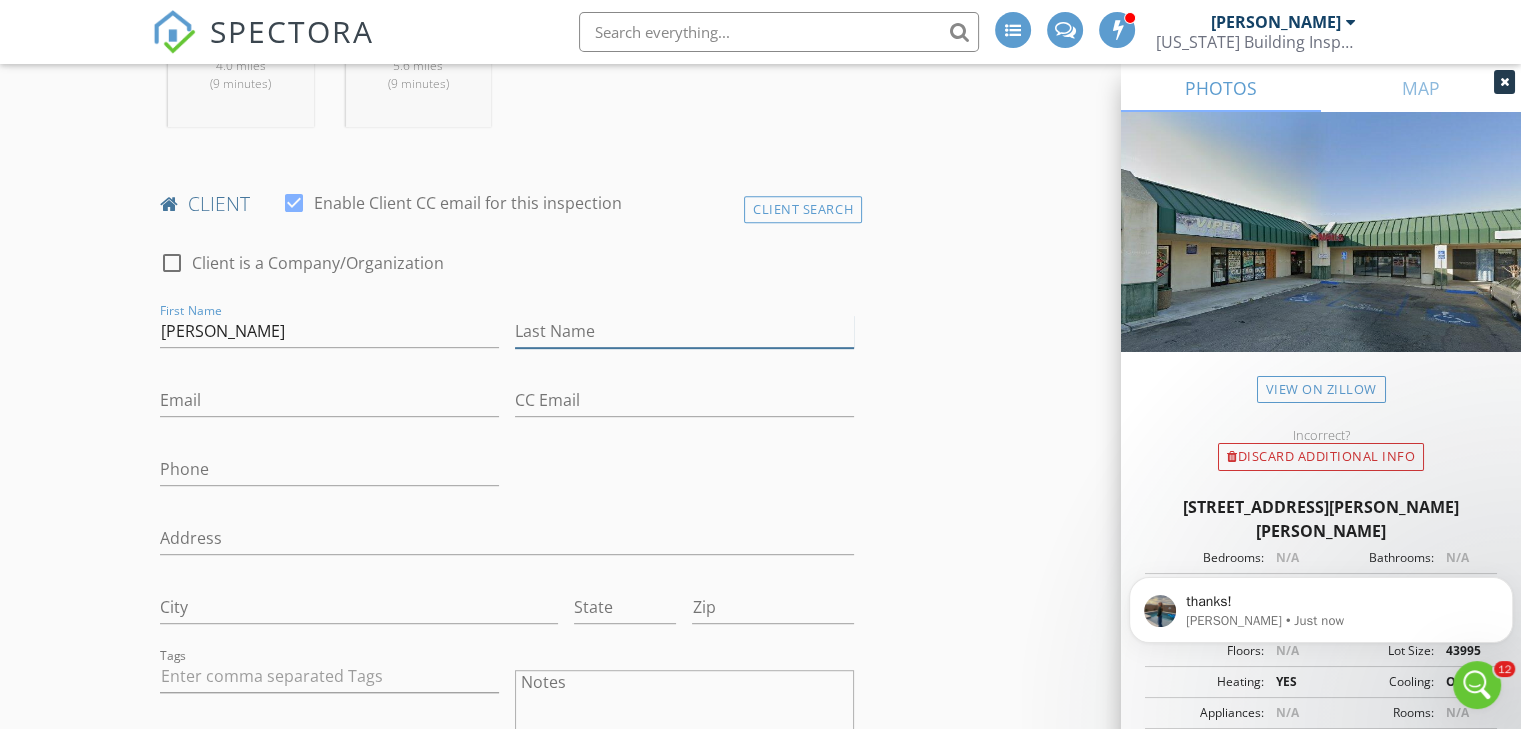 click on "Last Name" at bounding box center [684, 331] 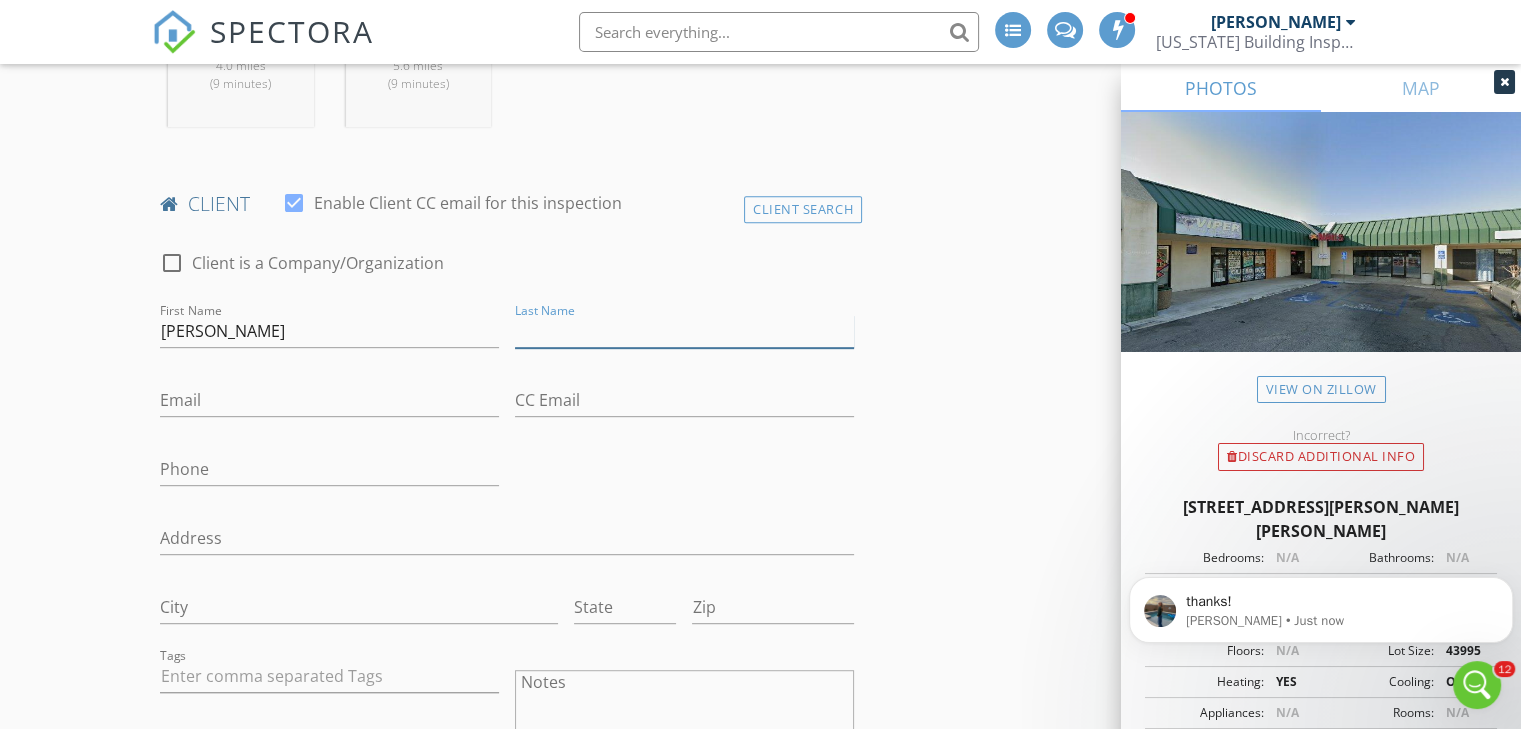 paste on "Sukhdeep singh" 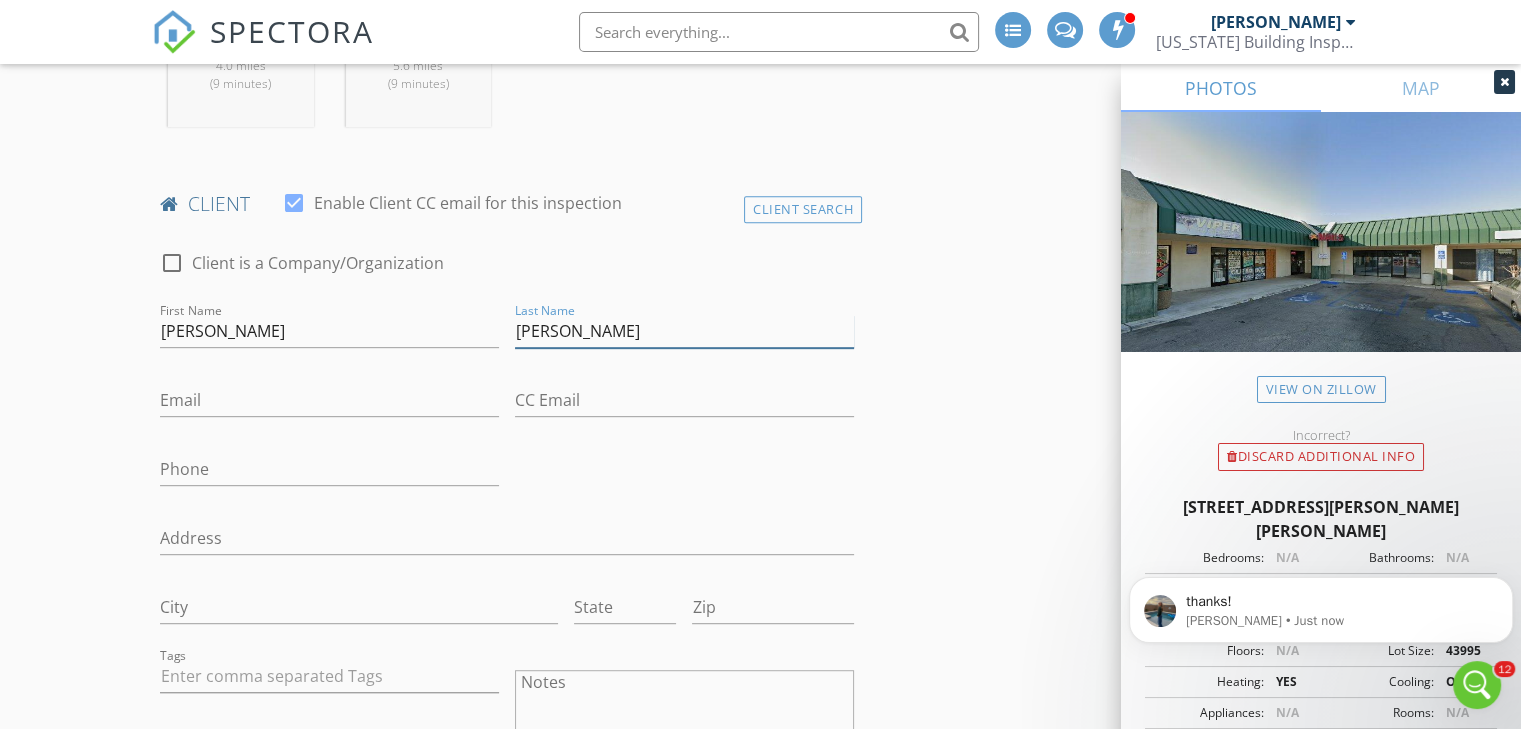 click on "Sukhdeep singh" at bounding box center (684, 331) 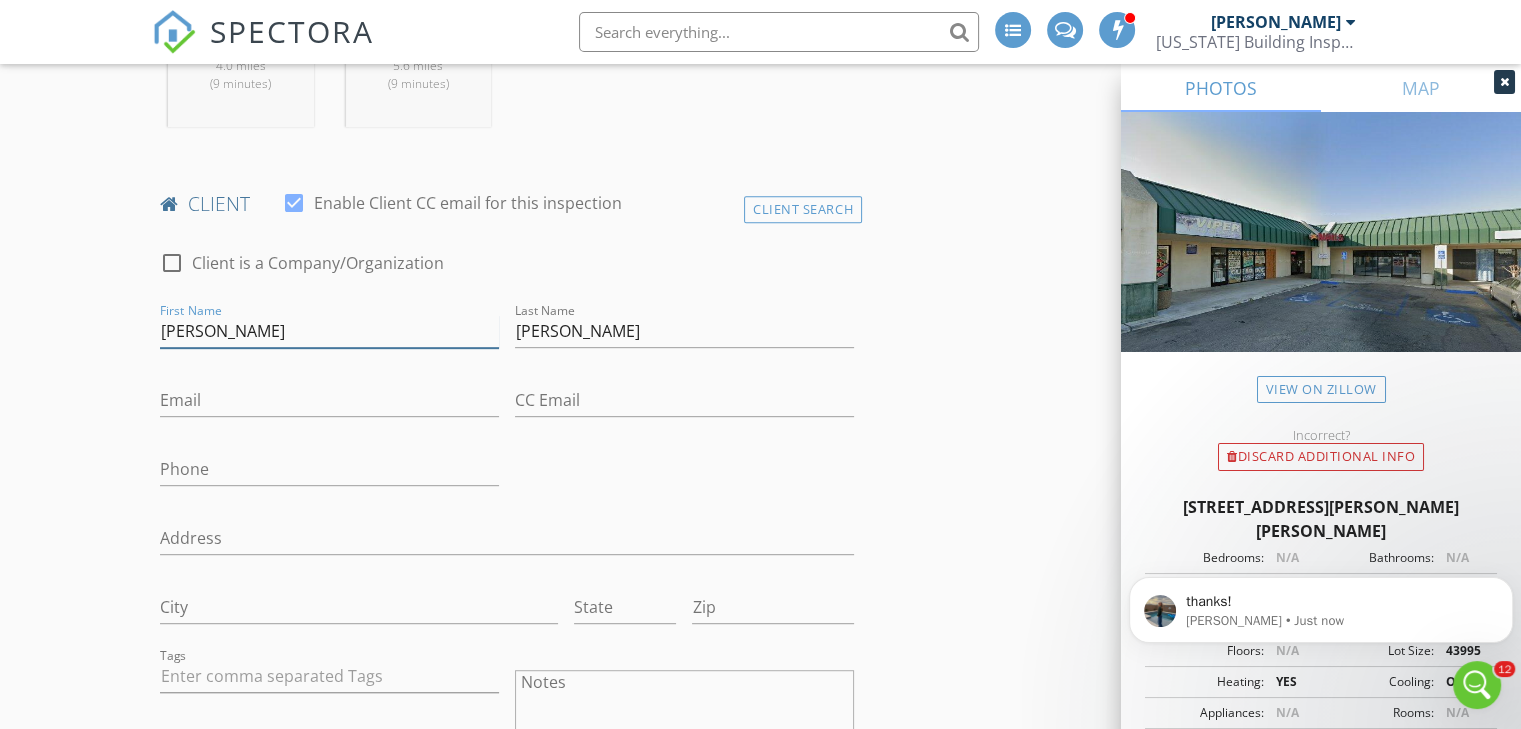 click on "Sukhdeep singh" at bounding box center (329, 331) 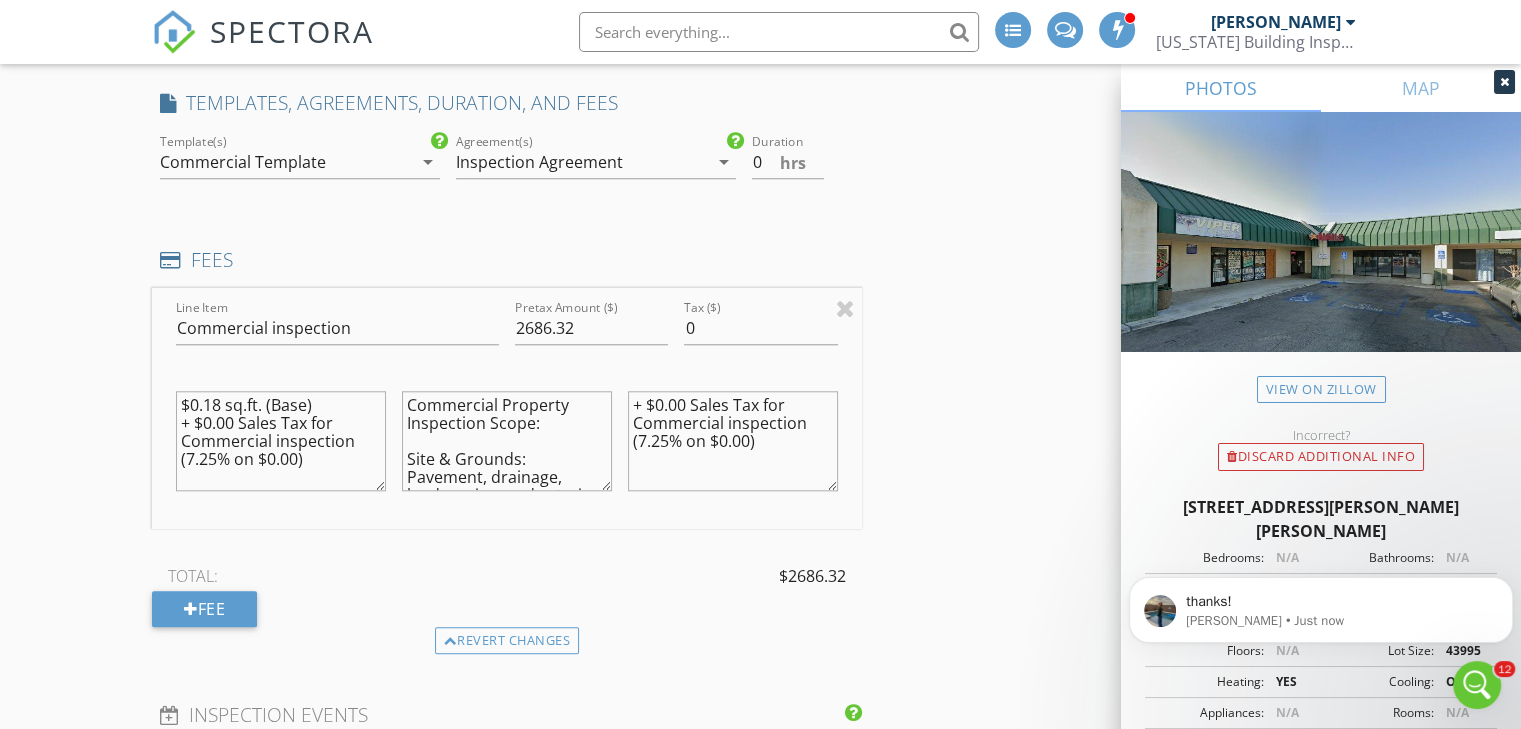 scroll, scrollTop: 1821, scrollLeft: 0, axis: vertical 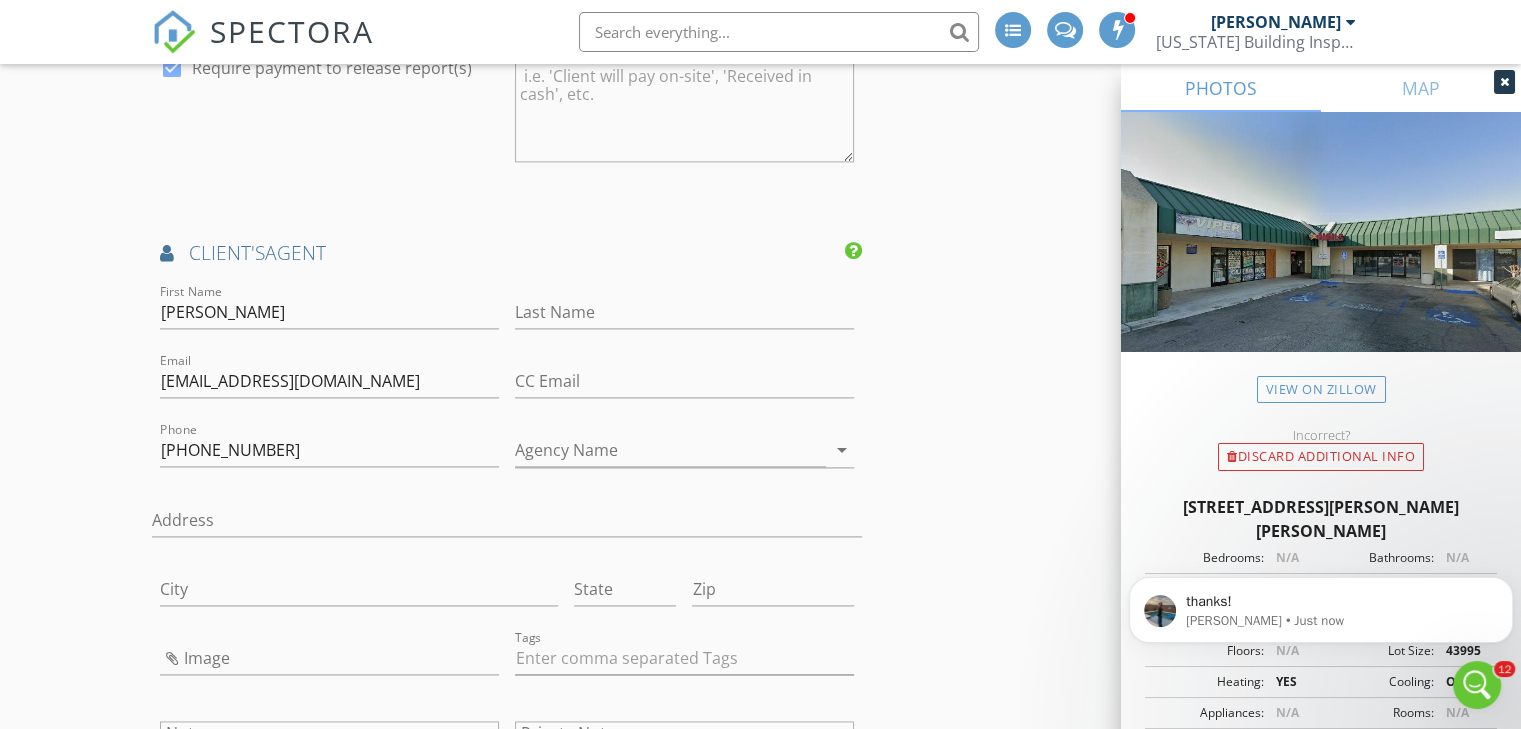 type on "Sukhdeep" 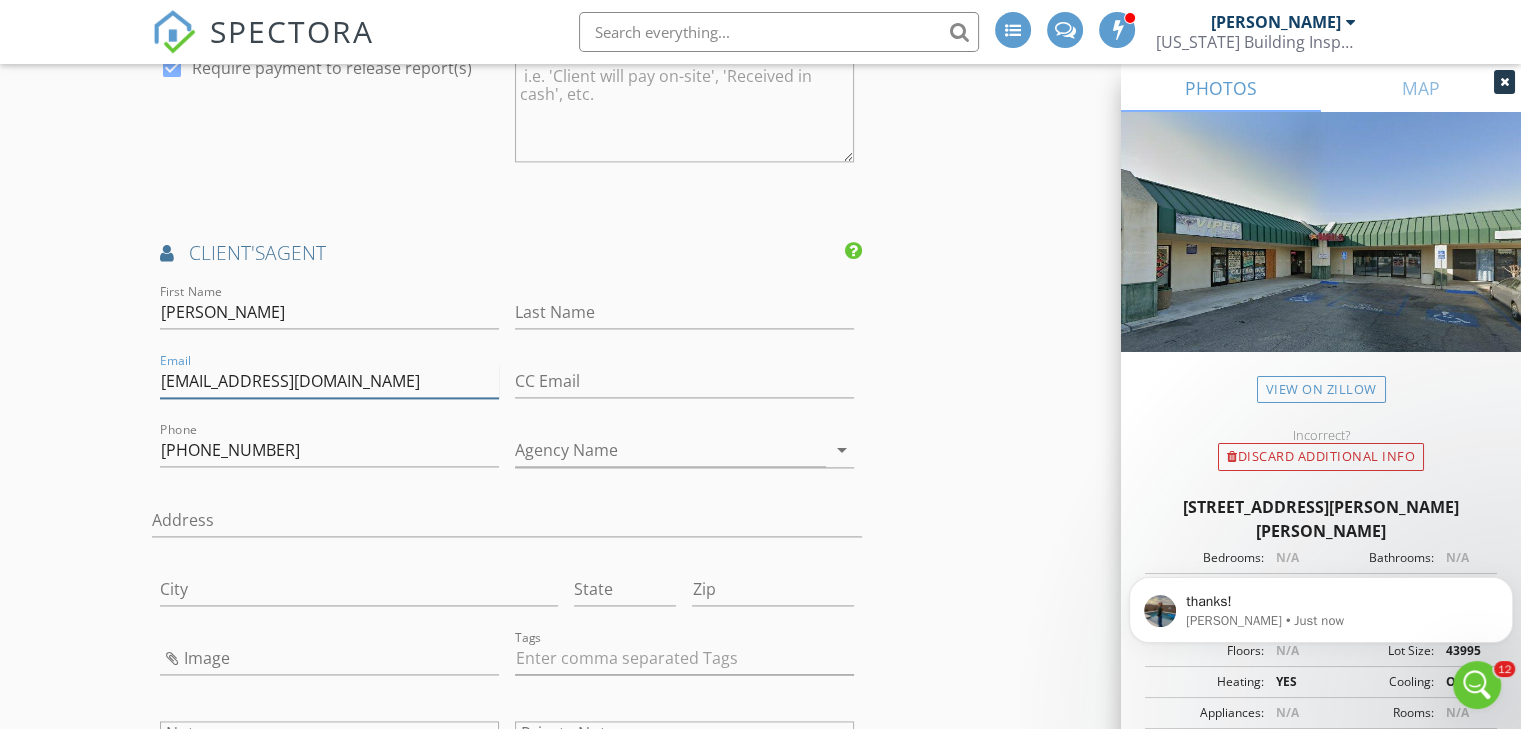 drag, startPoint x: 353, startPoint y: 382, endPoint x: 163, endPoint y: 378, distance: 190.0421 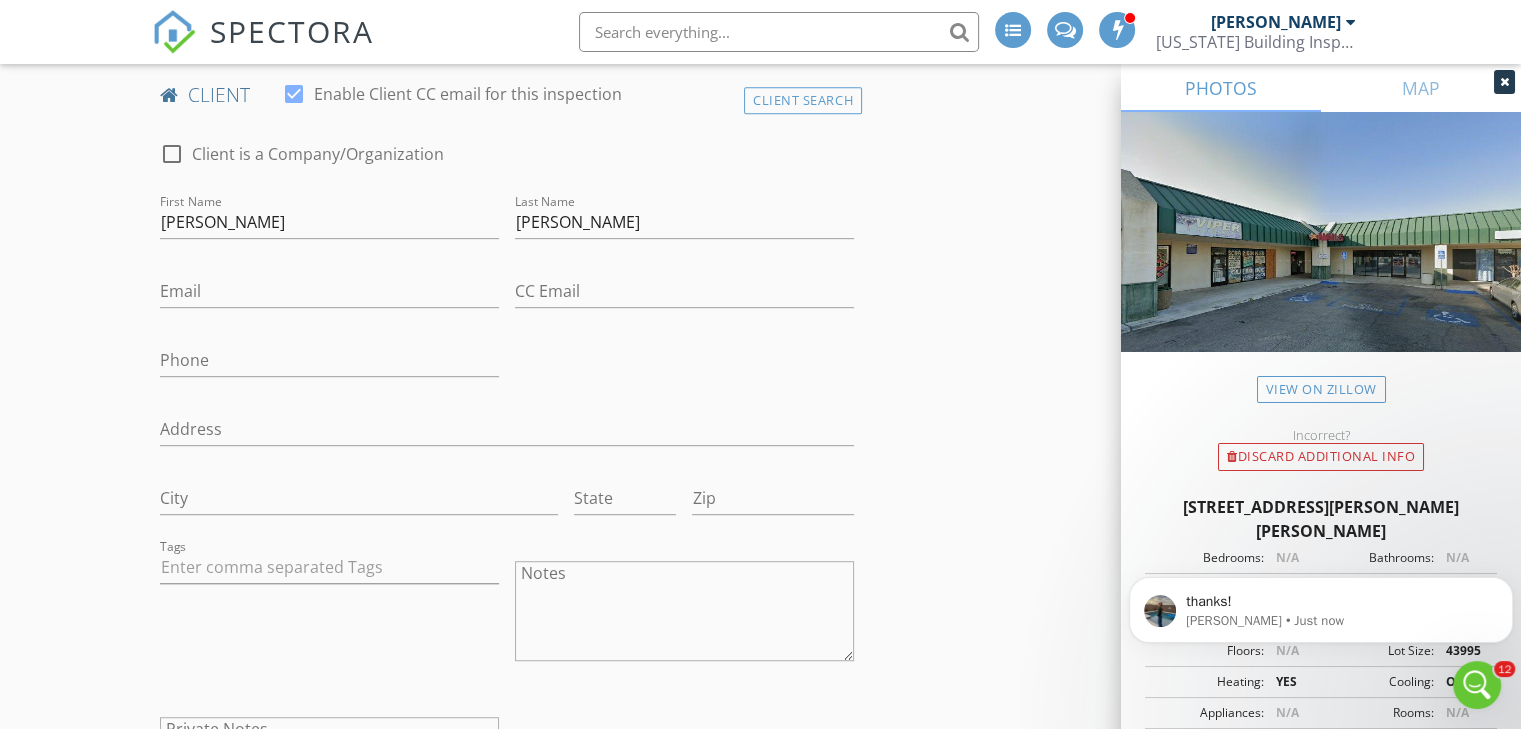 scroll, scrollTop: 1021, scrollLeft: 0, axis: vertical 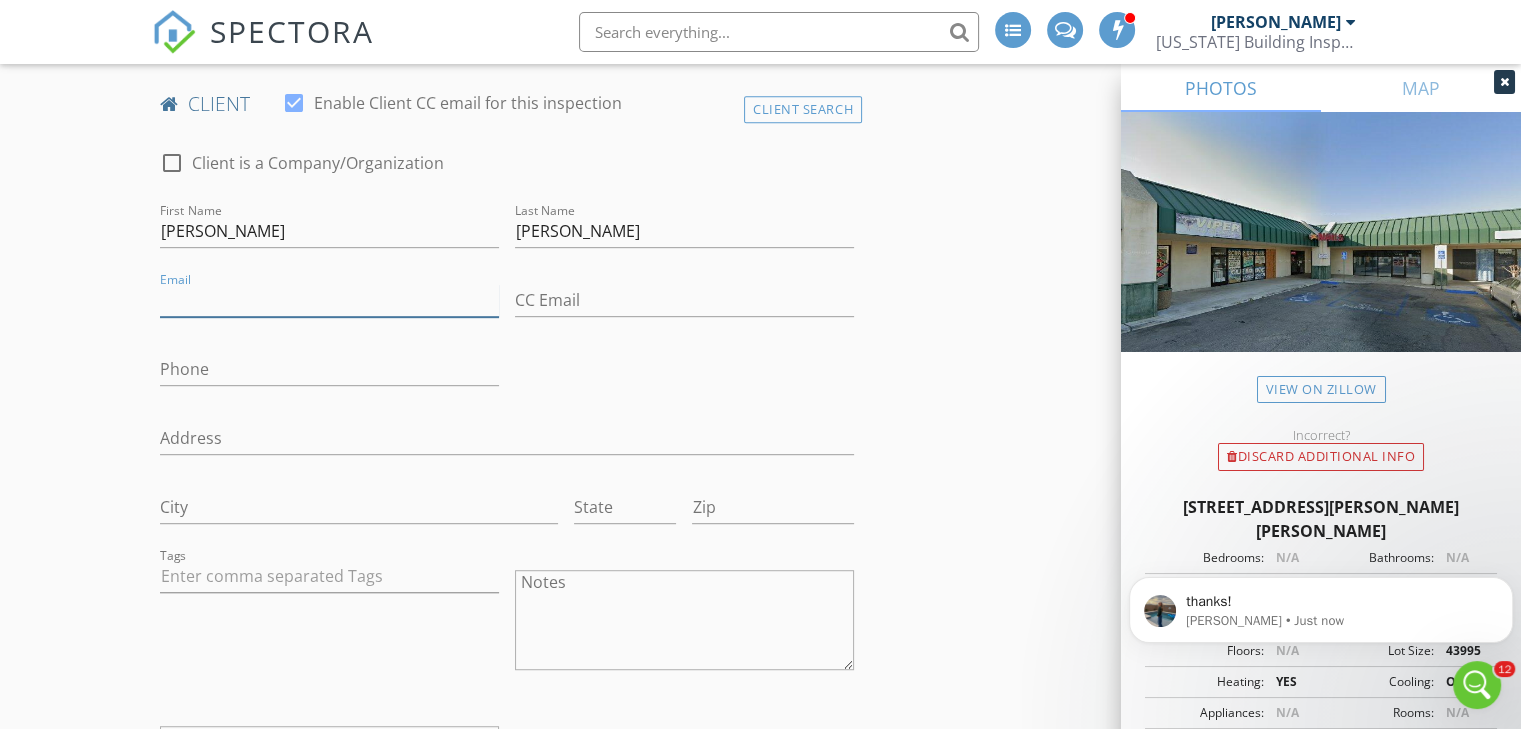 click on "Email" at bounding box center [329, 300] 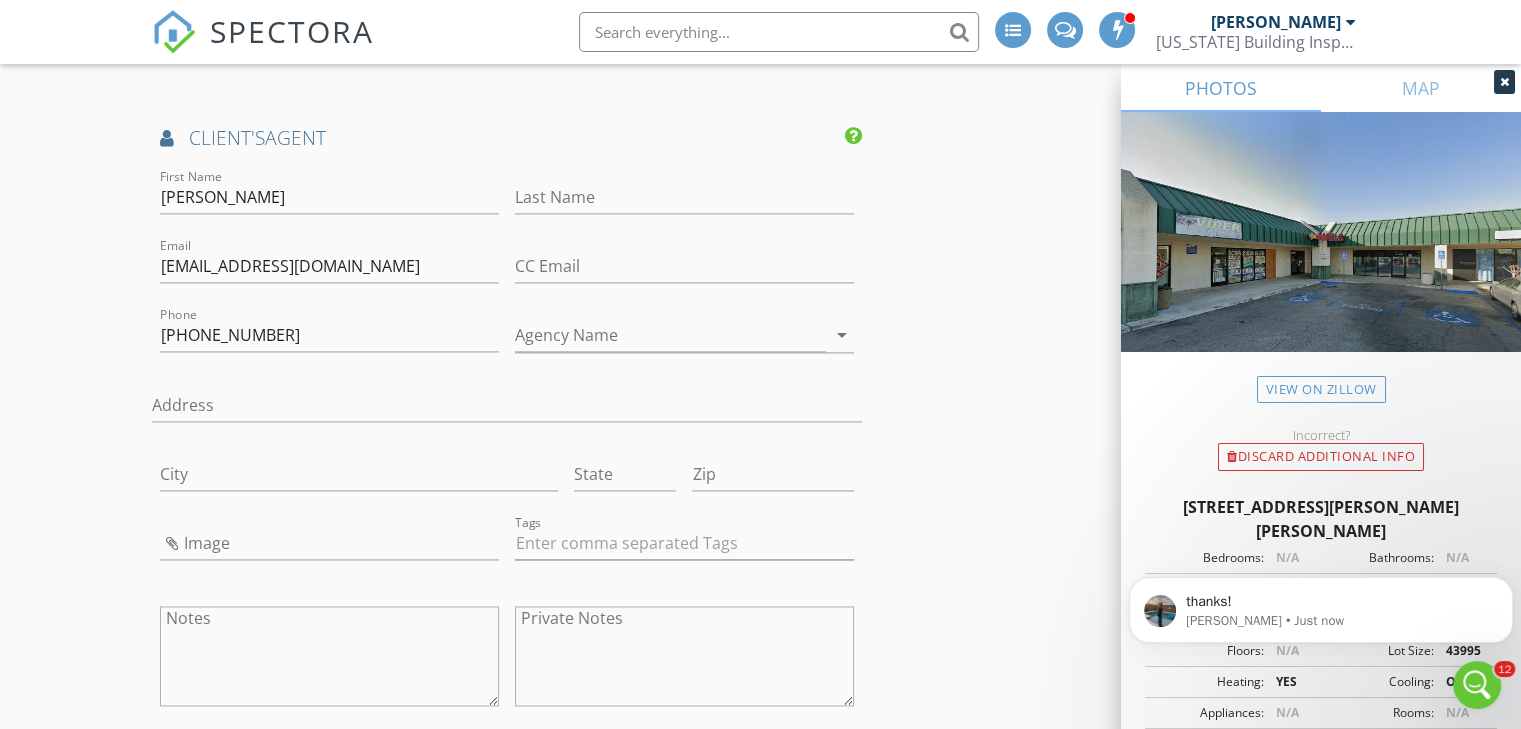 scroll, scrollTop: 2821, scrollLeft: 0, axis: vertical 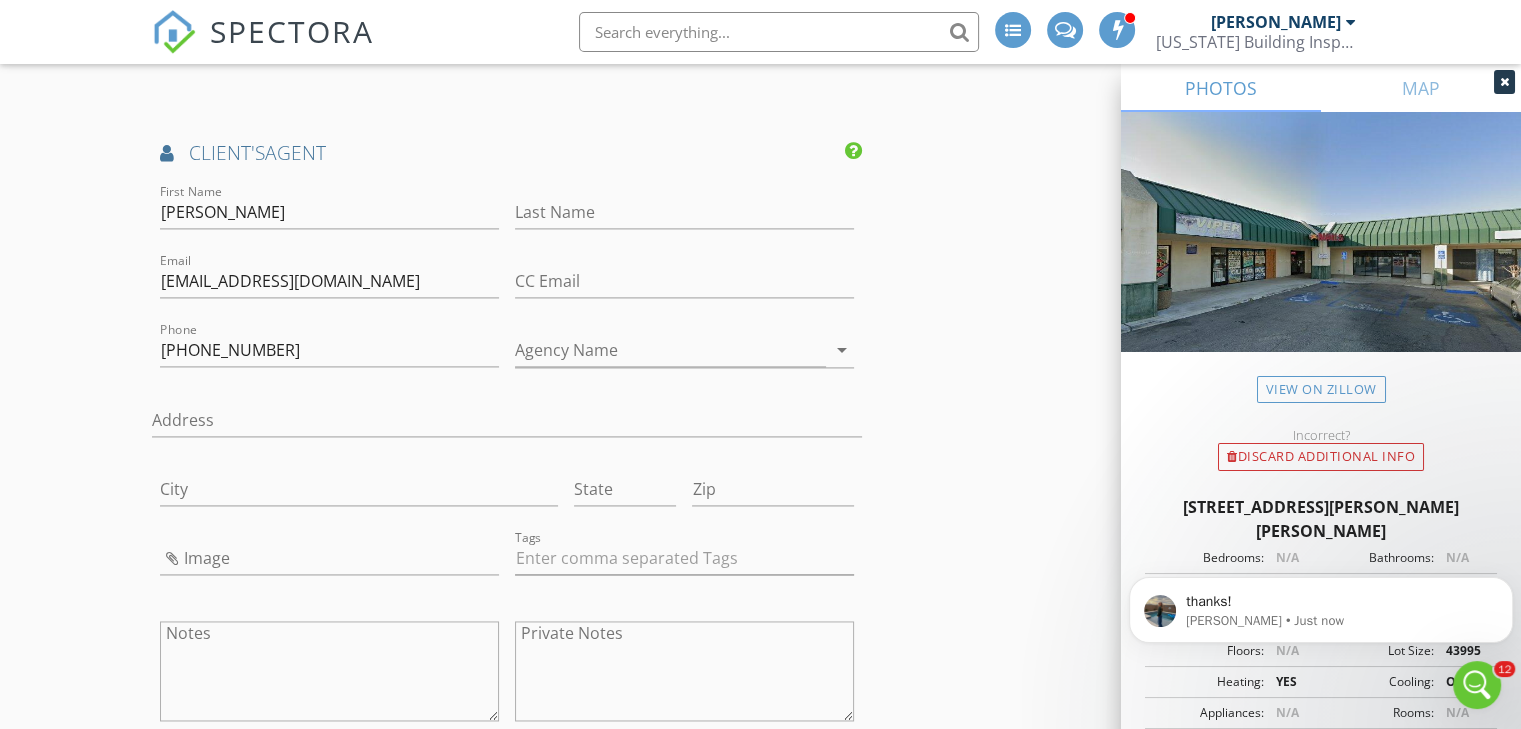 type on "sukhdeep82@gmail.com" 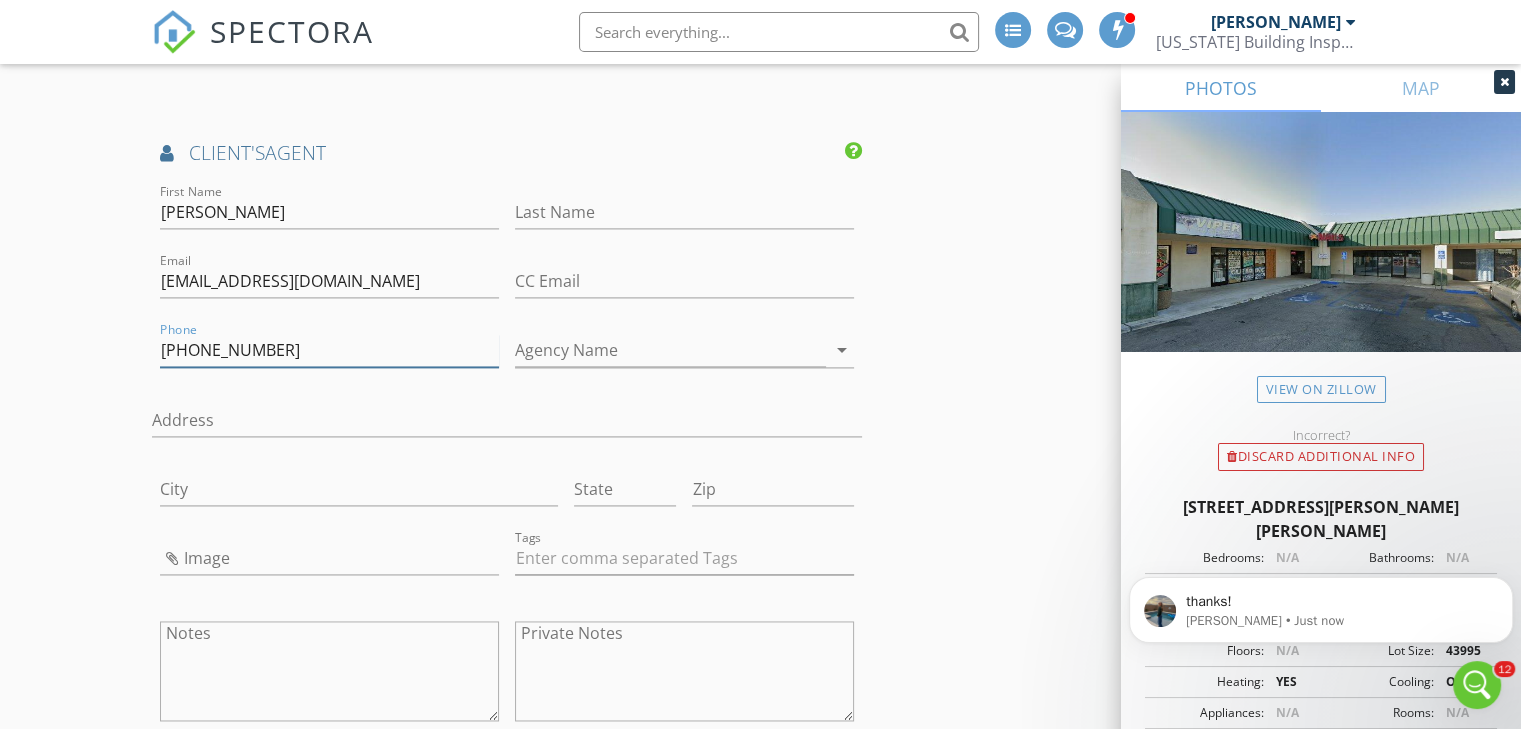 drag, startPoint x: 272, startPoint y: 351, endPoint x: 162, endPoint y: 341, distance: 110.45361 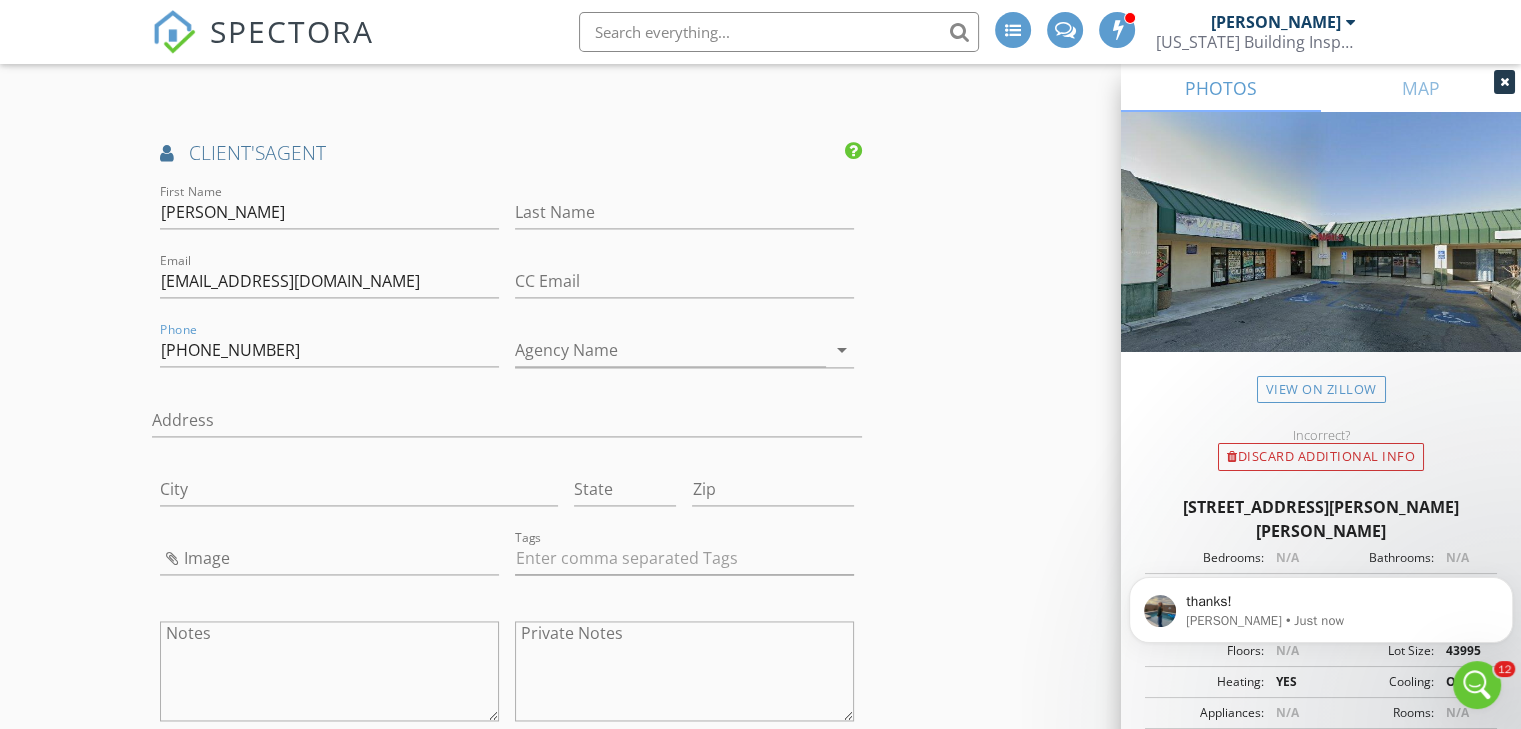 click on "Phone 661-549-2913" at bounding box center (329, 360) 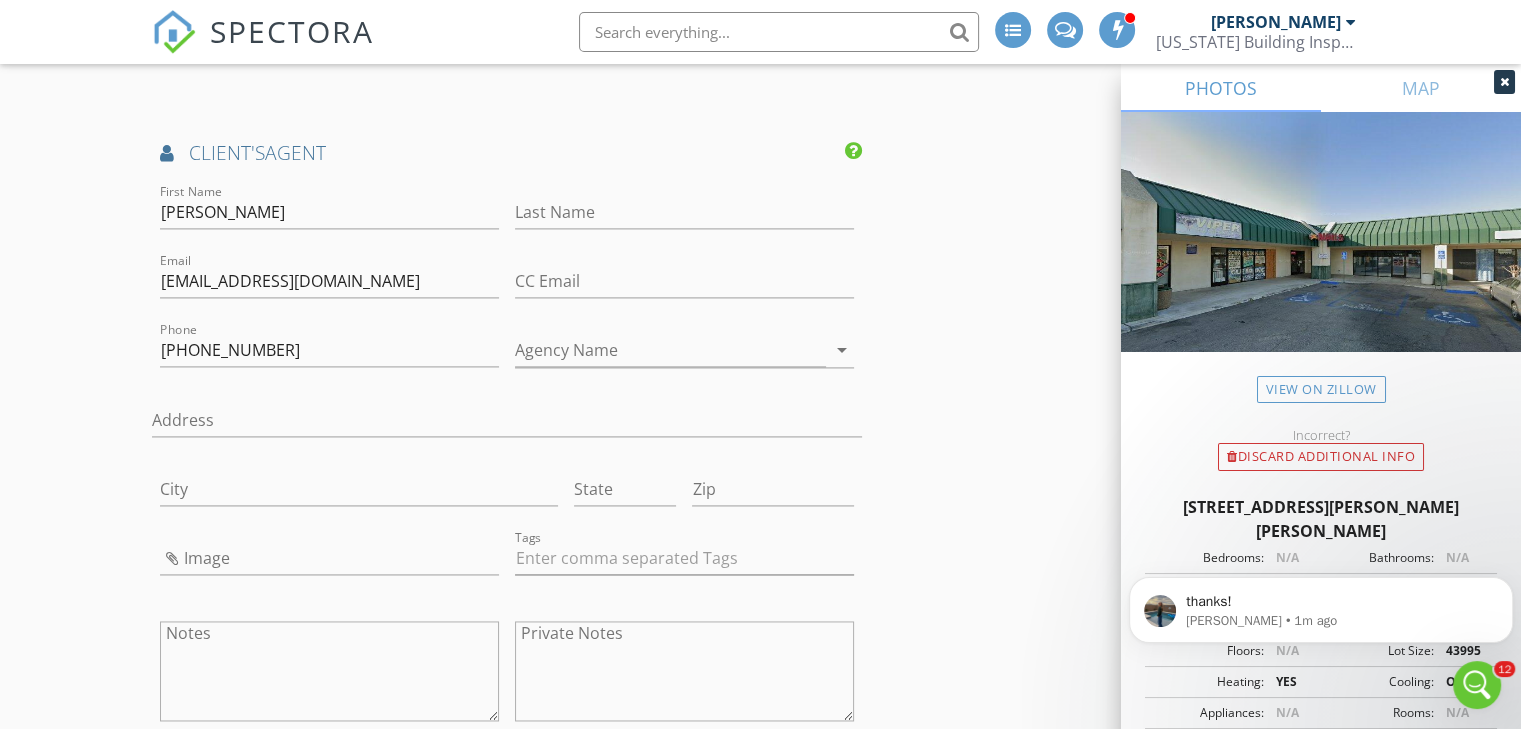 scroll, scrollTop: 2579, scrollLeft: 0, axis: vertical 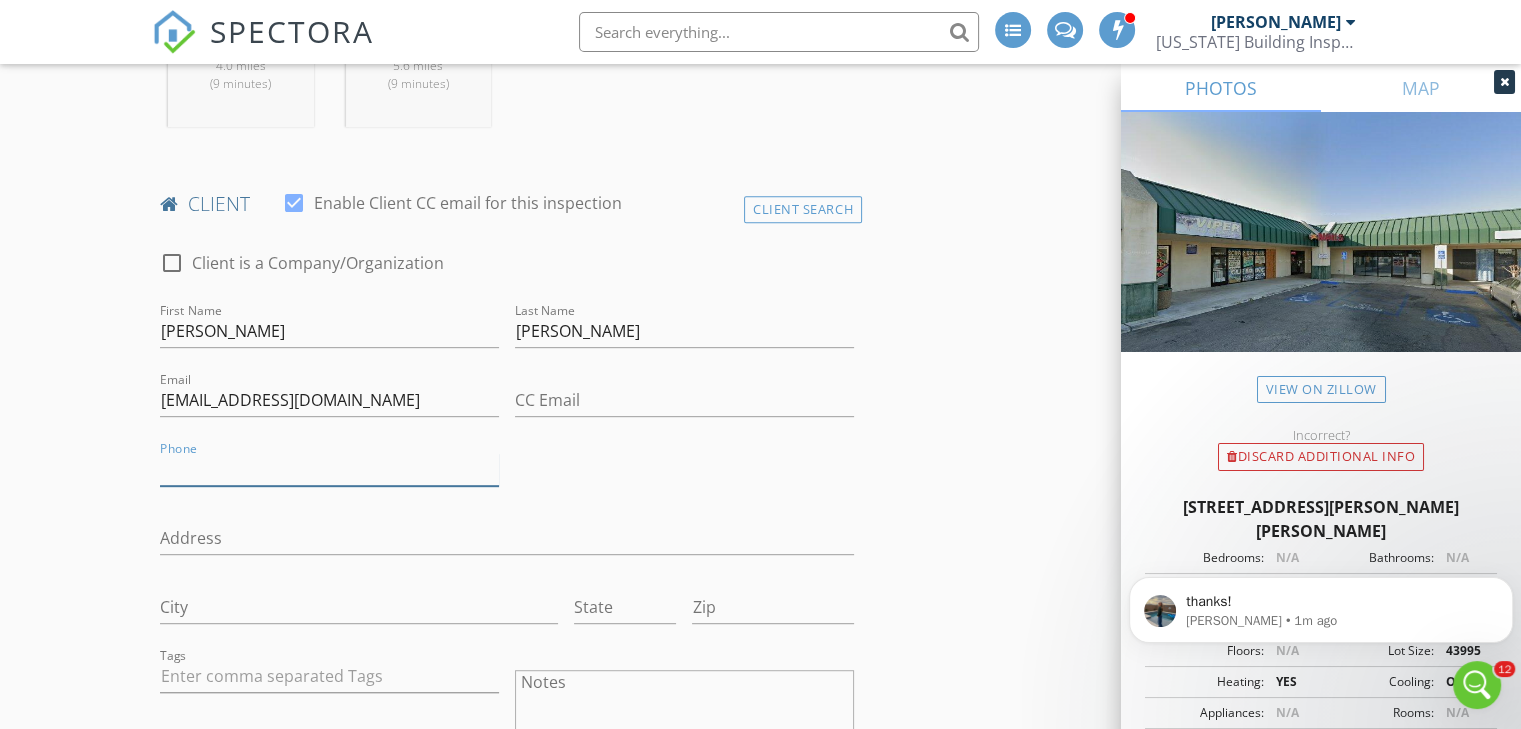 click on "Phone" at bounding box center (329, 469) 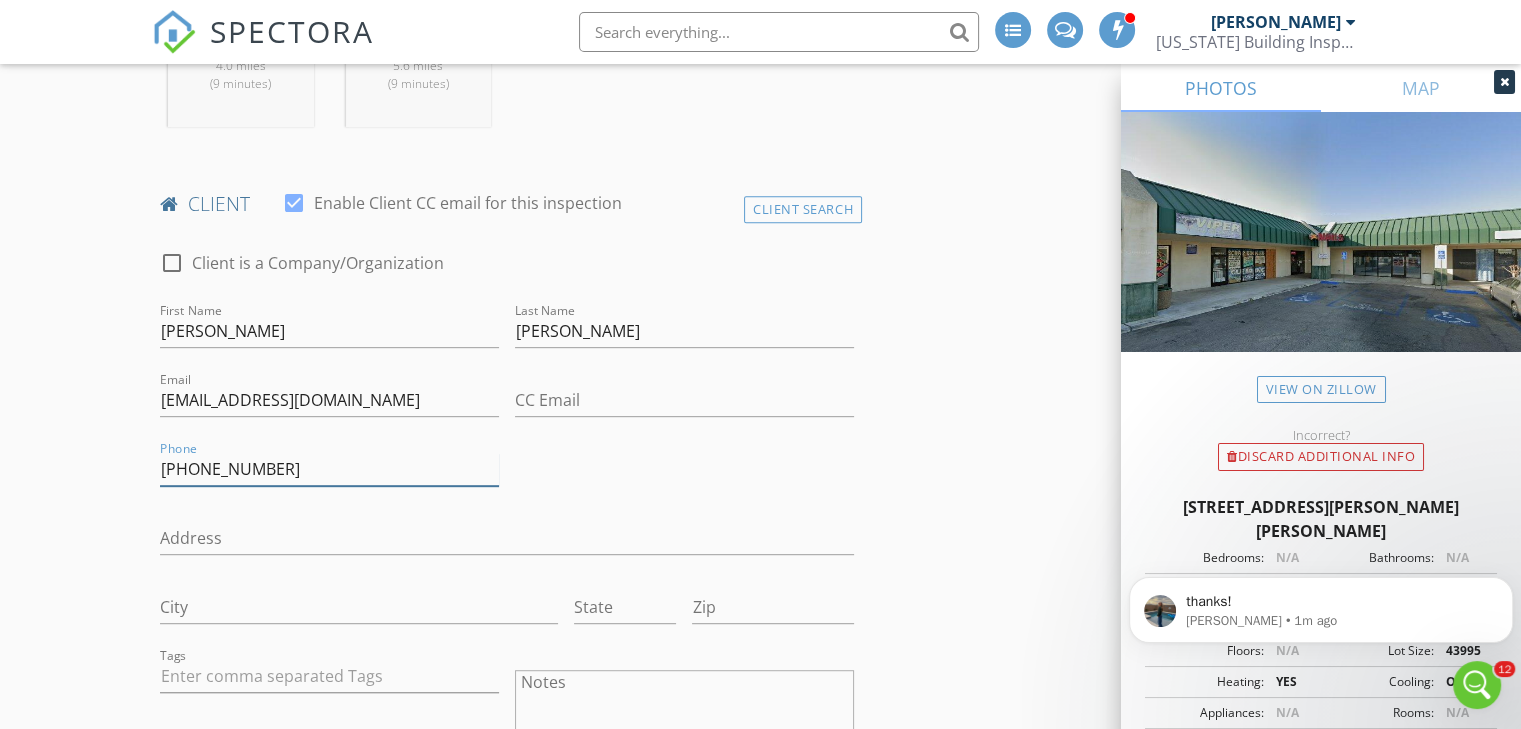 type on "661-549-2913" 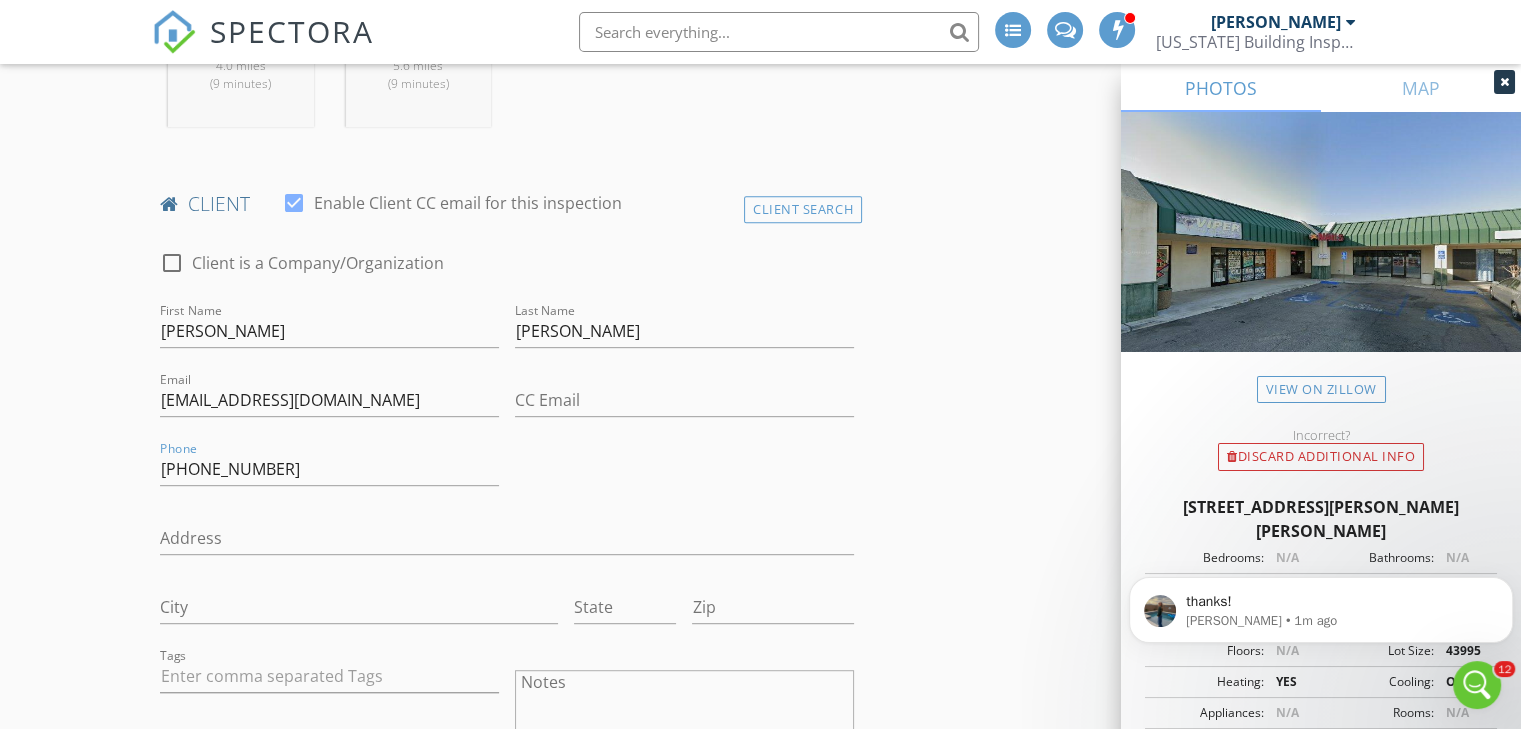 click on "New Inspection
INSPECTOR(S)
check_box_outline_blank   Isaac Romero     check_box   Todd Farnholtz   PRIMARY   check_box   Jake Williamson     Todd Farnholtz,  Jake Williamson arrow_drop_down   check_box_outline_blank Todd Farnholtz specifically requested check_box_outline_blank Jake Williamson specifically requested
Date/Time
07/14/2025 3:00 PM
Location
Address Search       Address 3905-3945 Hughes Lane   Unit   City Bakersfield   State Ca   Zip 93304   County kern     Square Feet 14924   Year Built 1998   Foundation arrow_drop_down     Todd Farnholtz     4.0 miles     (9 minutes)         Jake Williamson     5.6 miles     (9 minutes)
client
check_box Enable Client CC email for this inspection   Client Search     check_box_outline_blank Client is a Company/Organization     First Name Sukhdeep   Last Name Singh   Email sukhdeep82@gmail.com   CC Email" at bounding box center [760, 1626] 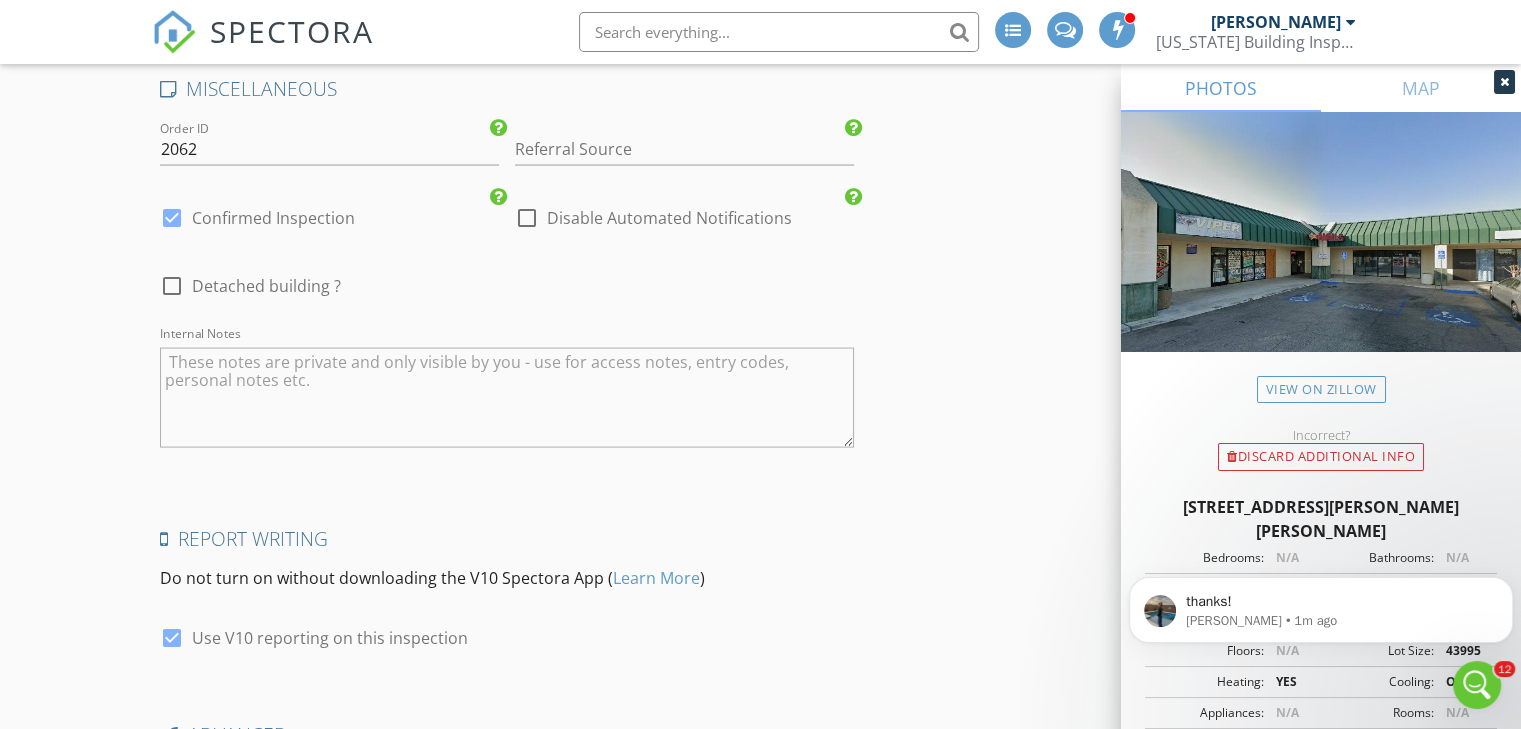 scroll, scrollTop: 4221, scrollLeft: 0, axis: vertical 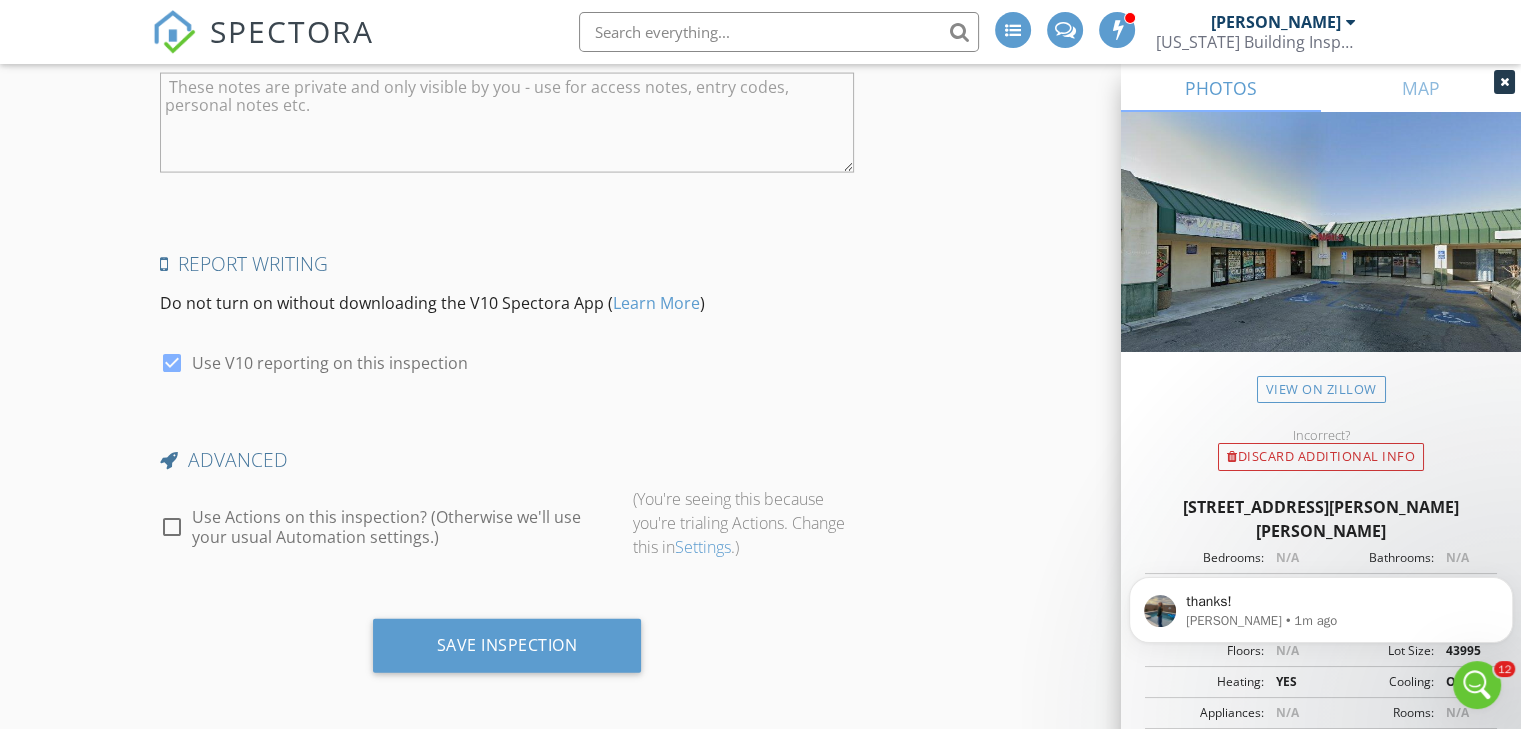 click on "INSPECTOR(S)
check_box_outline_blank   Isaac Romero     check_box   Todd Farnholtz   PRIMARY   check_box   Jake Williamson     Todd Farnholtz,  Jake Williamson arrow_drop_down   check_box_outline_blank Todd Farnholtz specifically requested check_box_outline_blank Jake Williamson specifically requested
Date/Time
07/14/2025 3:00 PM
Location
Address Search       Address 3905-3945 Hughes Lane   Unit   City Bakersfield   State Ca   Zip 93304   County kern     Square Feet 14924   Year Built 1998   Foundation arrow_drop_down     Todd Farnholtz     4.0 miles     (9 minutes)         Jake Williamson     5.6 miles     (9 minutes)
client
check_box Enable Client CC email for this inspection   Client Search     check_box_outline_blank Client is a Company/Organization     First Name Sukhdeep   Last Name Singh   Email sukhdeep82@gmail.com   CC Email   Phone 661-549-2913" at bounding box center [760, -1640] 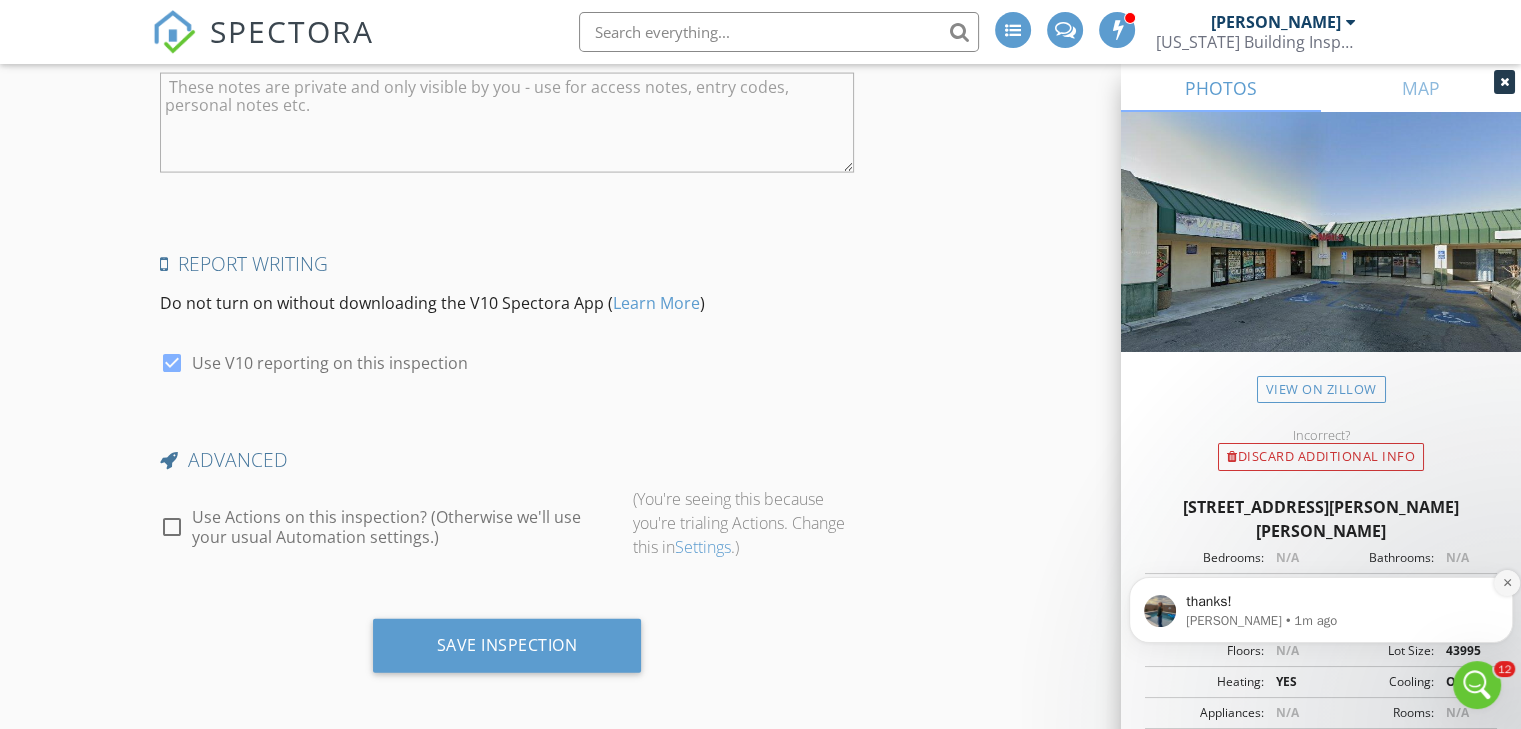 click 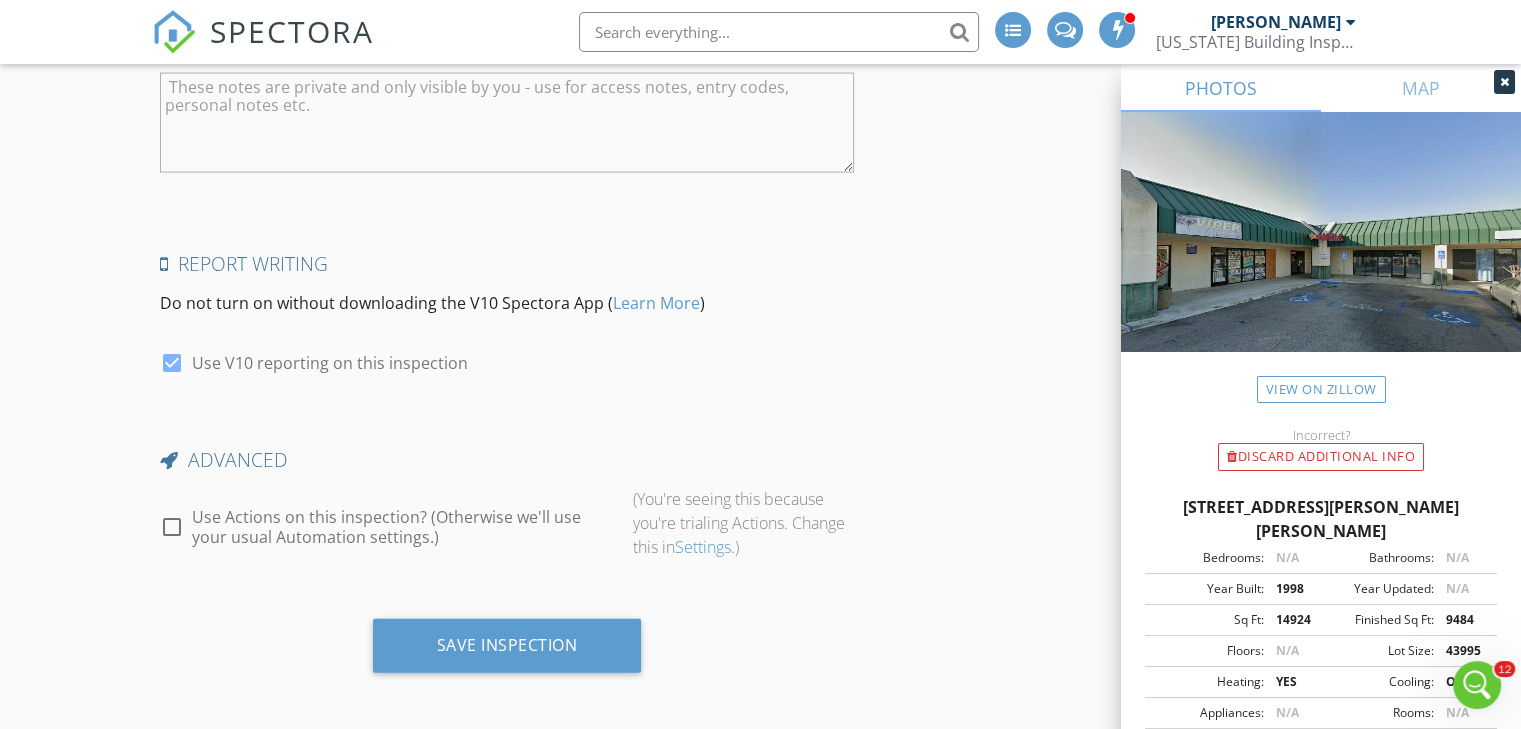 click on "INSPECTOR(S)
check_box_outline_blank   Isaac Romero     check_box   Todd Farnholtz   PRIMARY   check_box   Jake Williamson     Todd Farnholtz,  Jake Williamson arrow_drop_down   check_box_outline_blank Todd Farnholtz specifically requested check_box_outline_blank Jake Williamson specifically requested
Date/Time
07/14/2025 3:00 PM
Location
Address Search       Address 3905-3945 Hughes Lane   Unit   City Bakersfield   State Ca   Zip 93304   County kern     Square Feet 14924   Year Built 1998   Foundation arrow_drop_down     Todd Farnholtz     4.0 miles     (9 minutes)         Jake Williamson     5.6 miles     (9 minutes)
client
check_box Enable Client CC email for this inspection   Client Search     check_box_outline_blank Client is a Company/Organization     First Name Sukhdeep   Last Name Singh   Email sukhdeep82@gmail.com   CC Email   Phone 661-549-2913" at bounding box center (760, -1640) 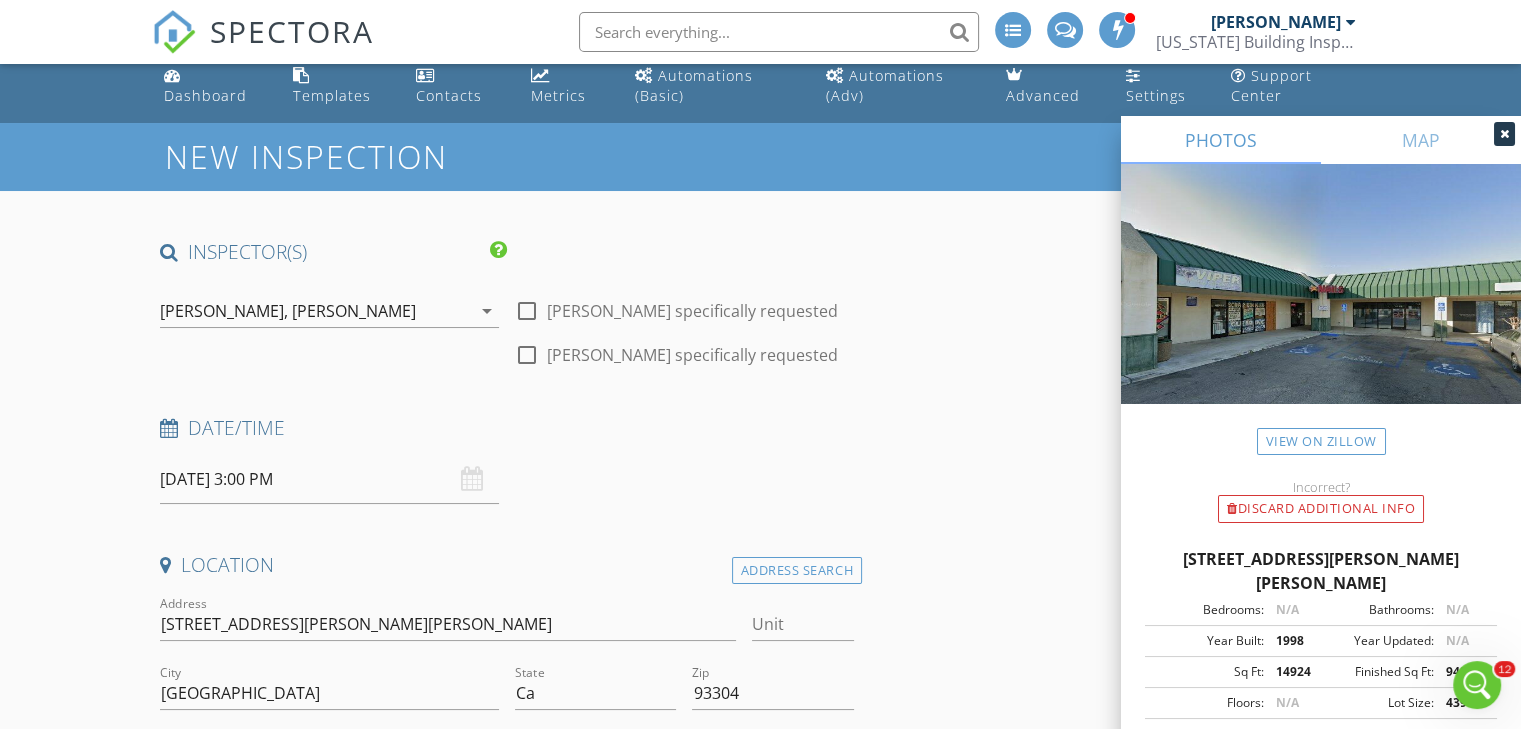 scroll, scrollTop: 0, scrollLeft: 0, axis: both 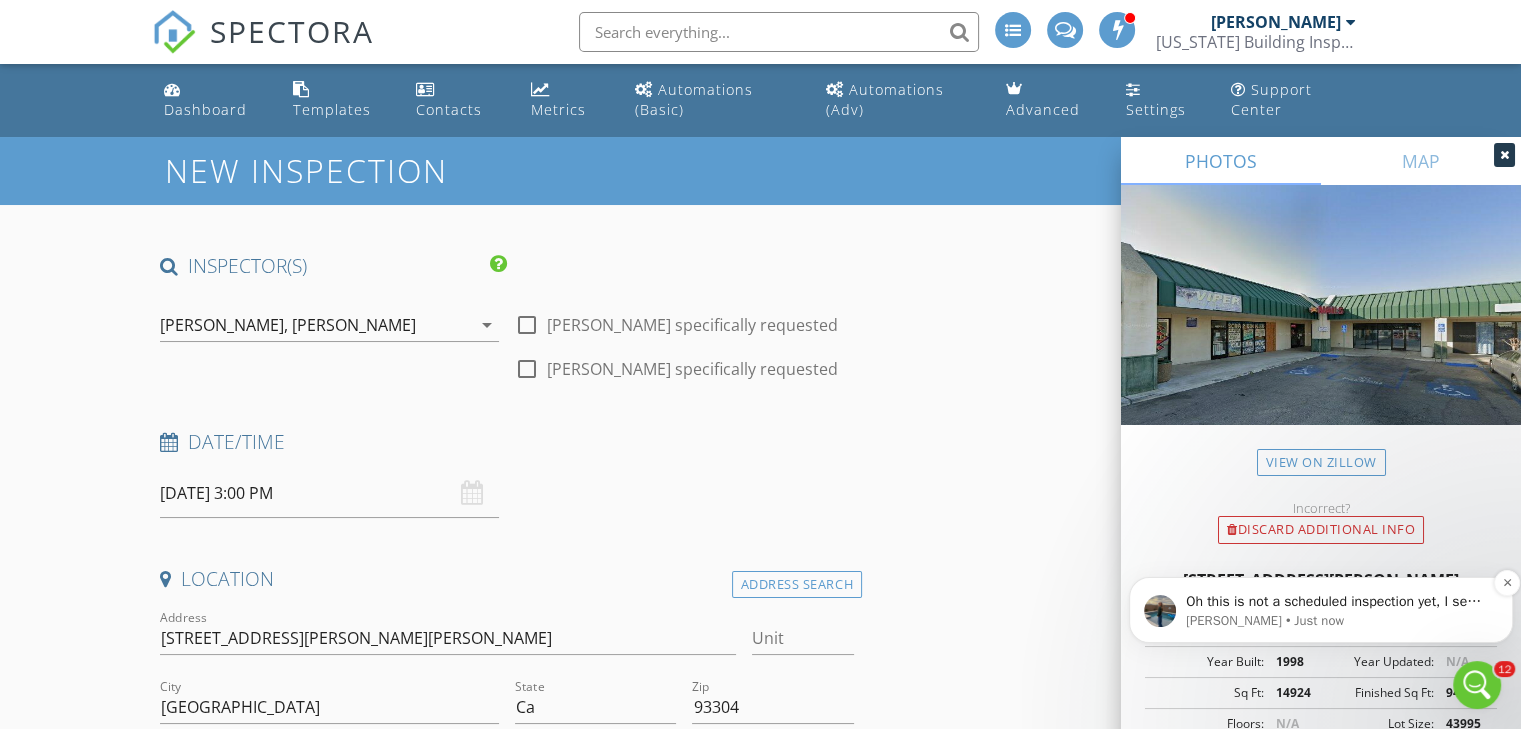 click on "Oh this is not a scheduled inspection yet, I see.   To confirm, did they schedule through the quote widget? and where did you input your notes?" at bounding box center [1337, 602] 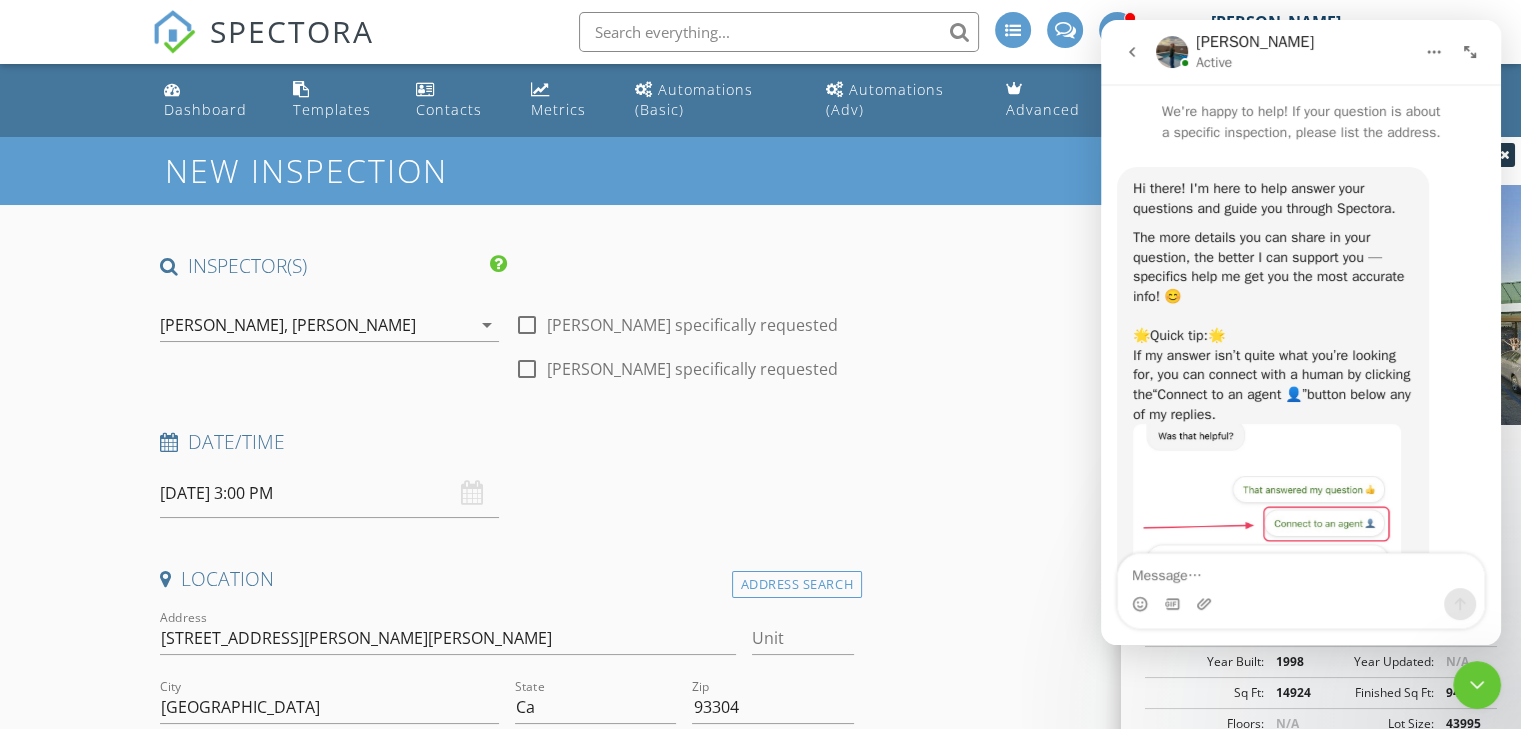 scroll, scrollTop: 264, scrollLeft: 0, axis: vertical 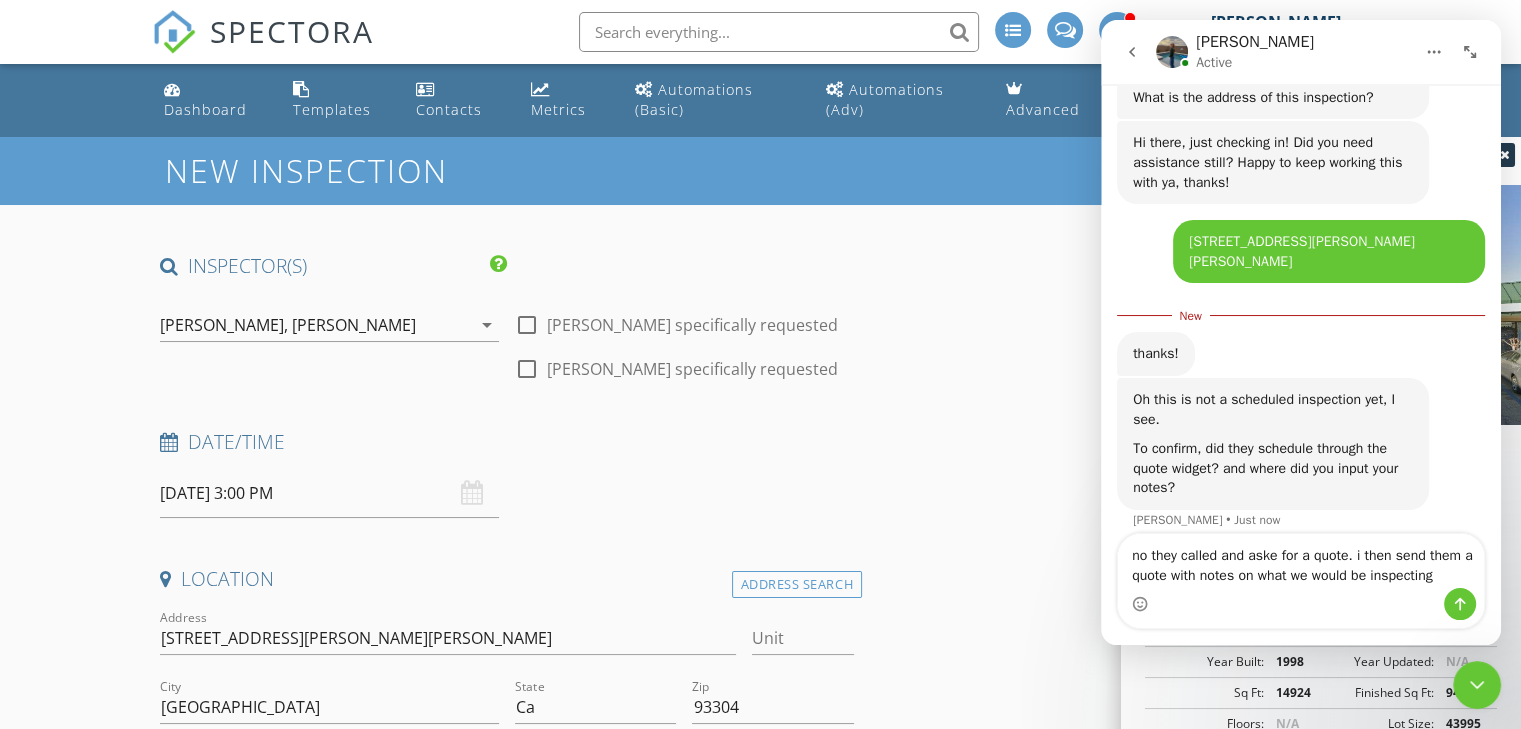 click on "no they called and aske for a quote. i then send them a quote with notes on what we would be inspecting" at bounding box center [1301, 561] 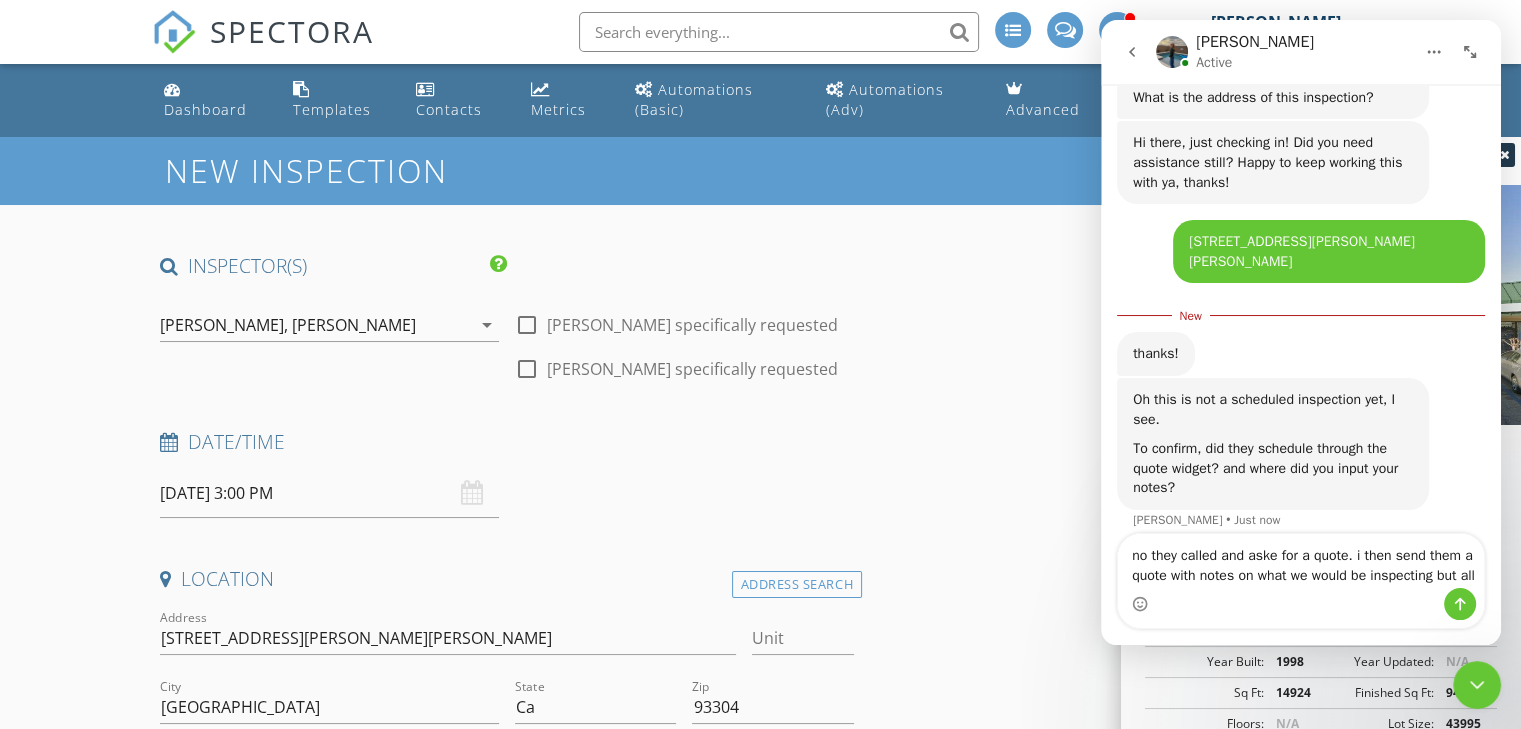 scroll, scrollTop: 3394, scrollLeft: 0, axis: vertical 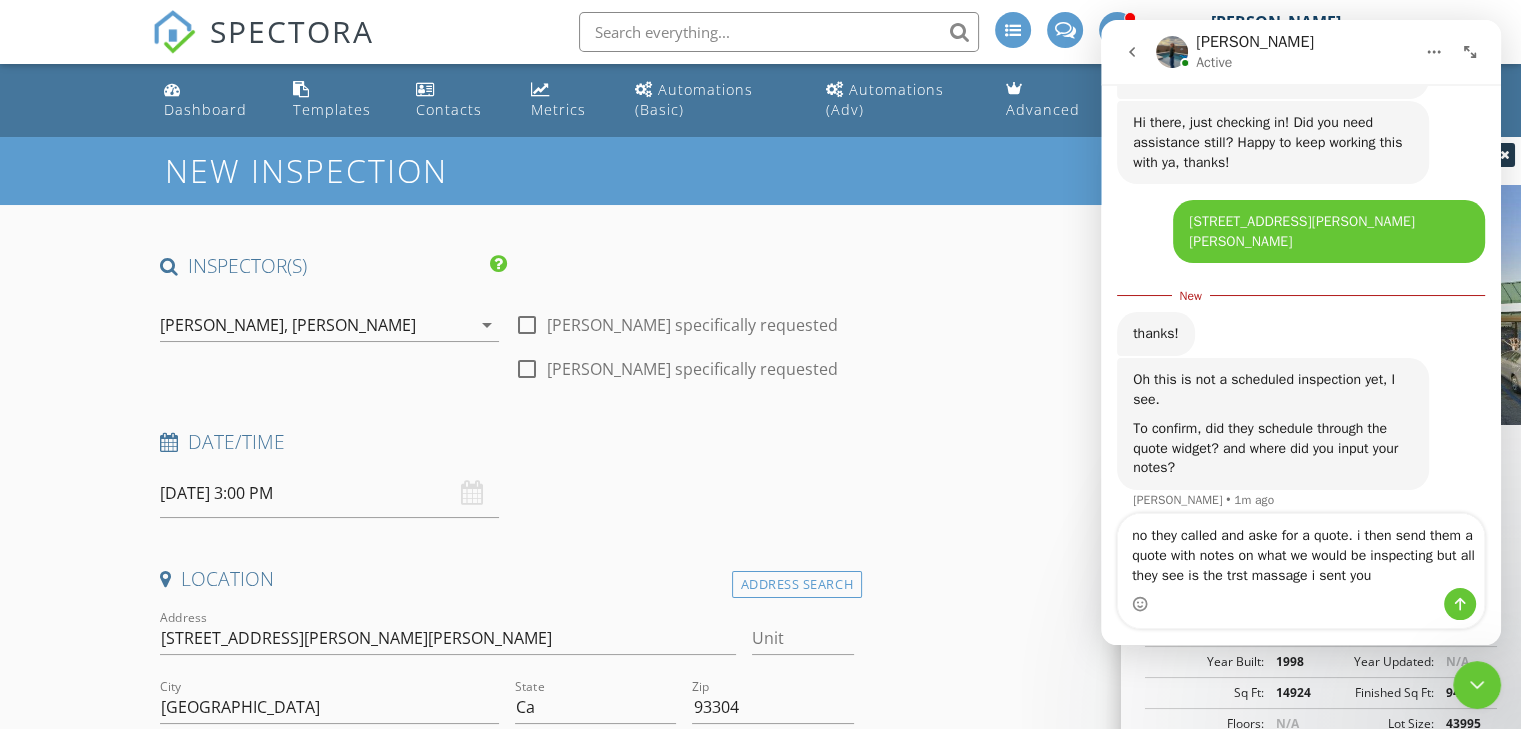 click on "no they called and aske for a quote. i then send them a quote with notes on what we would be inspecting but all they see is the trst massage i sent you" at bounding box center [1301, 551] 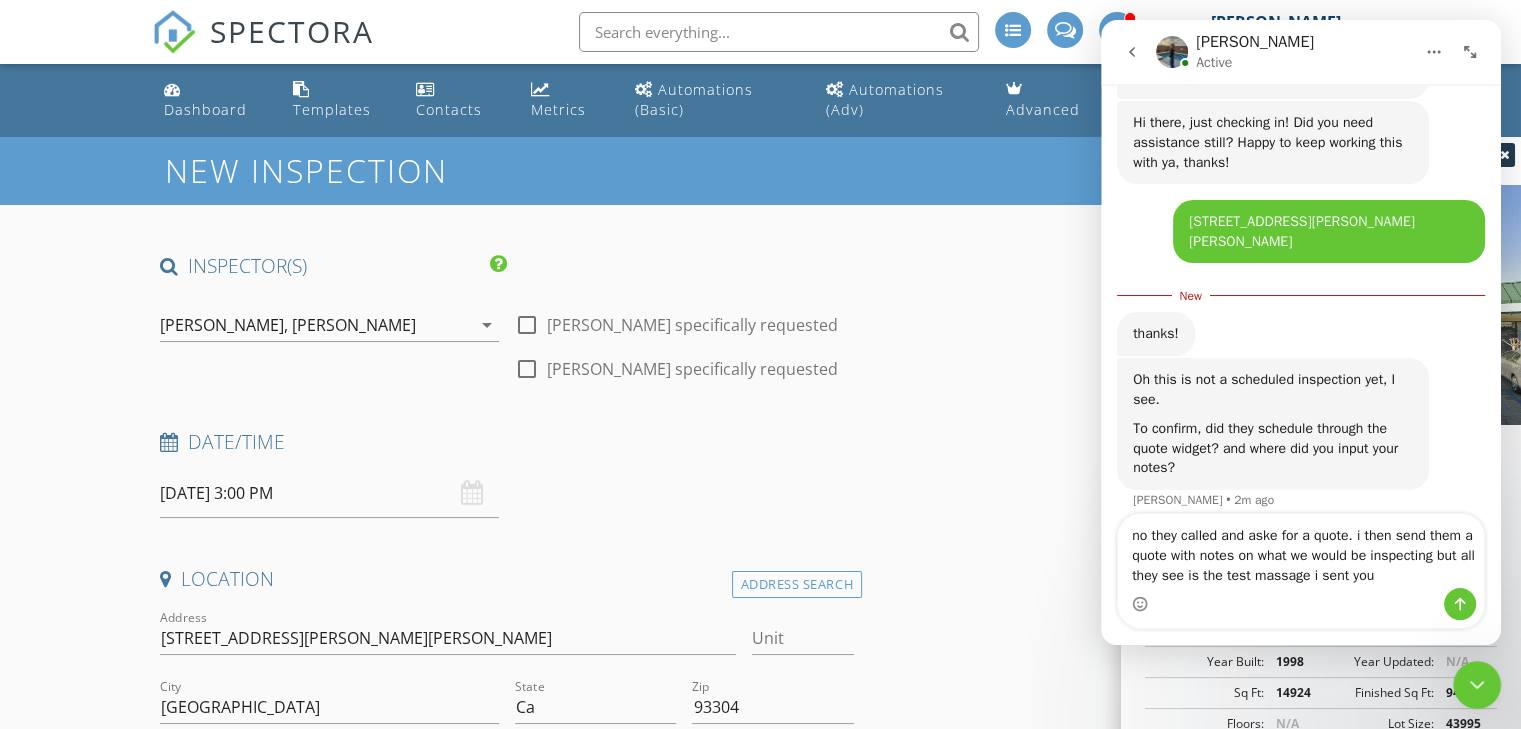 type on "no they called and aske for a quote. i then send them a quote with notes on what we would be inspecting but all they see is the test massage i sent you" 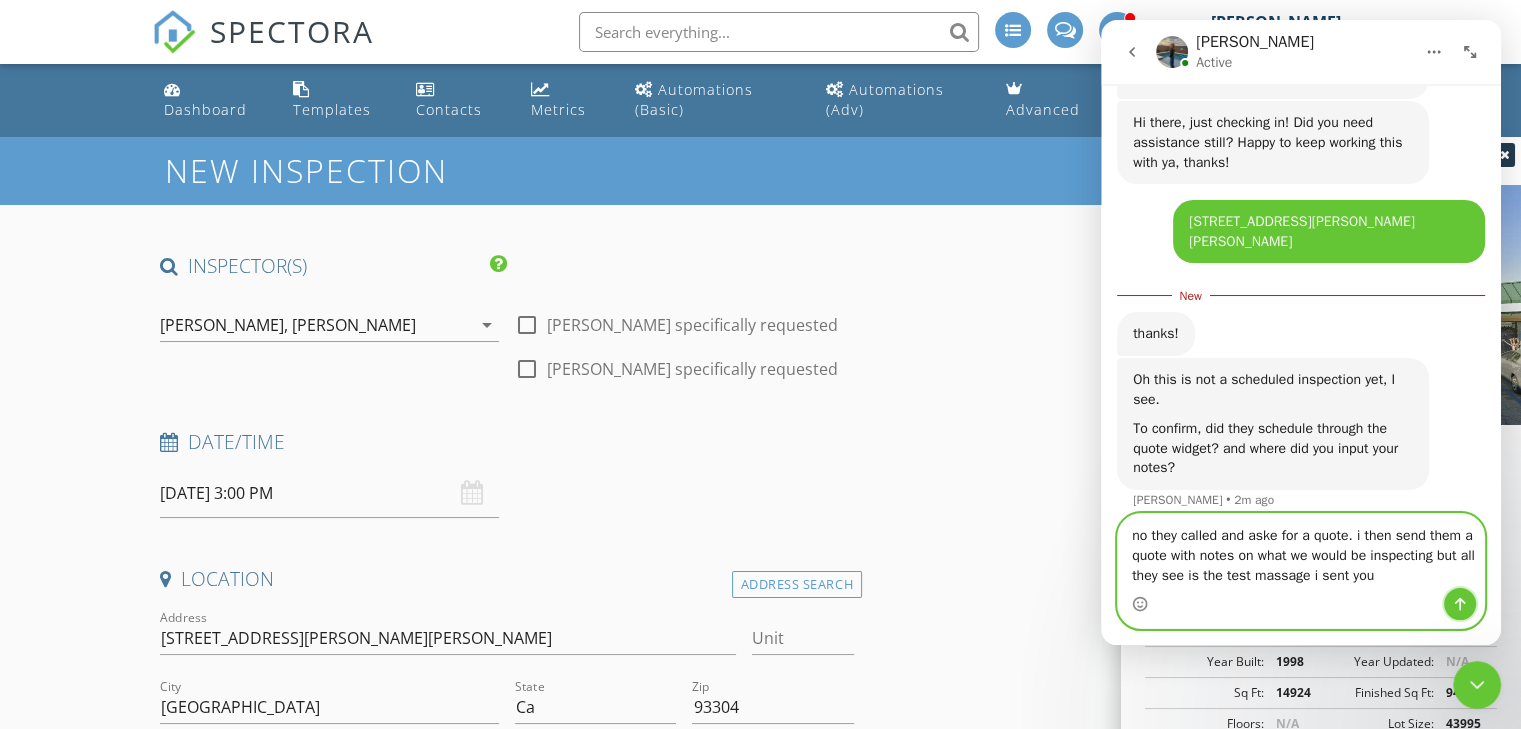 click 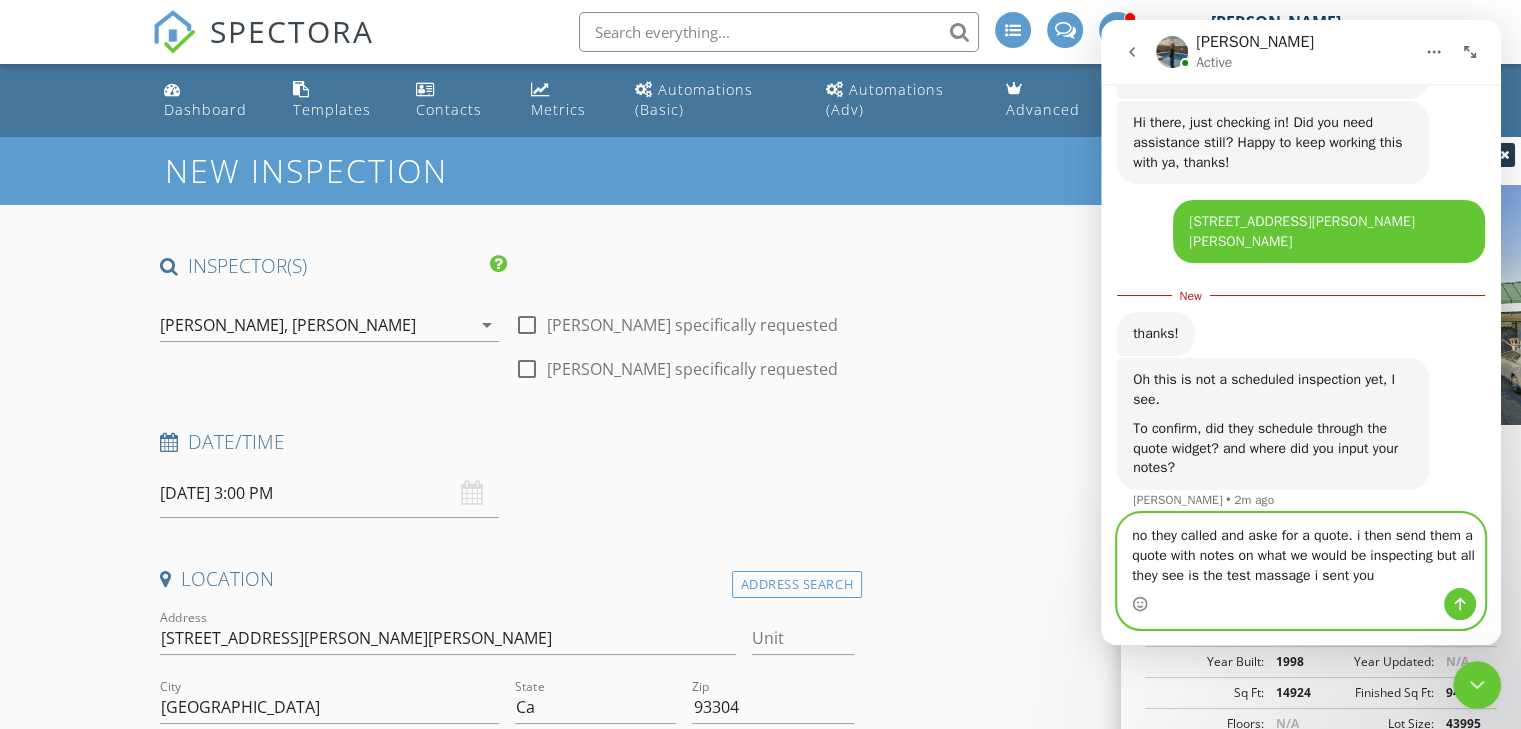 type 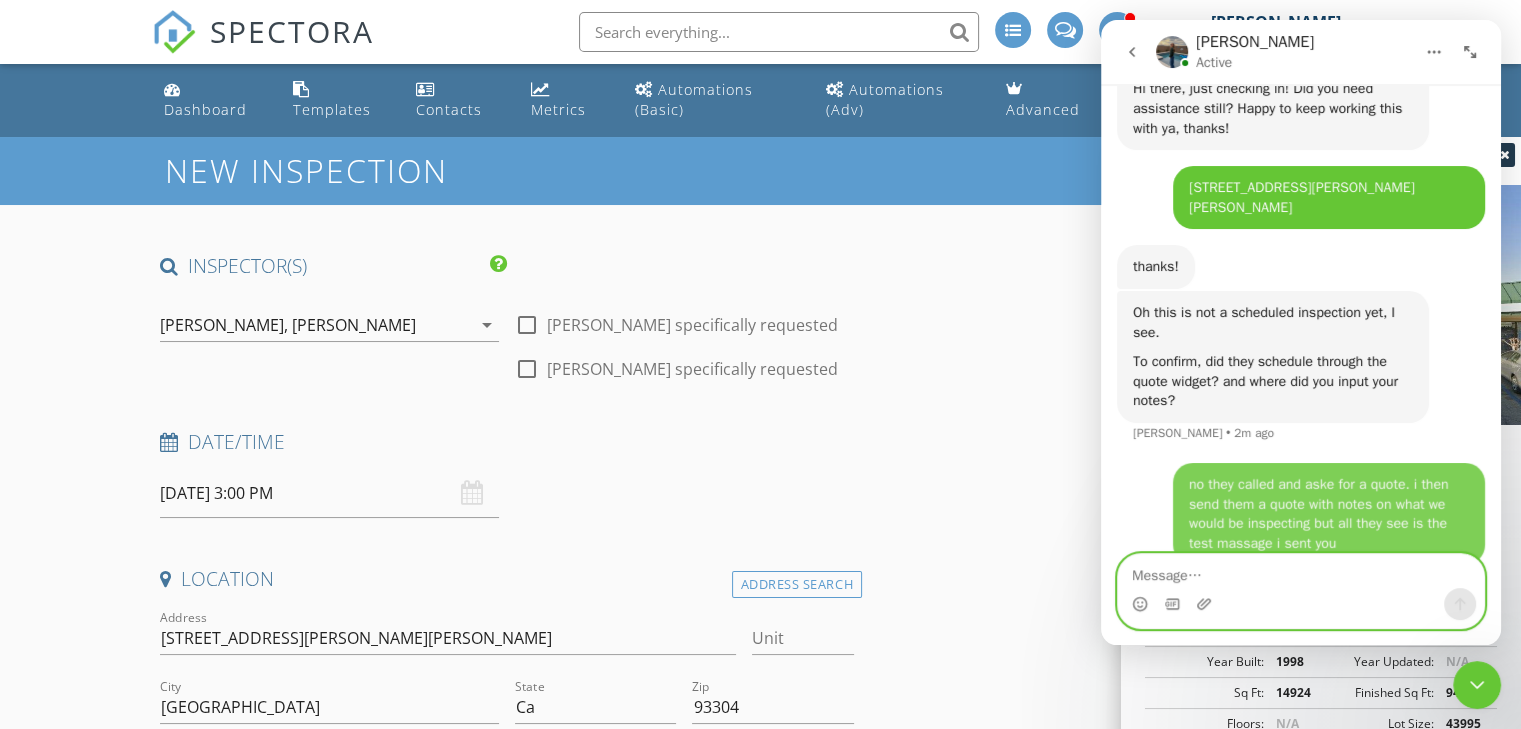 scroll, scrollTop: 3439, scrollLeft: 0, axis: vertical 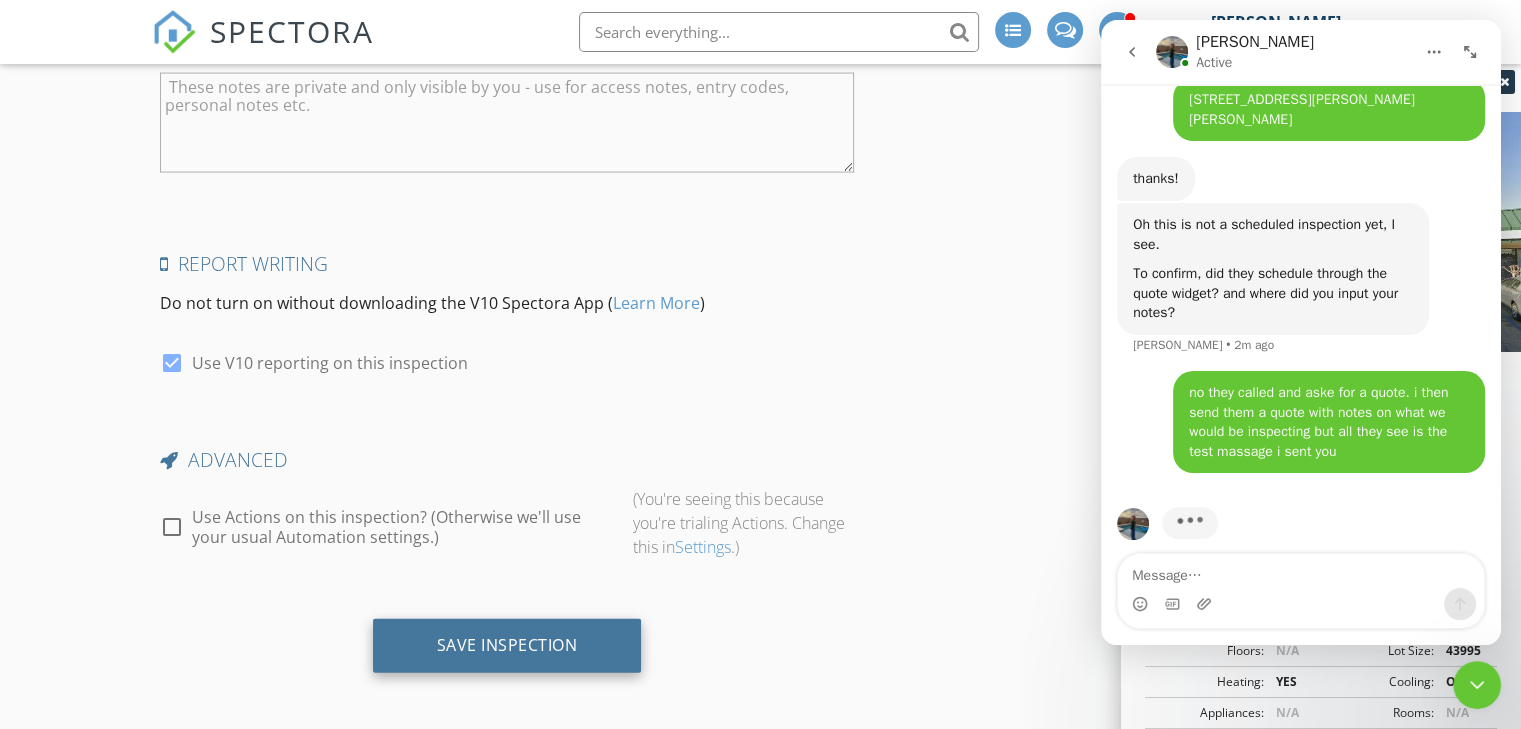 click on "Save Inspection" at bounding box center [507, 645] 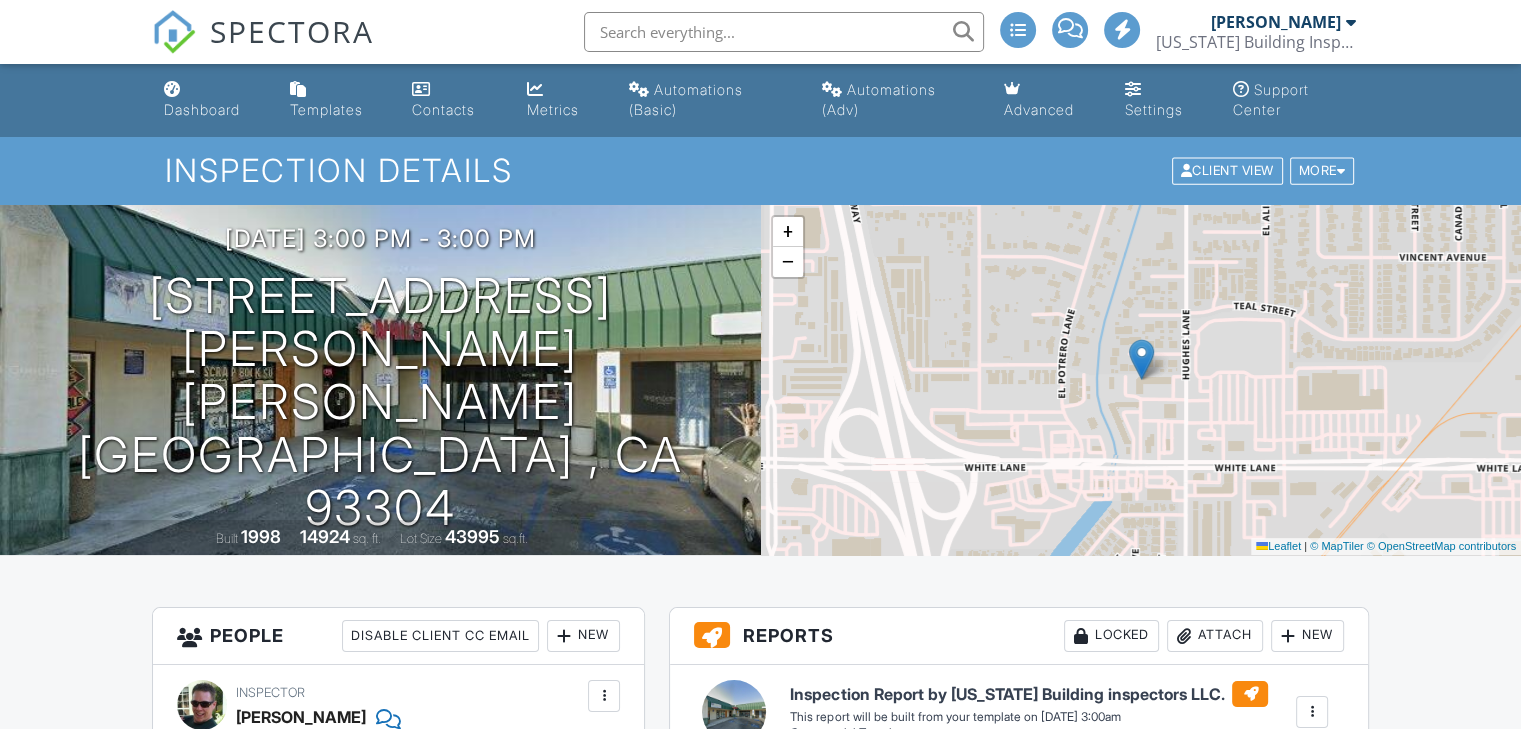 scroll, scrollTop: 400, scrollLeft: 0, axis: vertical 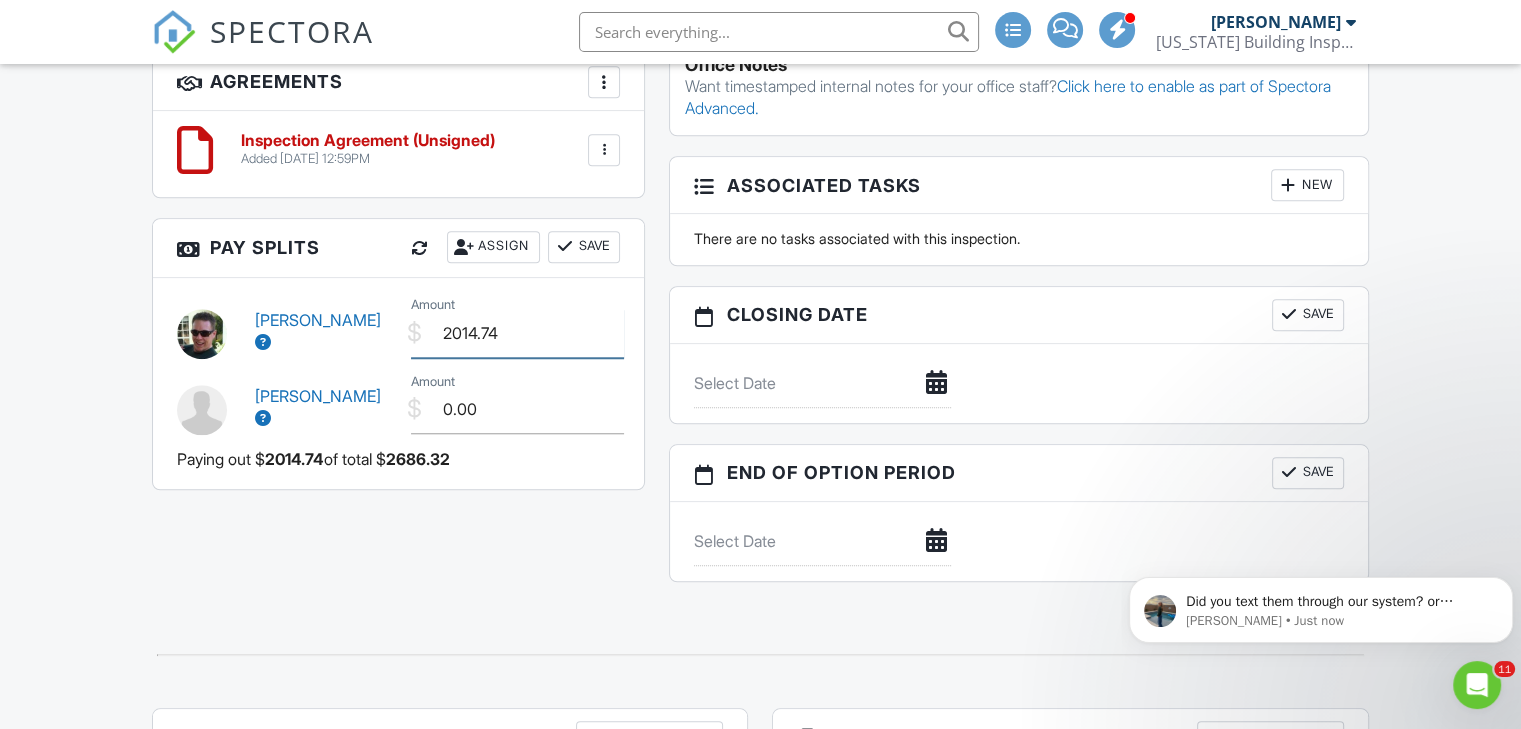 click on "2014.74" at bounding box center (517, 333) 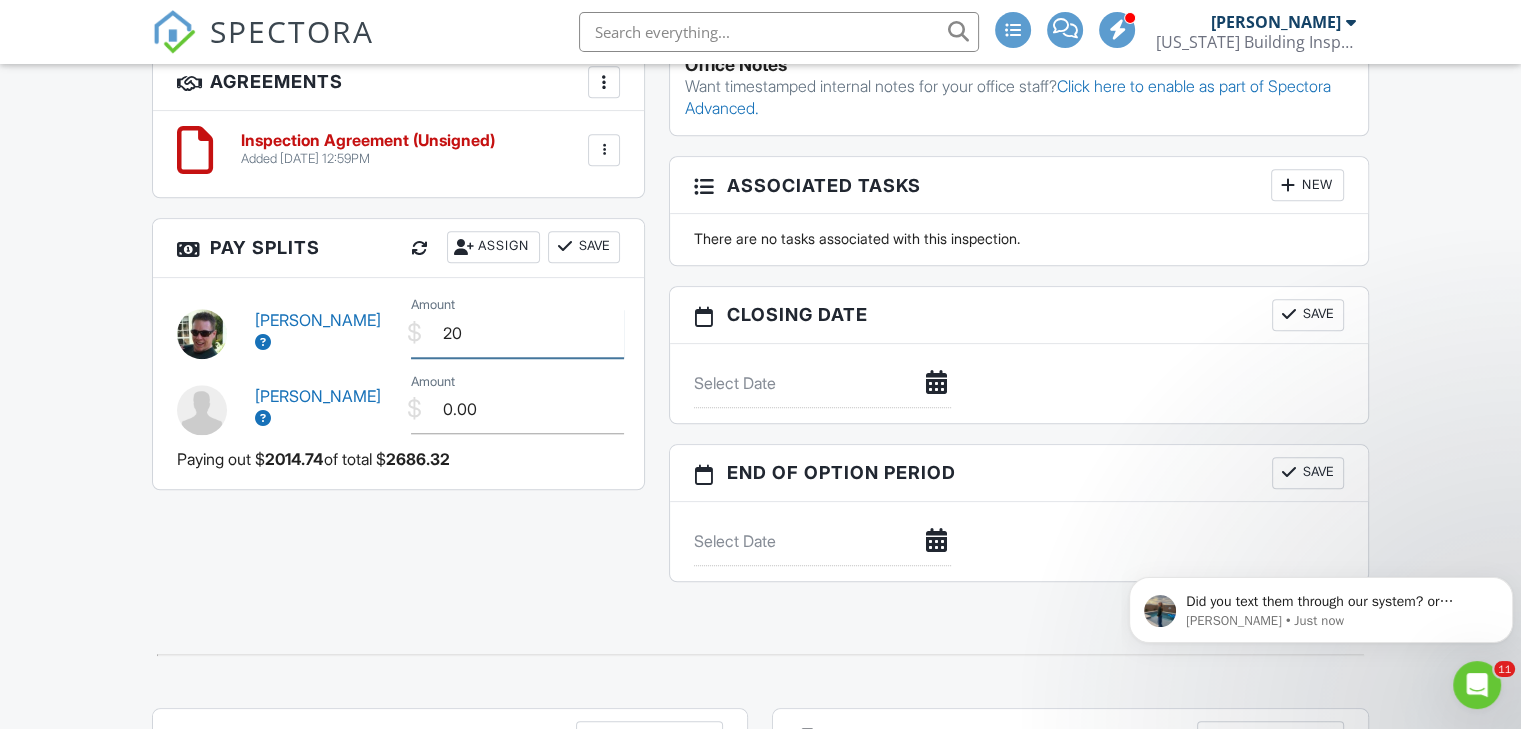 type on "2" 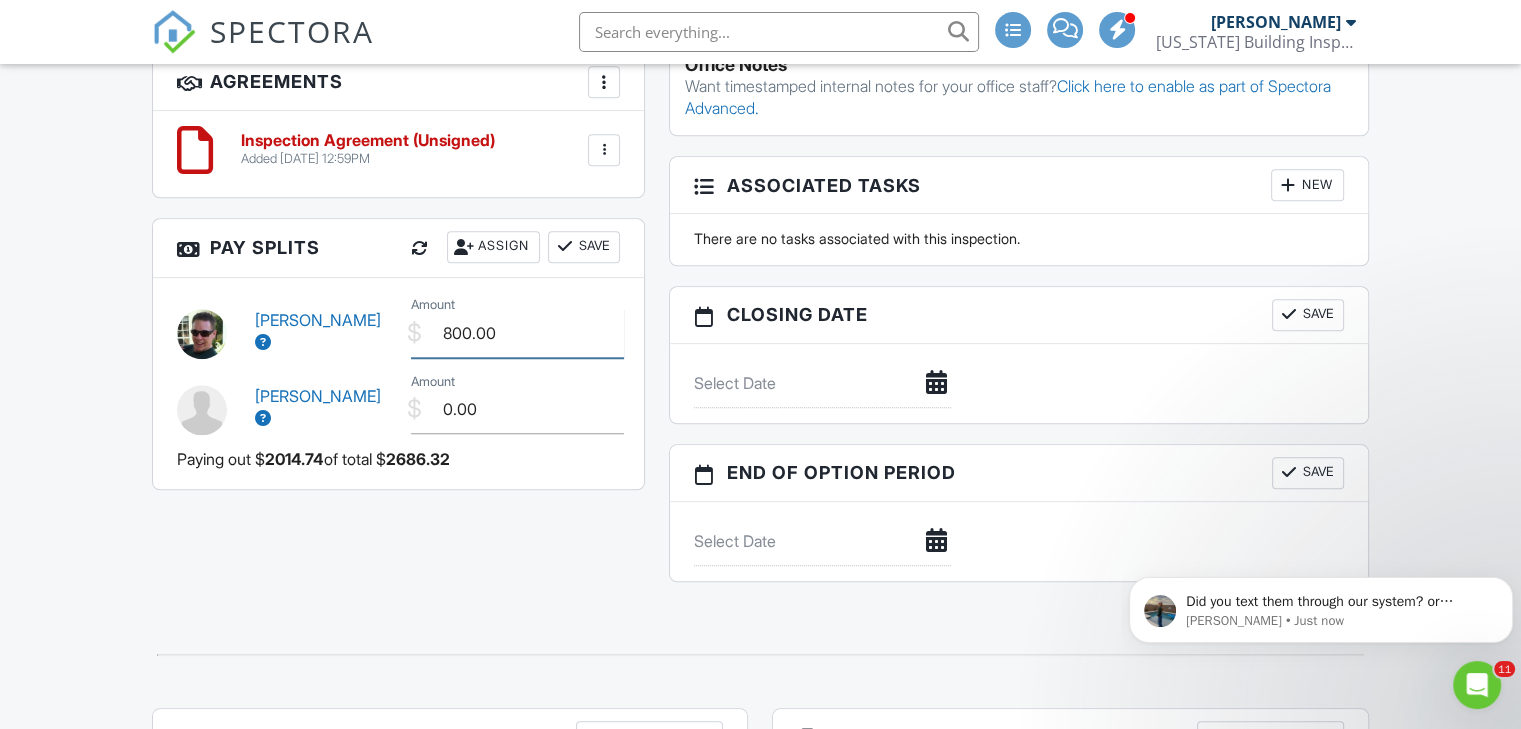 type on "800.00" 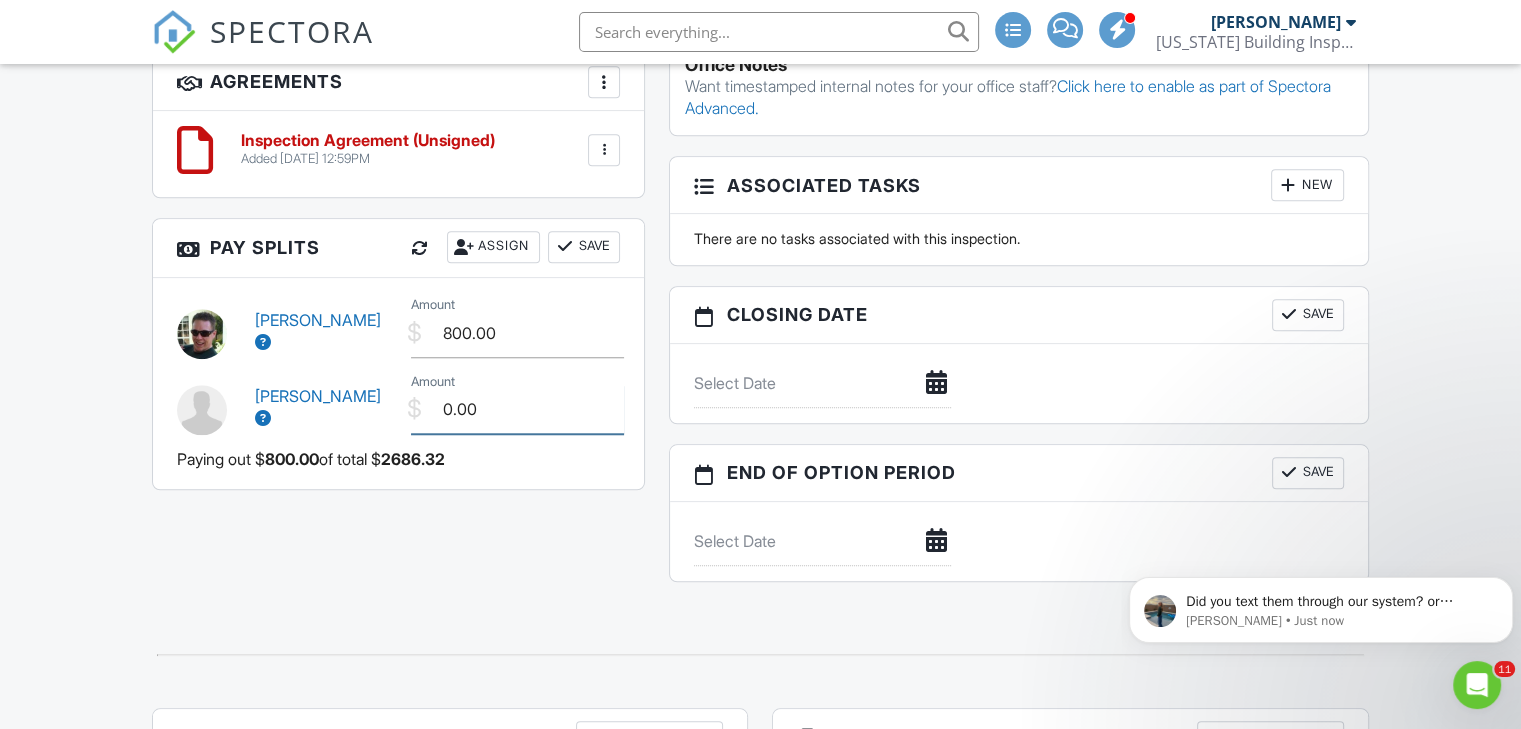 click on "0.00" at bounding box center (517, 409) 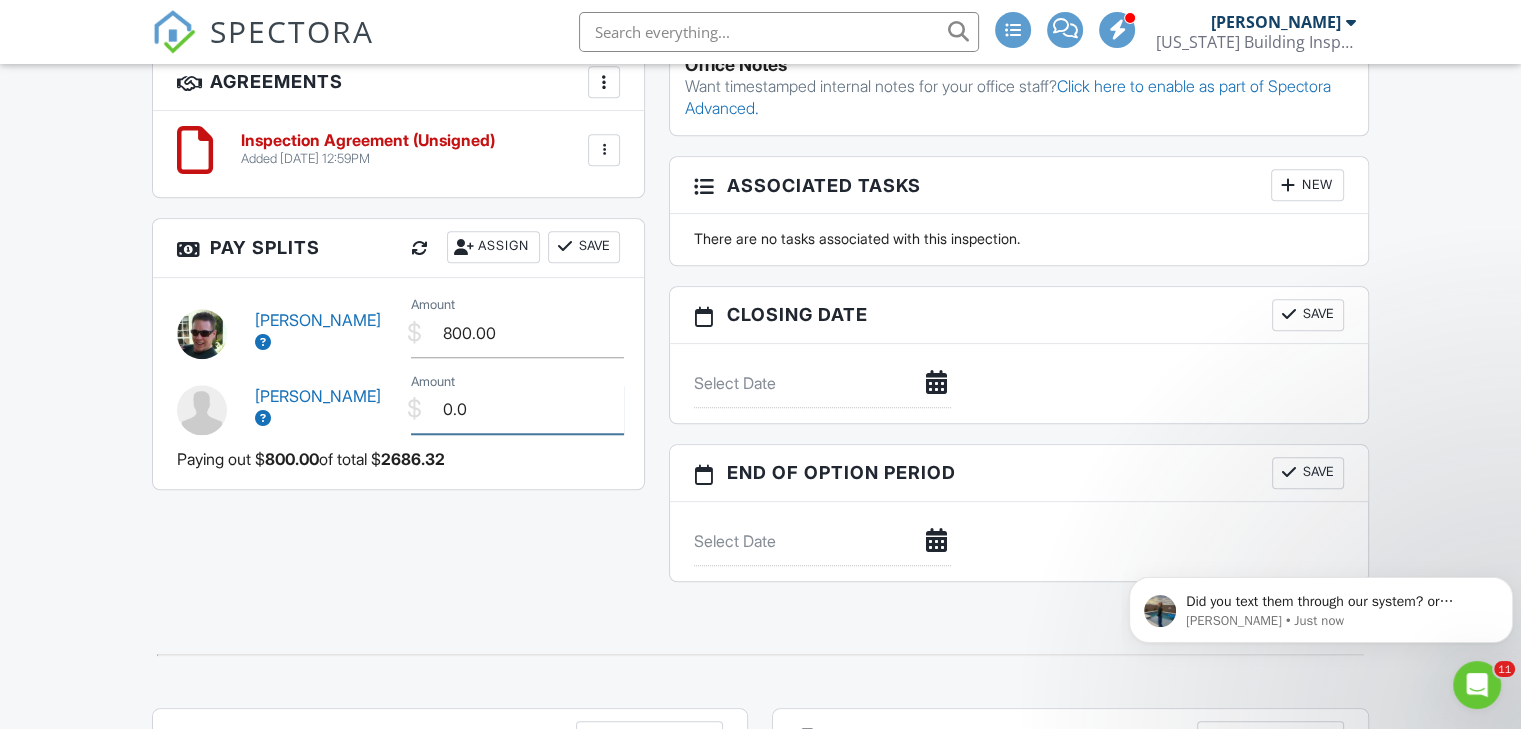 type on "0" 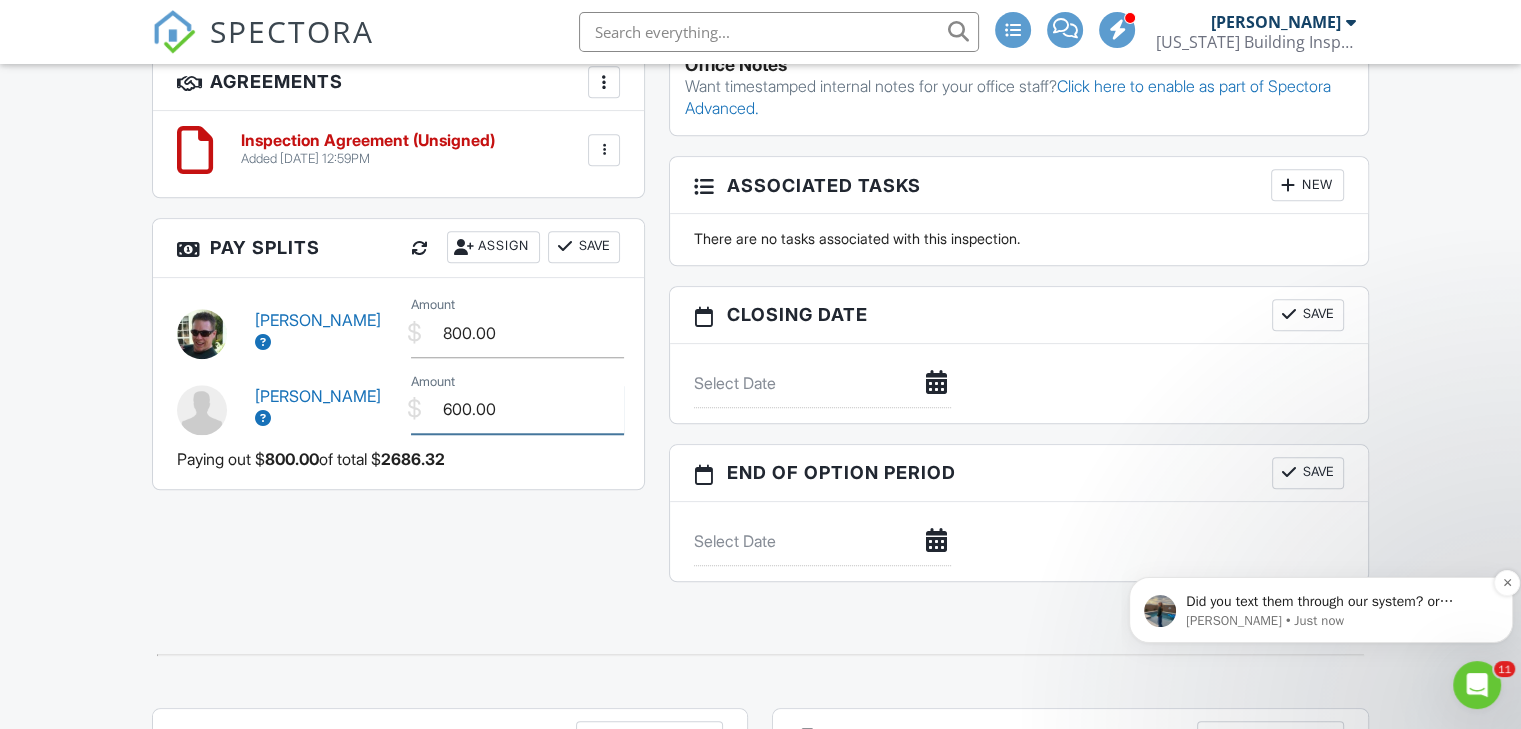 type on "600.00" 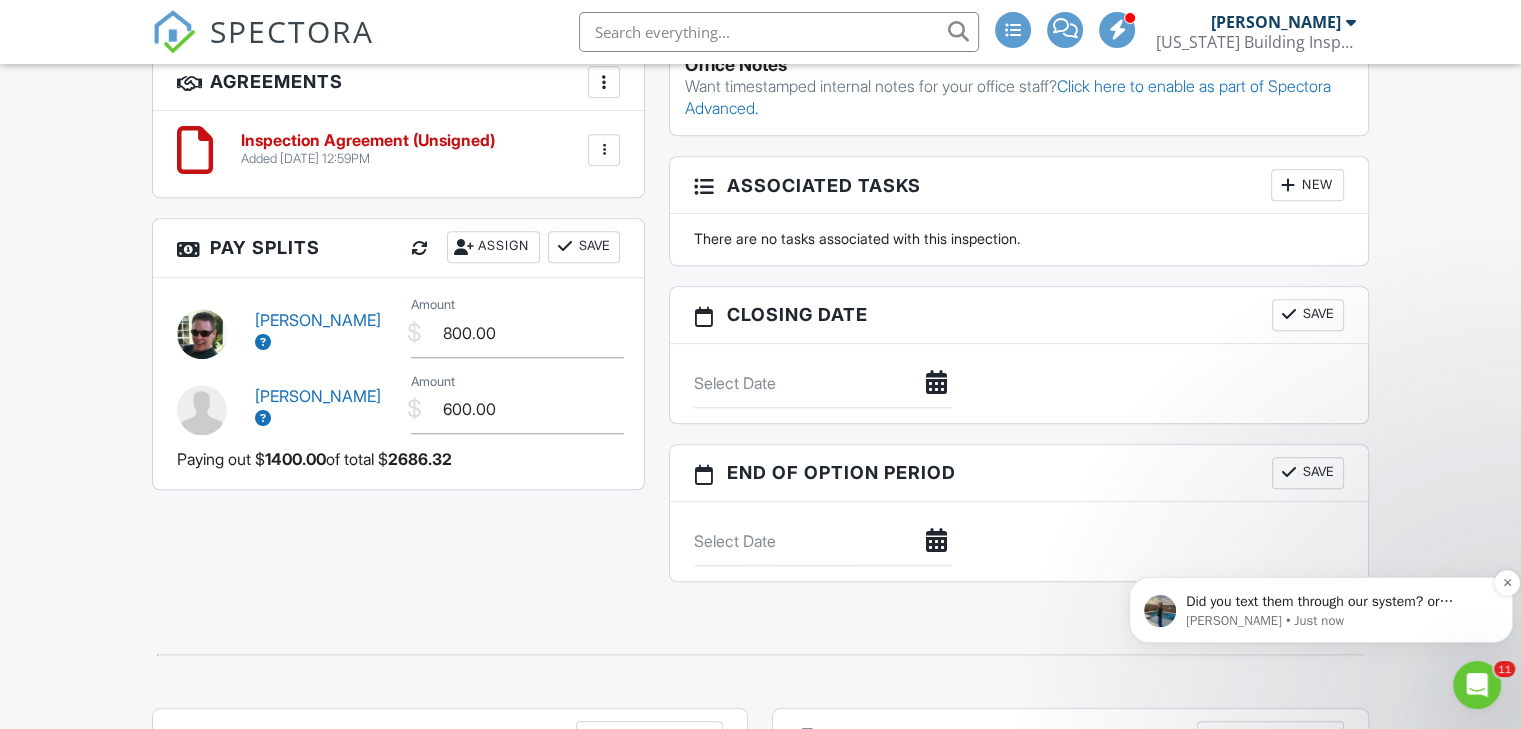 click on "Did you text them through our system? or independently?" at bounding box center [1337, 602] 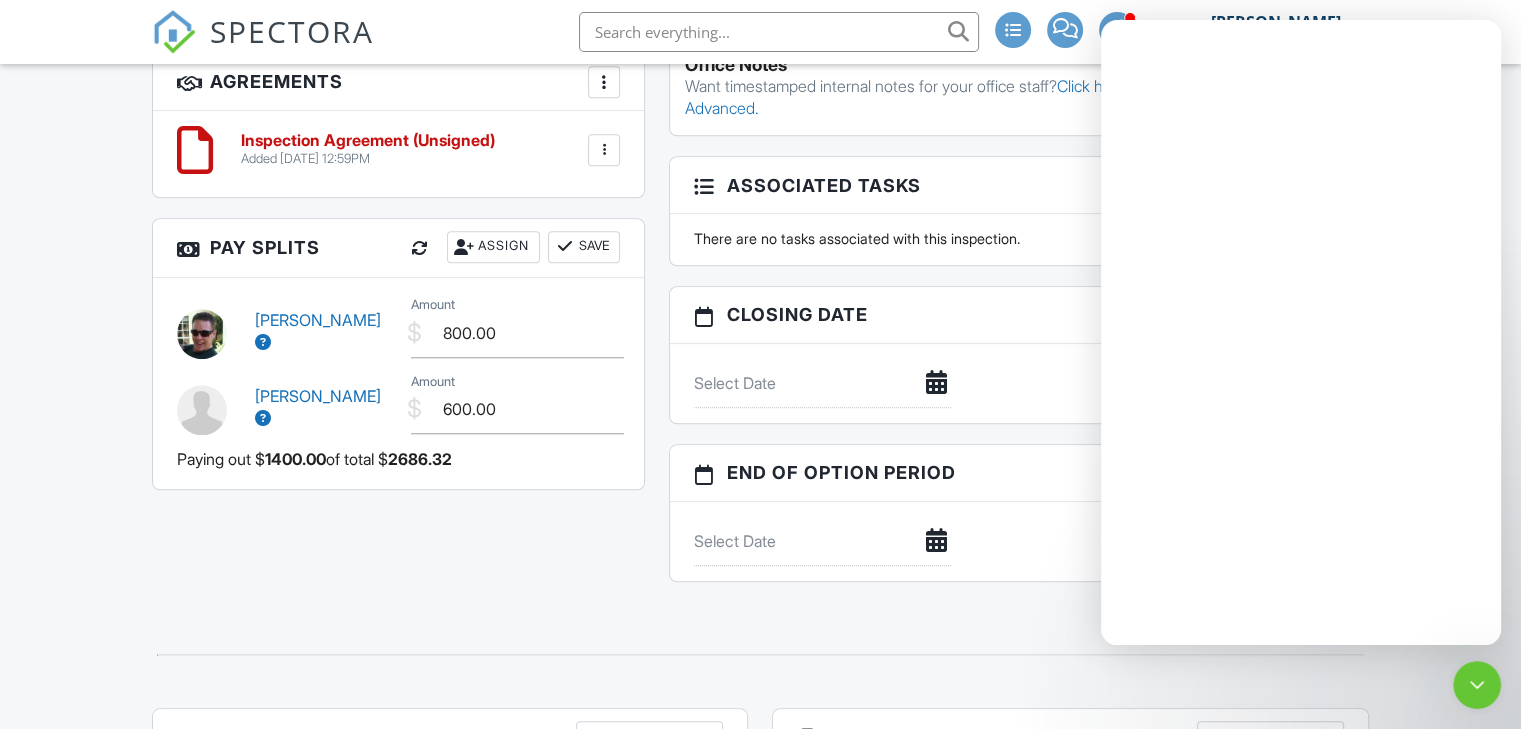 scroll, scrollTop: 0, scrollLeft: 0, axis: both 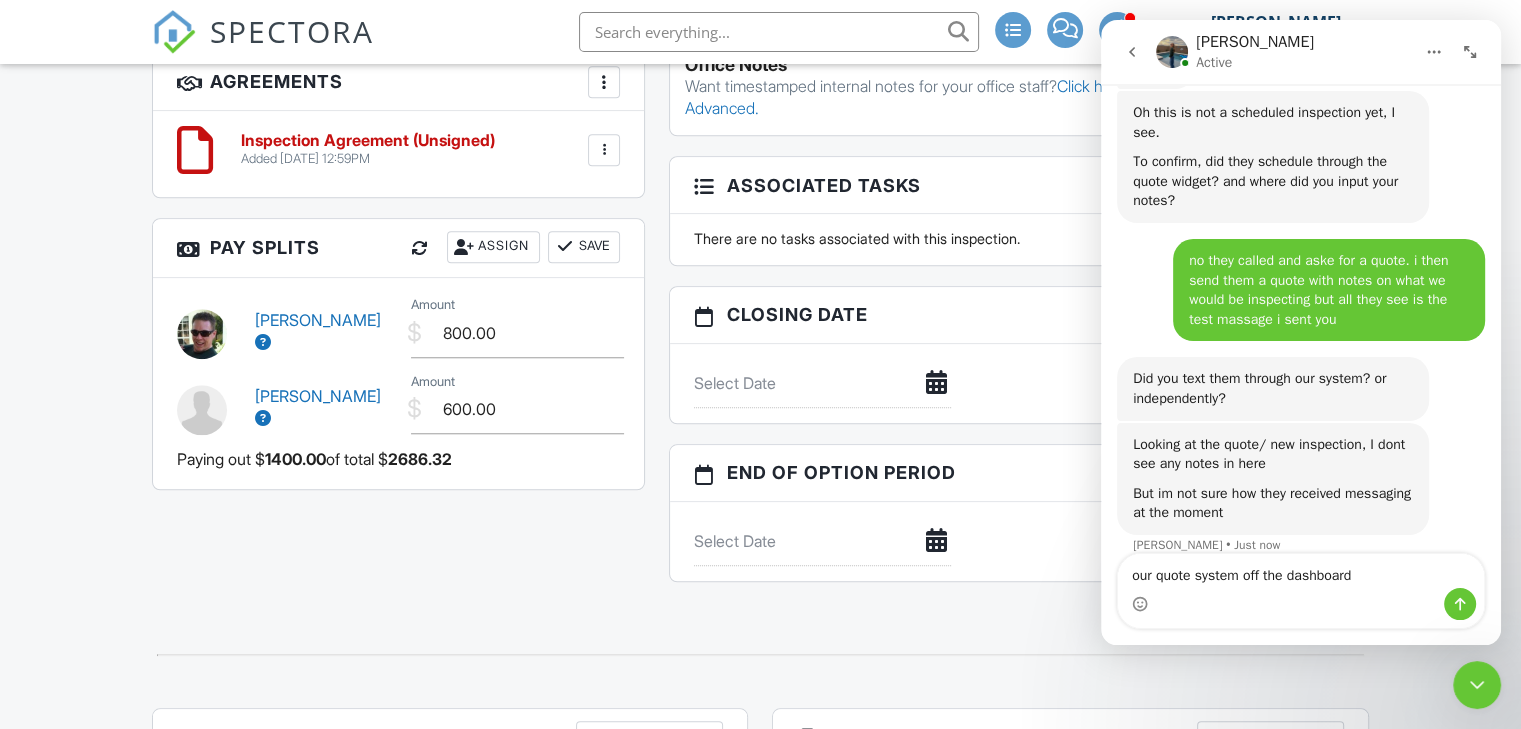 type on "our quote system off the dashboard" 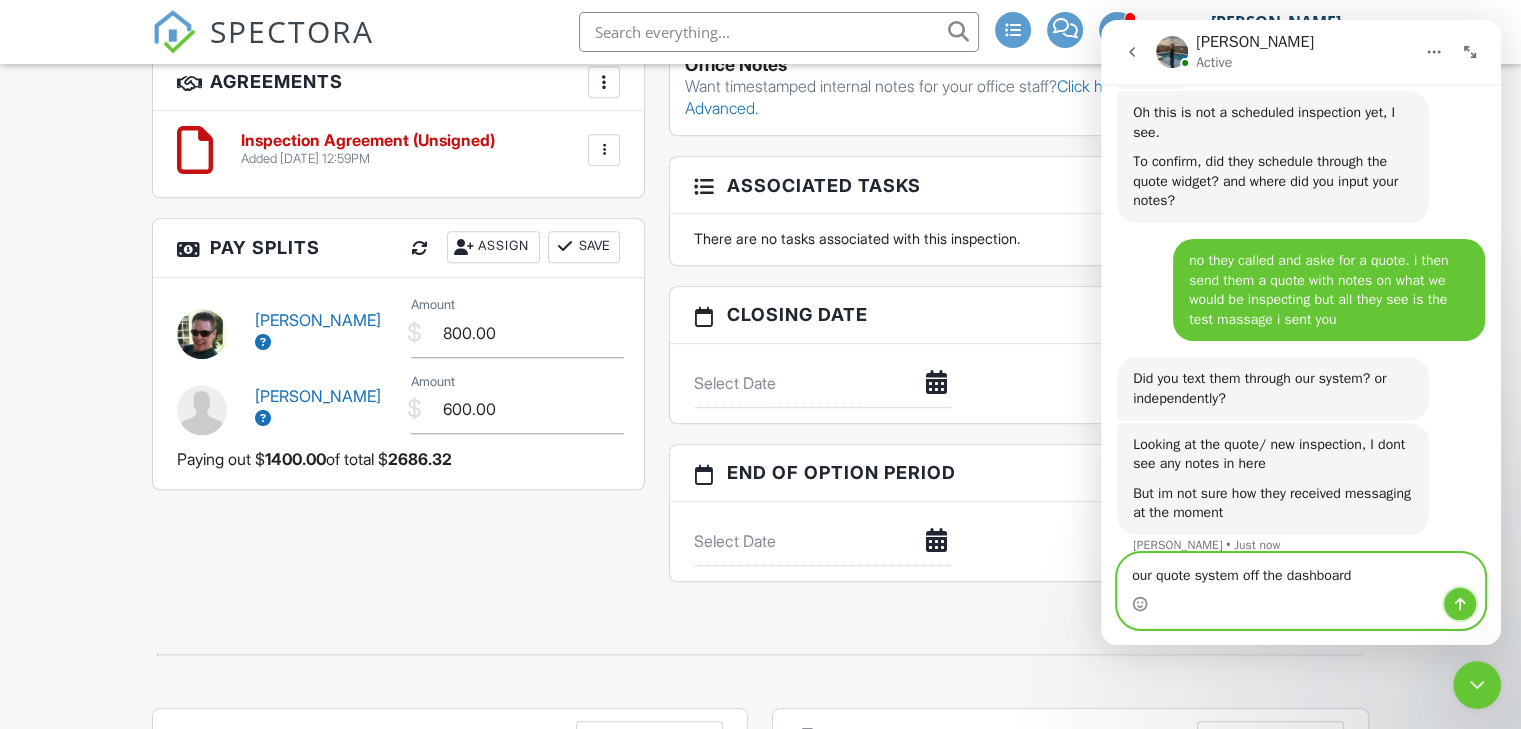 click at bounding box center (1460, 604) 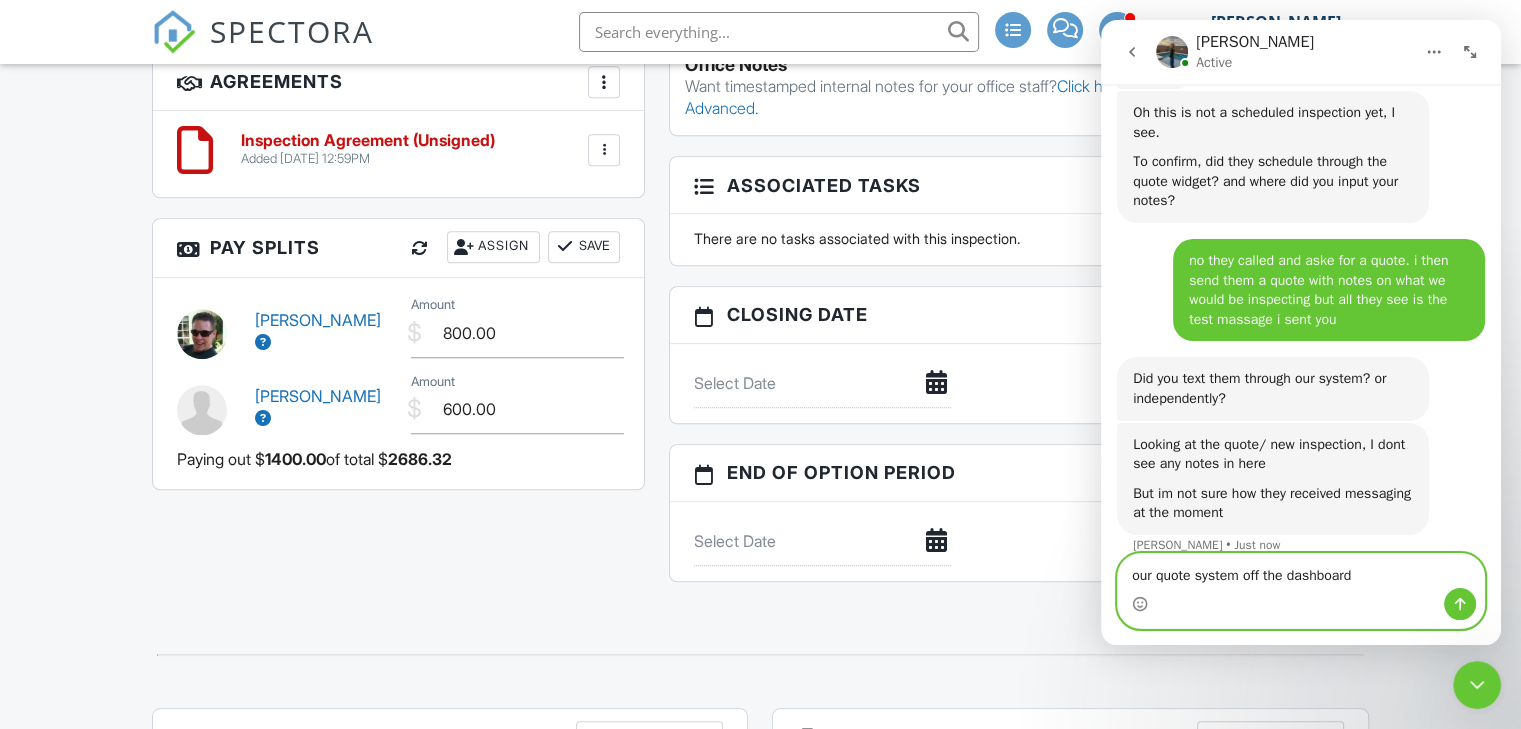 type 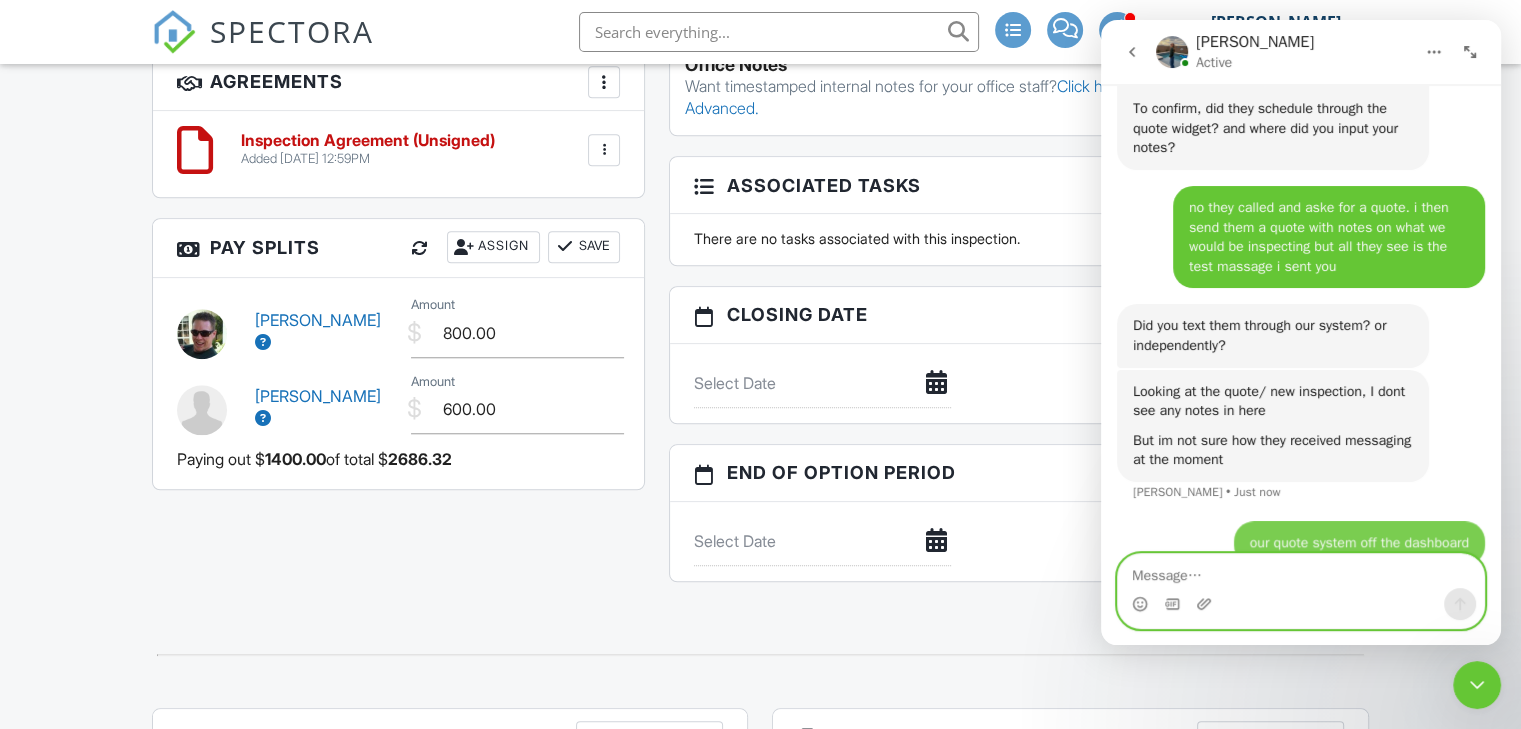 scroll, scrollTop: 3692, scrollLeft: 0, axis: vertical 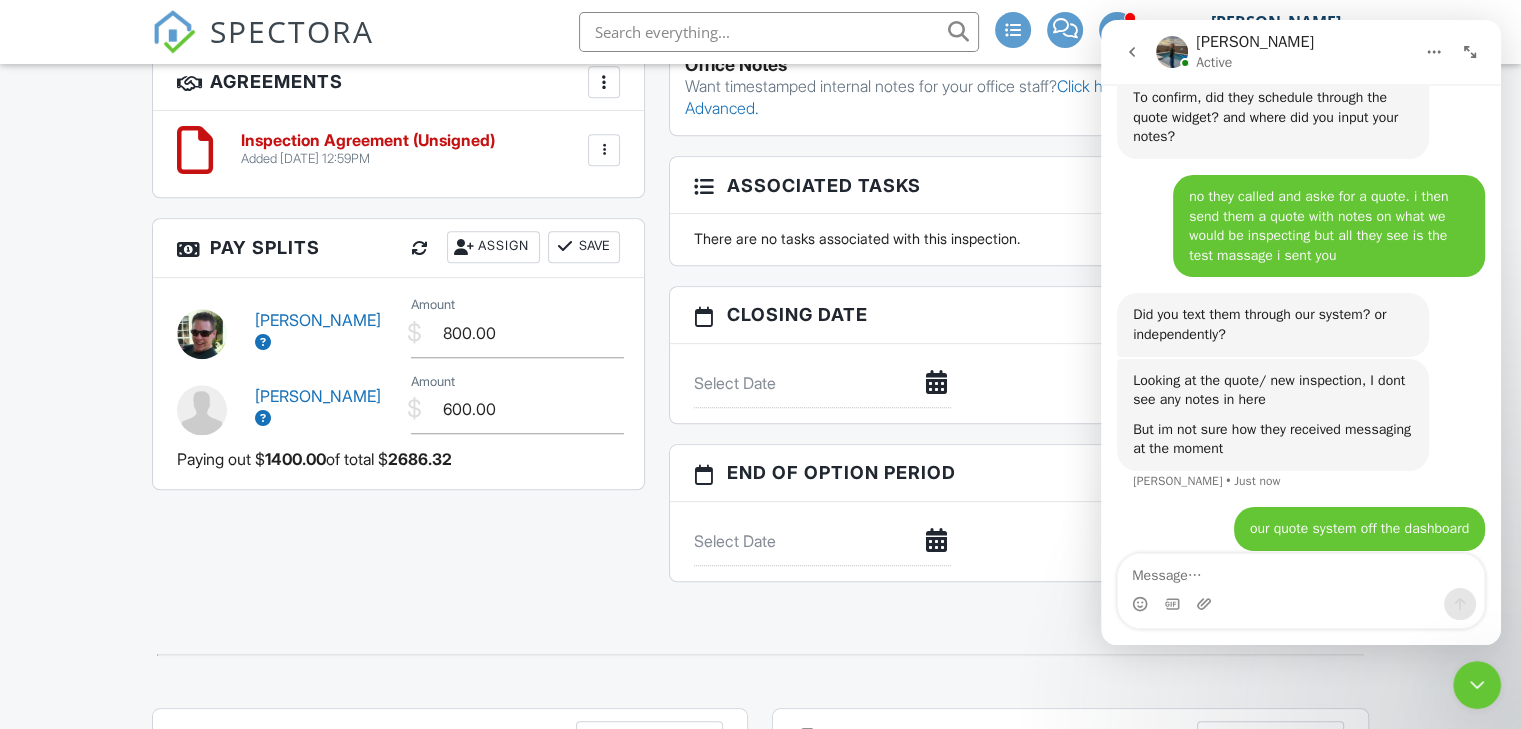 click on "Save" at bounding box center (584, 247) 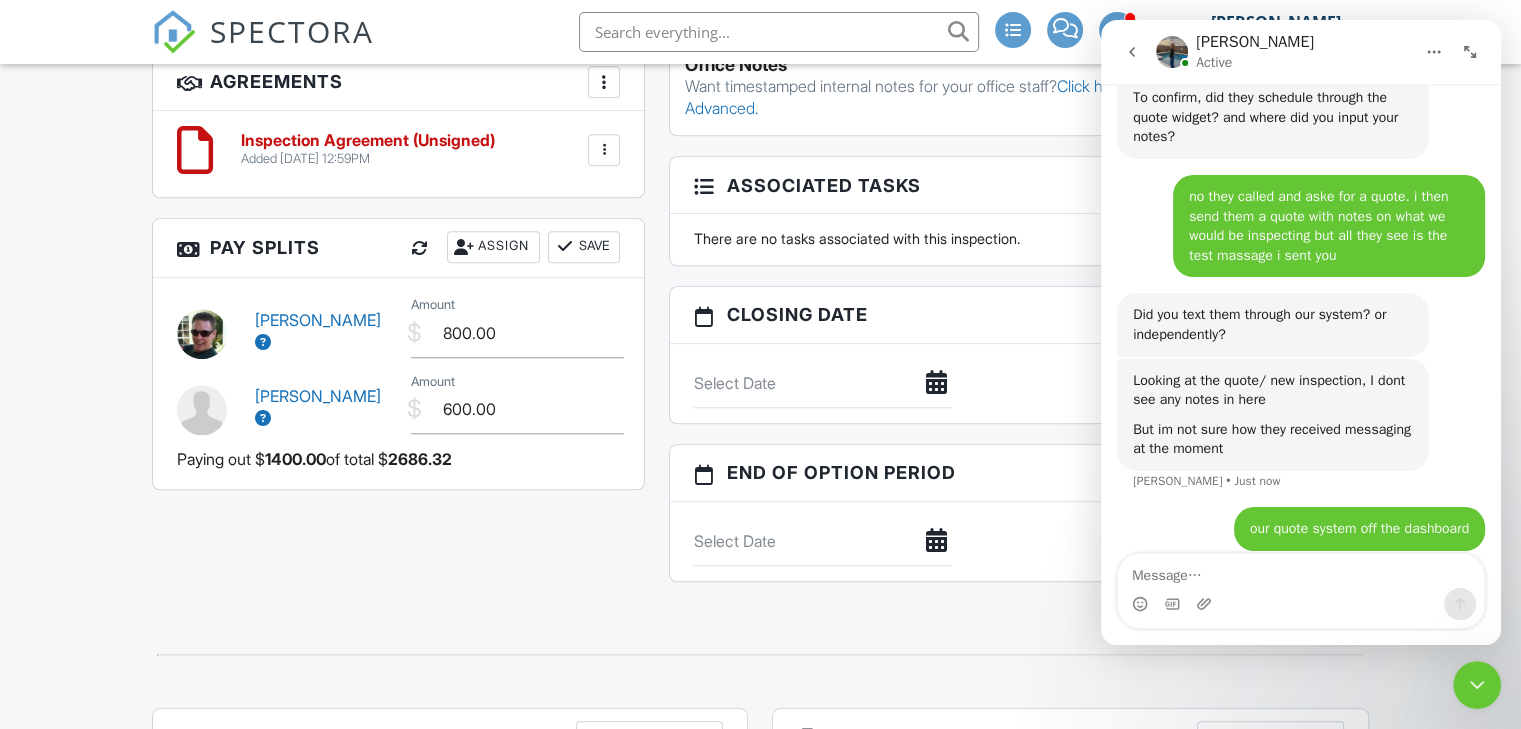 click on "Save" at bounding box center (584, 247) 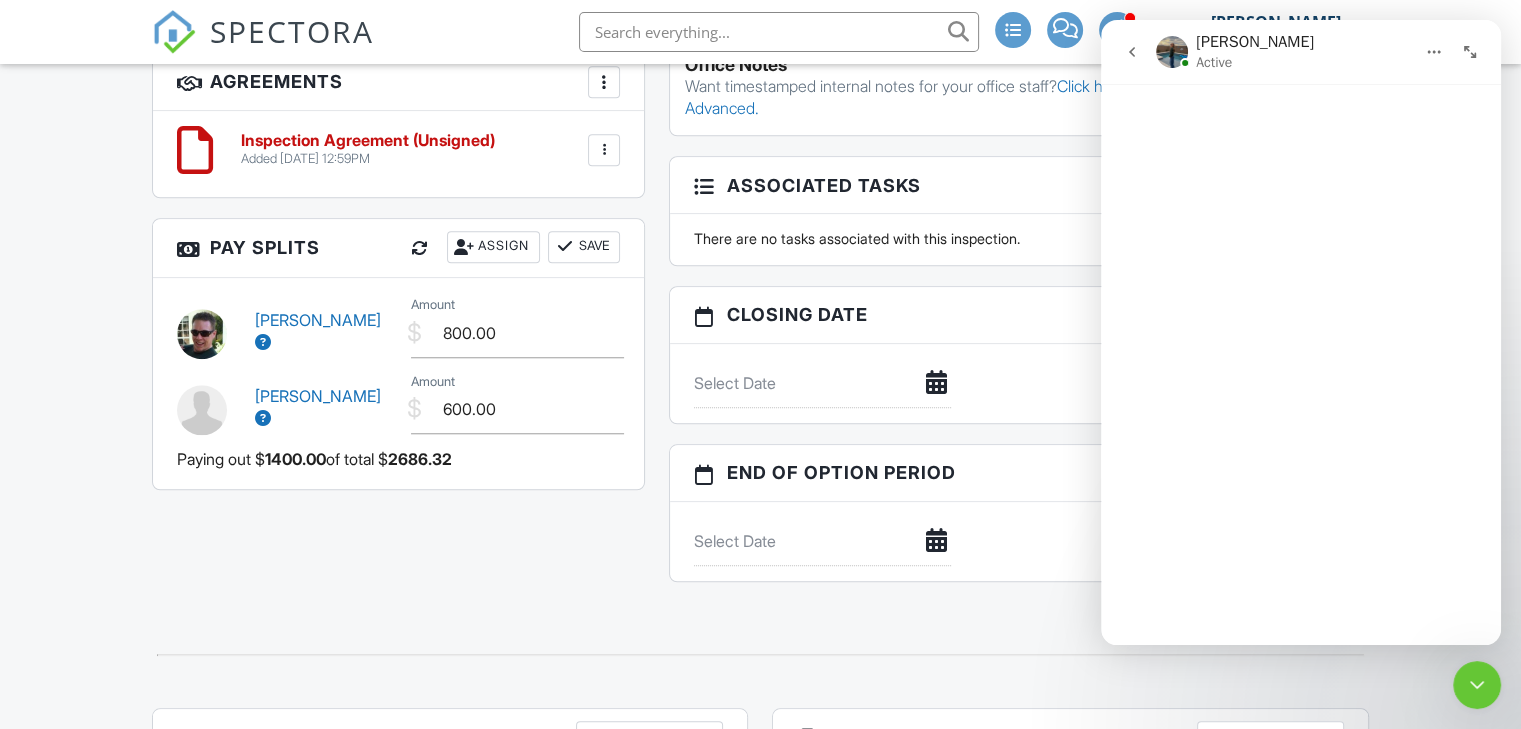 scroll, scrollTop: 0, scrollLeft: 0, axis: both 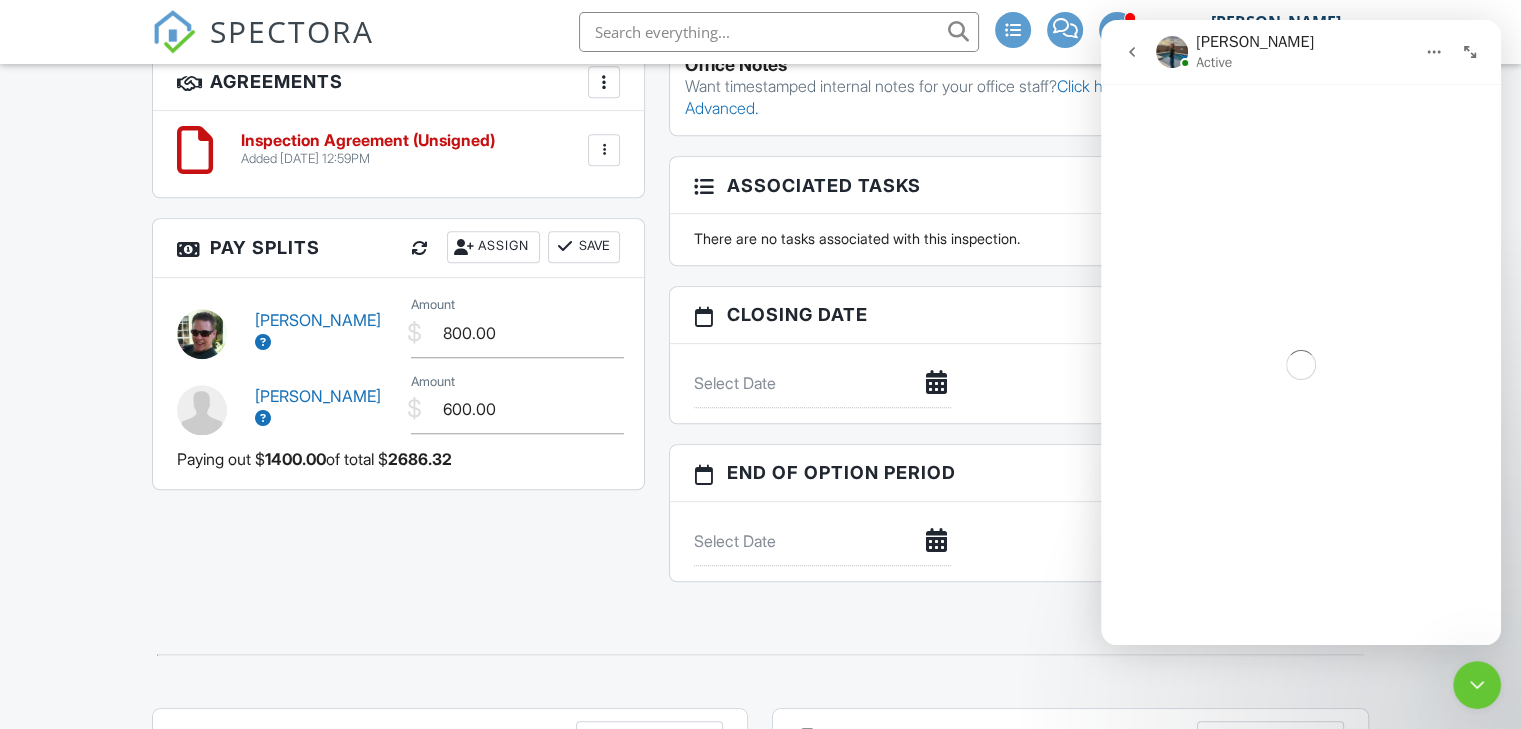 click on "Paying out $ 1400.00  of total $ 2686.32" at bounding box center [398, 459] 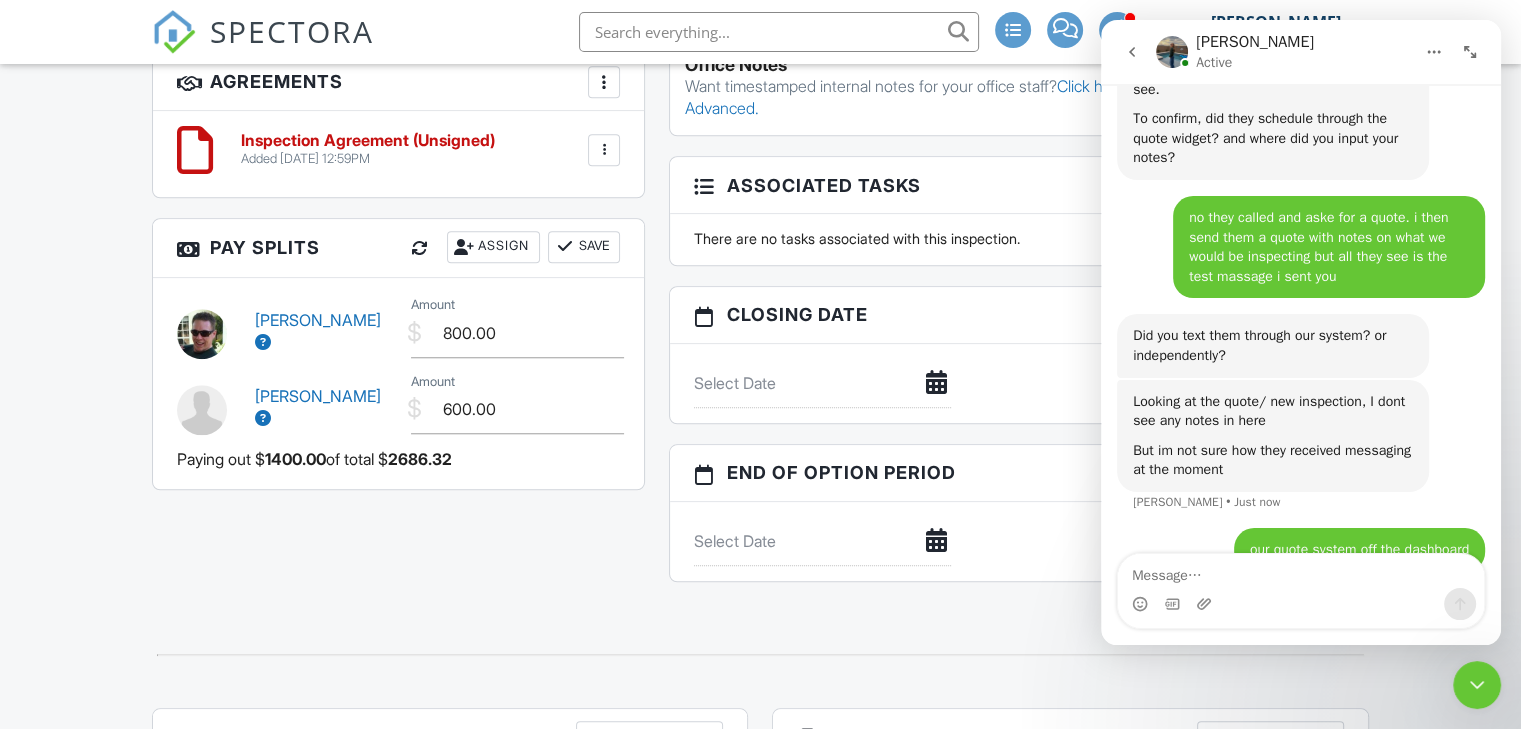 scroll, scrollTop: 3692, scrollLeft: 0, axis: vertical 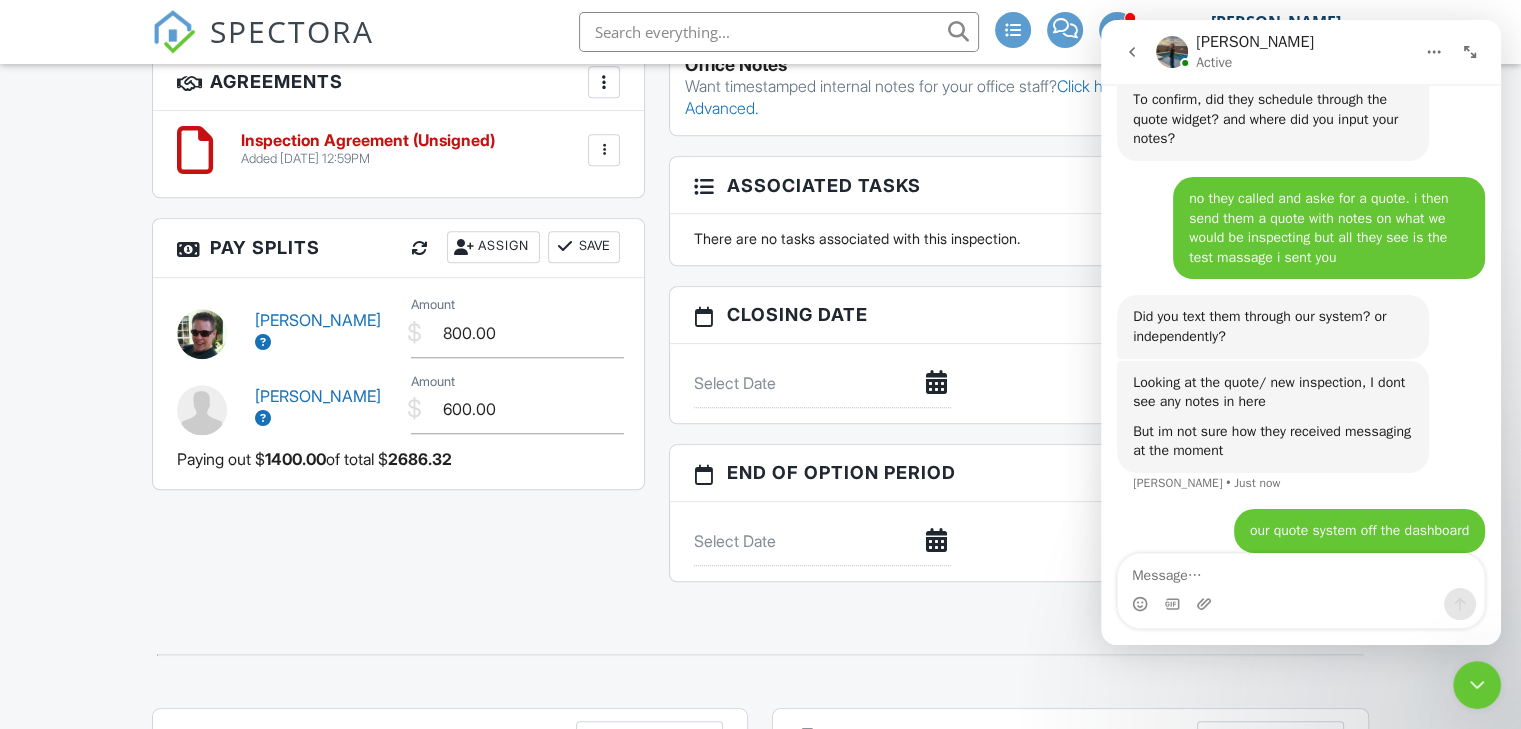 click on "Save" at bounding box center [584, 247] 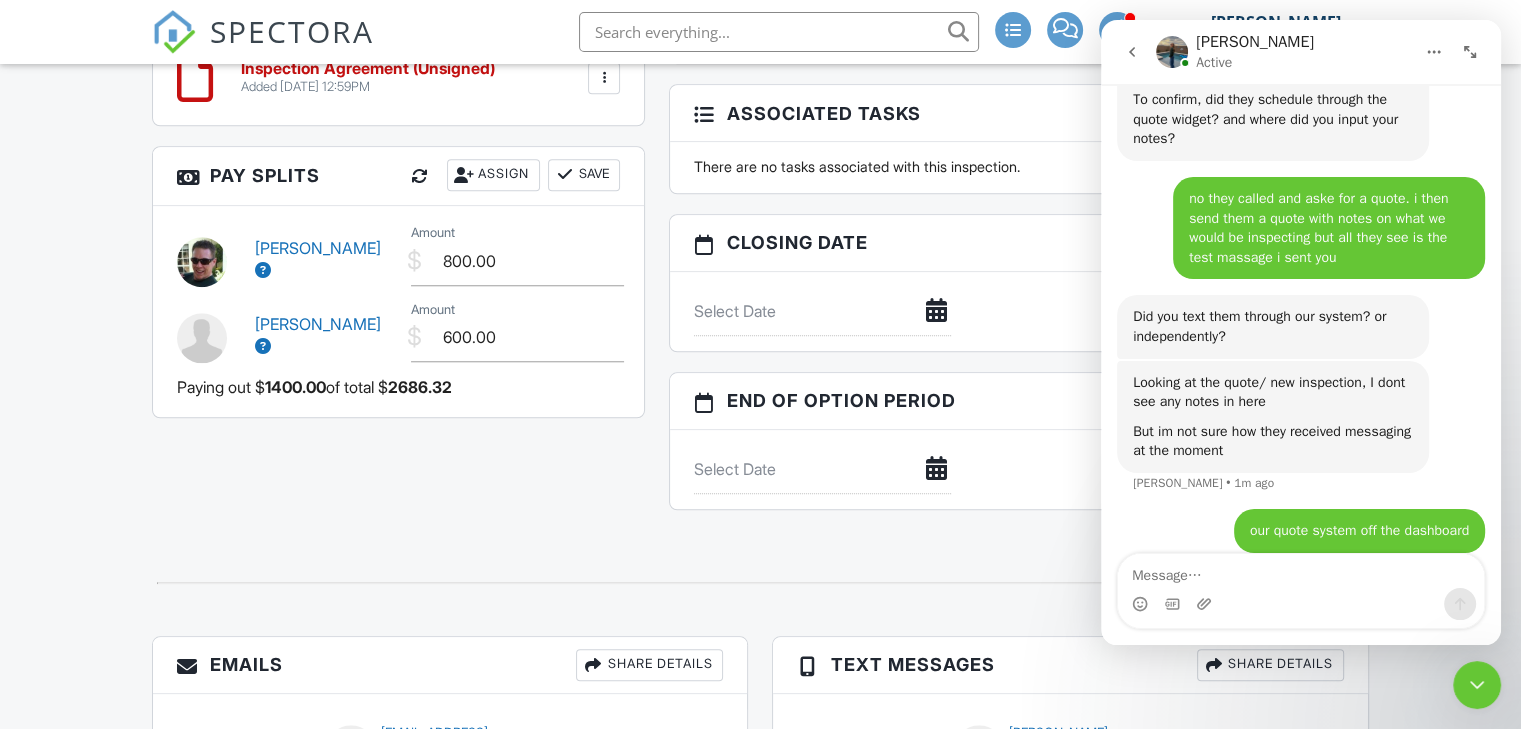scroll, scrollTop: 1800, scrollLeft: 0, axis: vertical 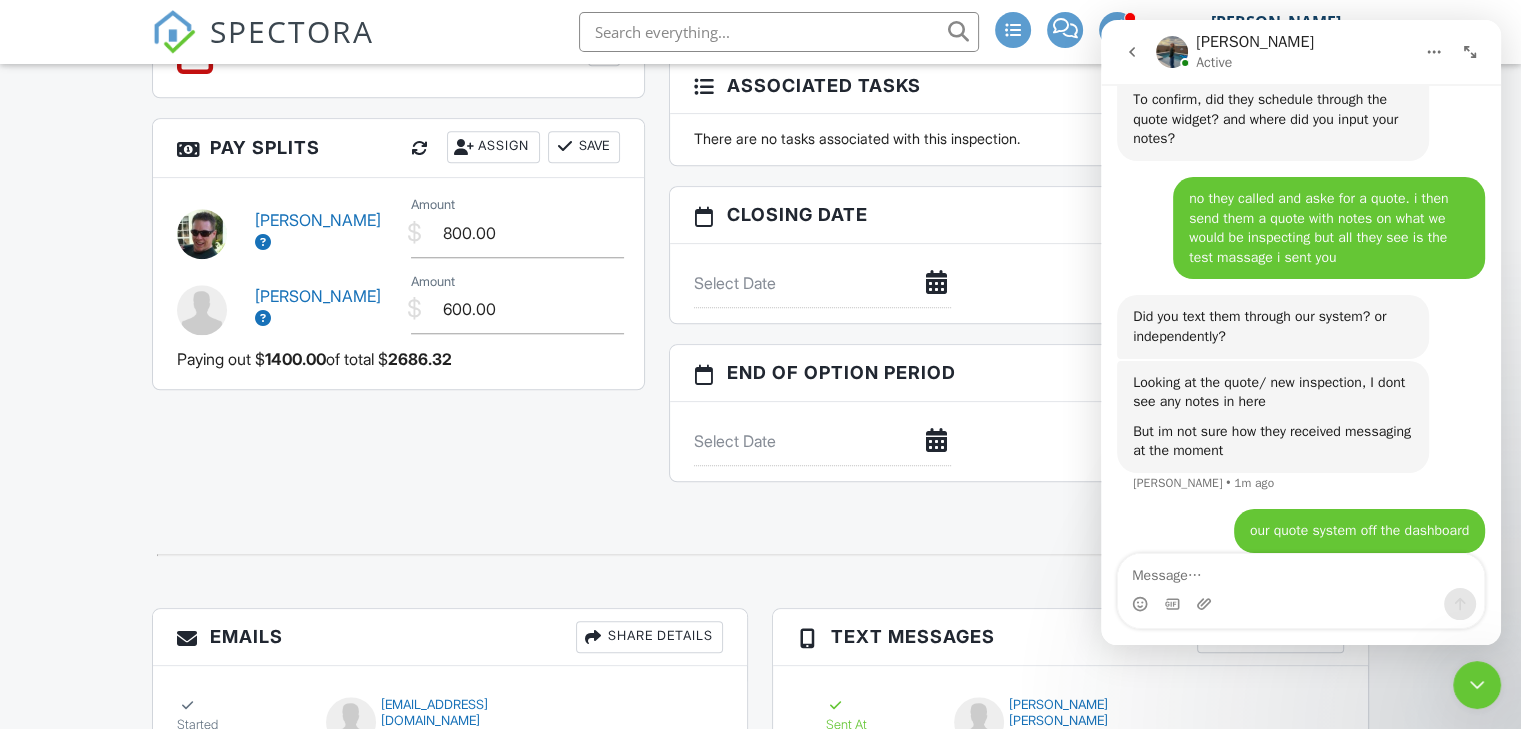 click 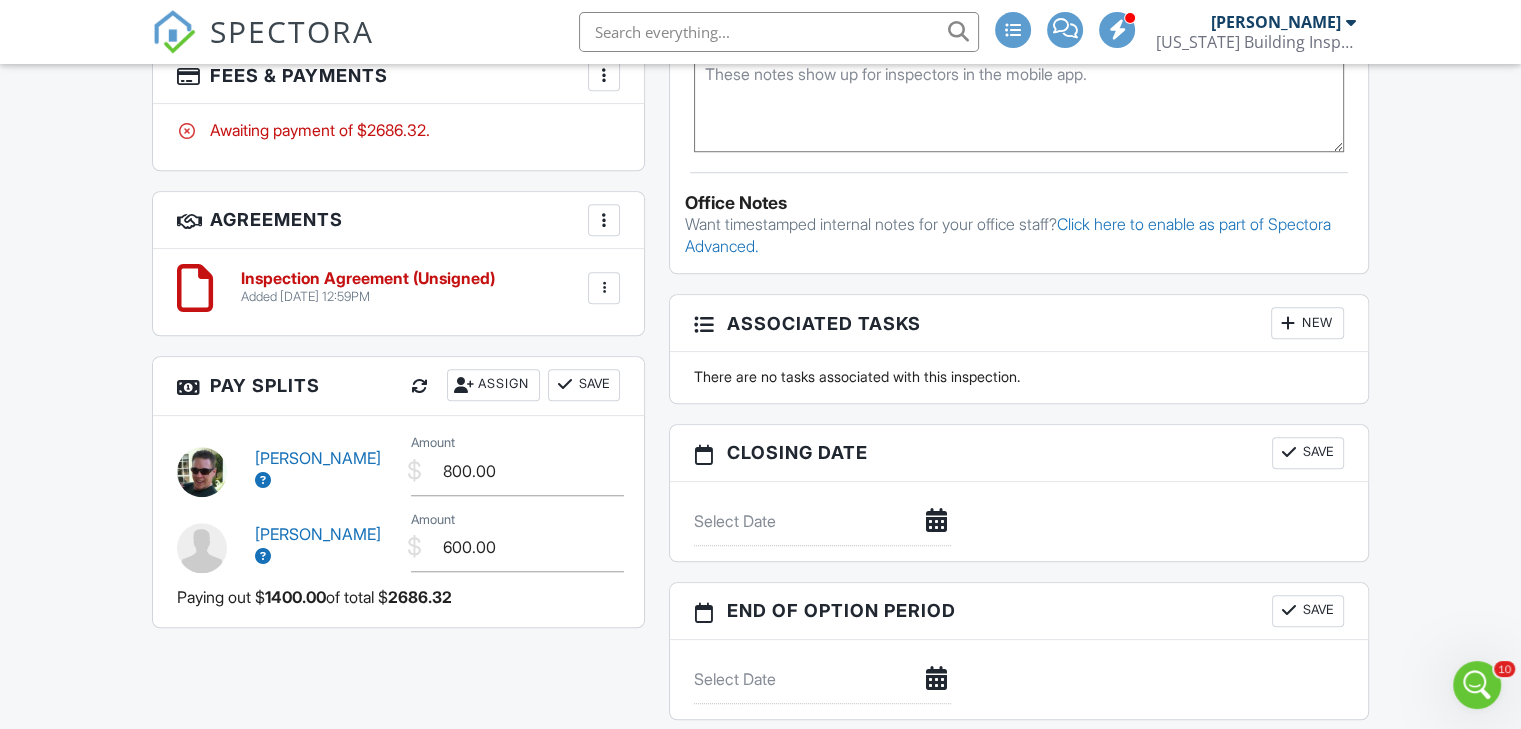 scroll, scrollTop: 1500, scrollLeft: 0, axis: vertical 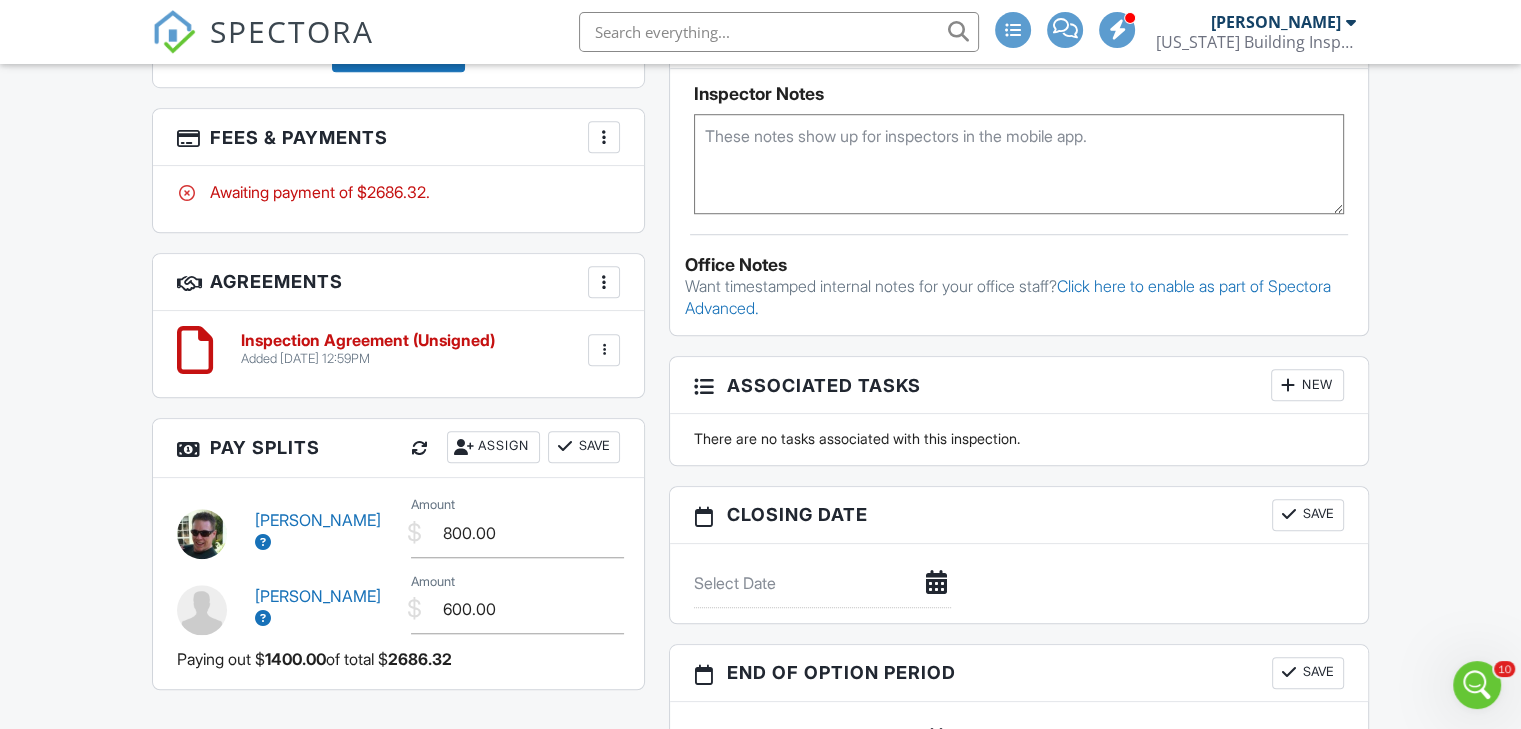 click on "Save" at bounding box center (584, 447) 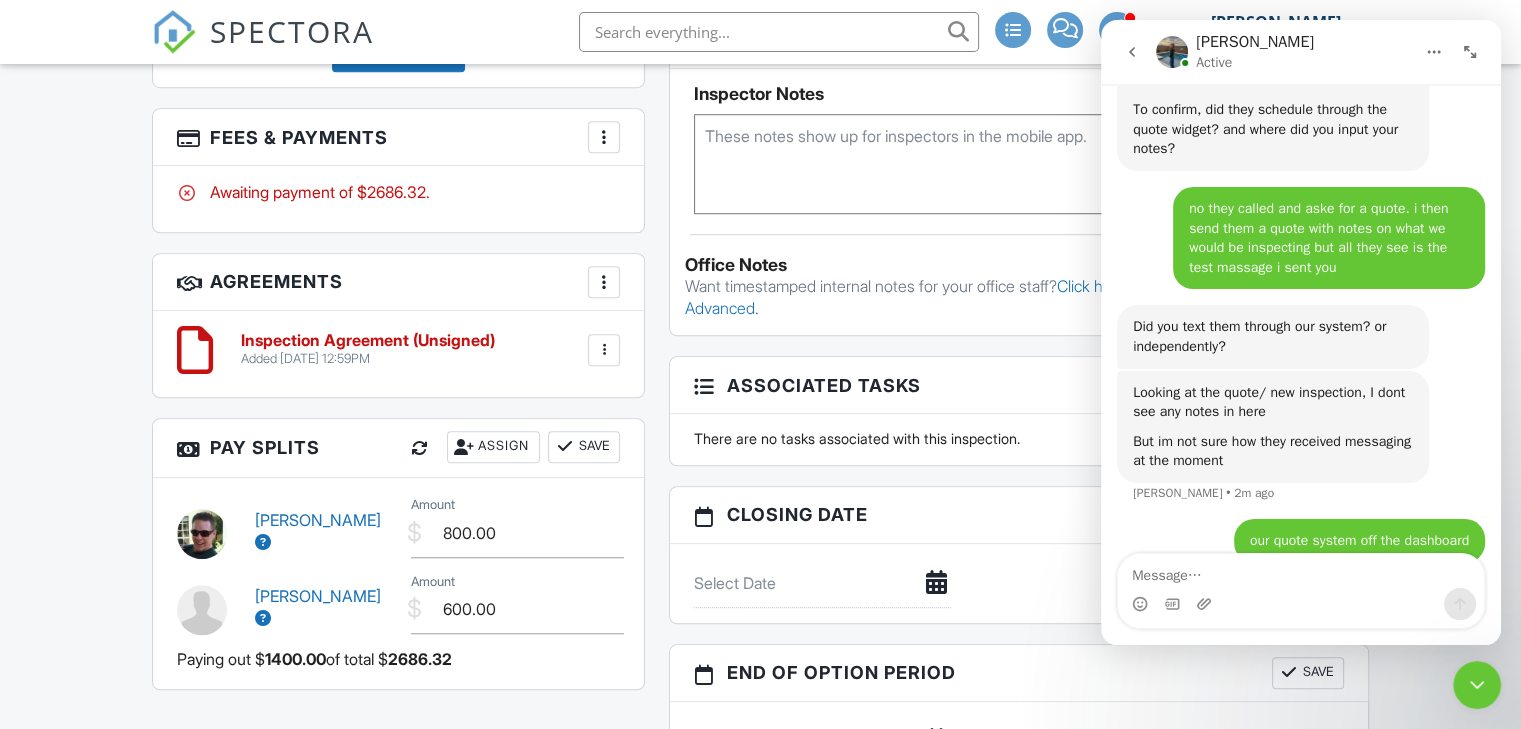 scroll, scrollTop: 3770, scrollLeft: 0, axis: vertical 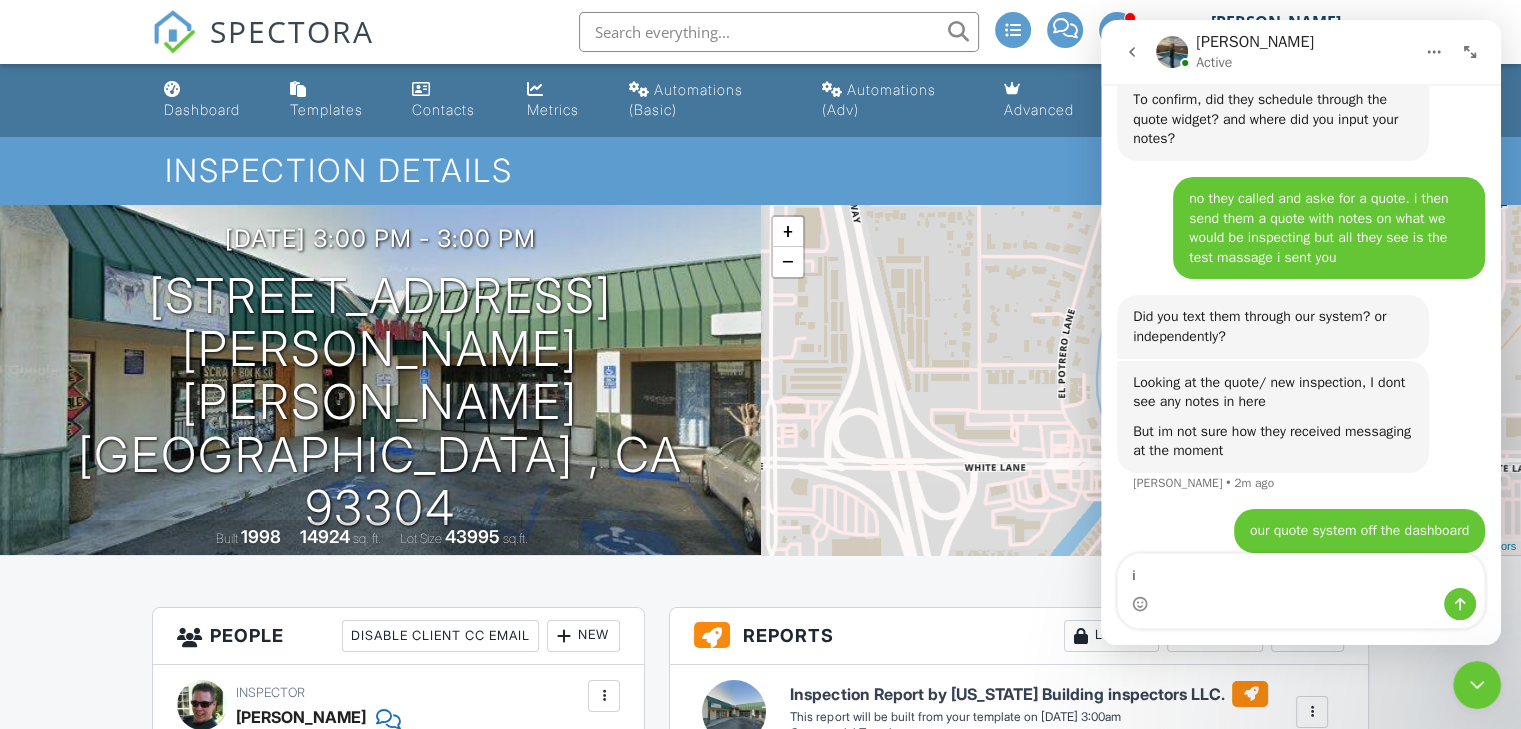 type on "i" 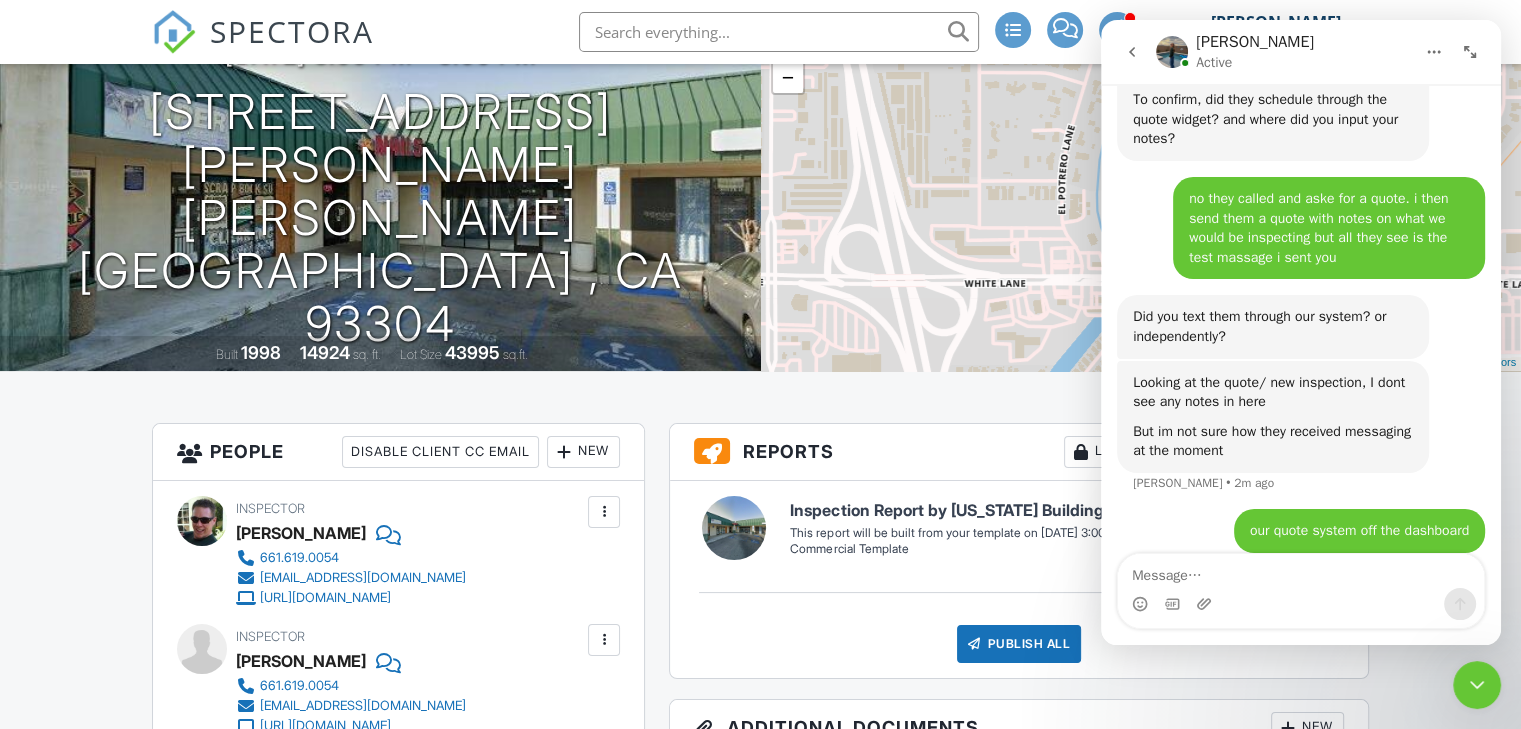 scroll, scrollTop: 200, scrollLeft: 0, axis: vertical 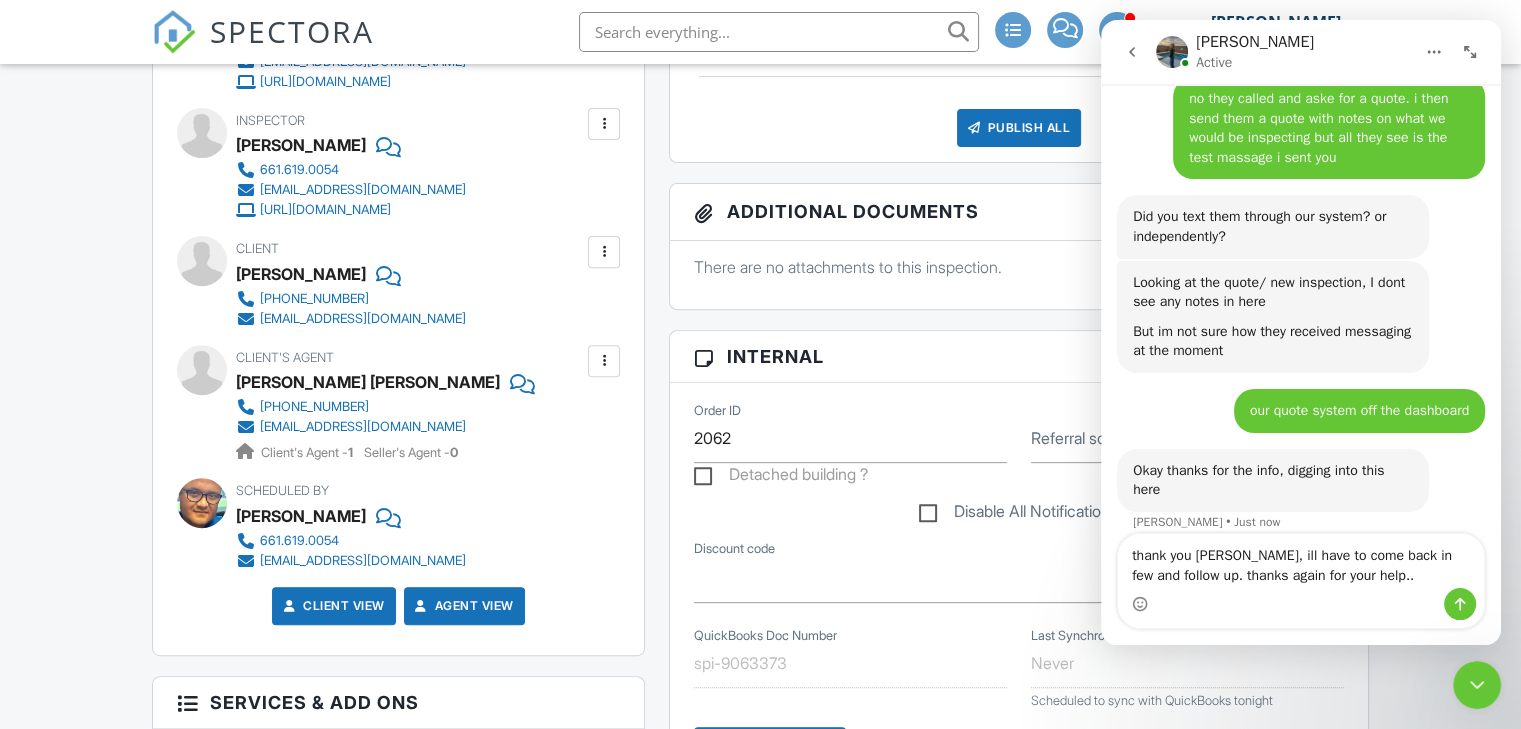 type on "thank you Lydia, ill have to come back in few and follow up. thanks again for your help.." 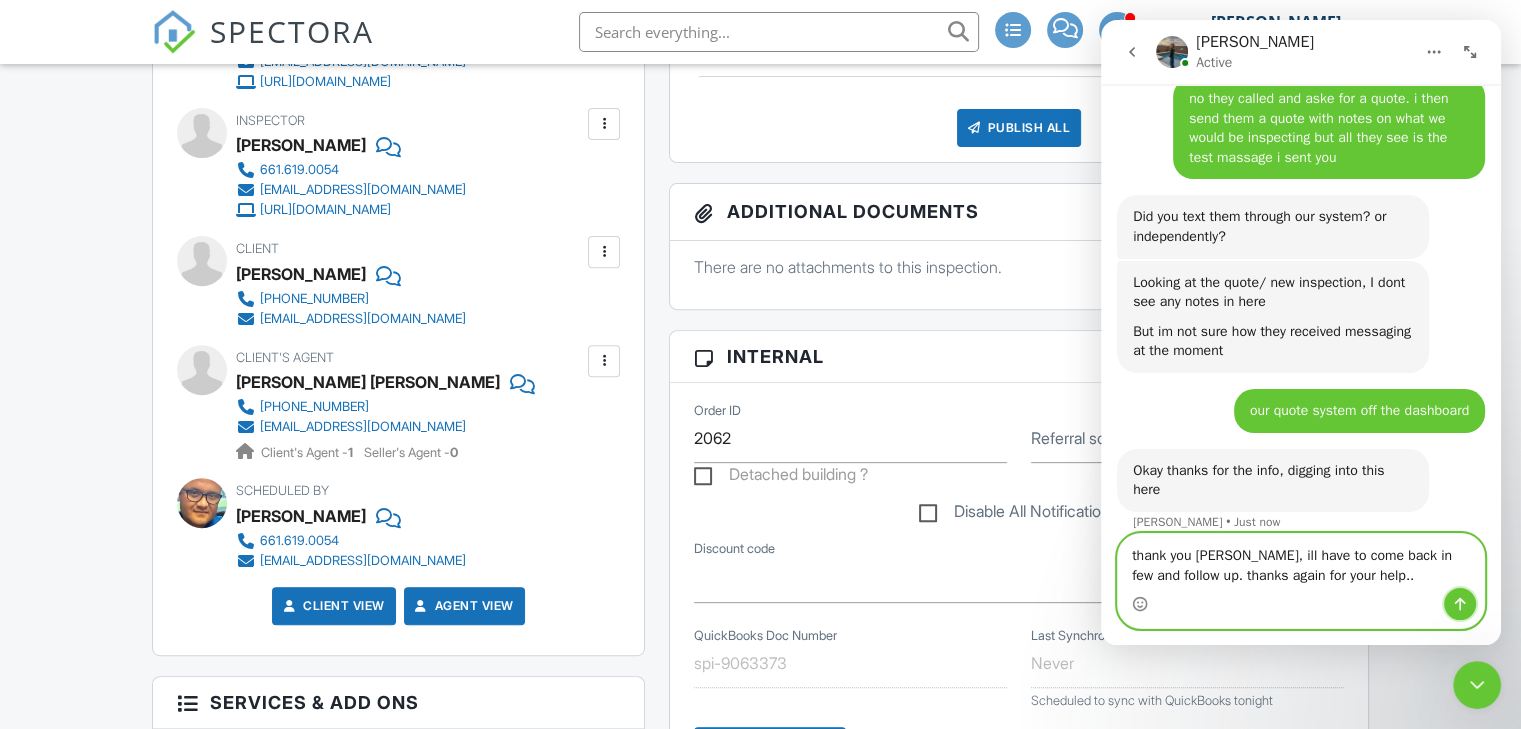 click 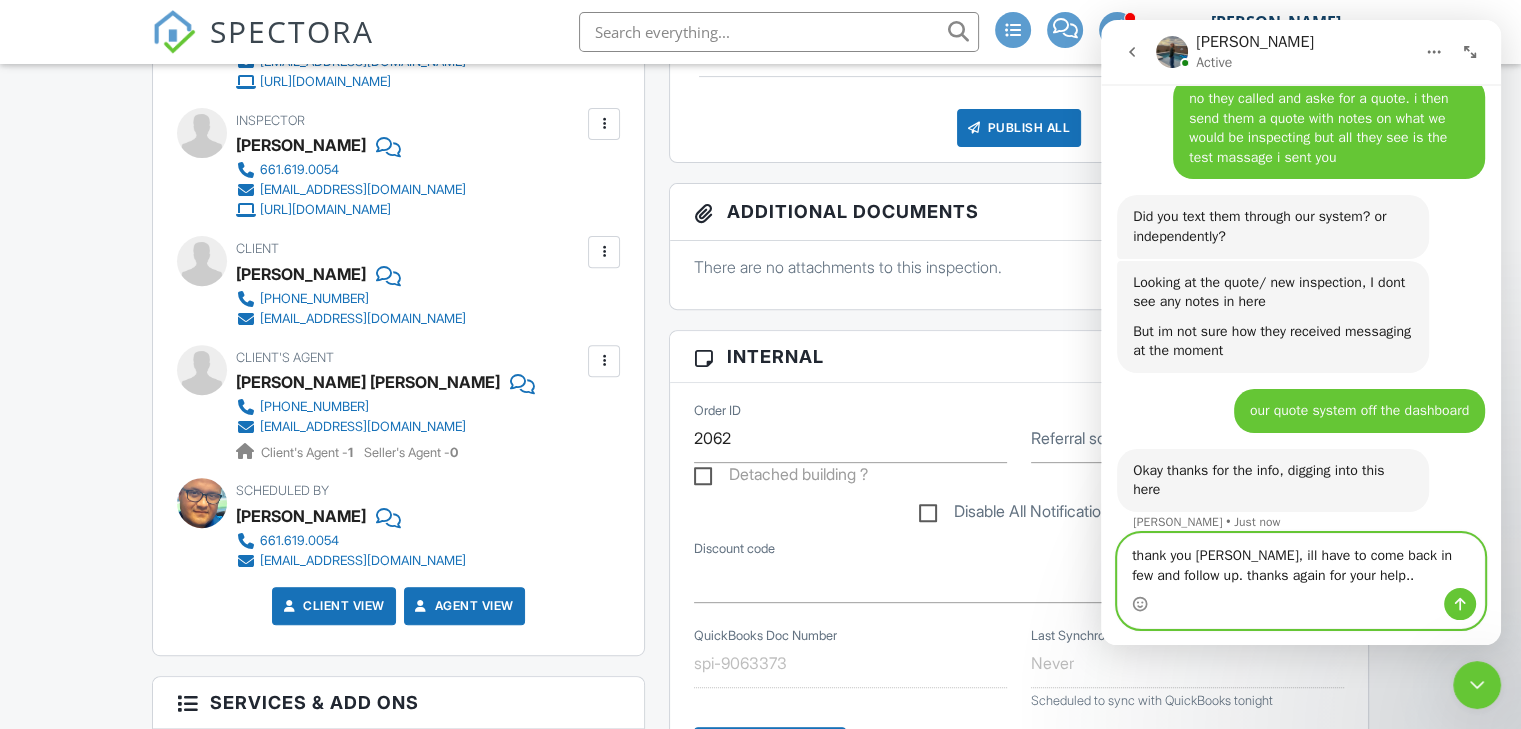 type 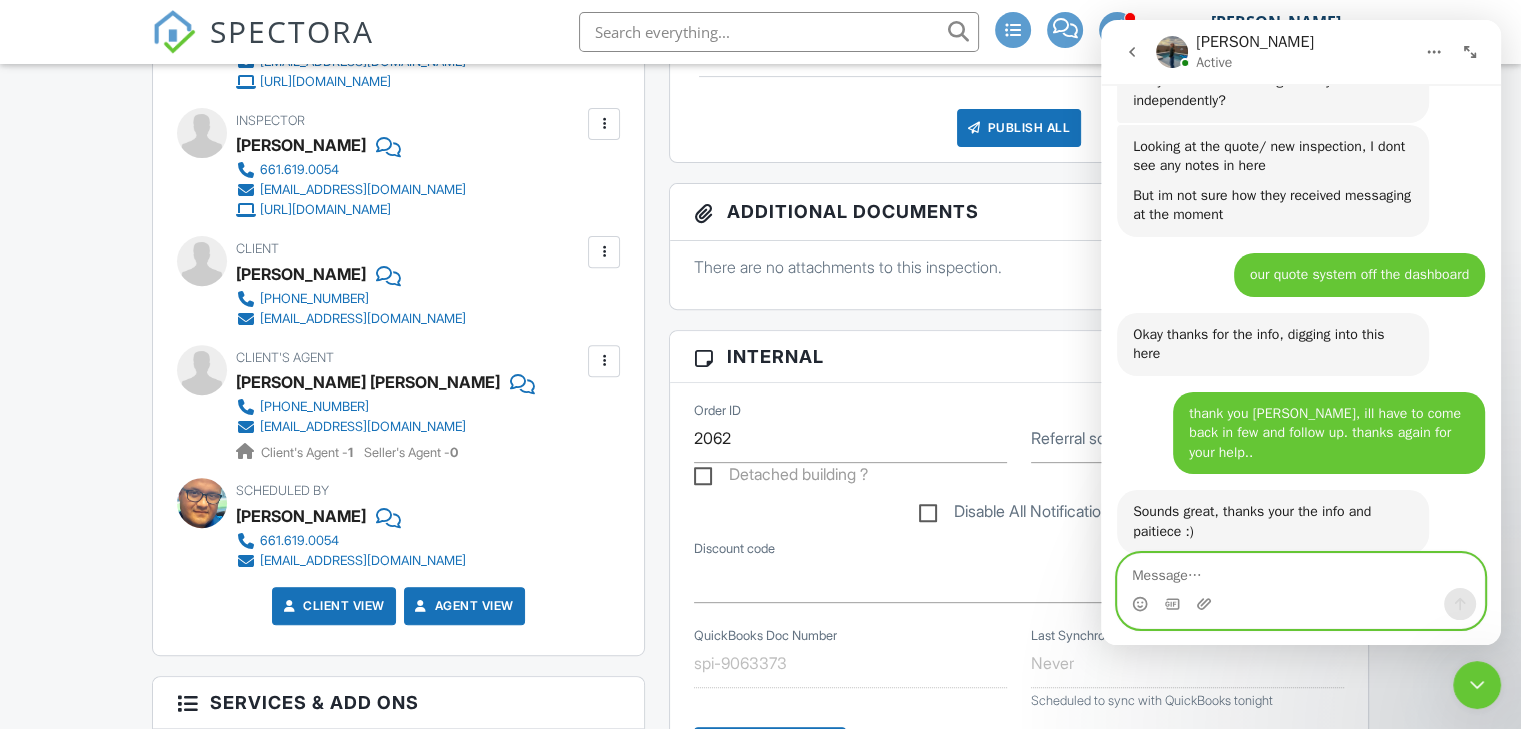 scroll, scrollTop: 3930, scrollLeft: 0, axis: vertical 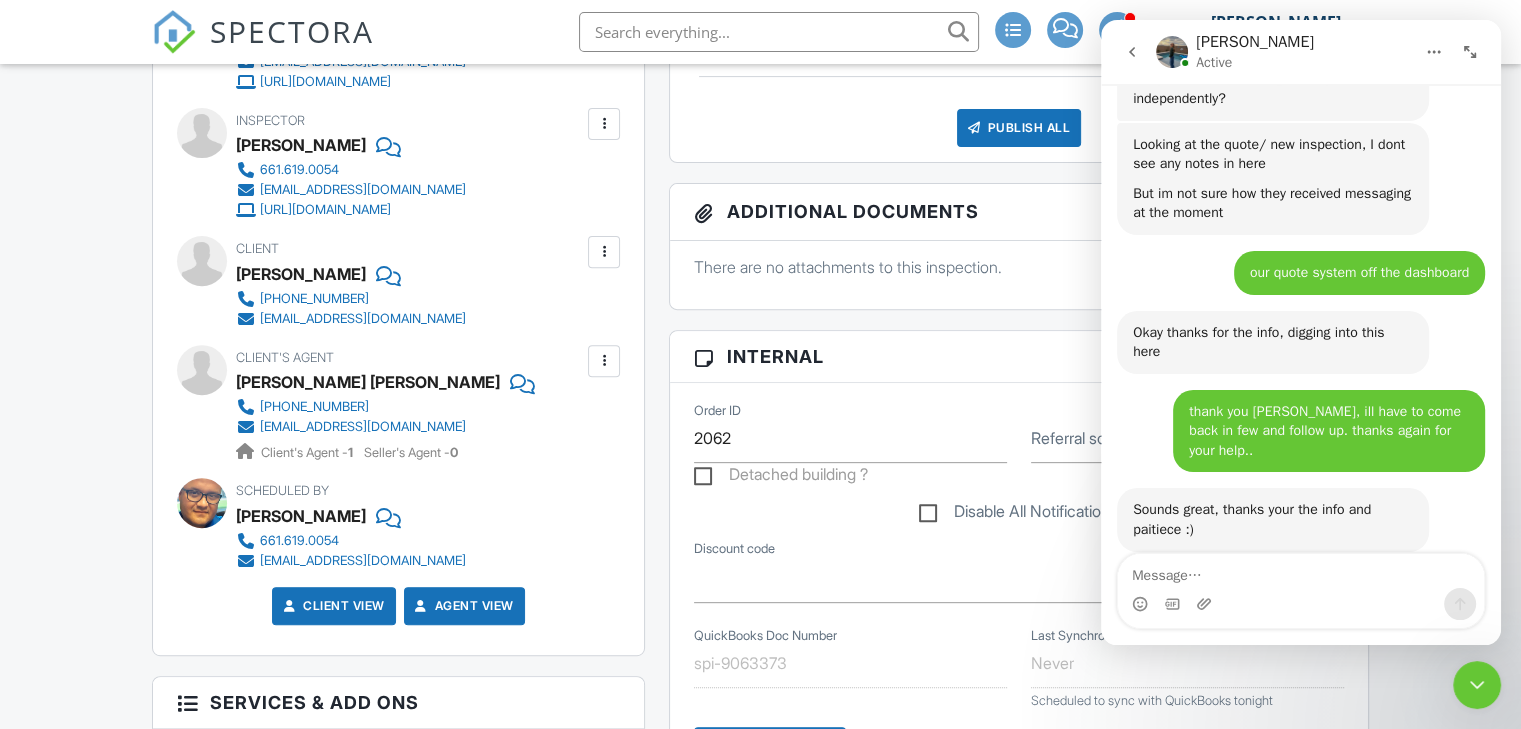 click 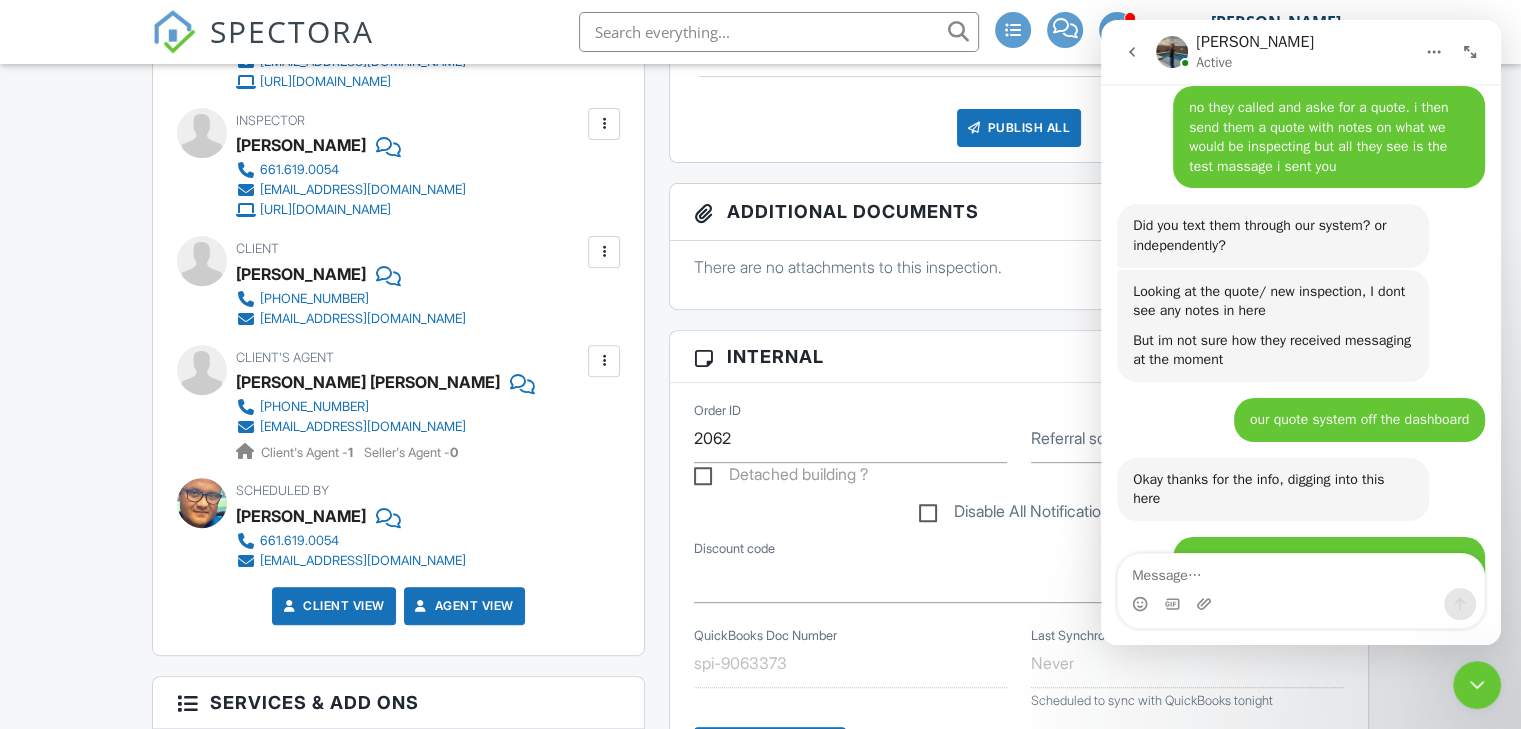 scroll, scrollTop: 3930, scrollLeft: 0, axis: vertical 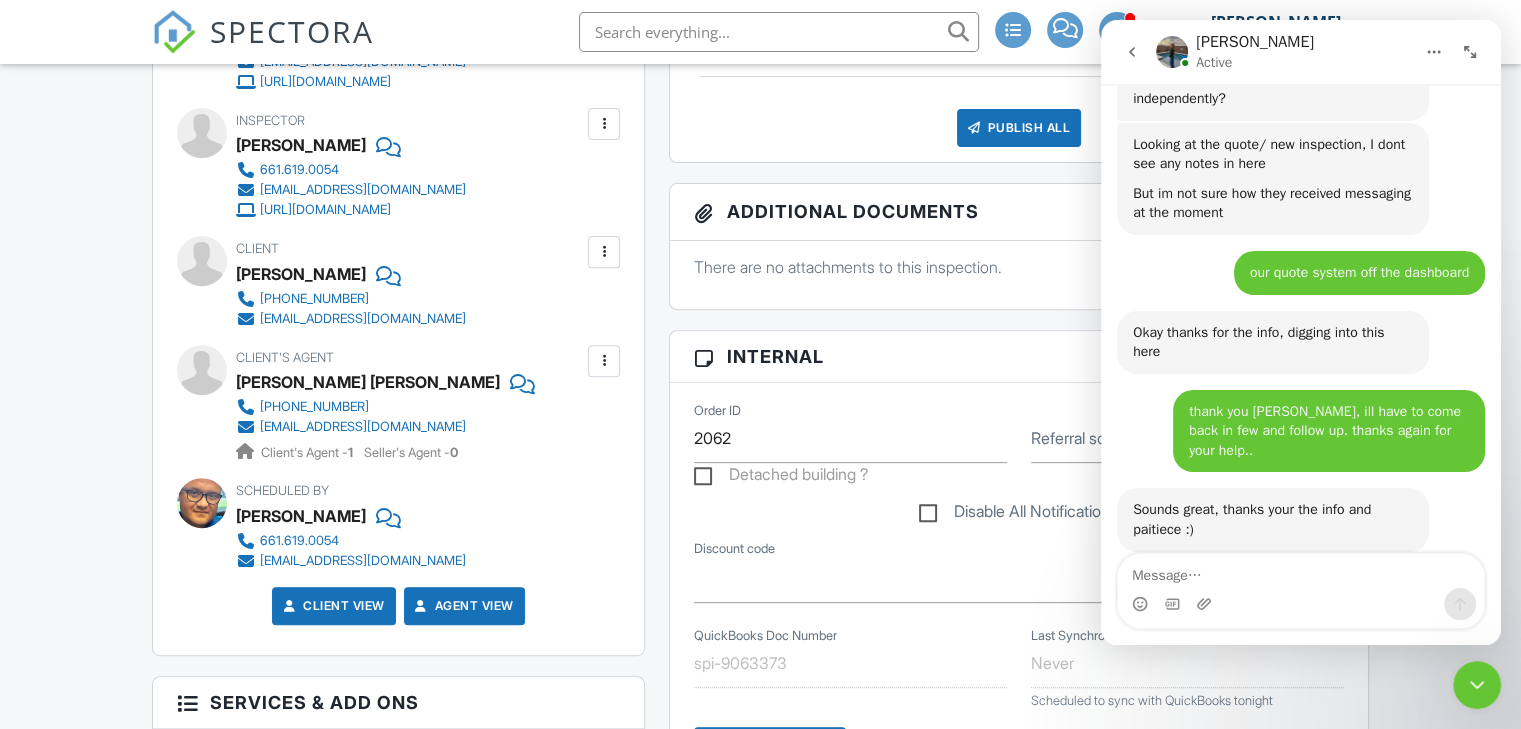 click 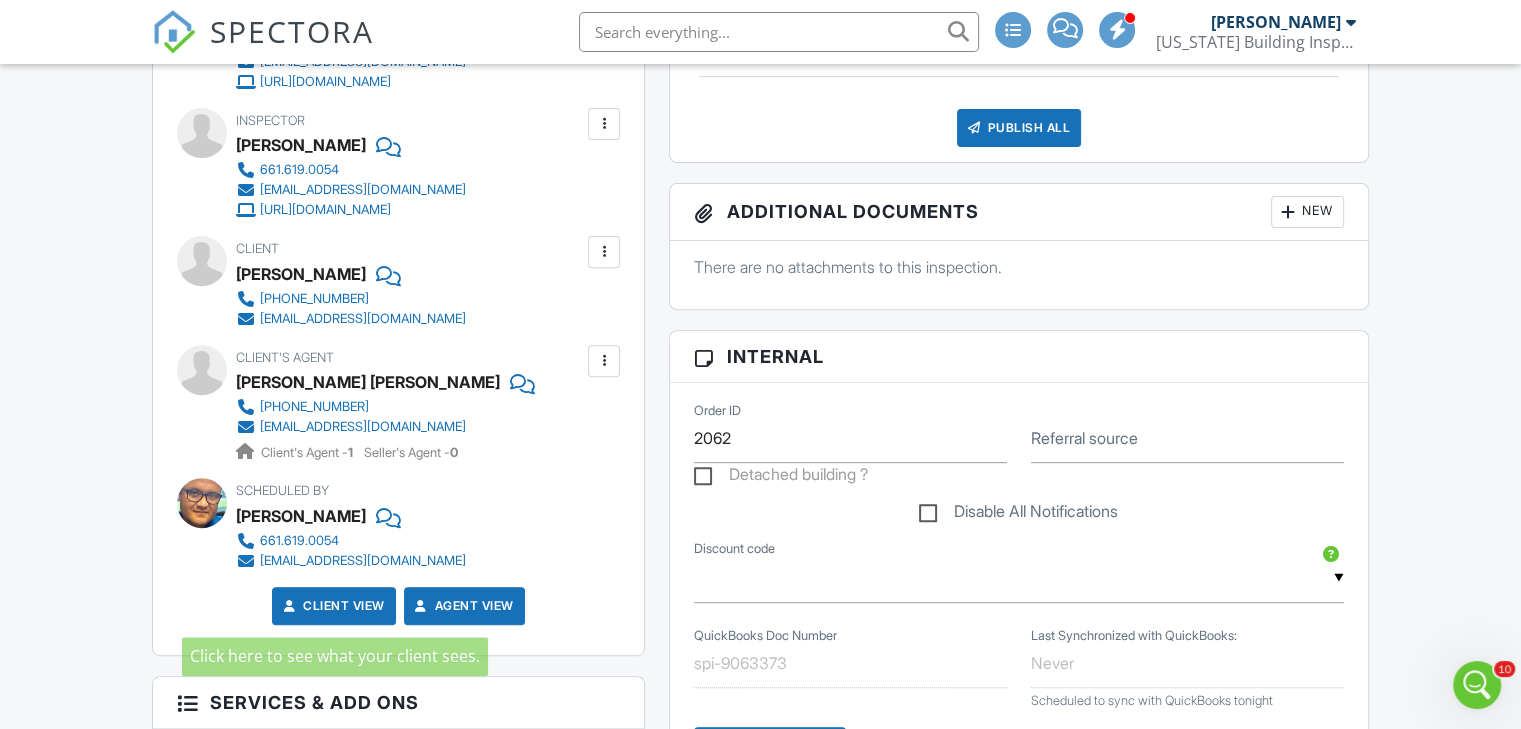 click on "Client View" at bounding box center (332, 606) 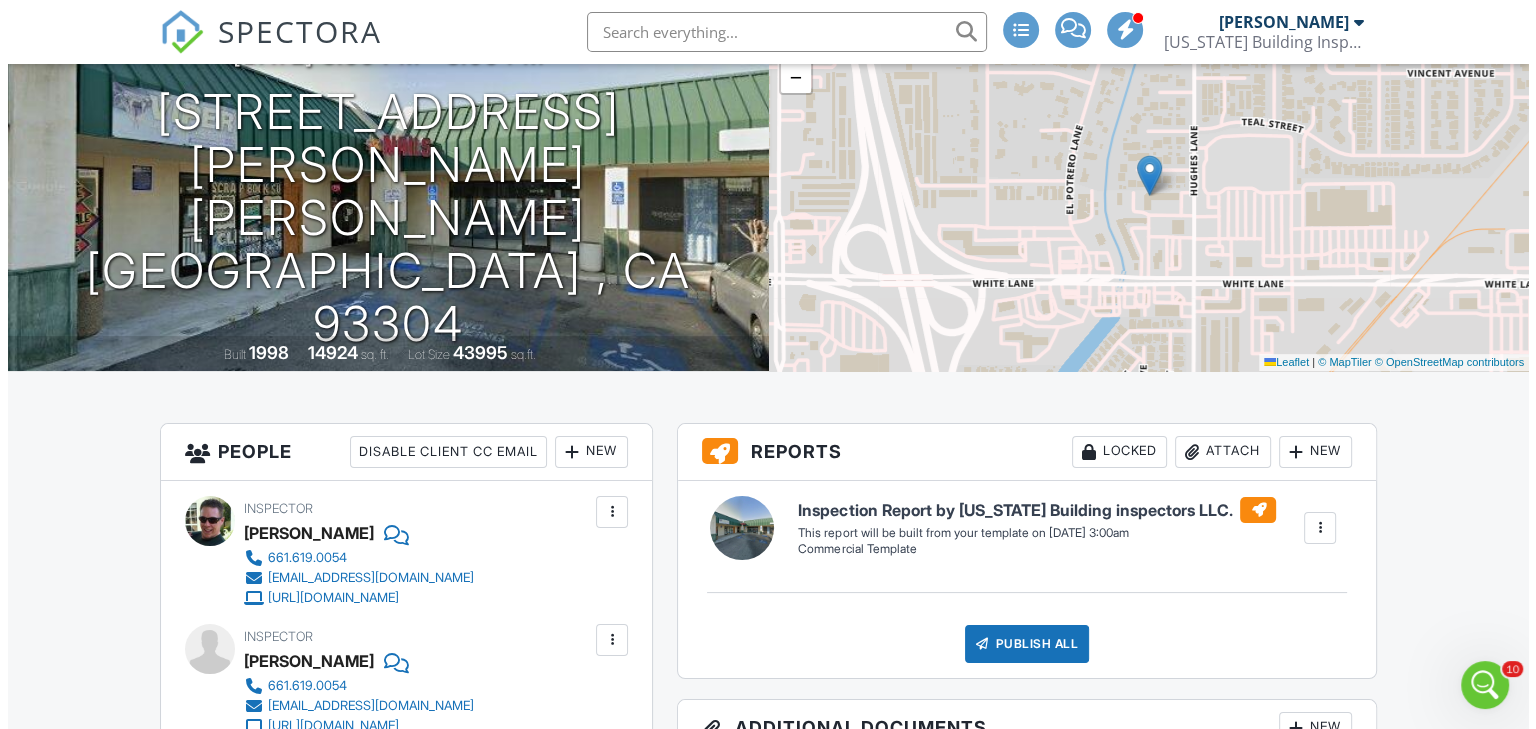 scroll, scrollTop: 100, scrollLeft: 0, axis: vertical 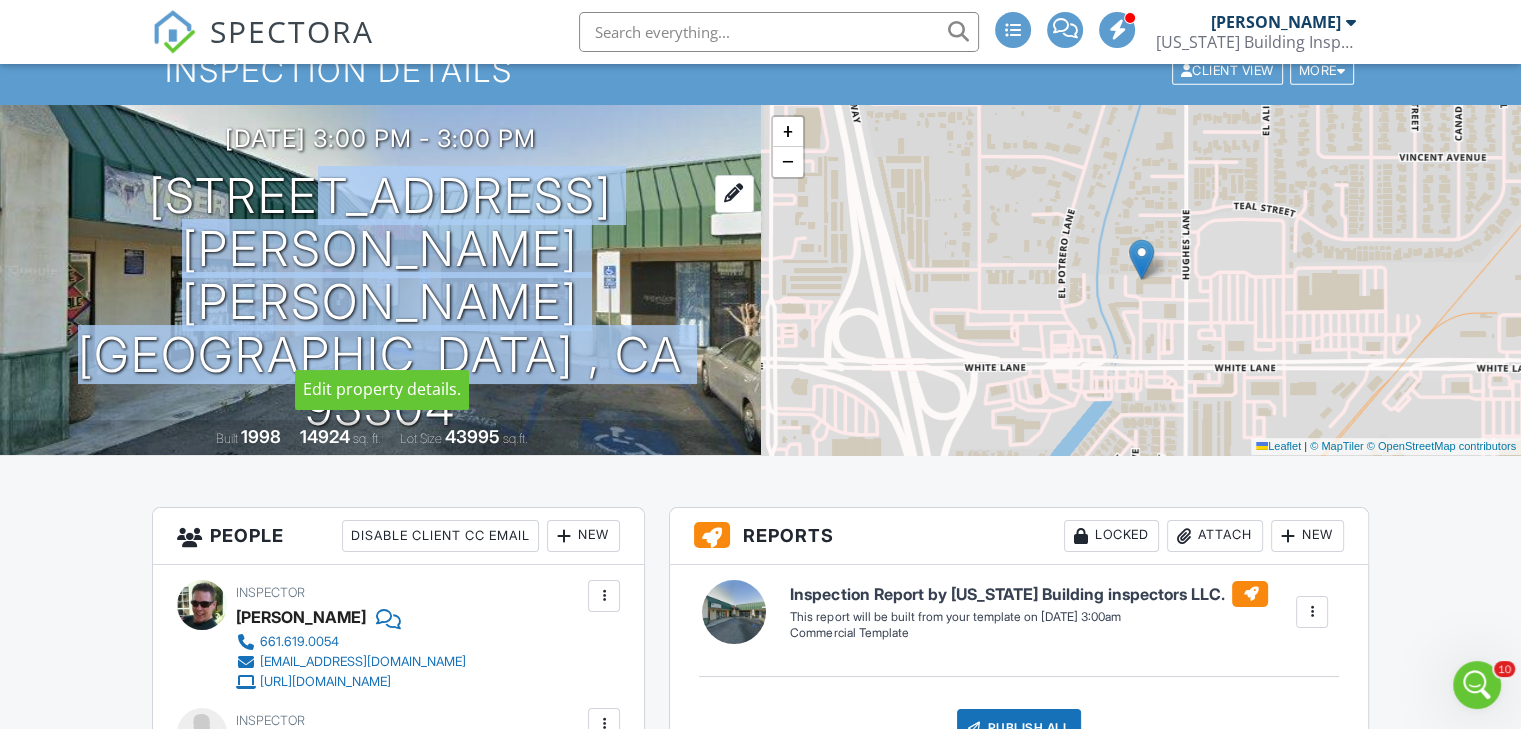 drag, startPoint x: 220, startPoint y: 274, endPoint x: 659, endPoint y: 323, distance: 441.72617 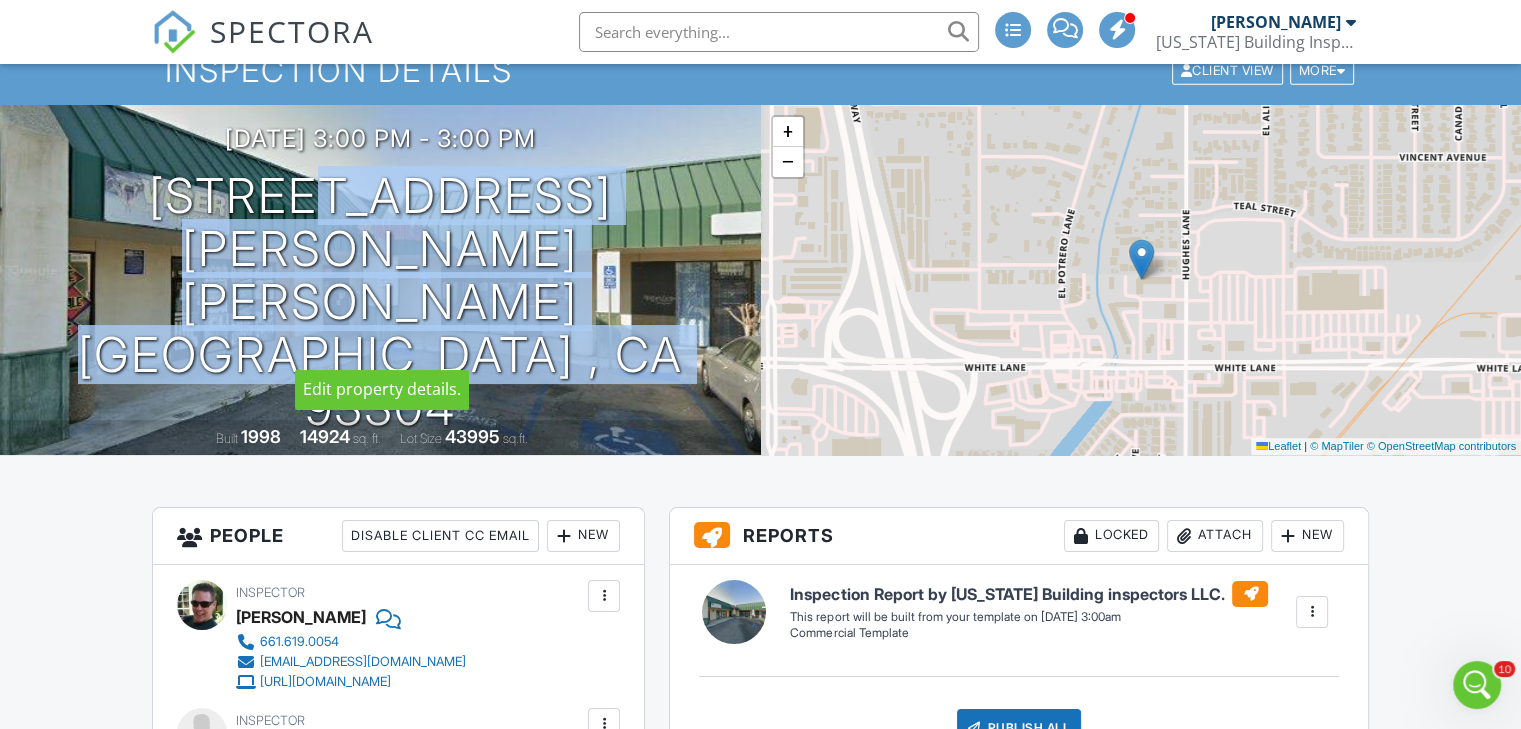 click on "3905-3945 Hughes Lane
Bakersfield , Ca 93304" at bounding box center (380, 302) 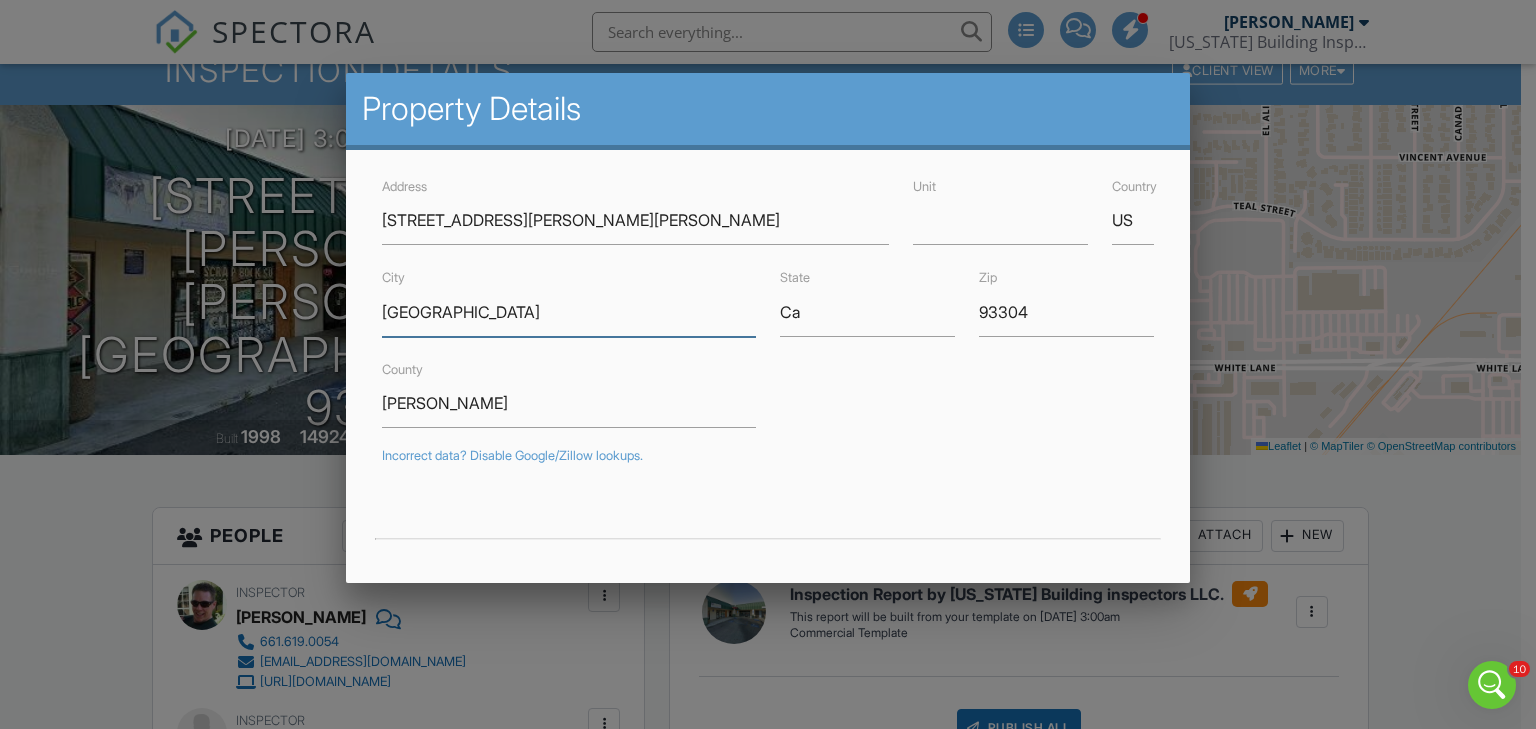 drag, startPoint x: 628, startPoint y: 315, endPoint x: 586, endPoint y: 299, distance: 44.94441 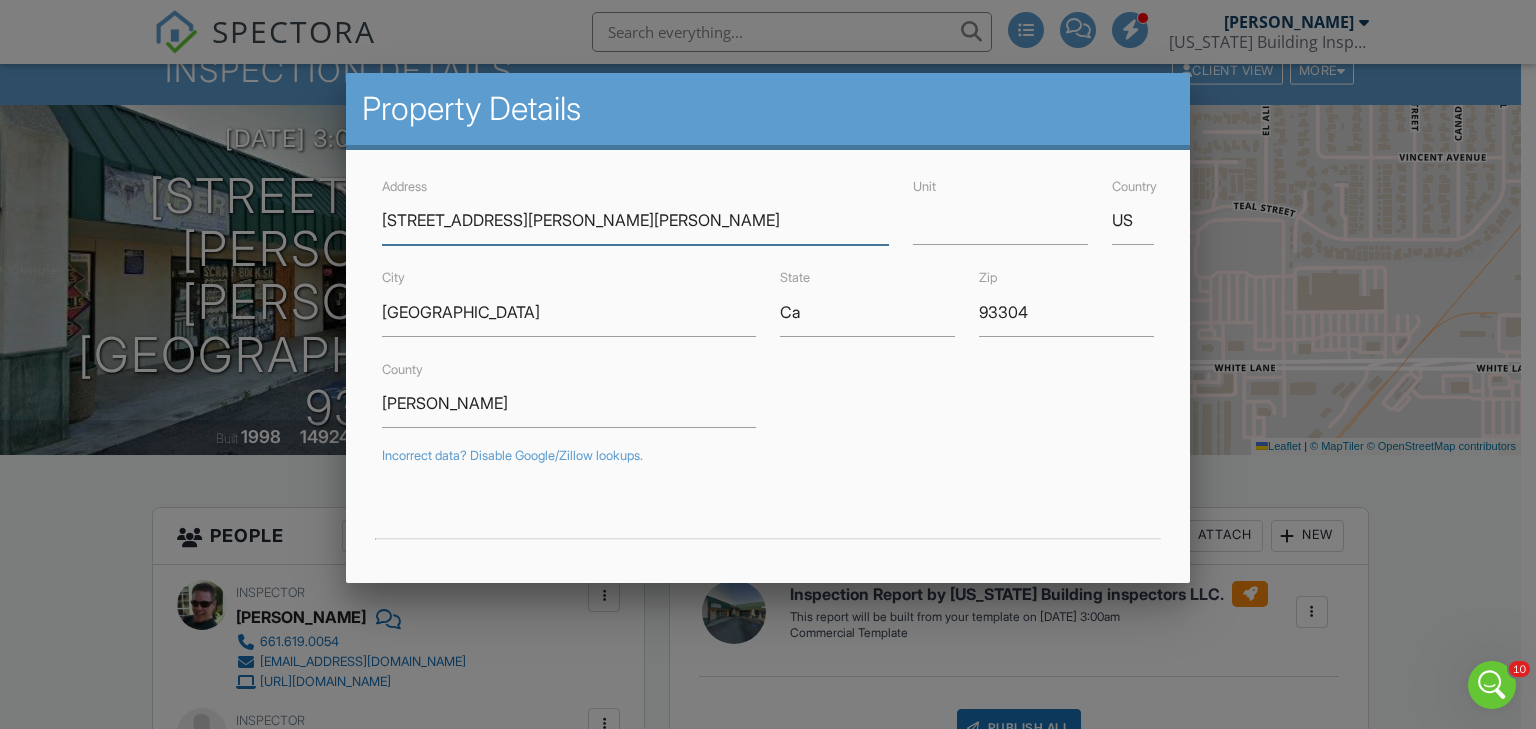 drag, startPoint x: 588, startPoint y: 232, endPoint x: 382, endPoint y: 204, distance: 207.89421 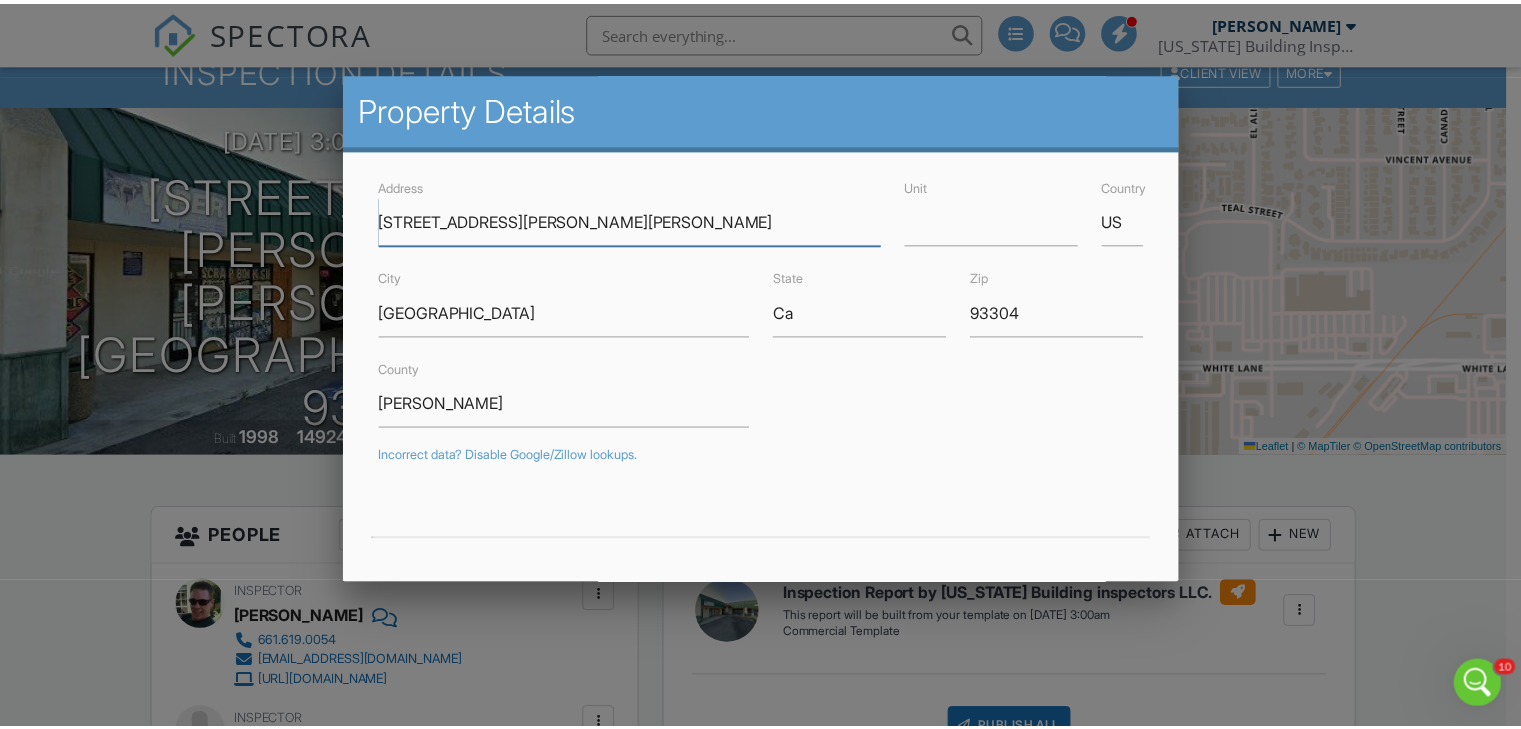 scroll, scrollTop: 487, scrollLeft: 0, axis: vertical 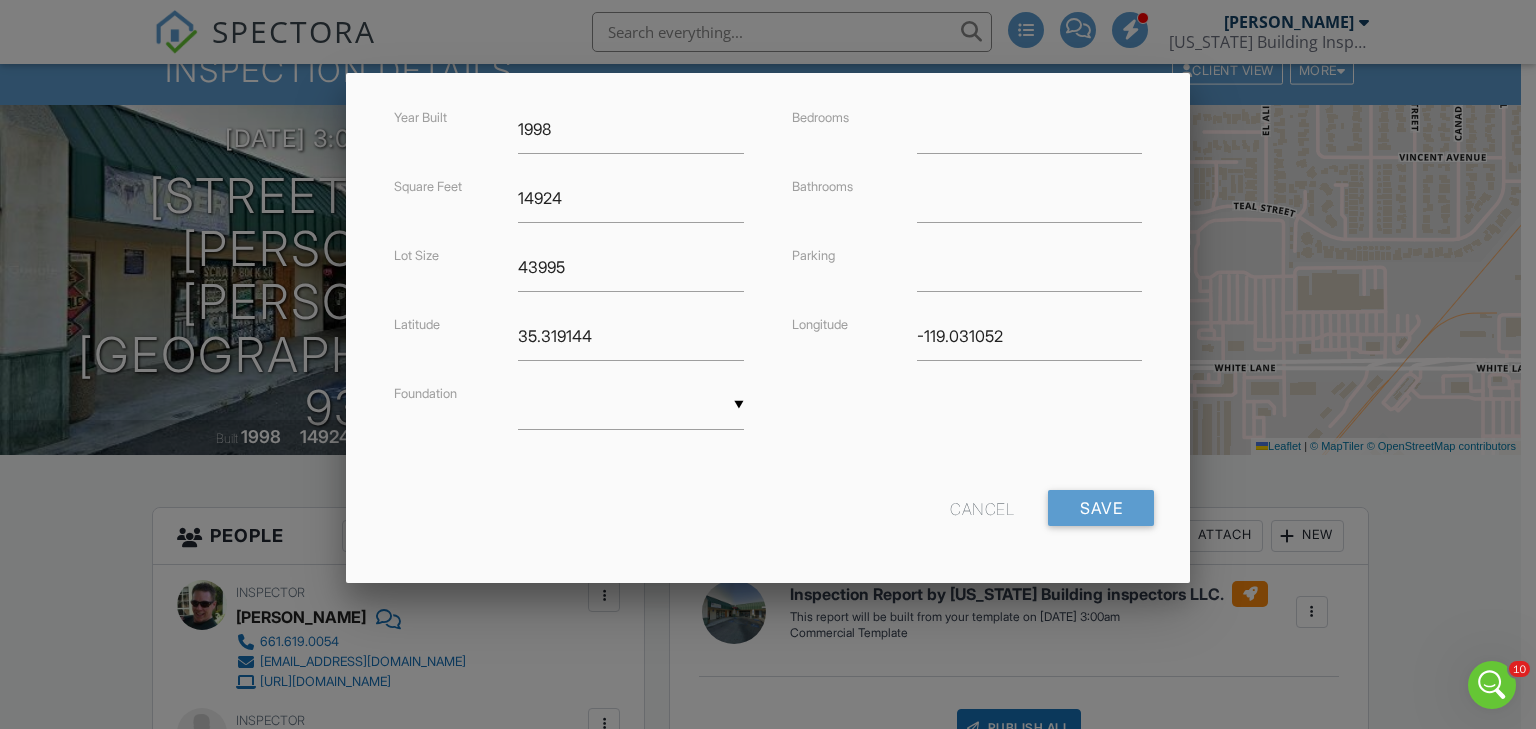 click on "Cancel" at bounding box center [982, 508] 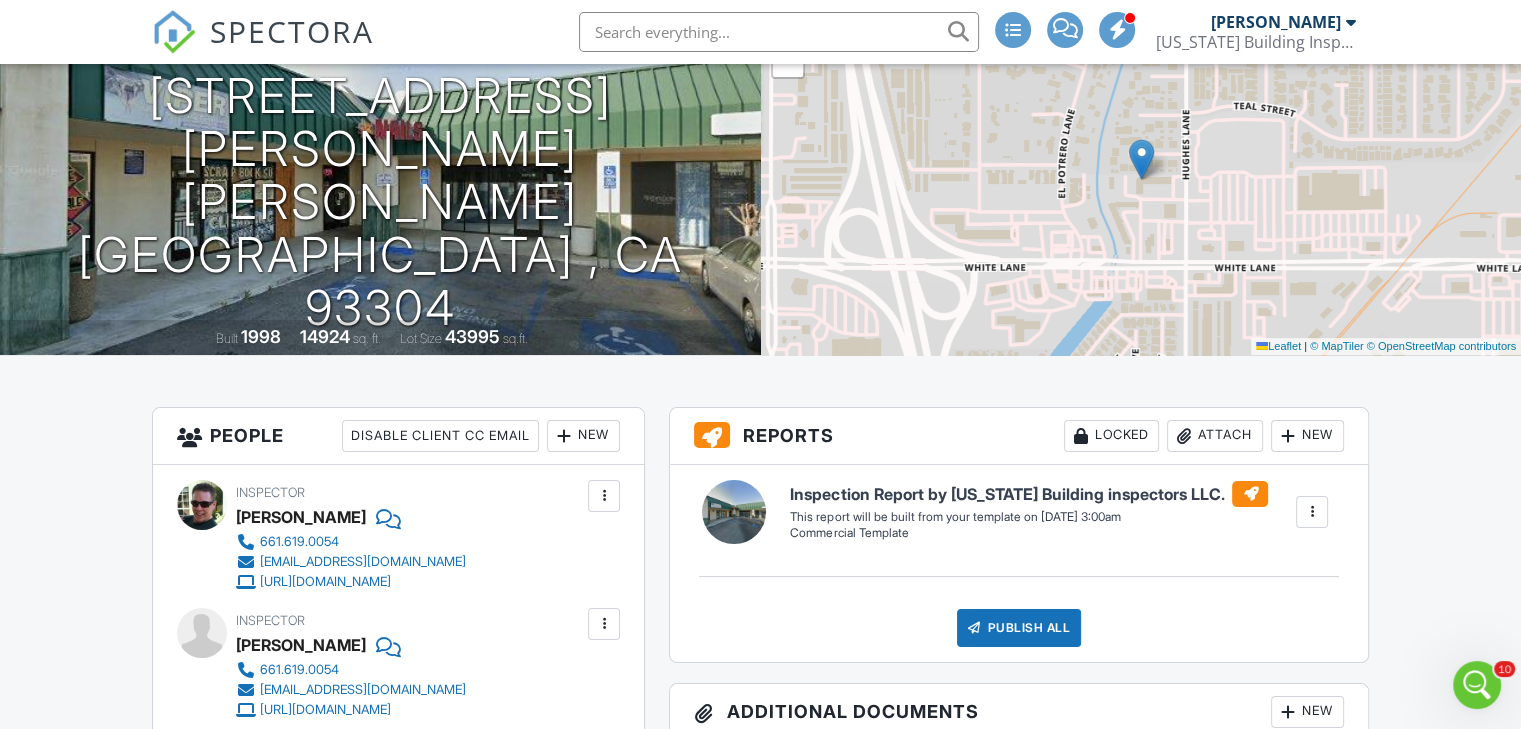 scroll, scrollTop: 0, scrollLeft: 0, axis: both 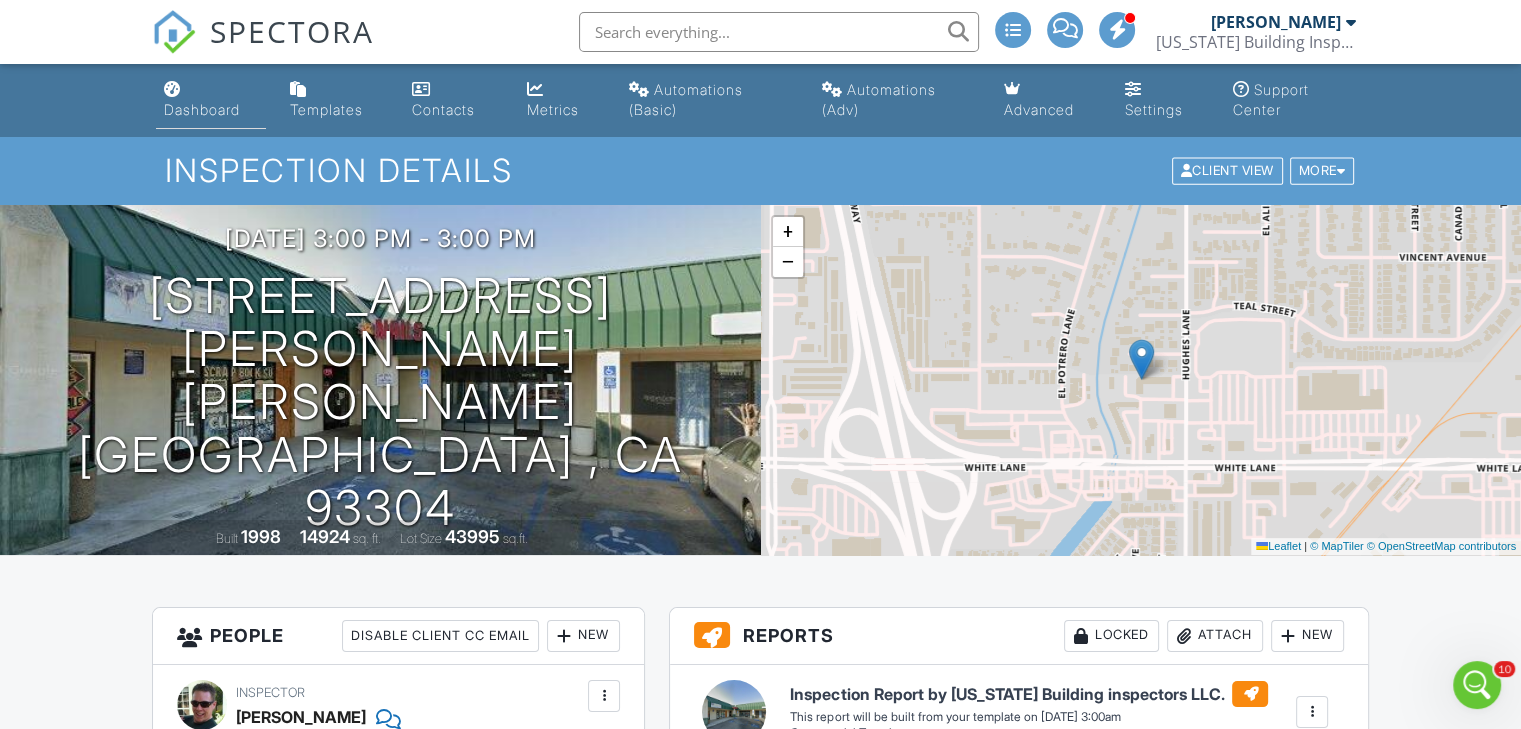 click on "Dashboard" at bounding box center [202, 109] 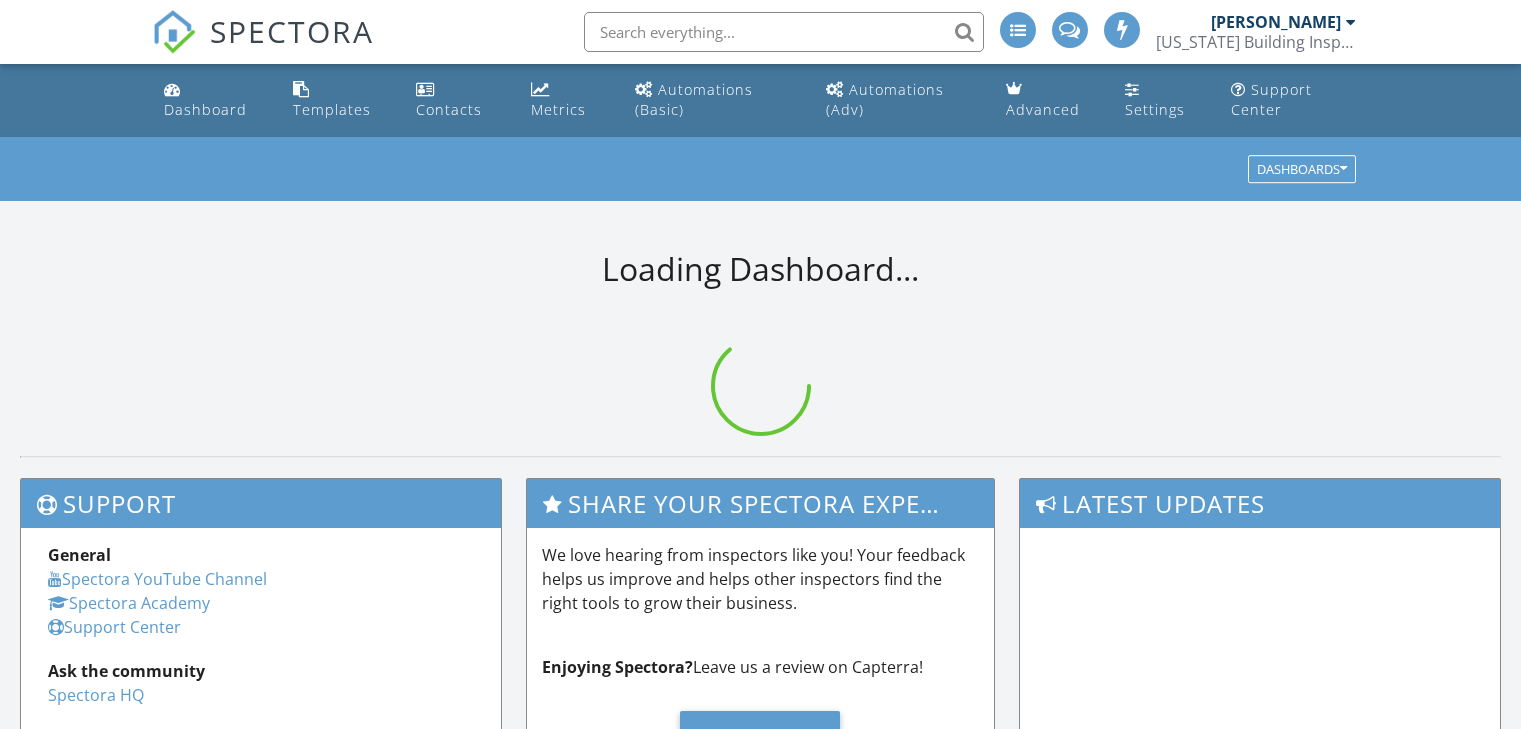scroll, scrollTop: 0, scrollLeft: 0, axis: both 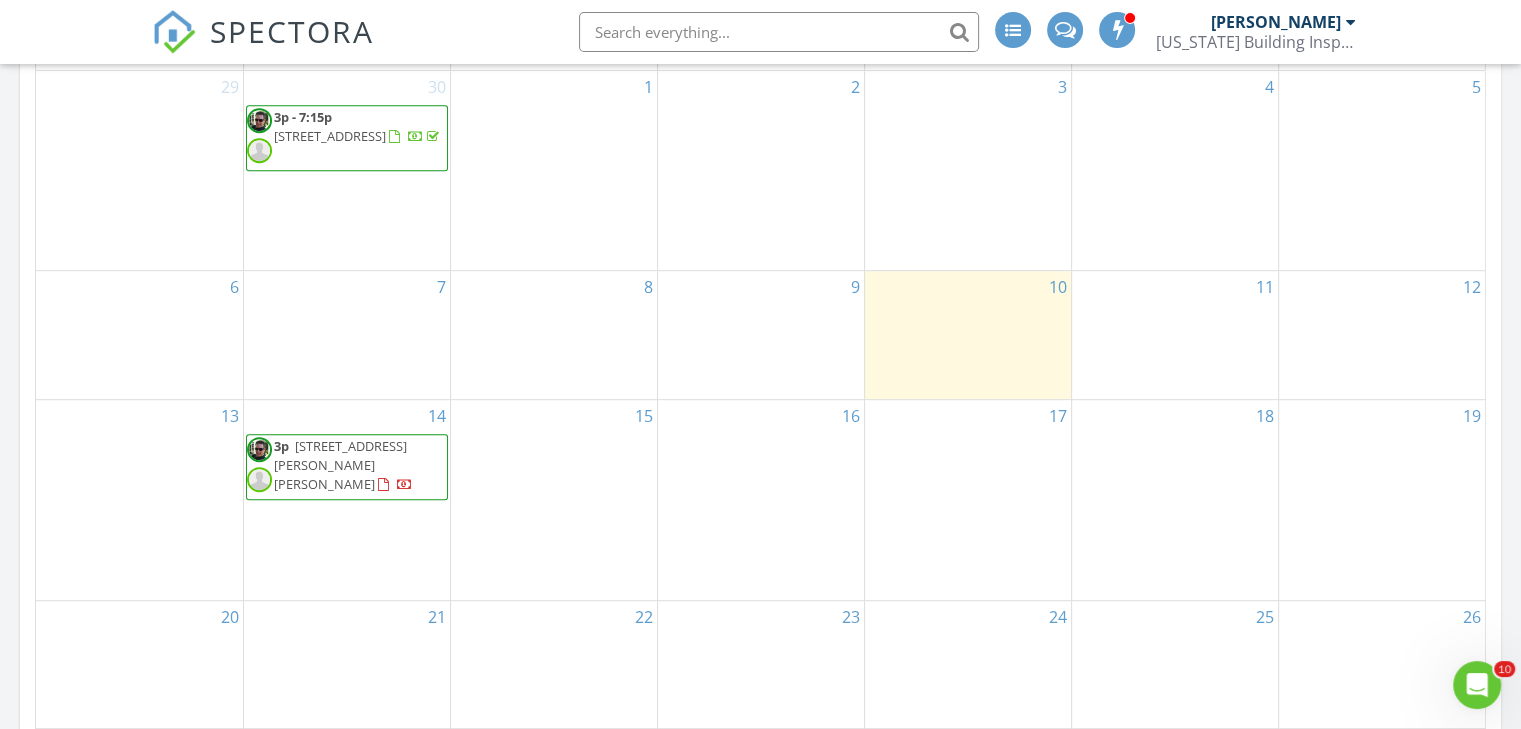 click on "3p
[STREET_ADDRESS][PERSON_NAME][PERSON_NAME]" at bounding box center (347, 467) 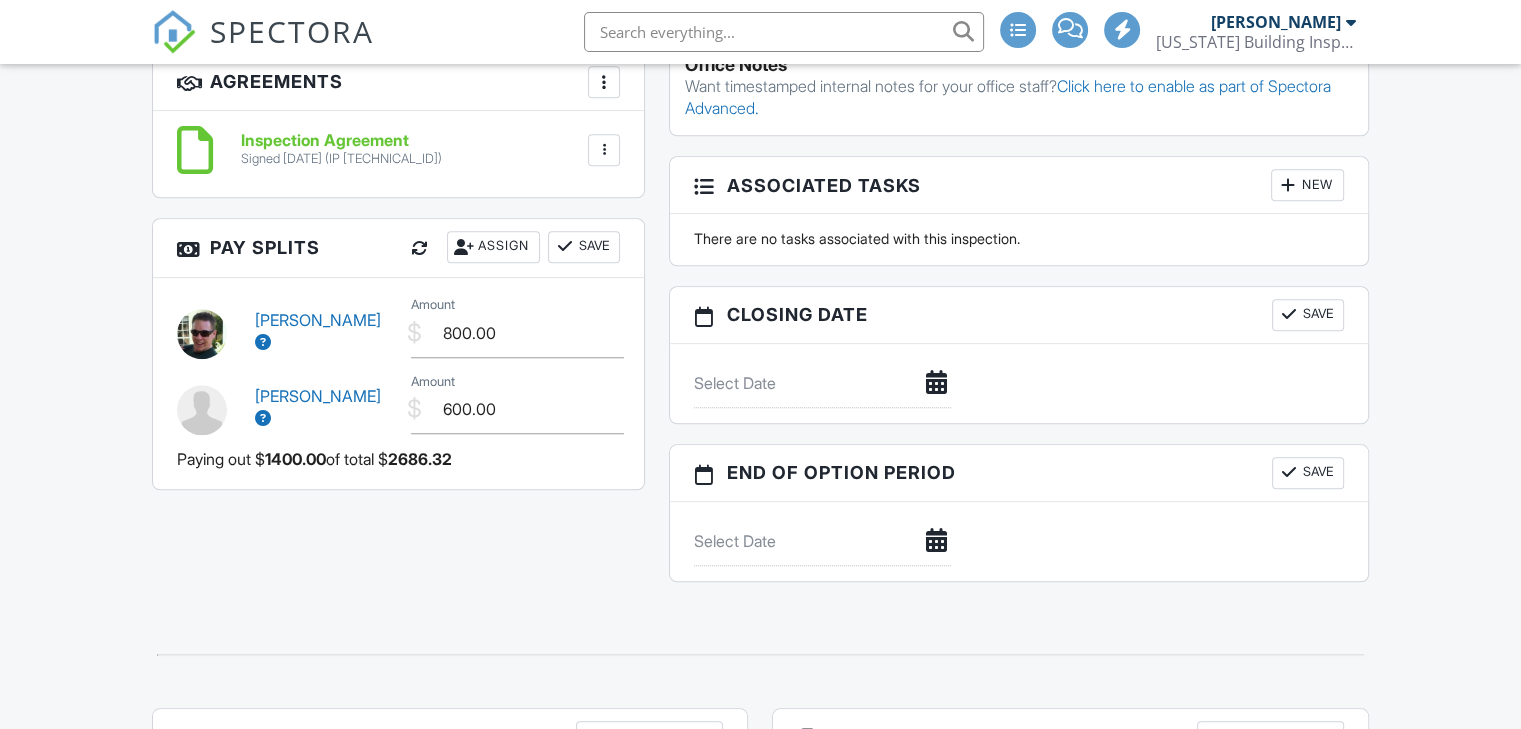 scroll, scrollTop: 0, scrollLeft: 0, axis: both 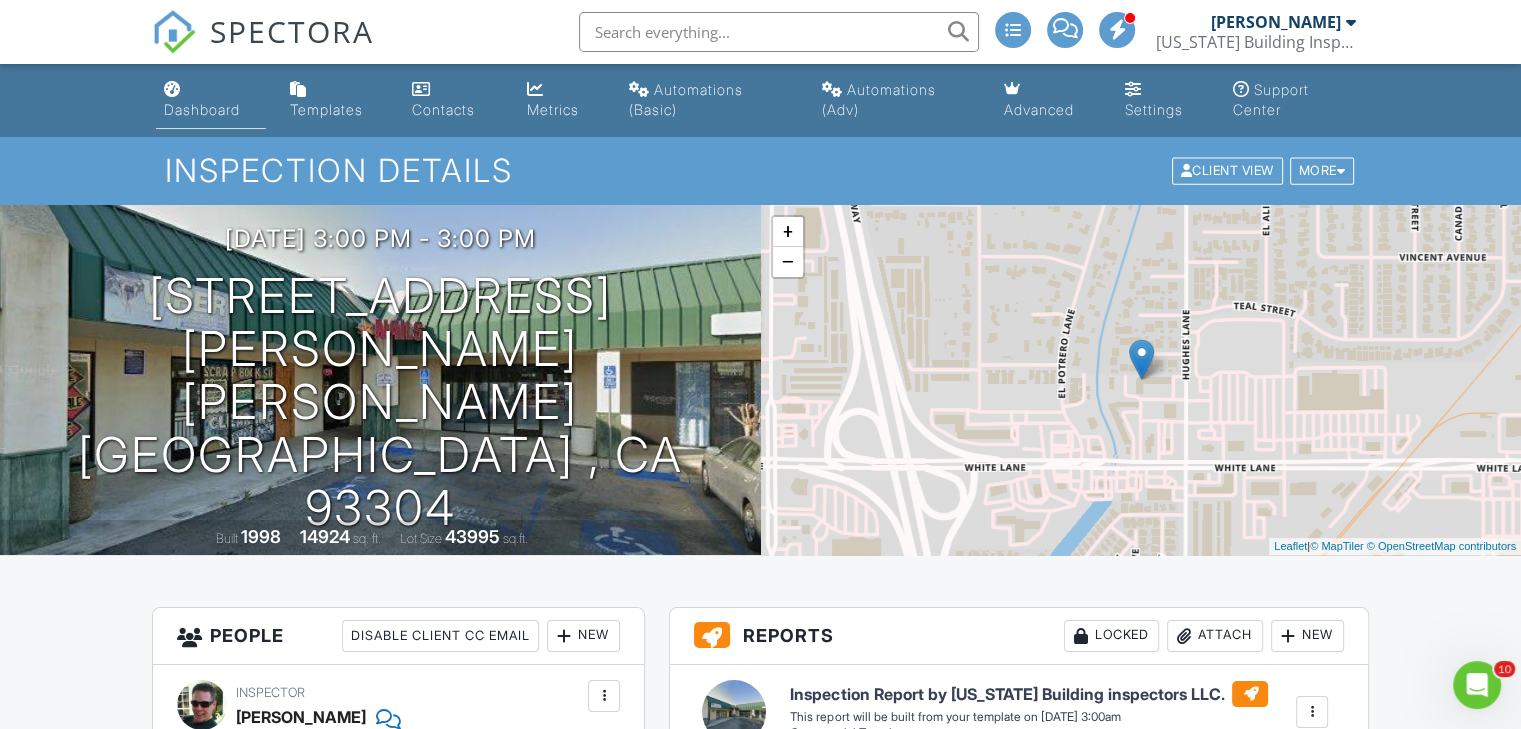click on "Dashboard" at bounding box center [202, 109] 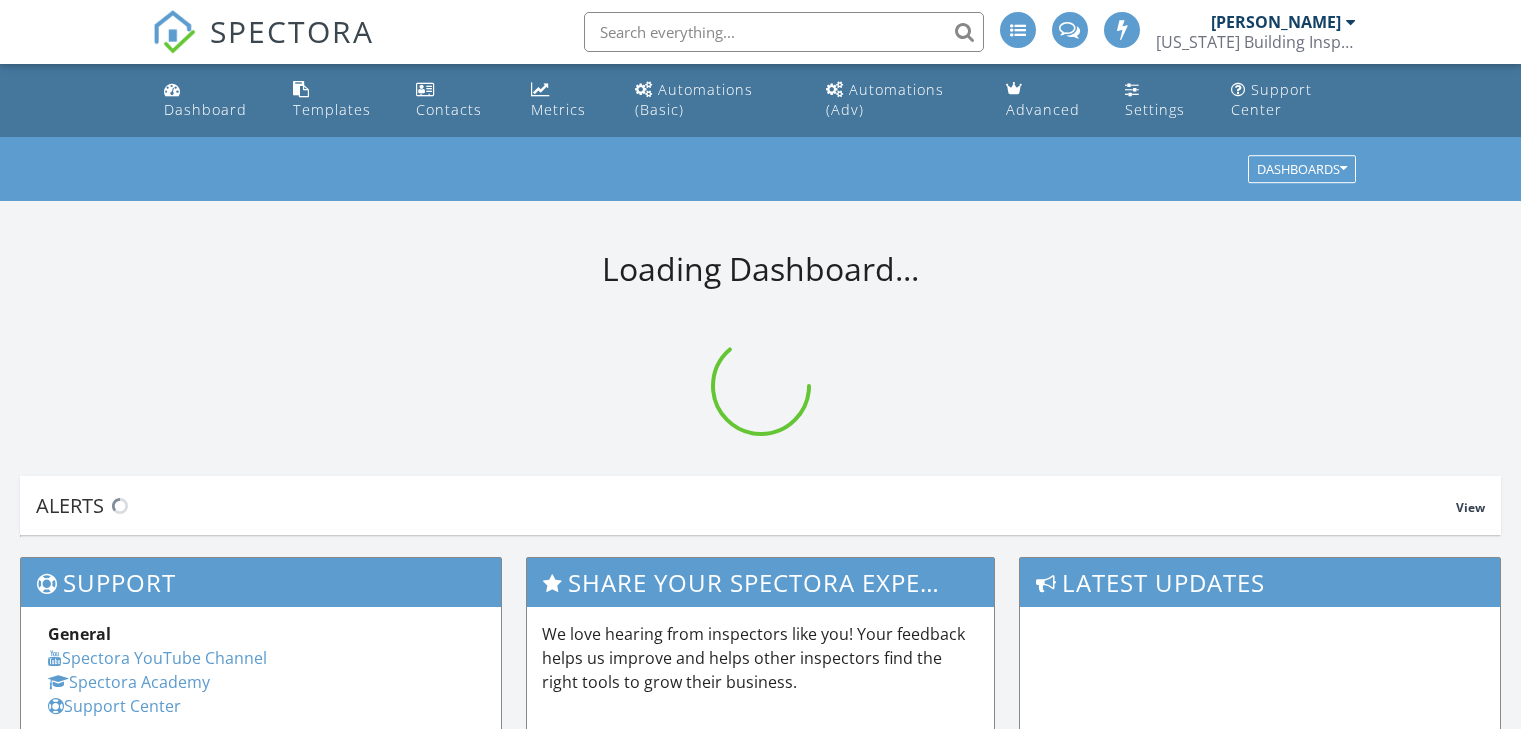scroll, scrollTop: 0, scrollLeft: 0, axis: both 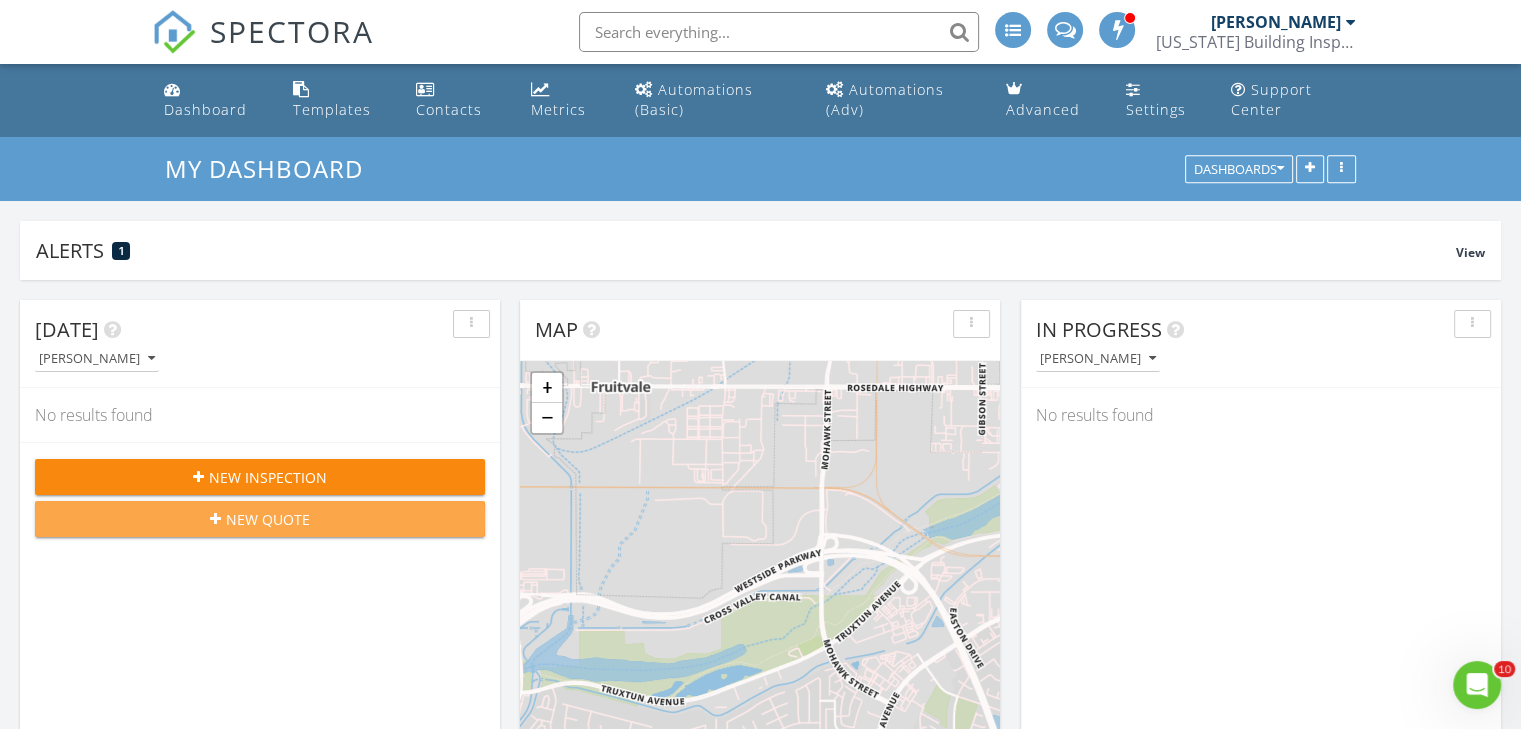 click on "New Quote" at bounding box center [260, 519] 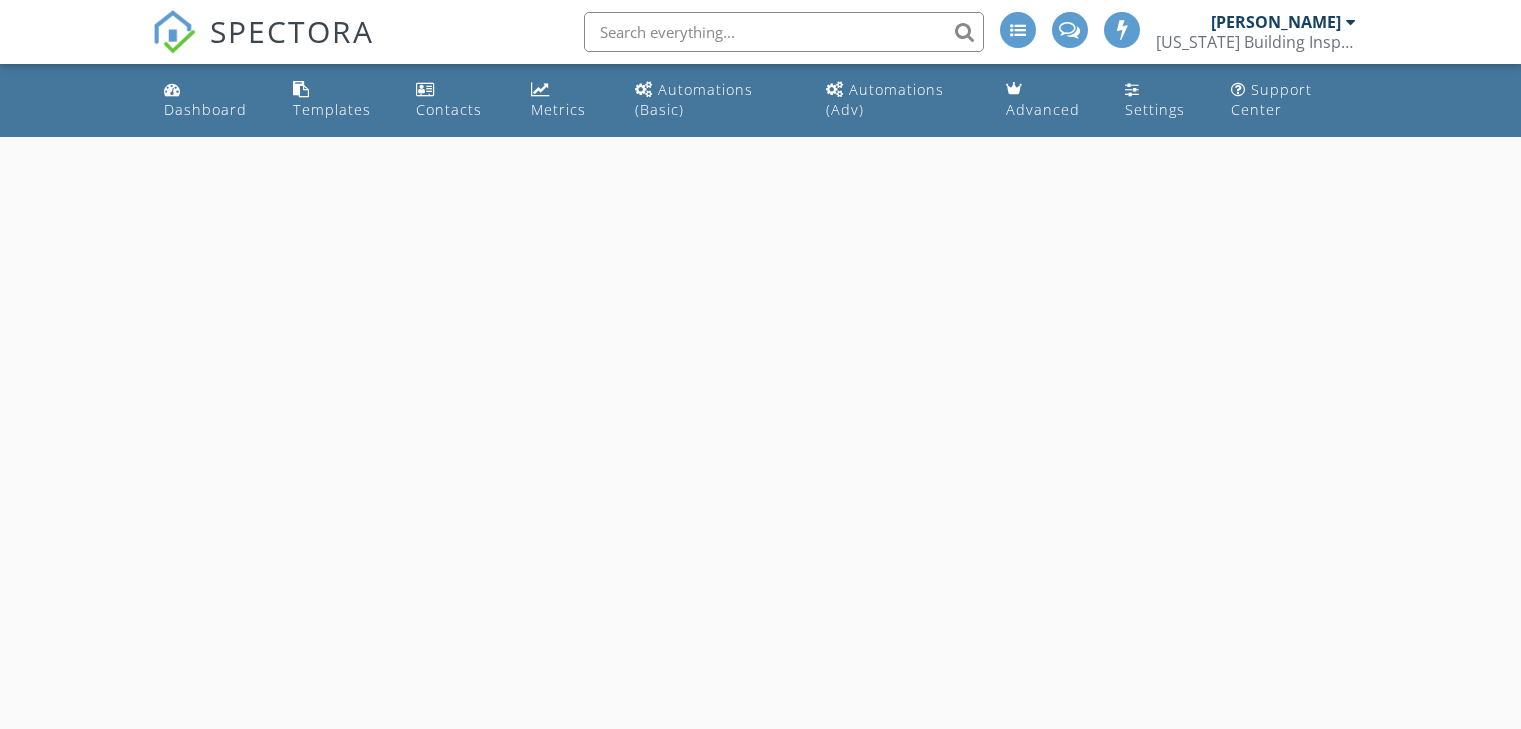 scroll, scrollTop: 0, scrollLeft: 0, axis: both 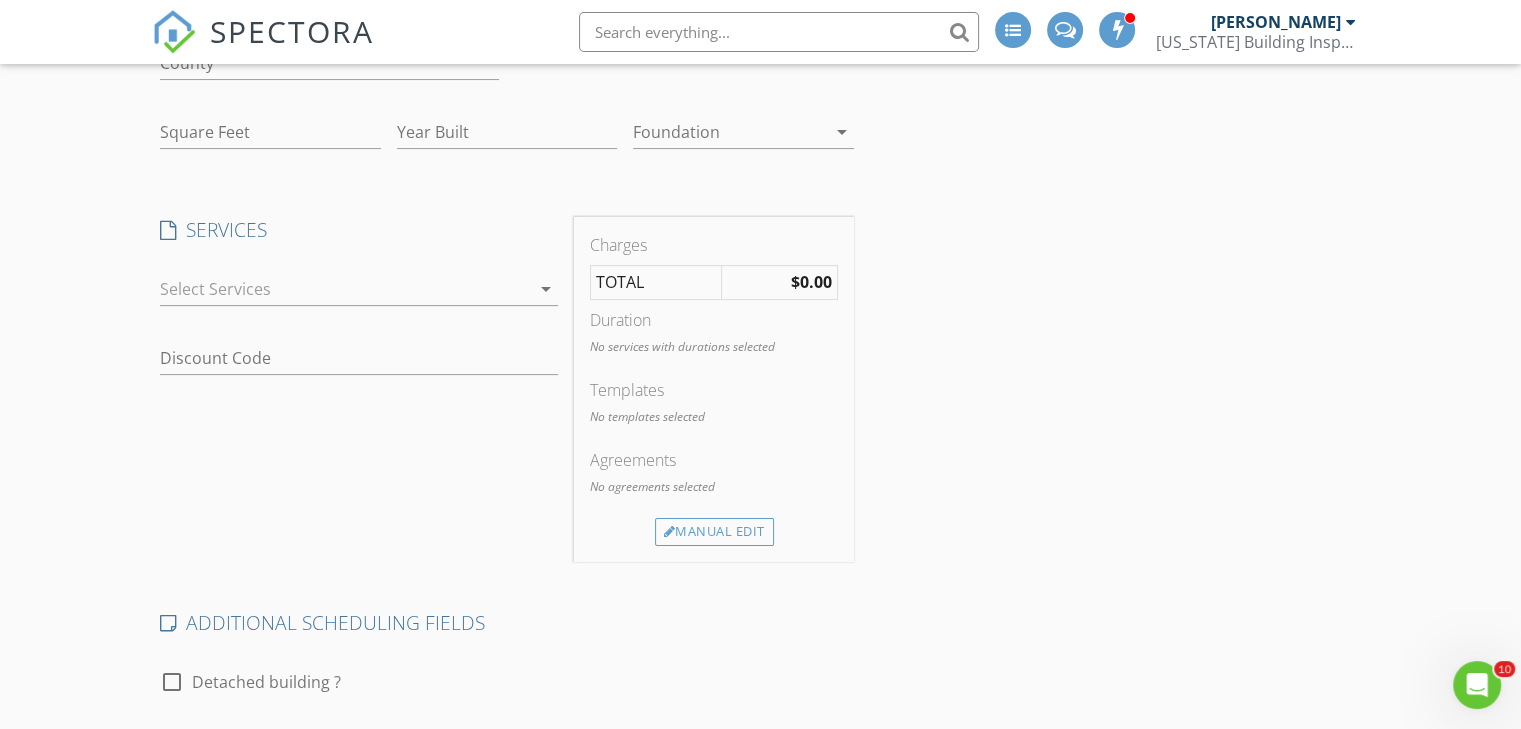click on "arrow_drop_down" at bounding box center (546, 289) 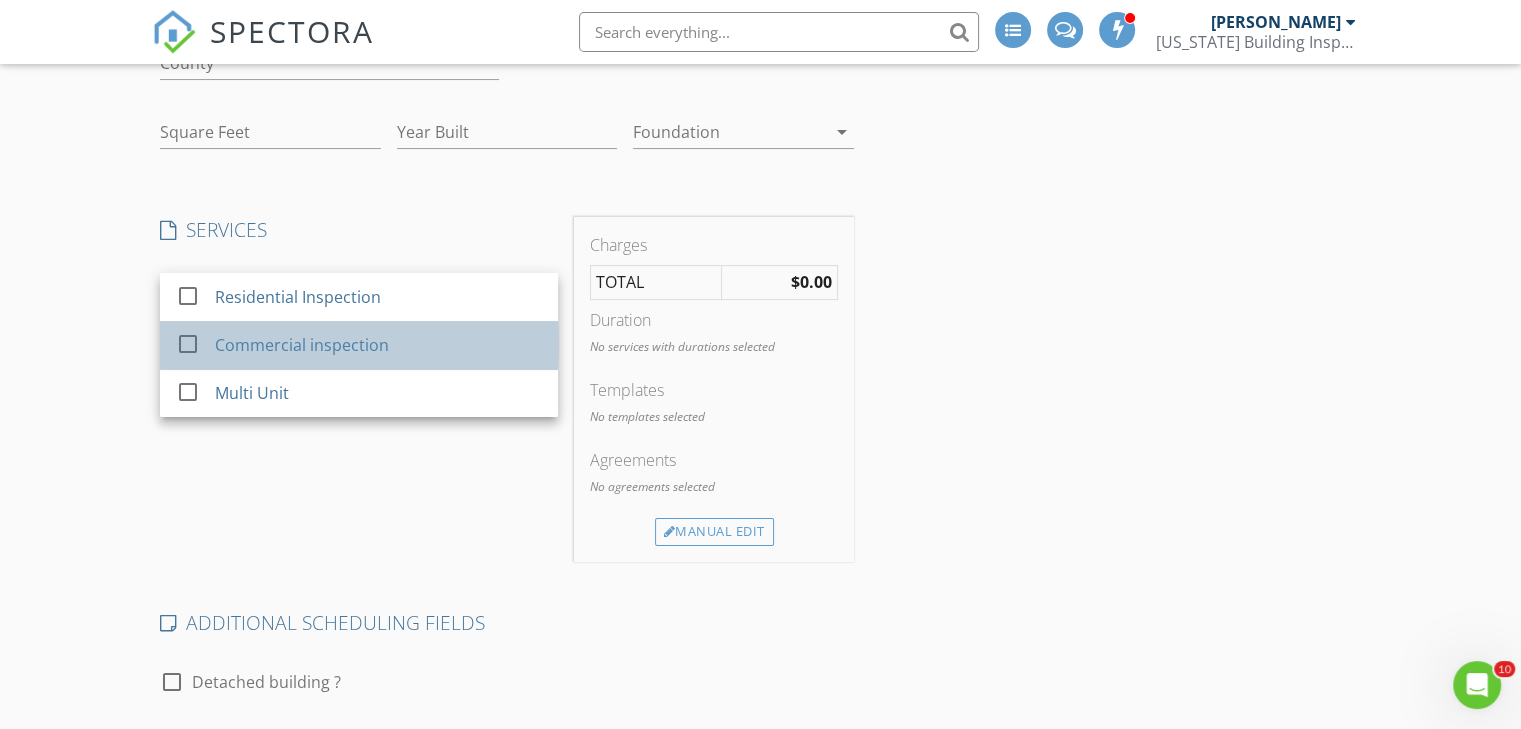 click on "Commercial inspection" at bounding box center (379, 345) 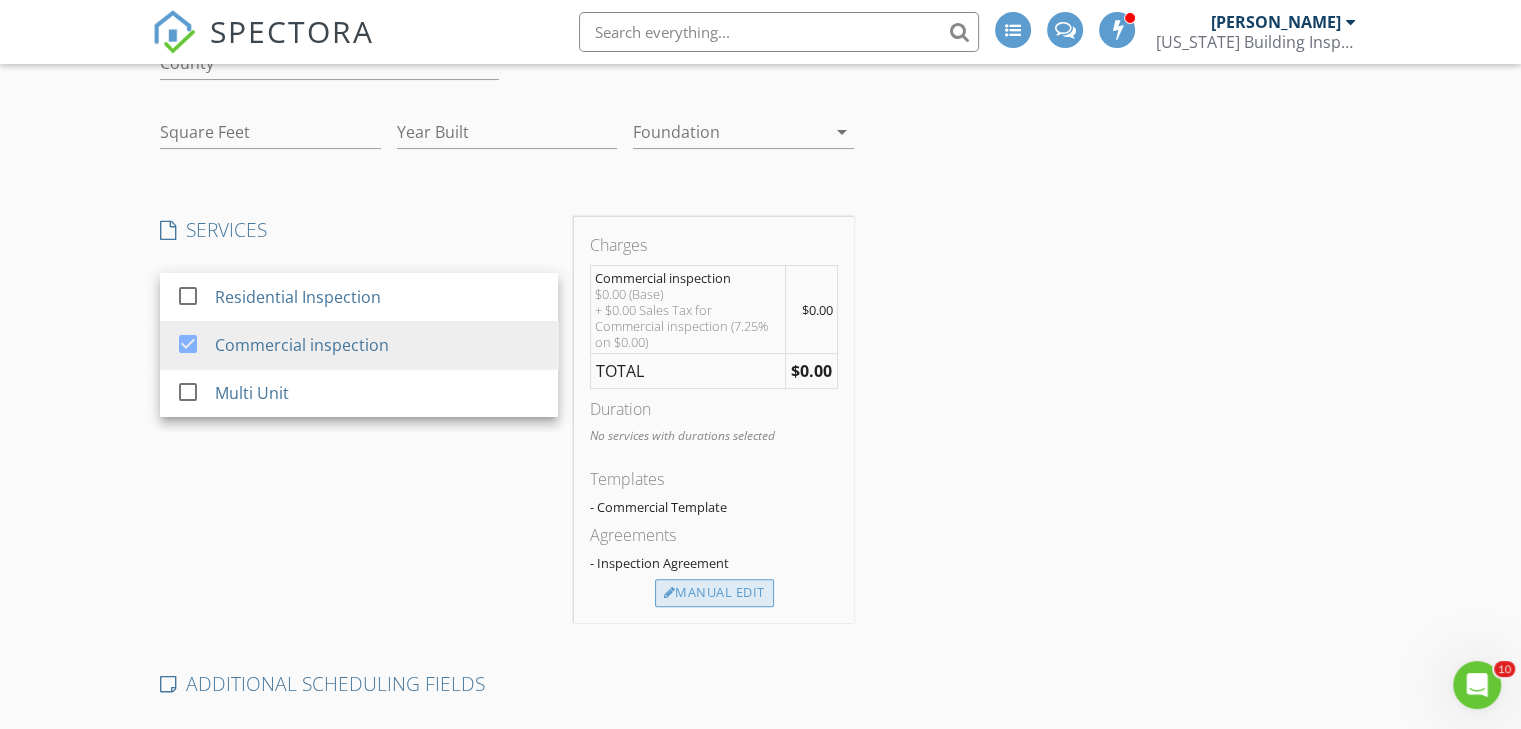 click on "Manual Edit" at bounding box center [714, 593] 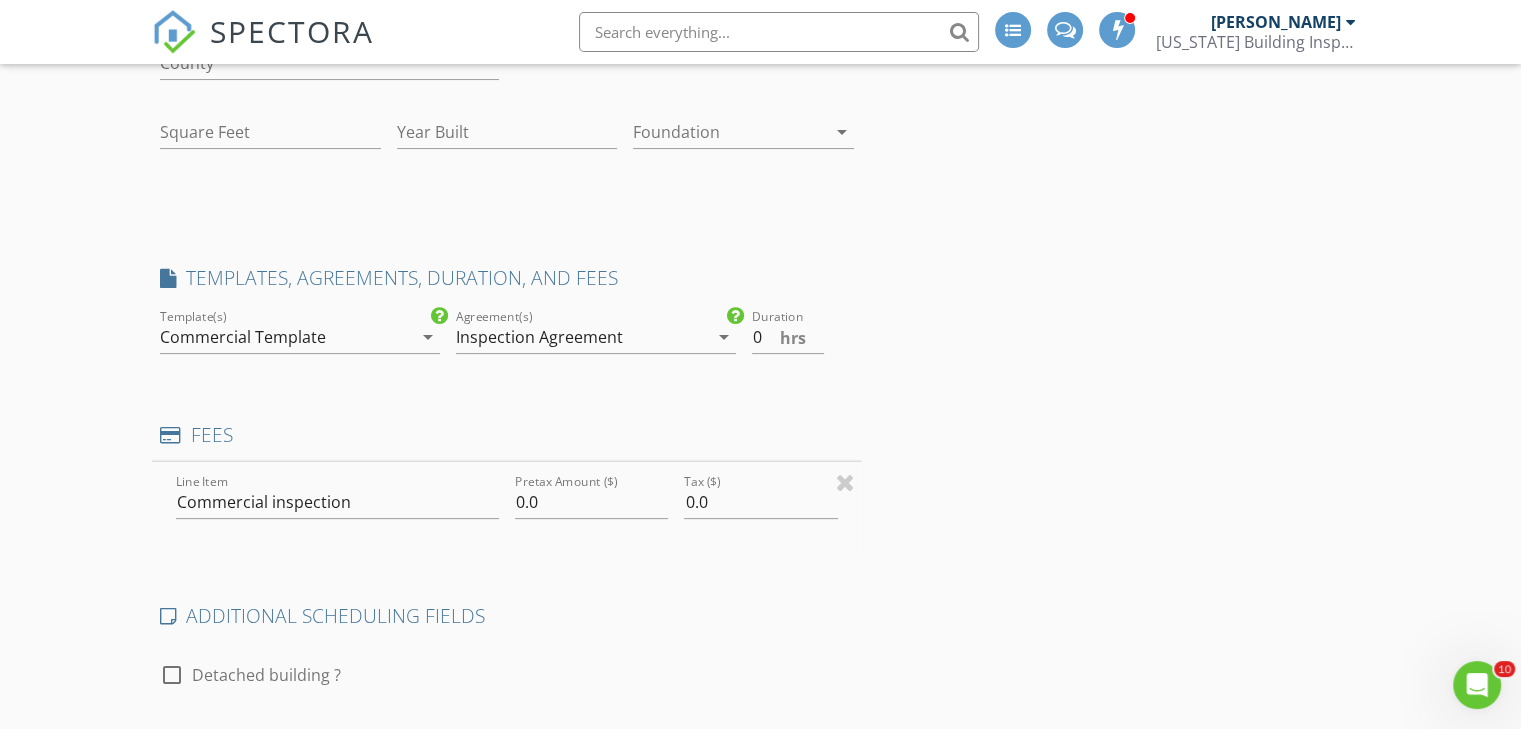 type on "0" 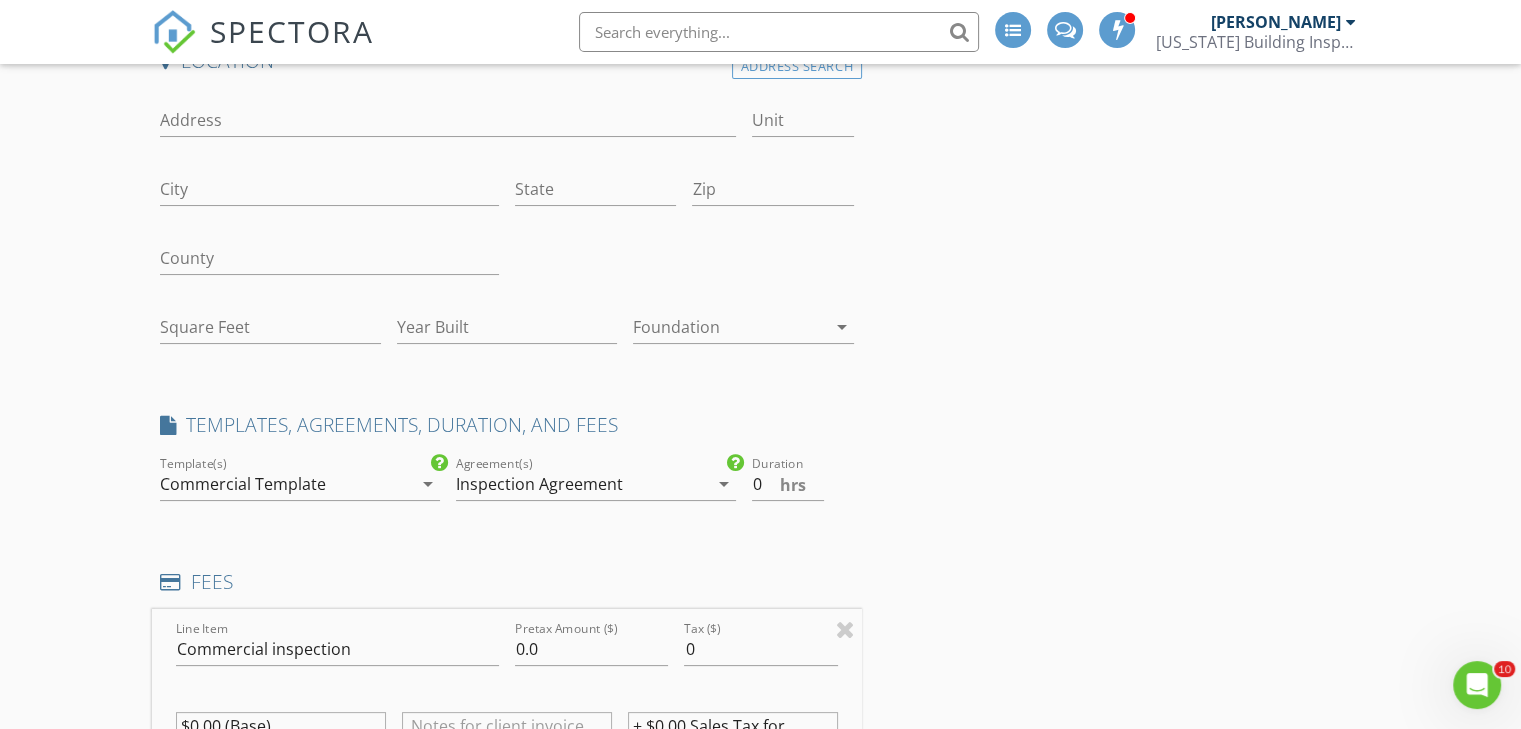 scroll, scrollTop: 0, scrollLeft: 0, axis: both 